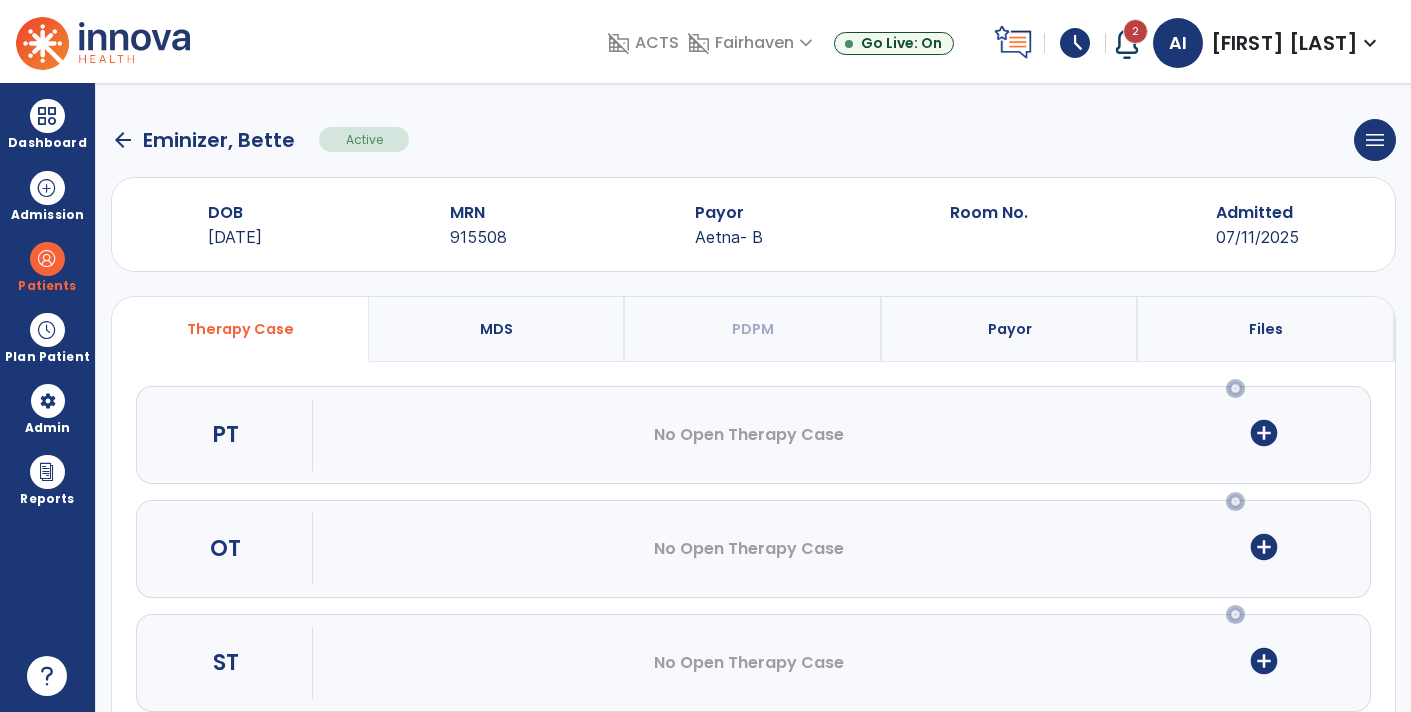 scroll, scrollTop: 0, scrollLeft: 0, axis: both 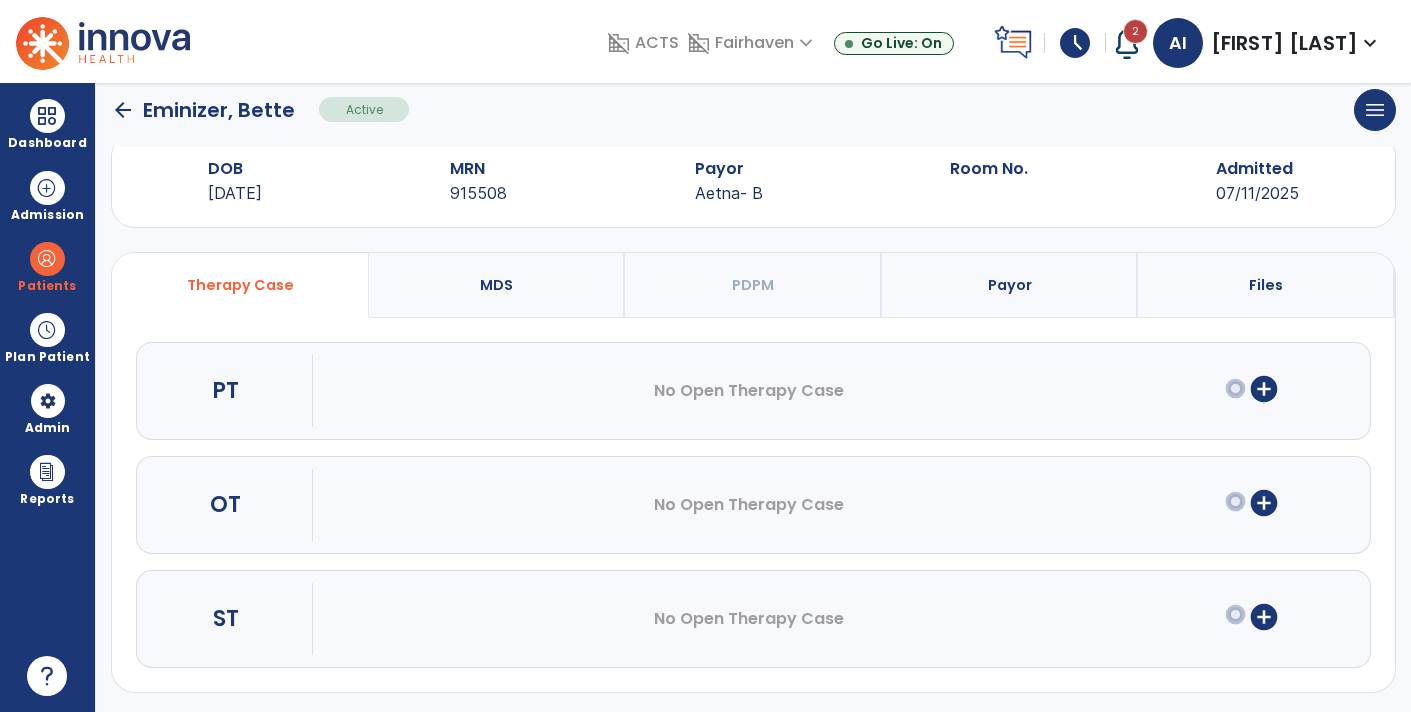 click on "add_circle" at bounding box center (1264, 503) 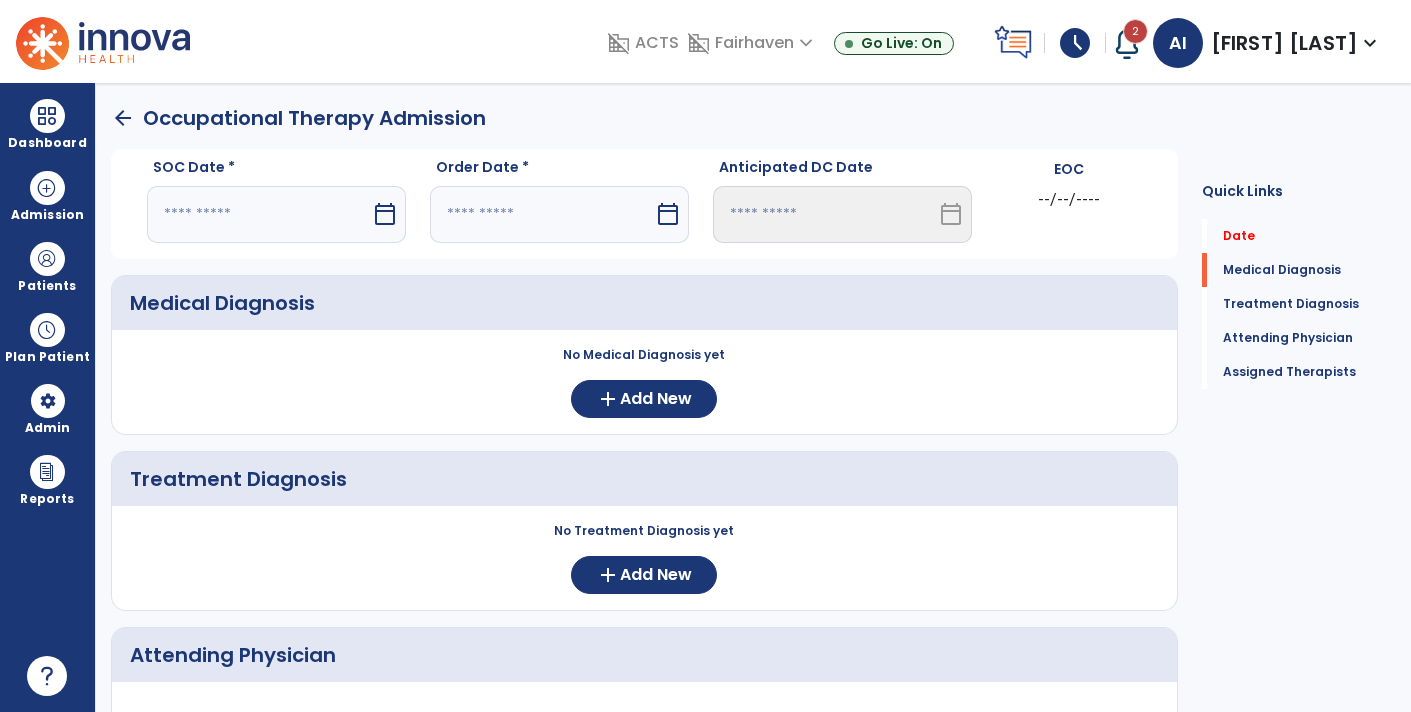 scroll, scrollTop: 0, scrollLeft: 0, axis: both 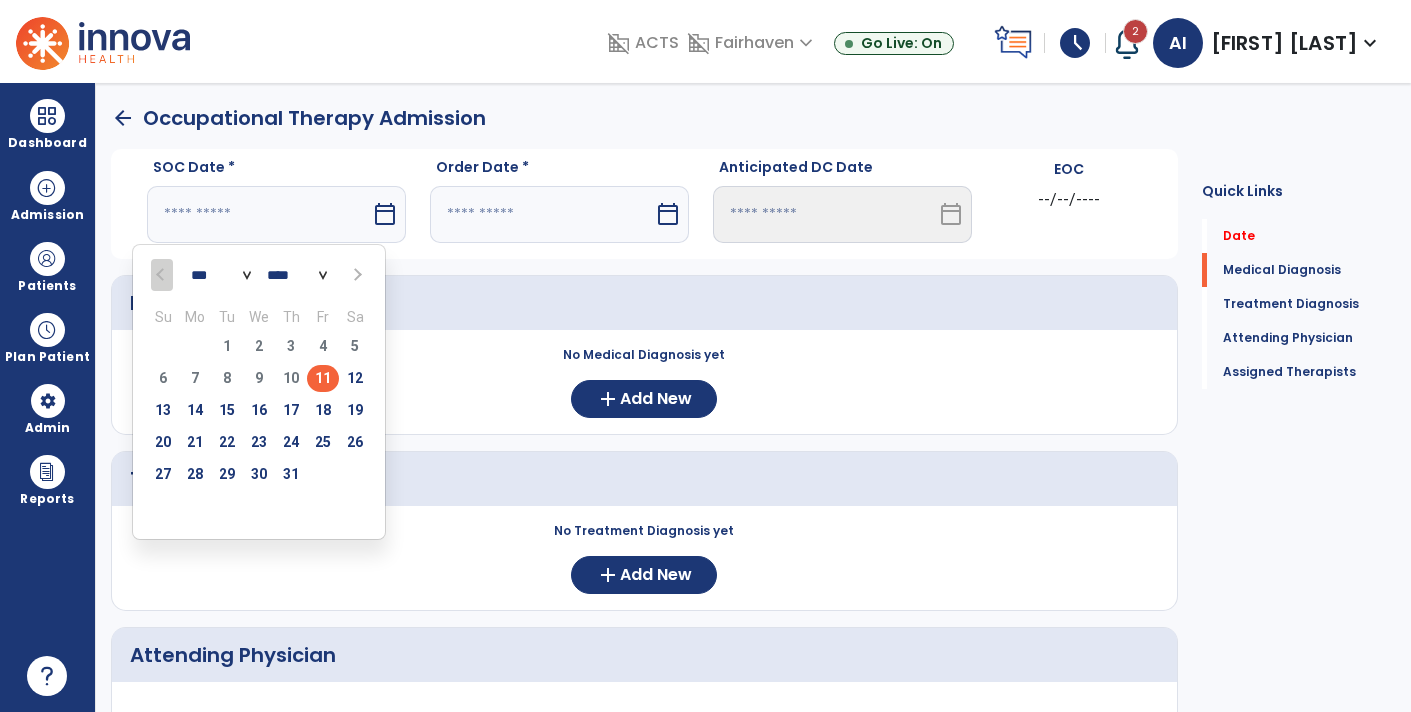 click on "11" at bounding box center (323, 378) 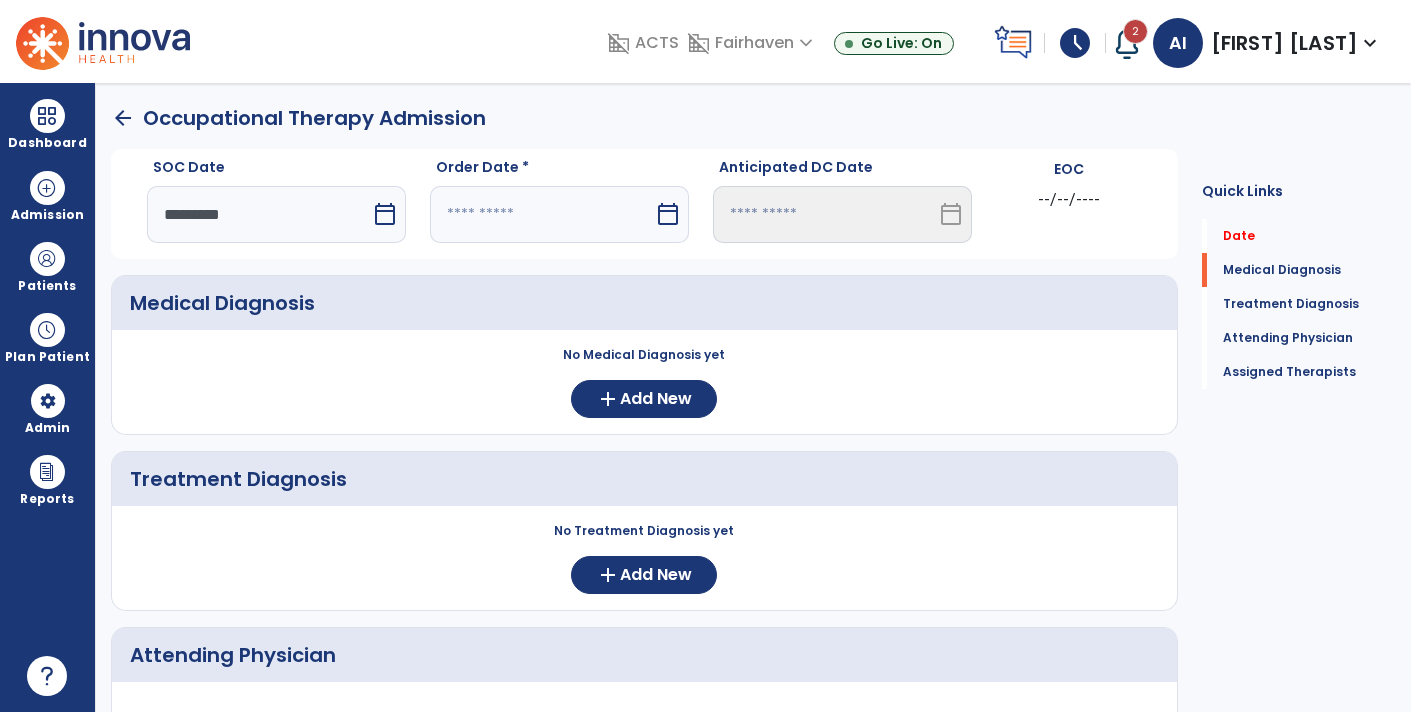 click on "calendar_today" at bounding box center [668, 214] 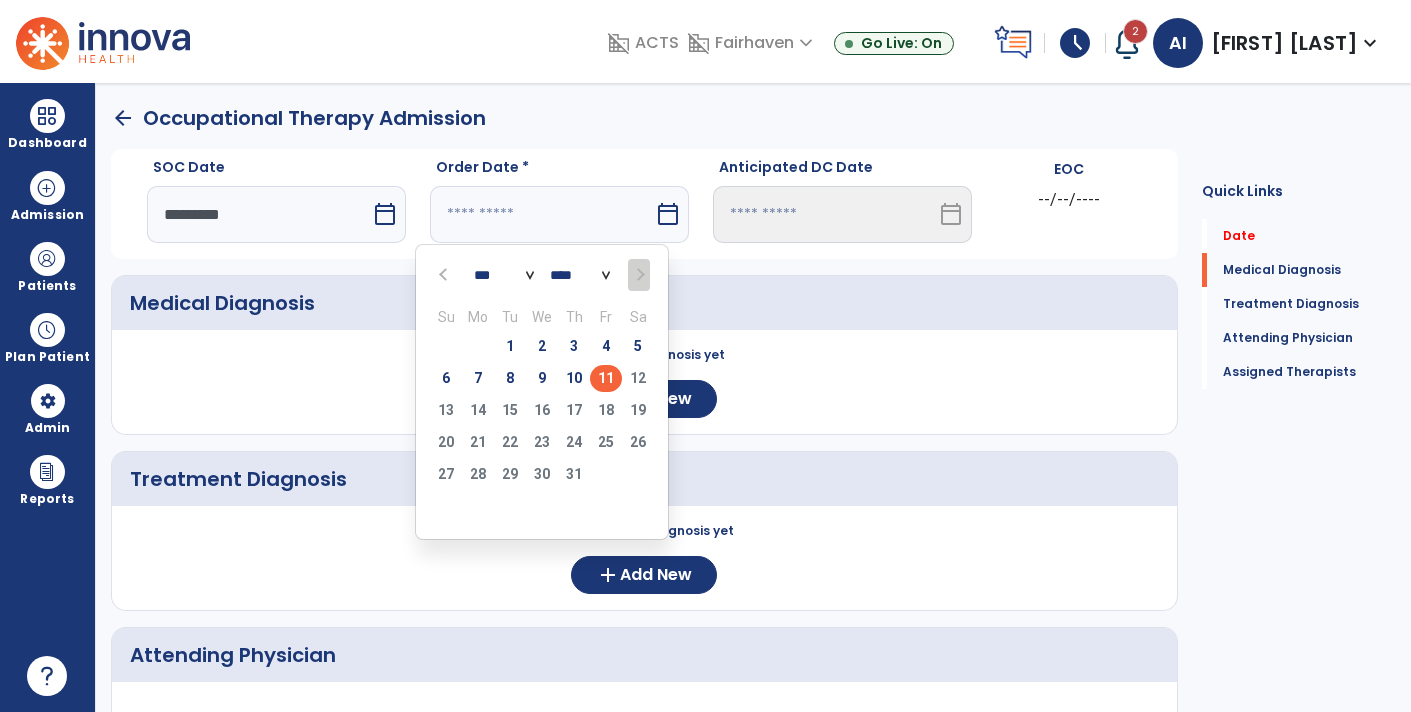 click at bounding box center [445, 274] 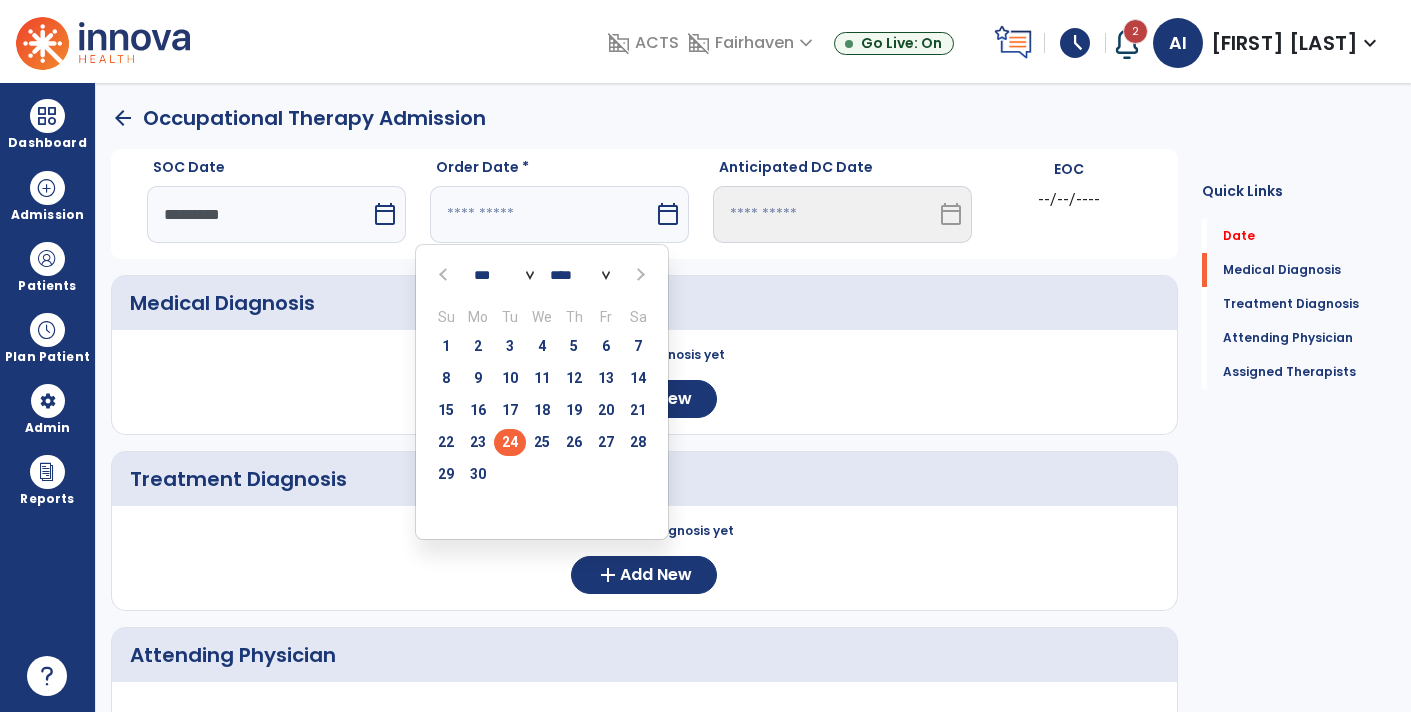 click on "24" at bounding box center [510, 442] 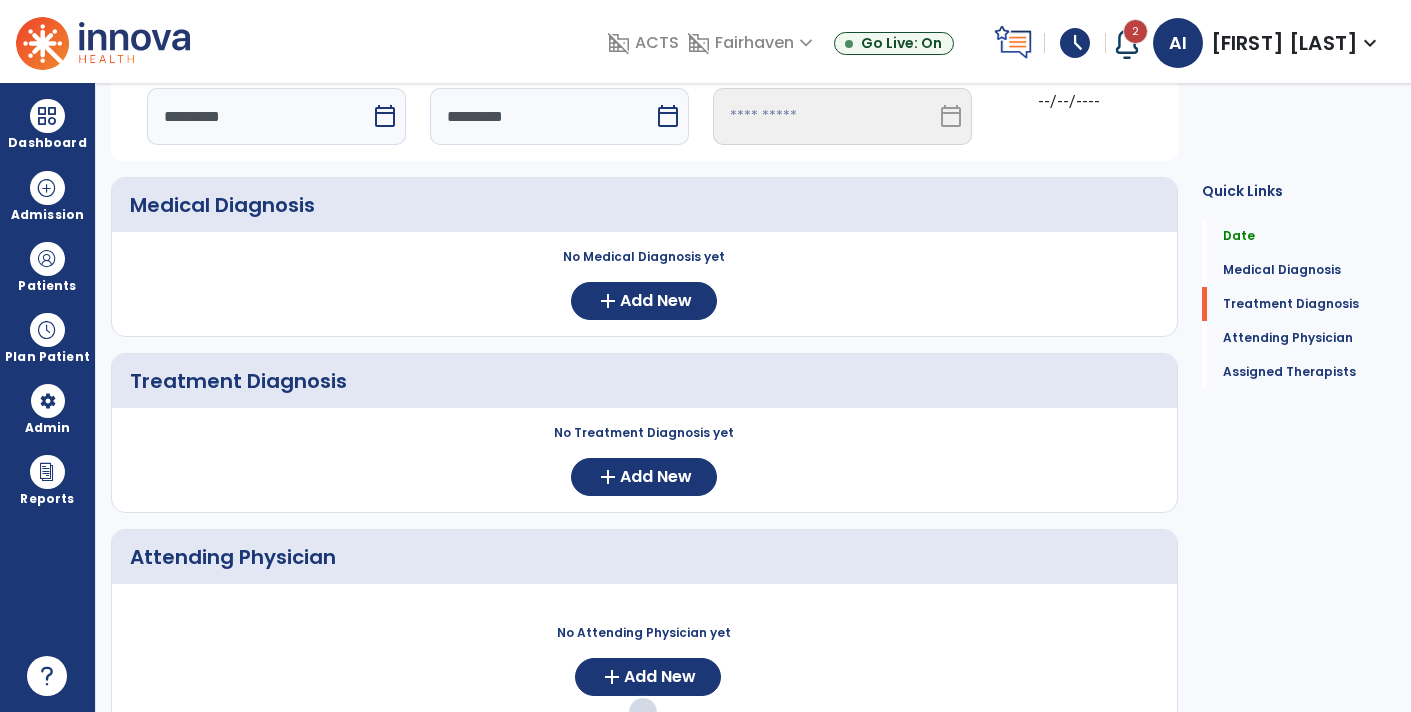 scroll, scrollTop: 94, scrollLeft: 0, axis: vertical 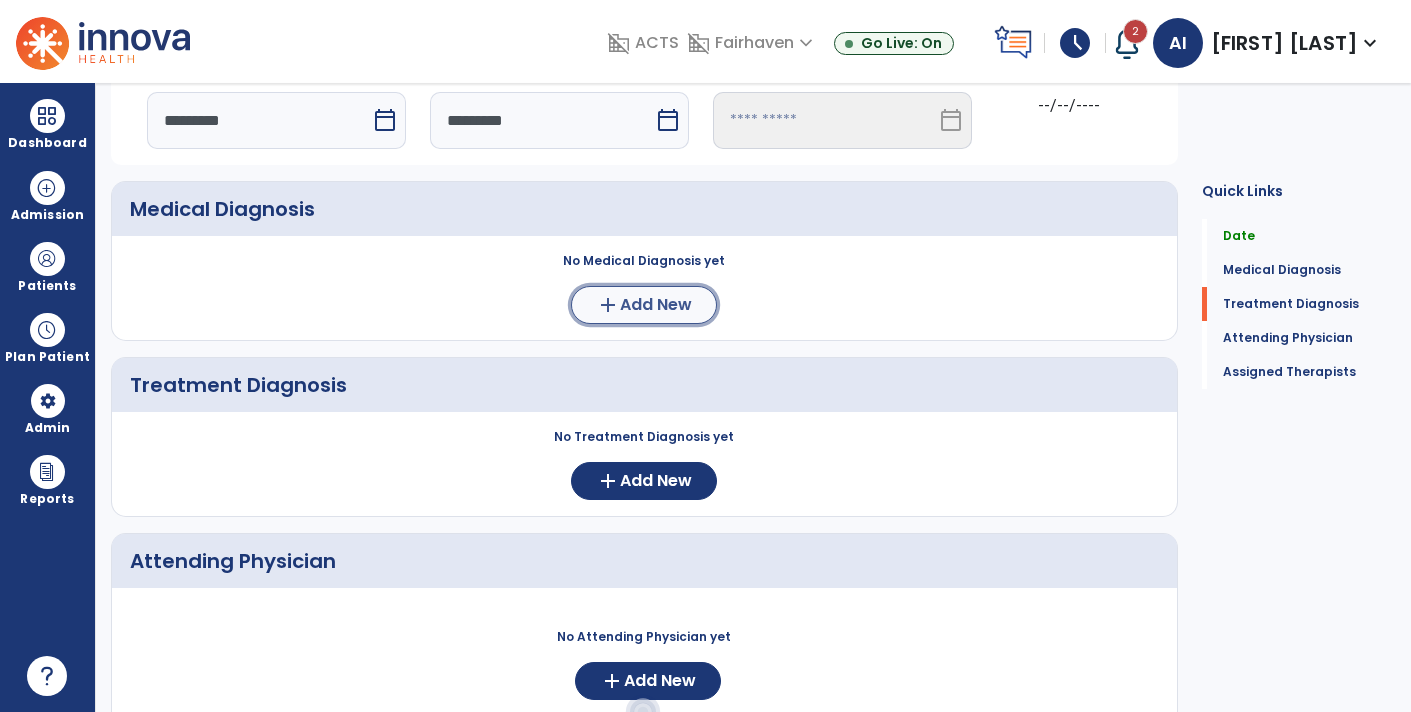 click on "Add New" 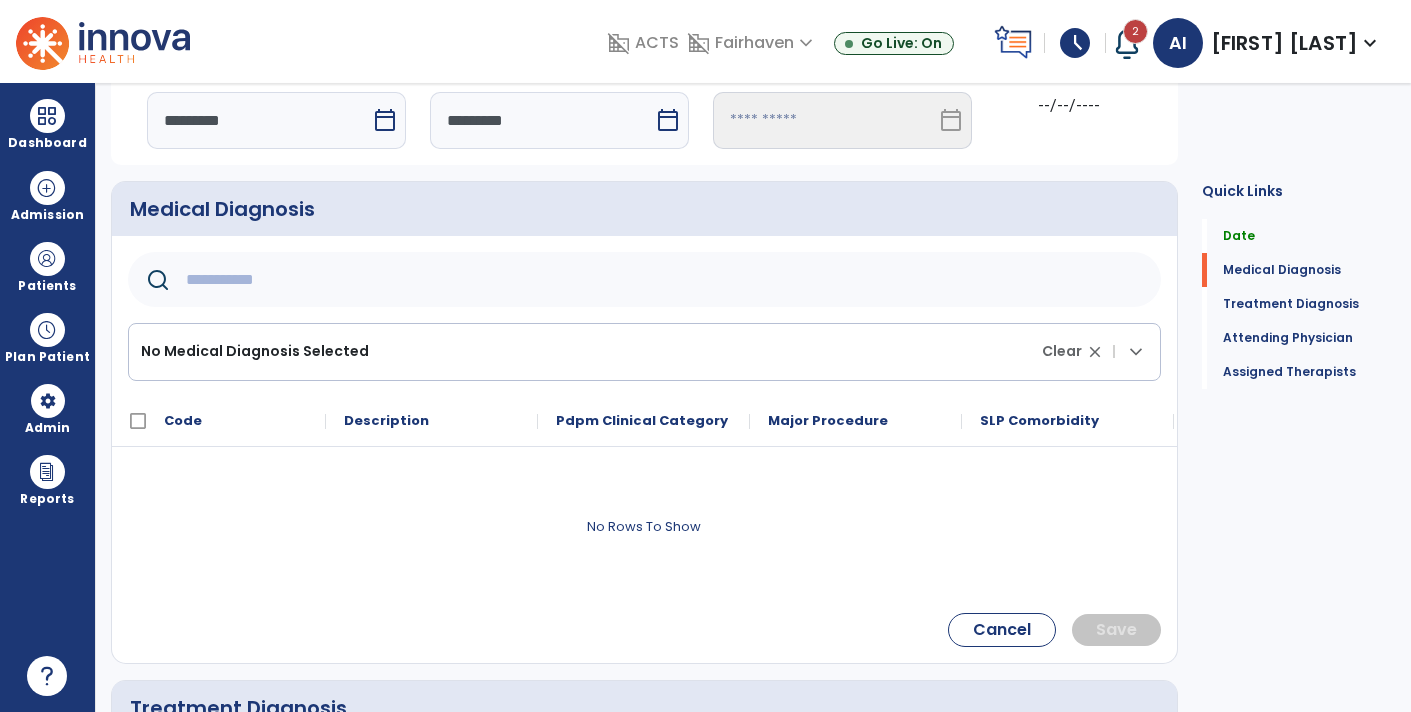 click 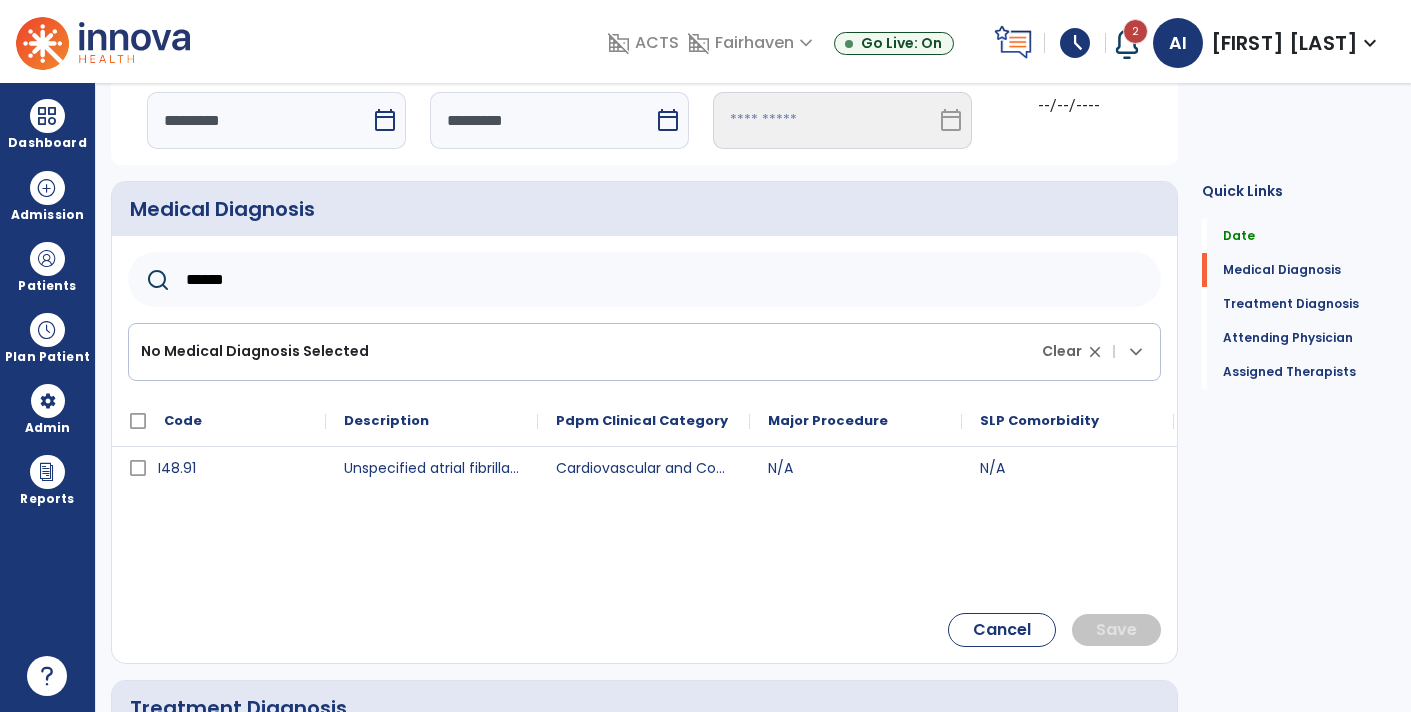 type on "******" 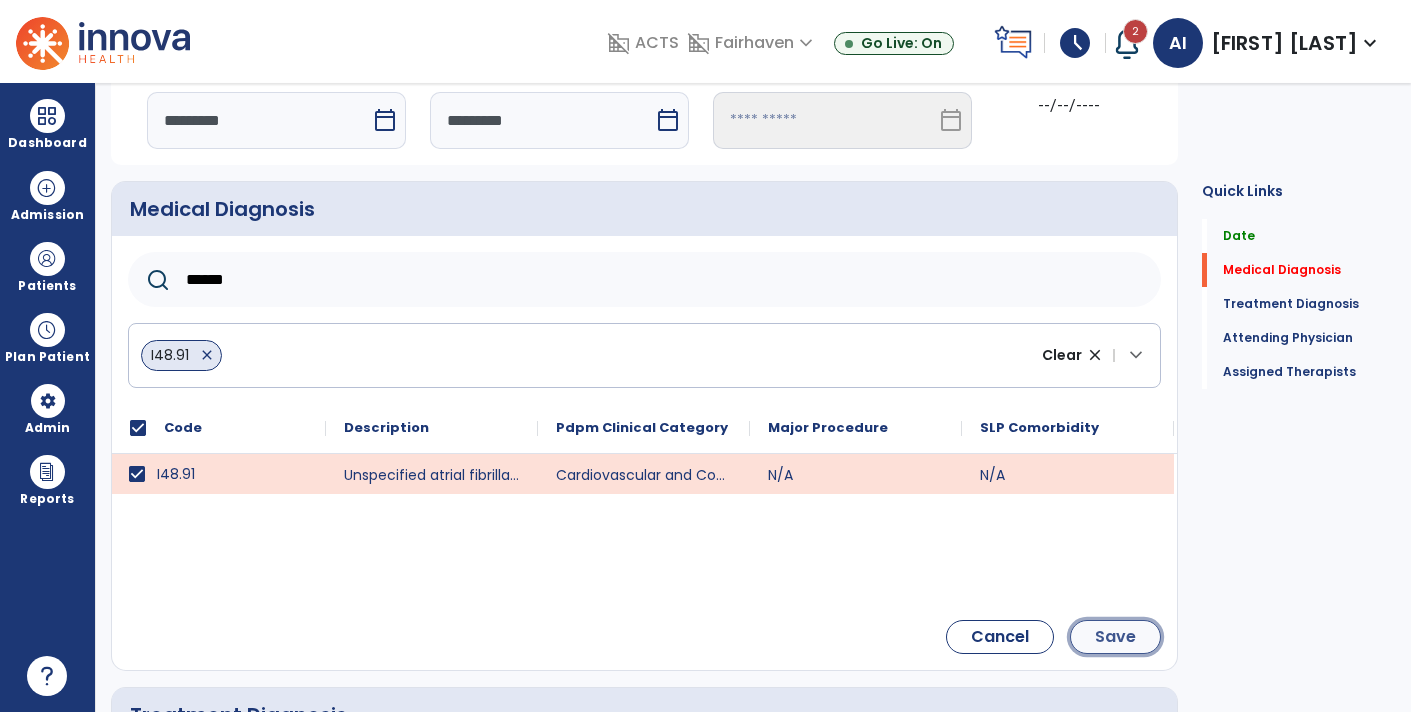 click on "Save" 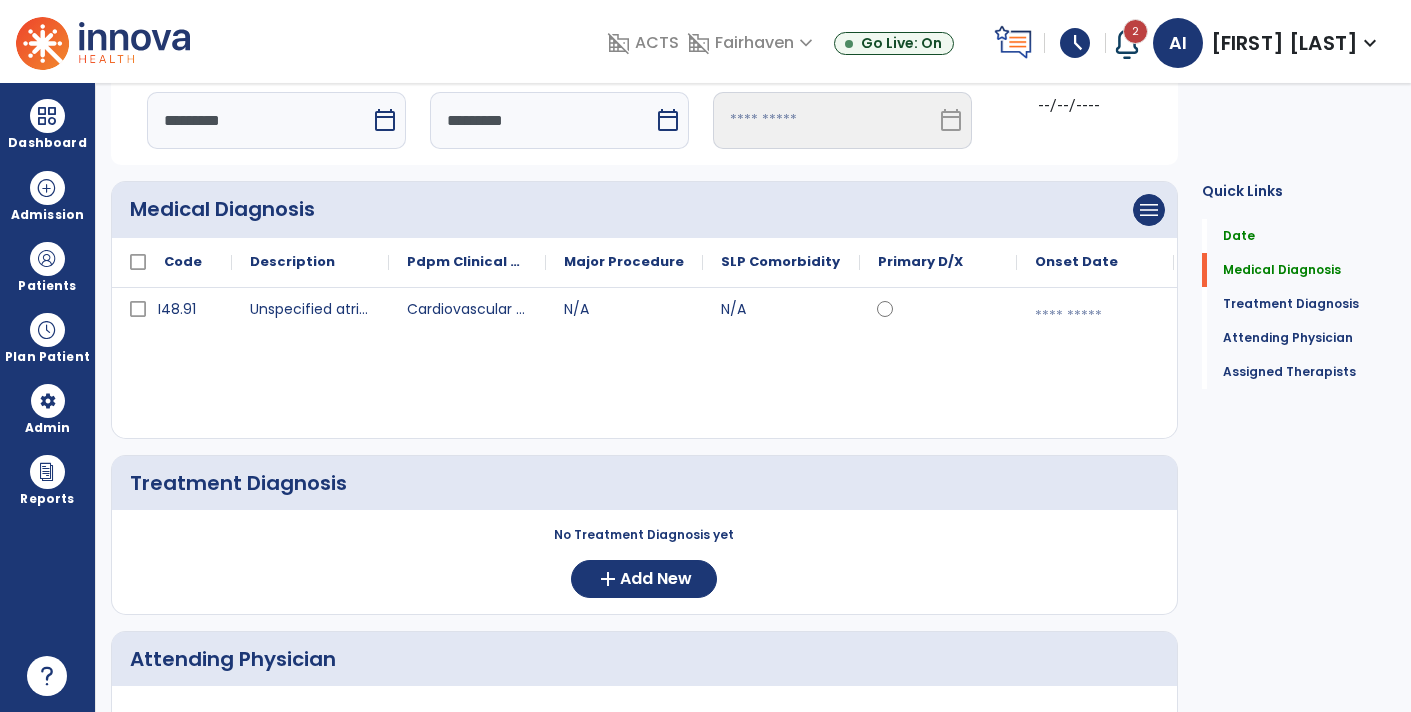 click at bounding box center (1095, 316) 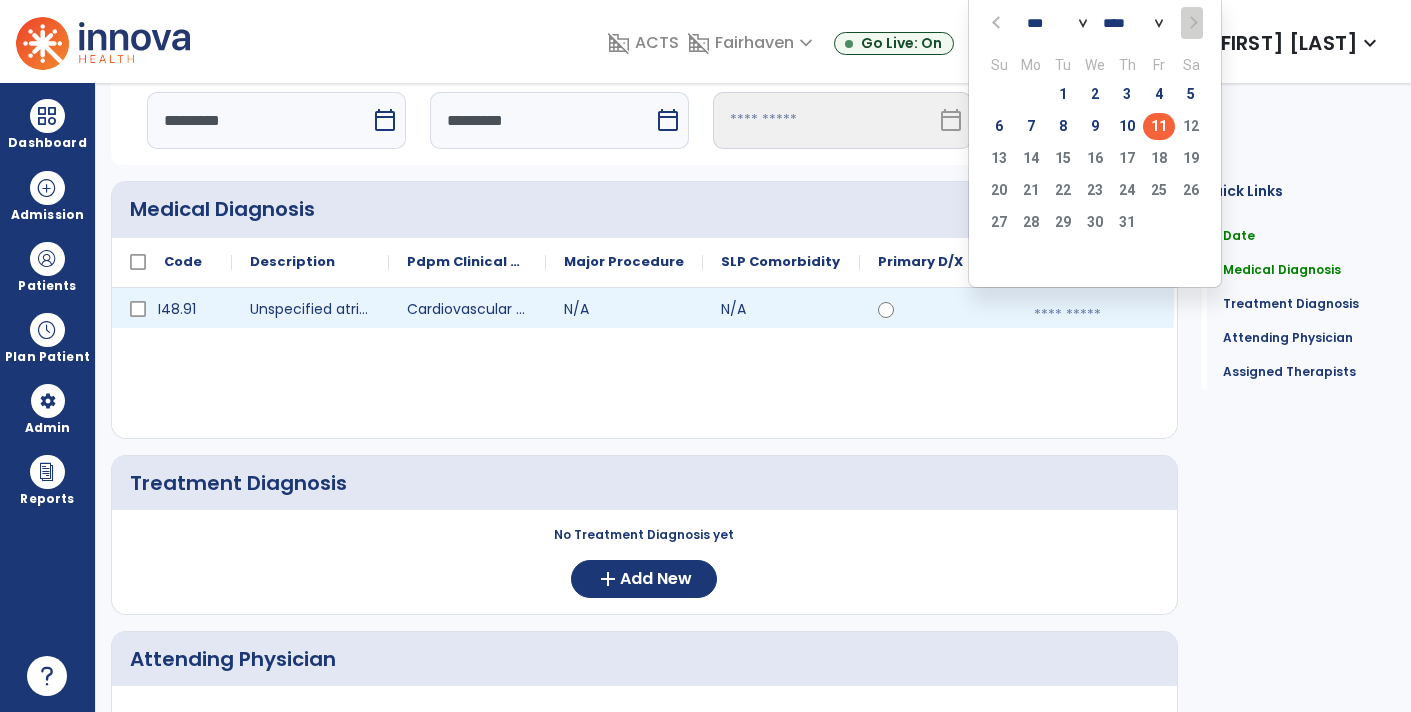 click on "*** *** *** *** *** *** ***" 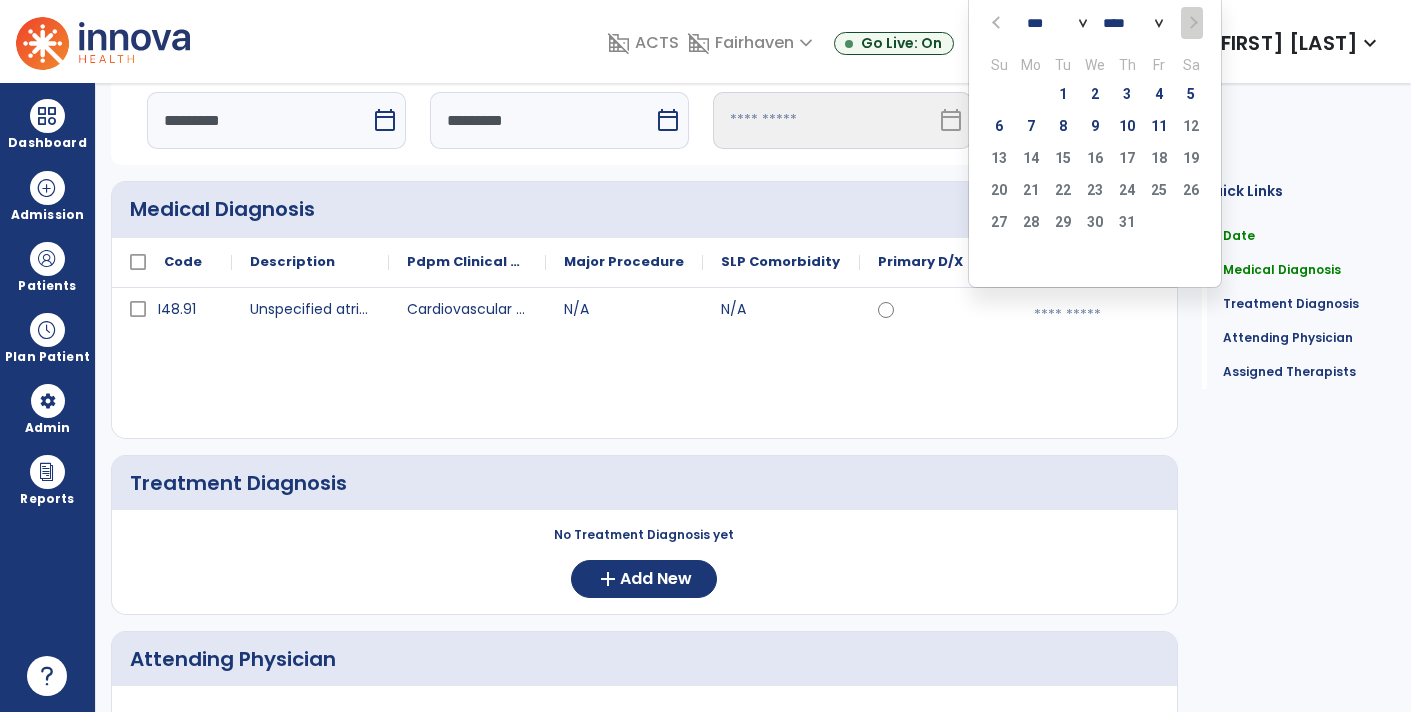 select on "*" 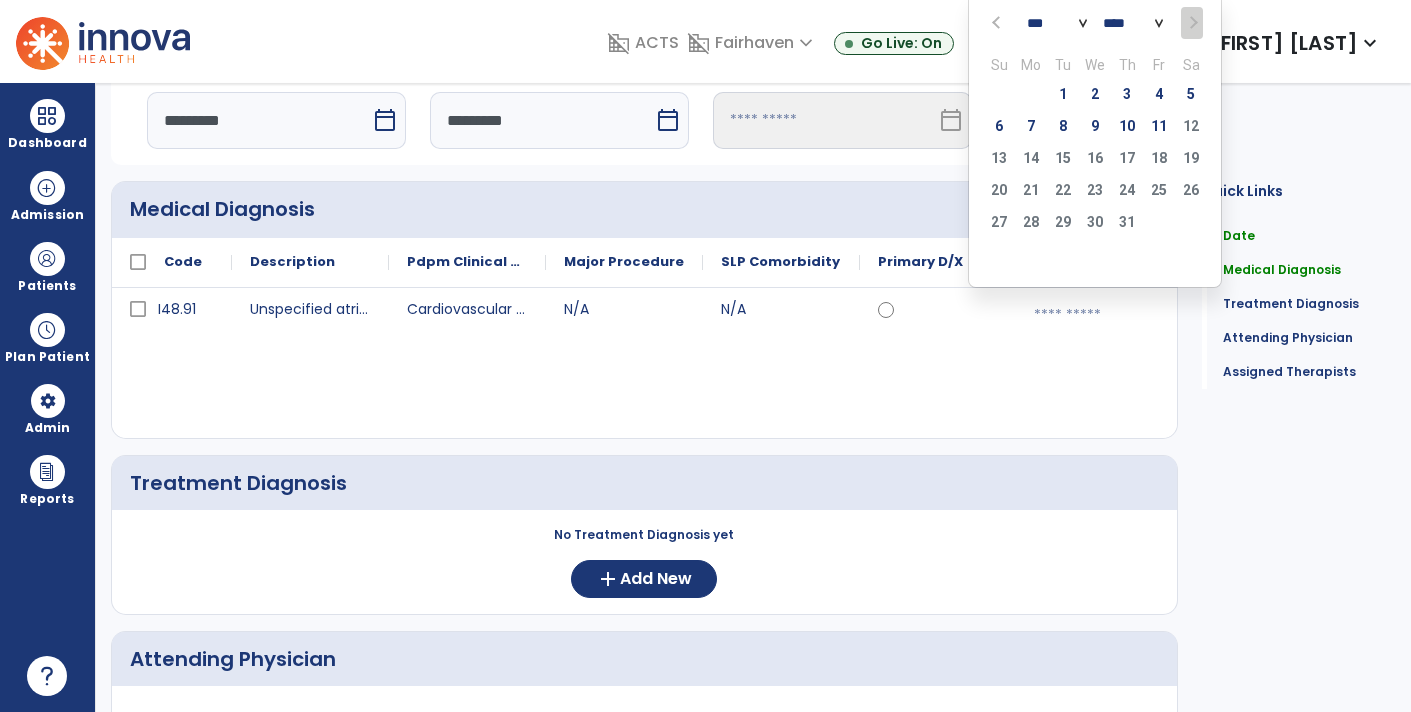click on "*** *** *** *** *** *** ***" 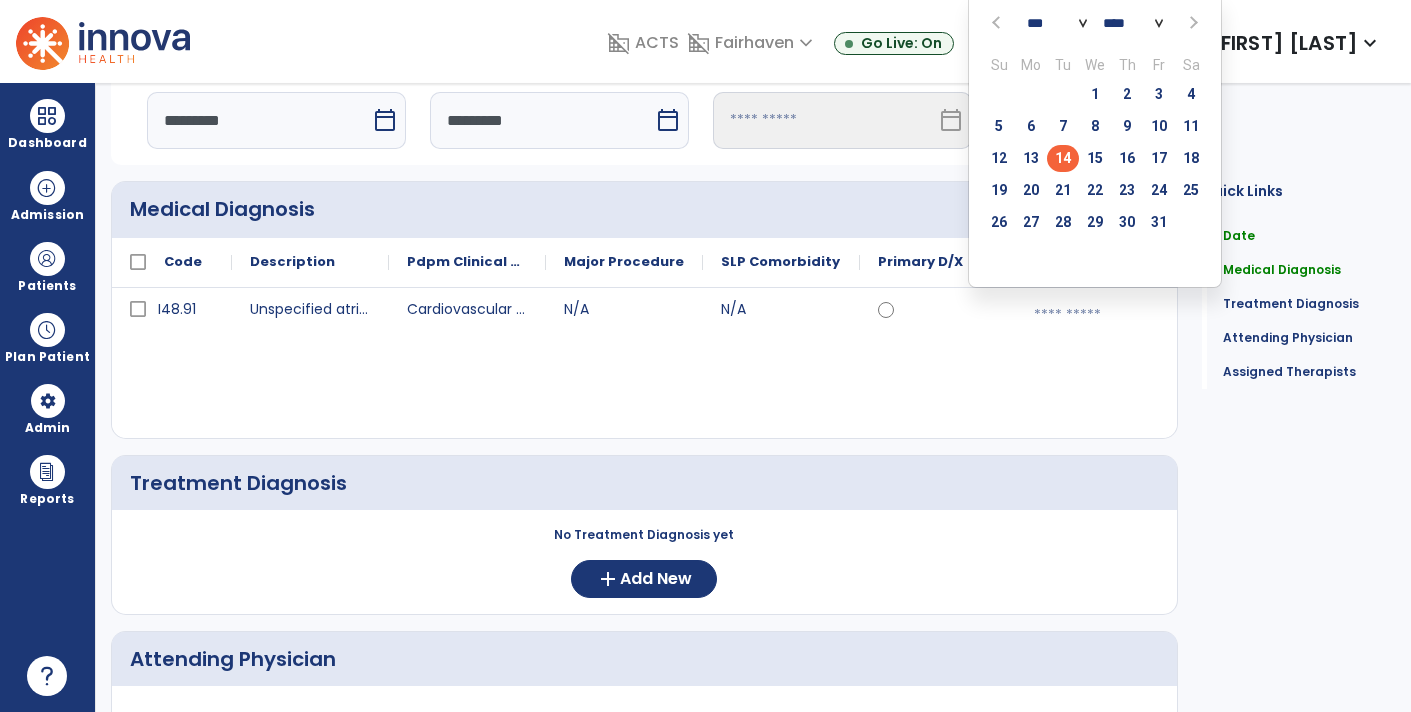 click on "14" 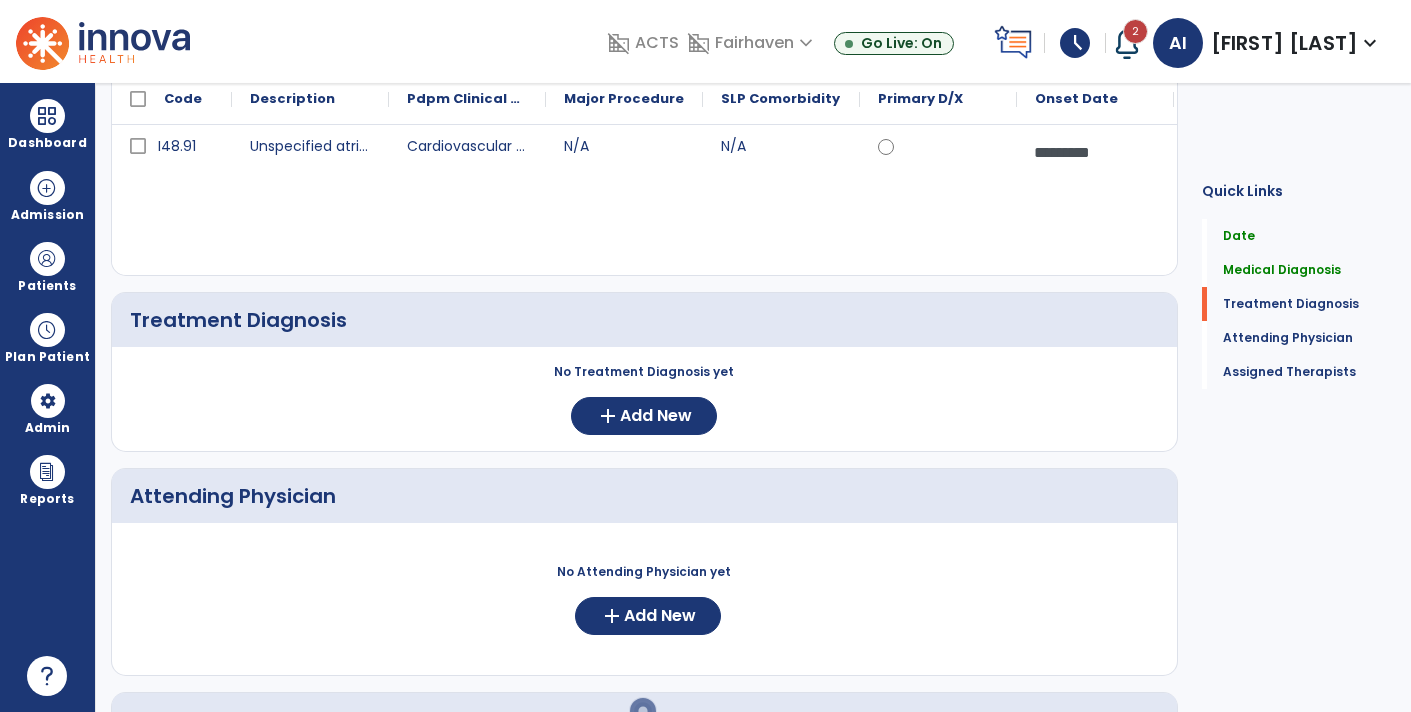 scroll, scrollTop: 263, scrollLeft: 0, axis: vertical 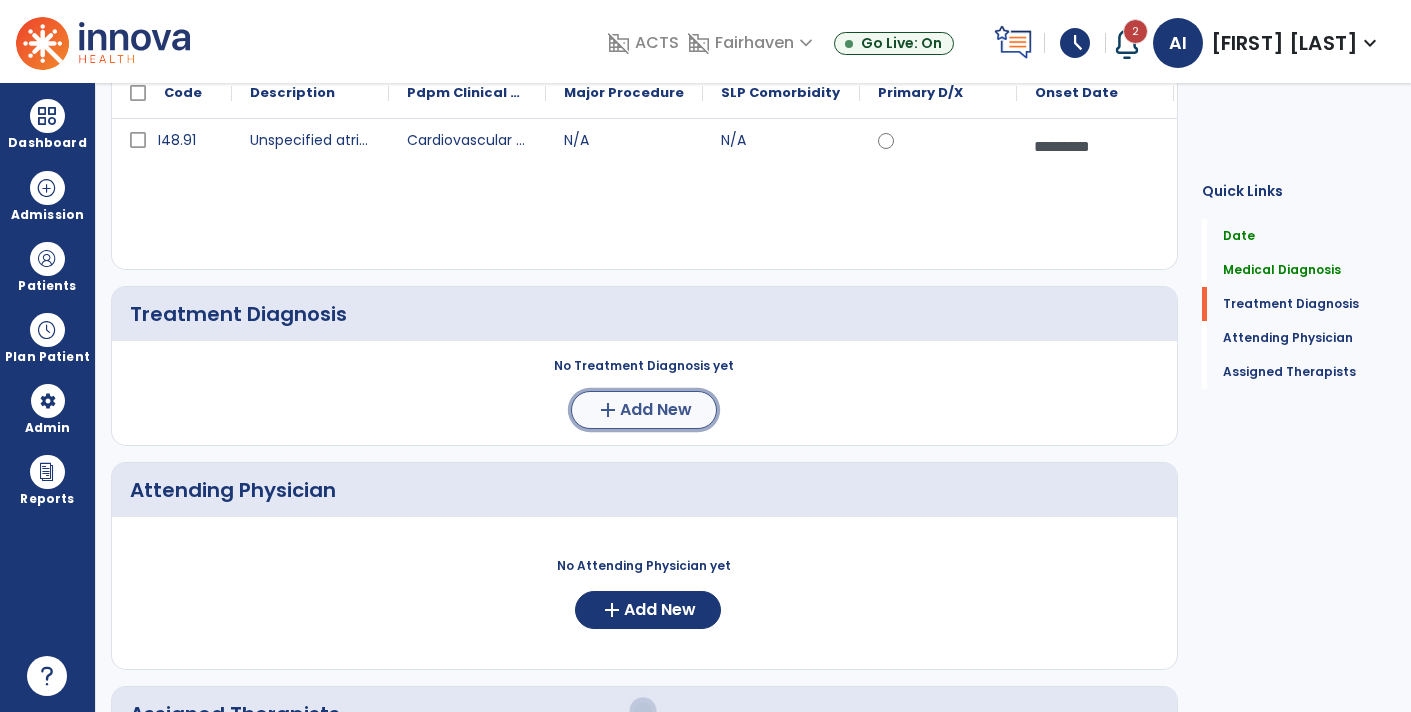 click on "add  Add New" 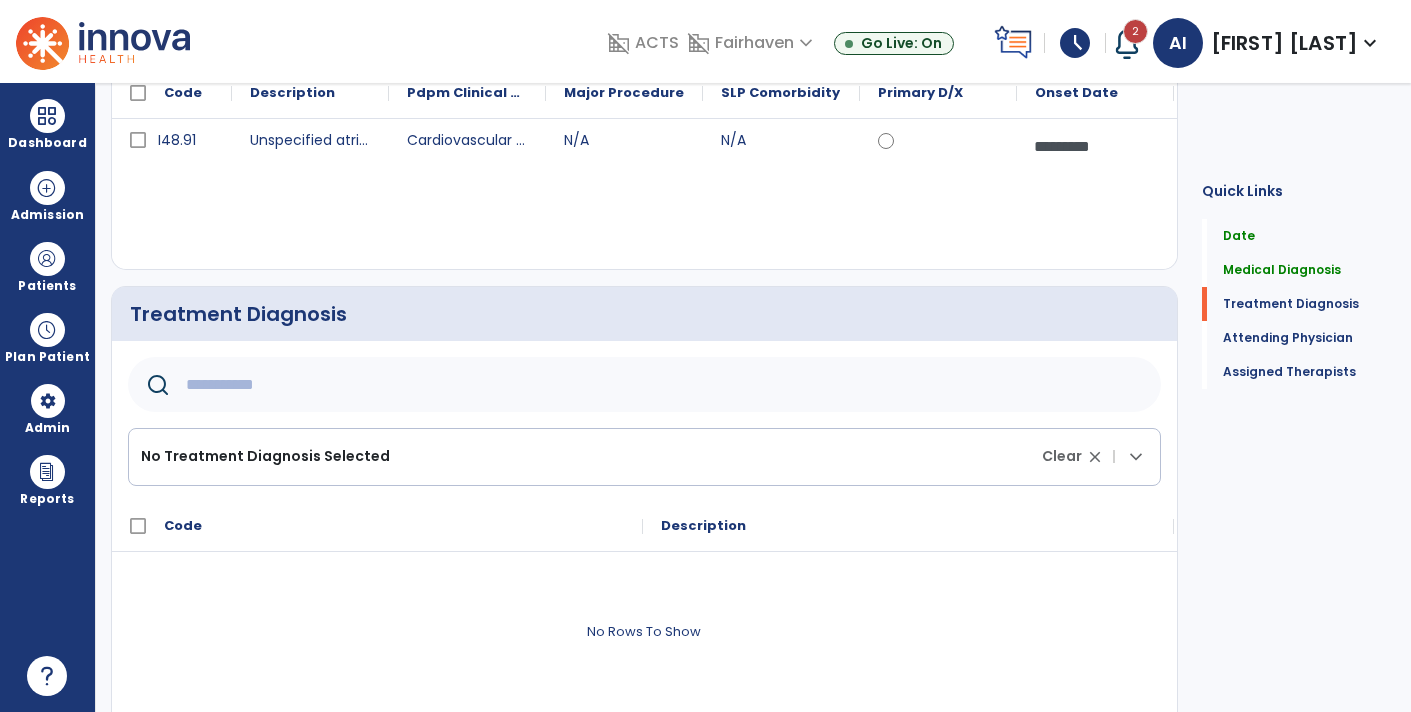 click 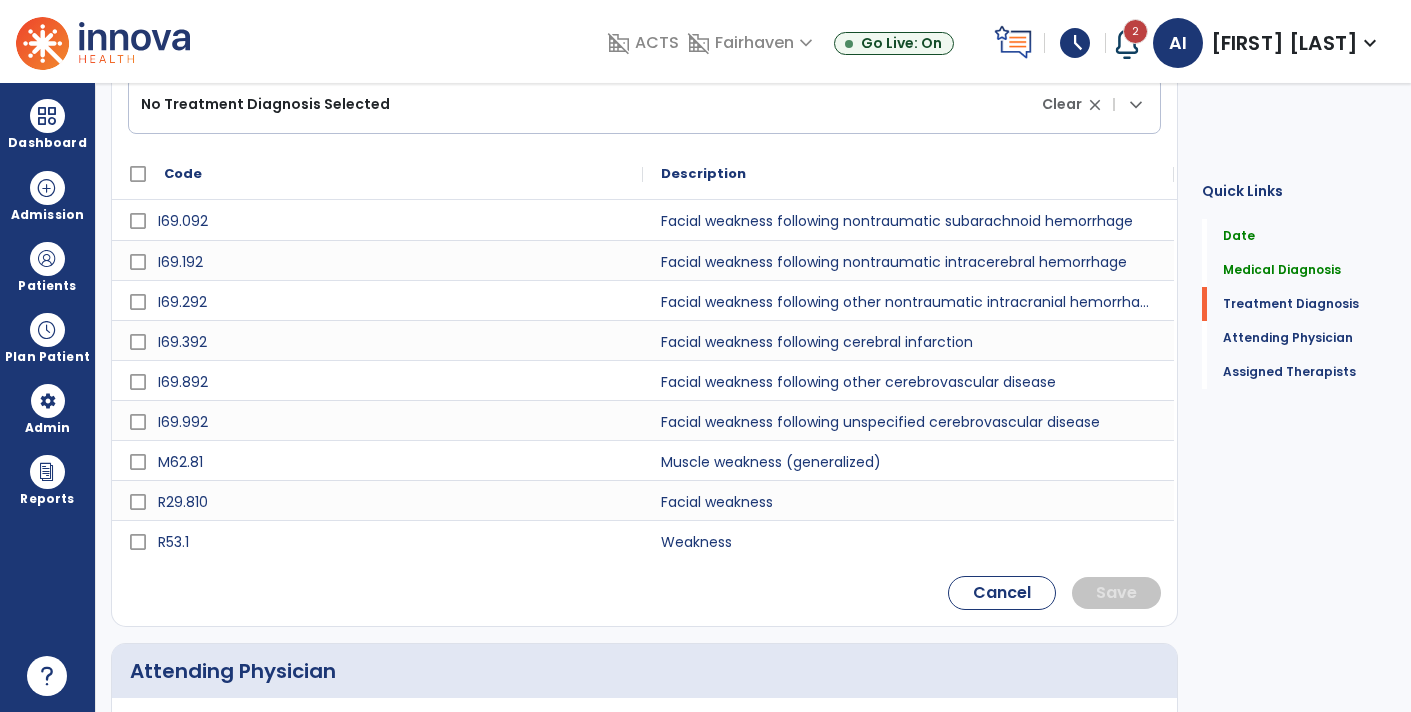 scroll, scrollTop: 618, scrollLeft: 0, axis: vertical 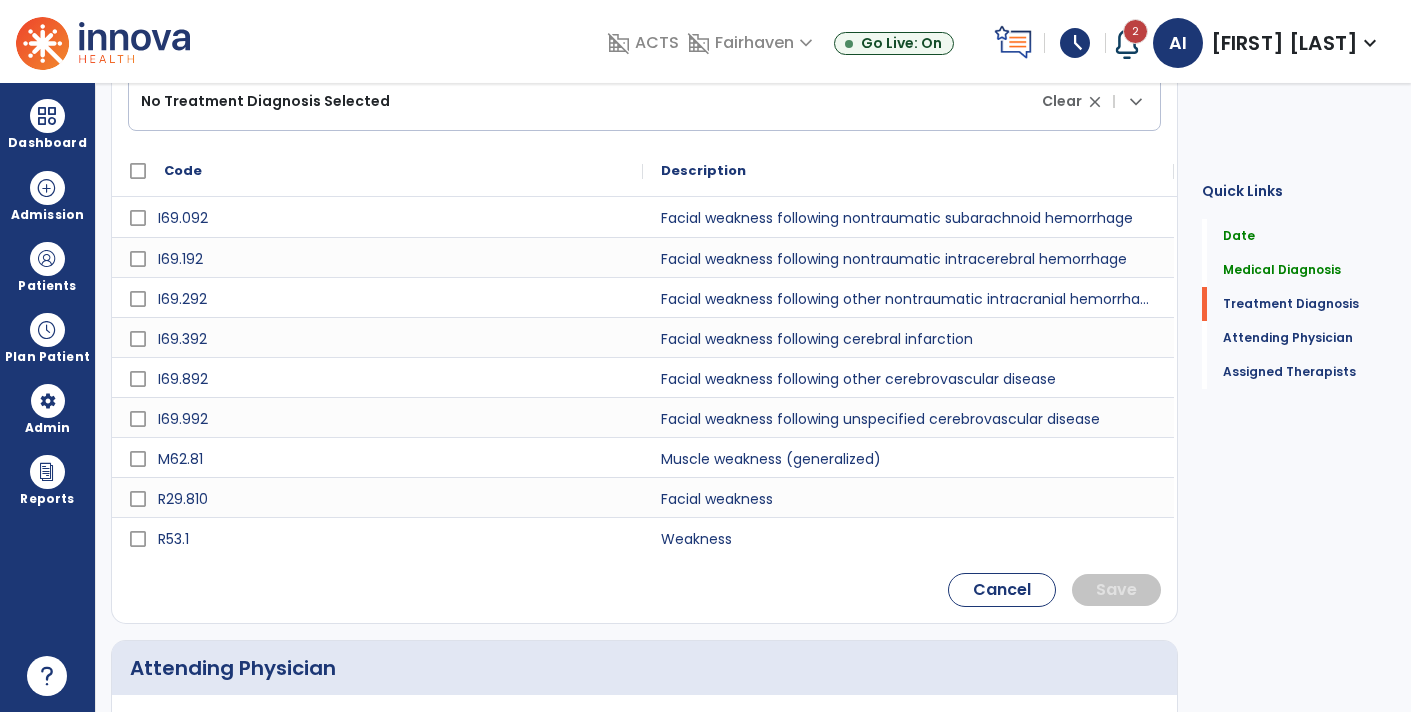 type on "********" 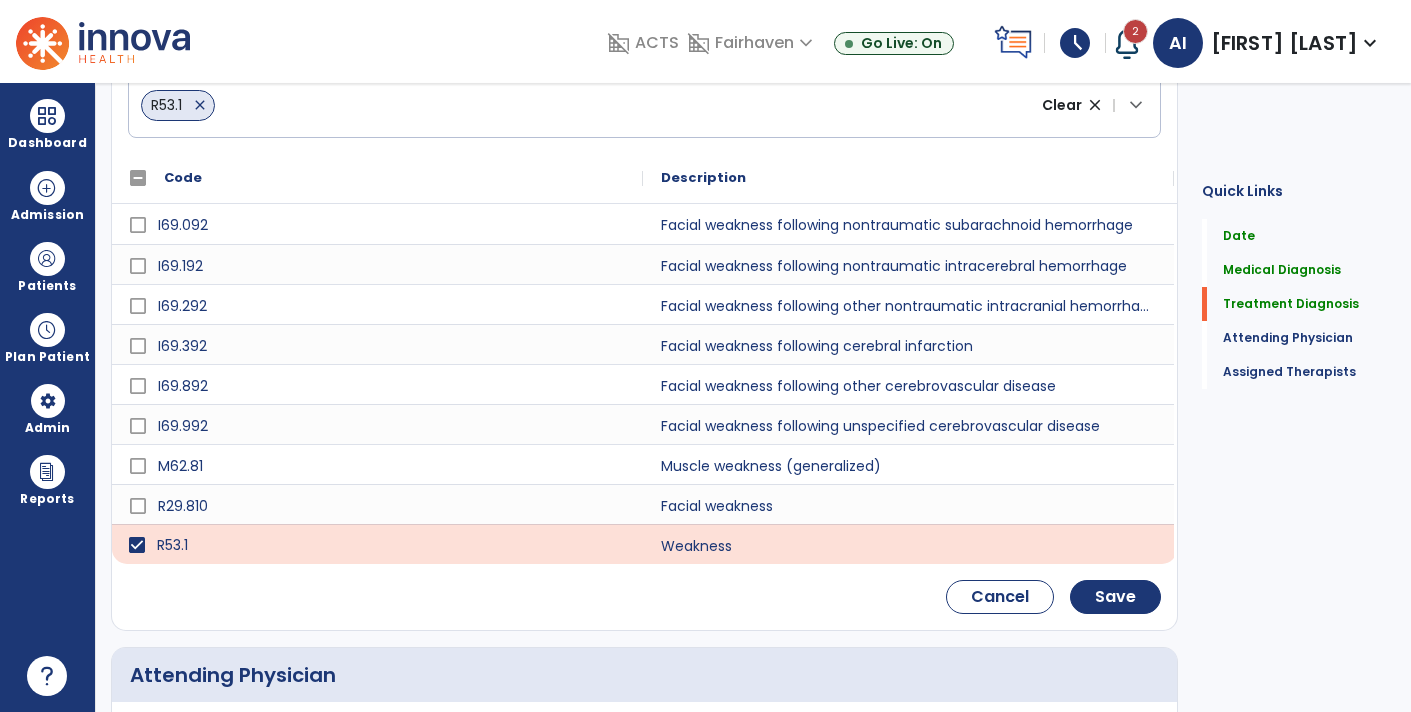 scroll, scrollTop: 617, scrollLeft: 0, axis: vertical 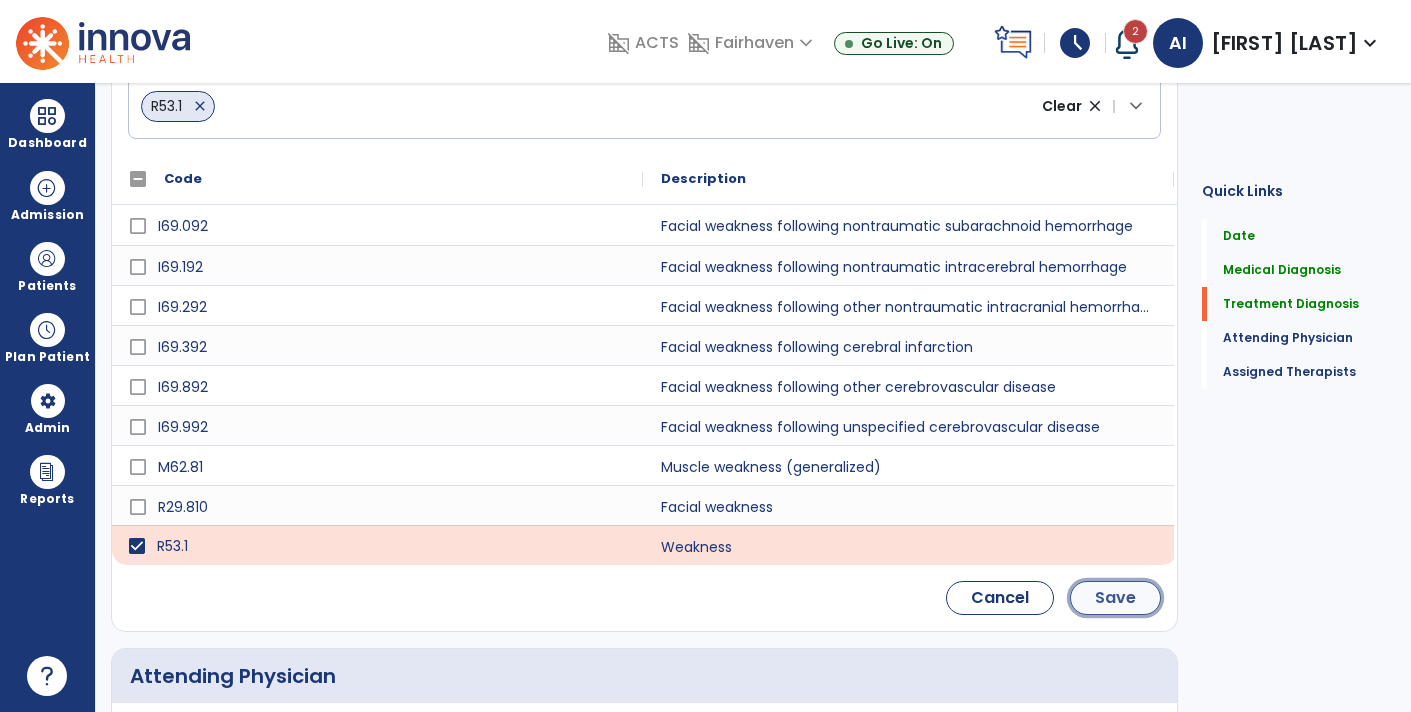 click on "Save" 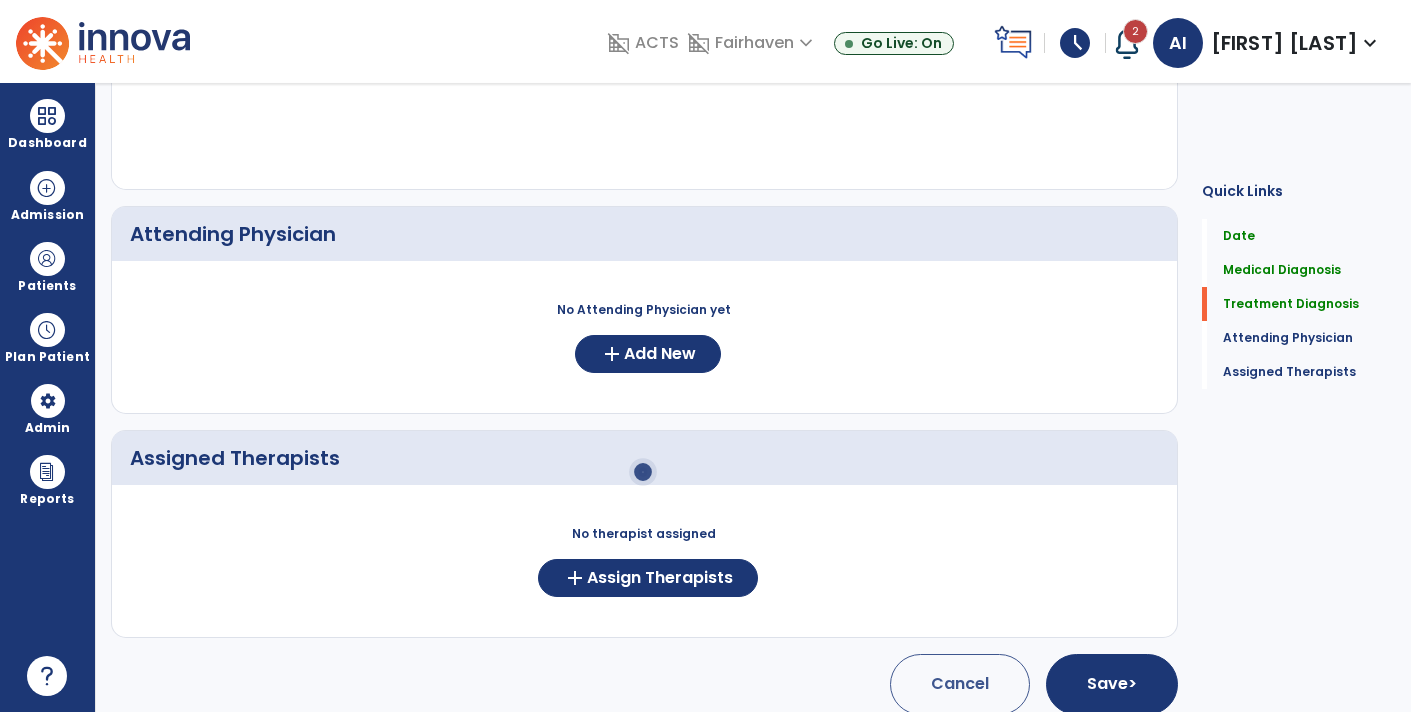 scroll, scrollTop: 452, scrollLeft: 0, axis: vertical 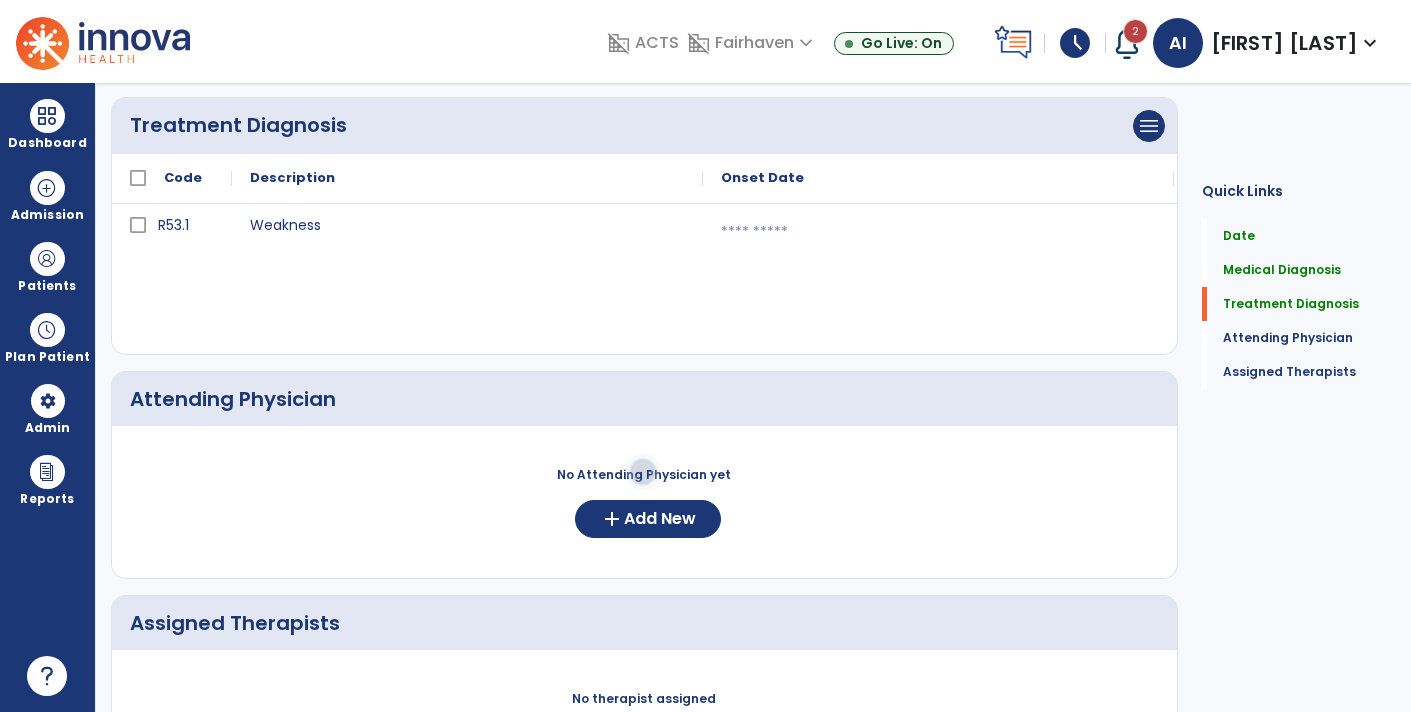 click at bounding box center [938, 232] 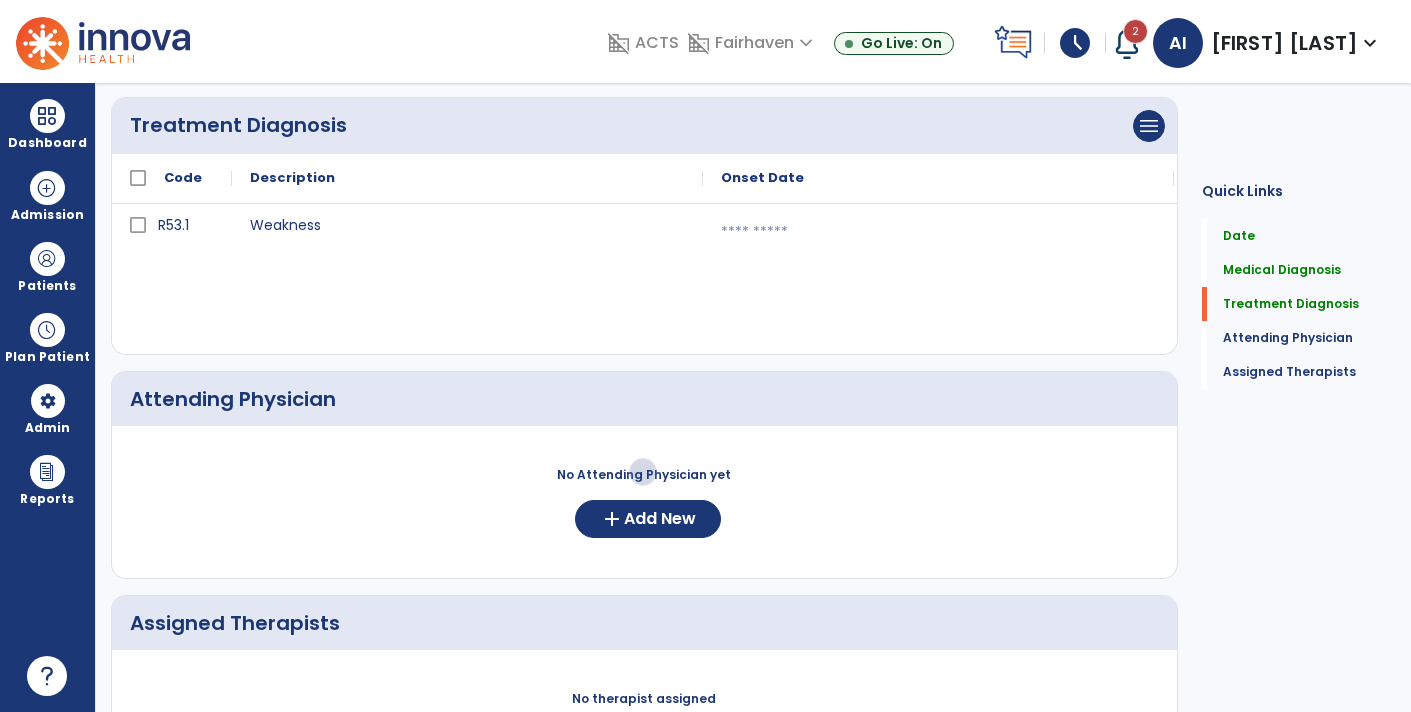 select on "*" 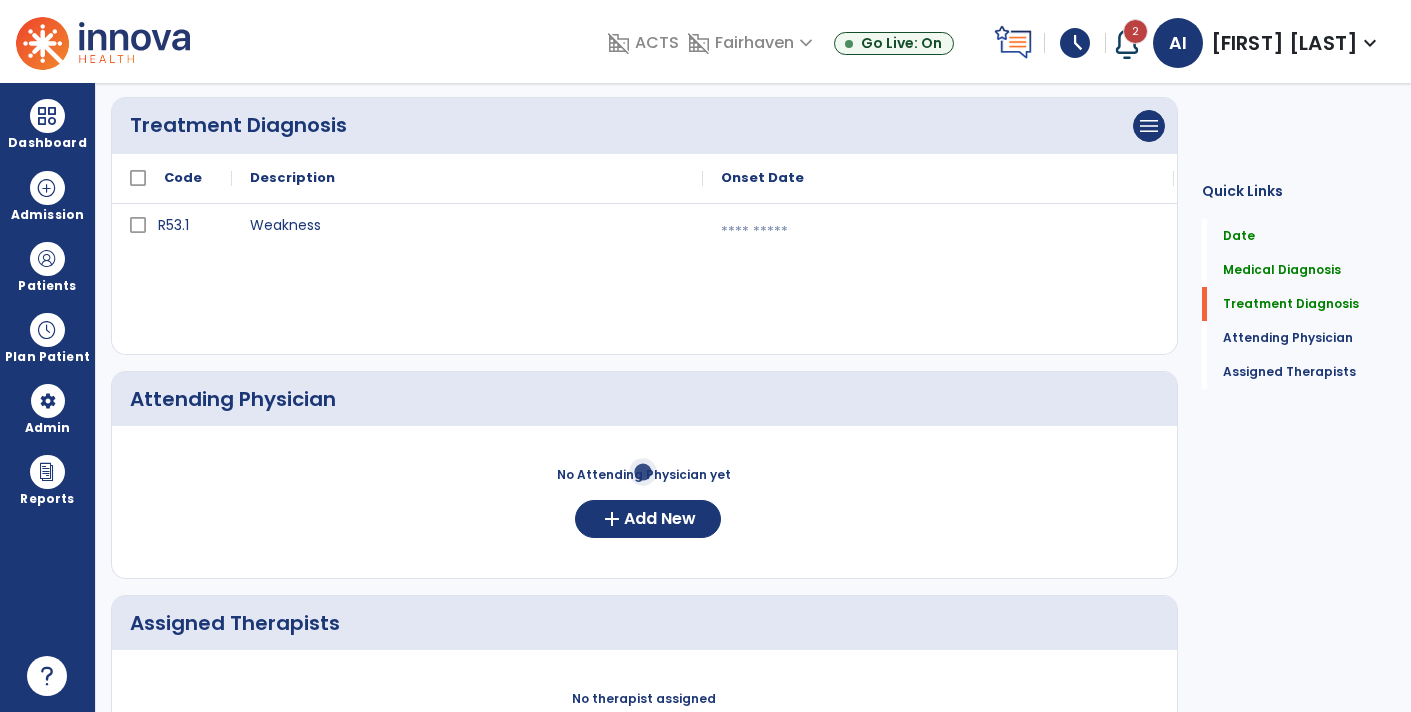select on "****" 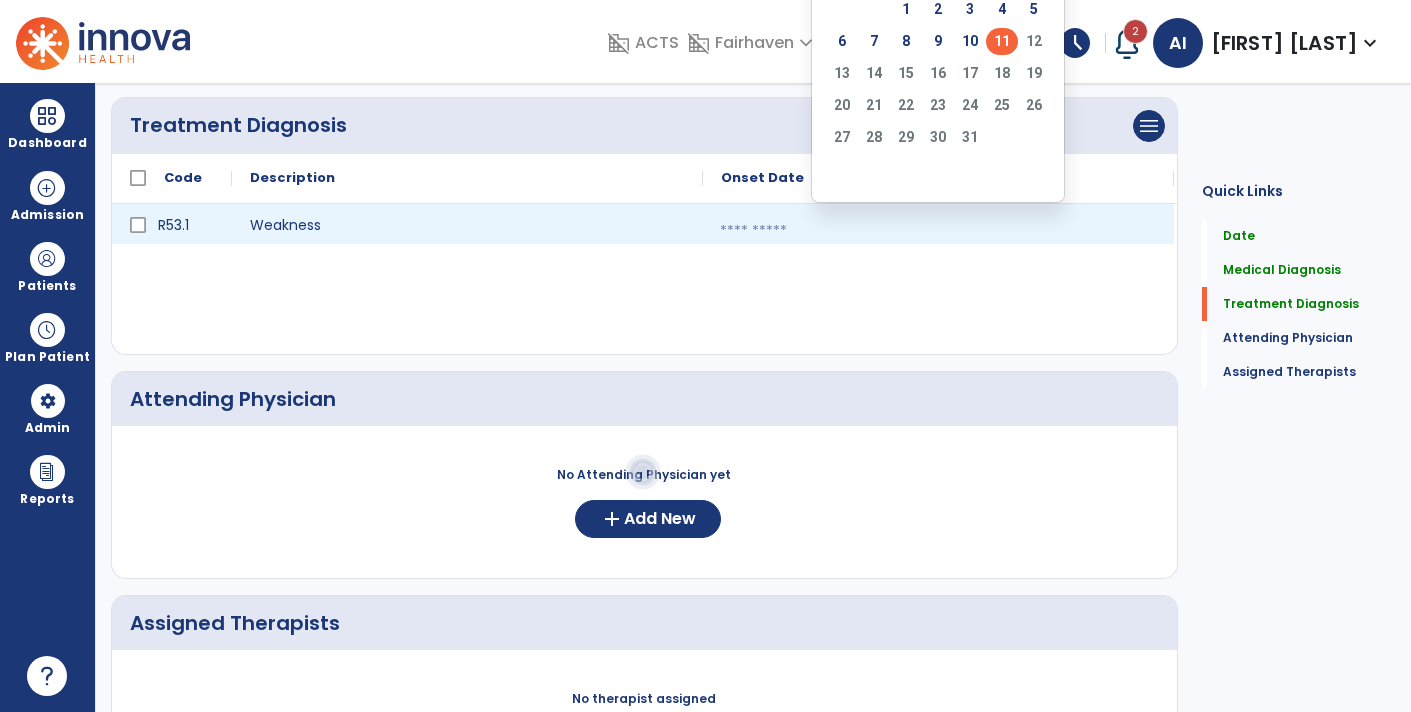 click on "11" 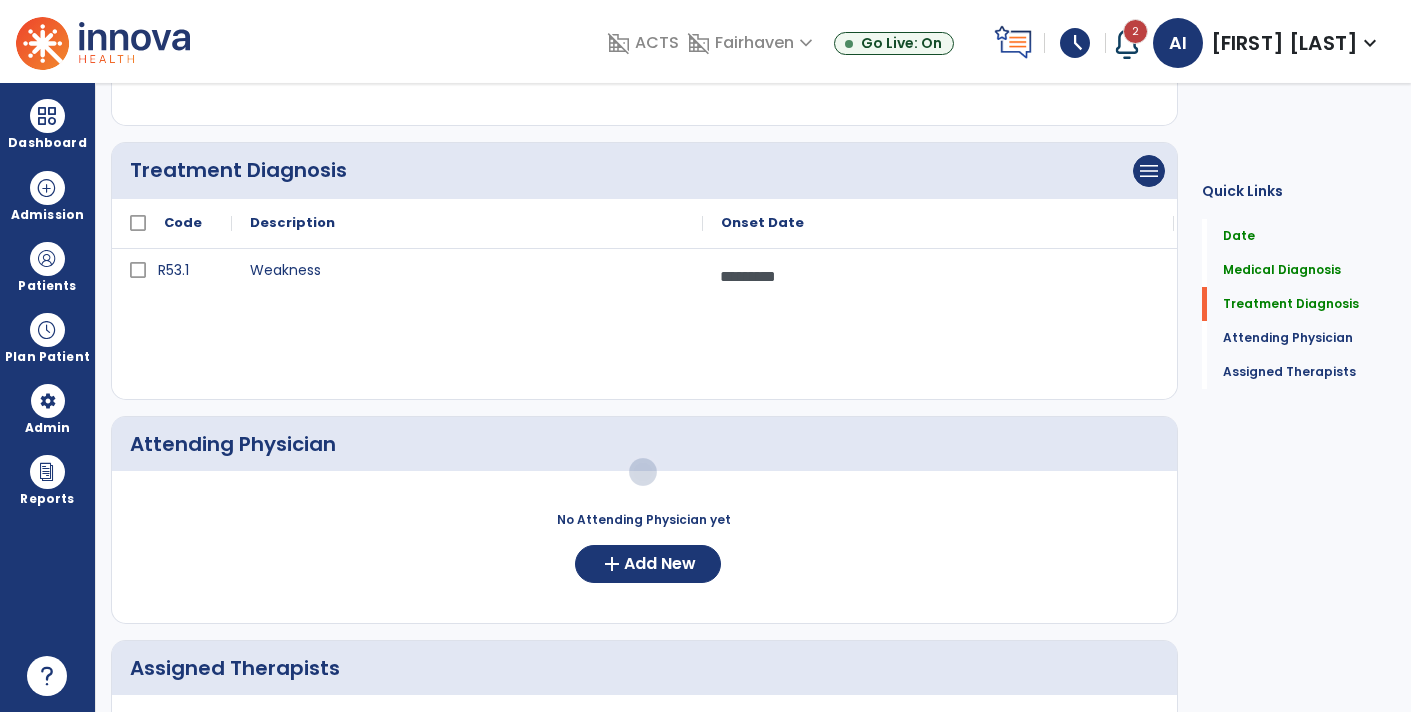 scroll, scrollTop: 402, scrollLeft: 0, axis: vertical 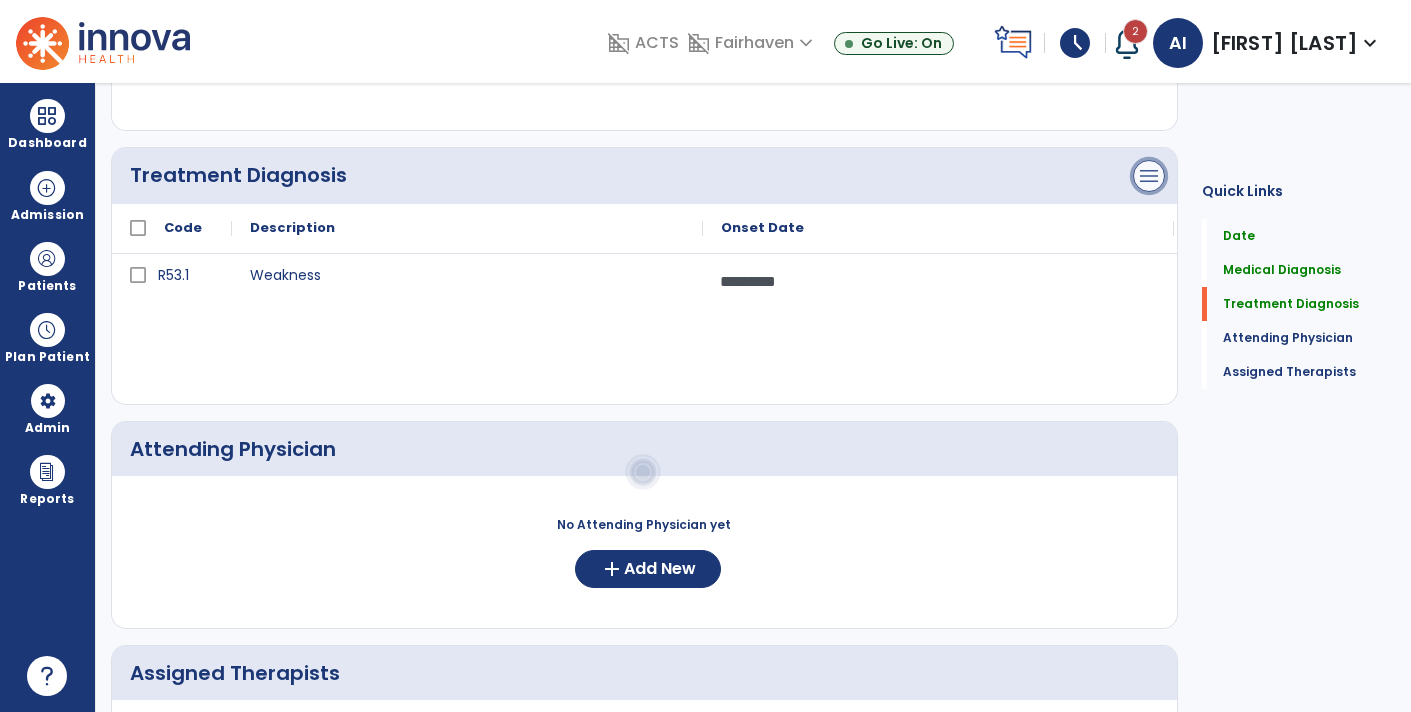 click on "menu" at bounding box center (1149, -98) 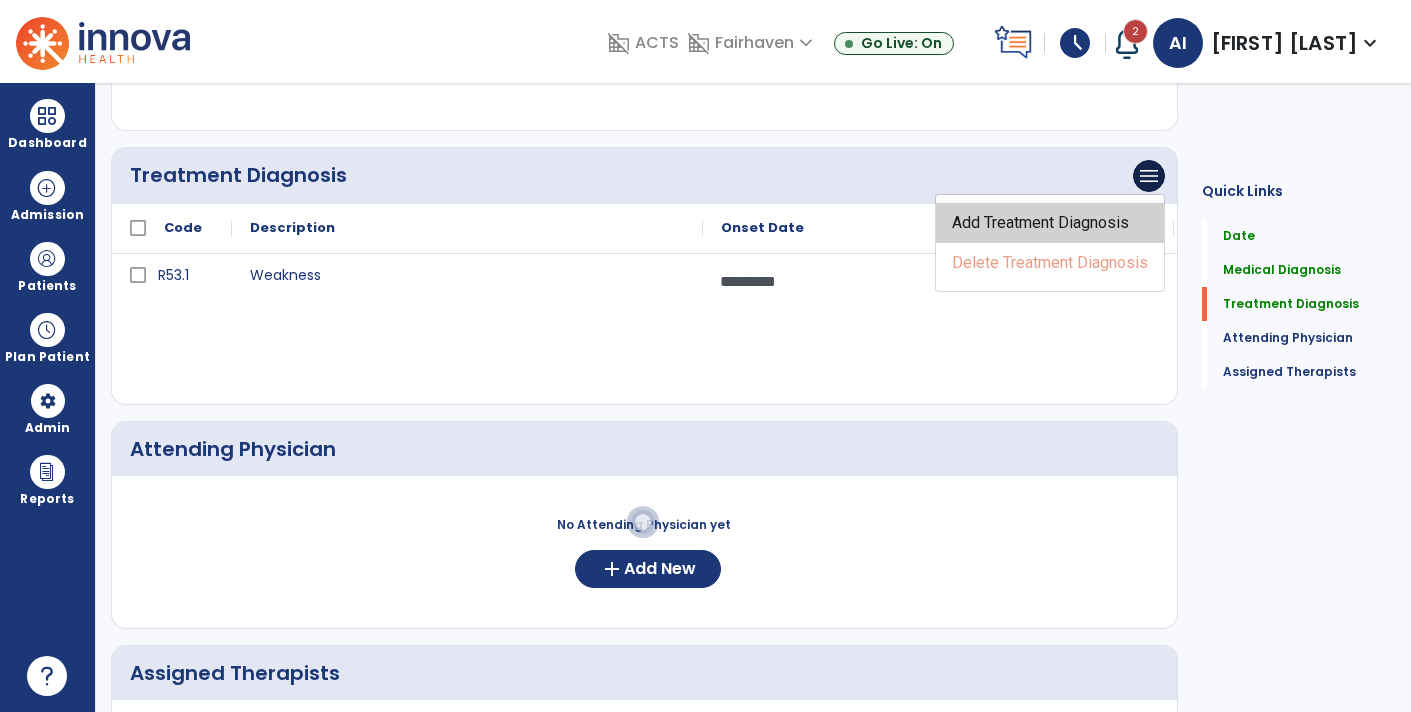 click on "Add Treatment Diagnosis" 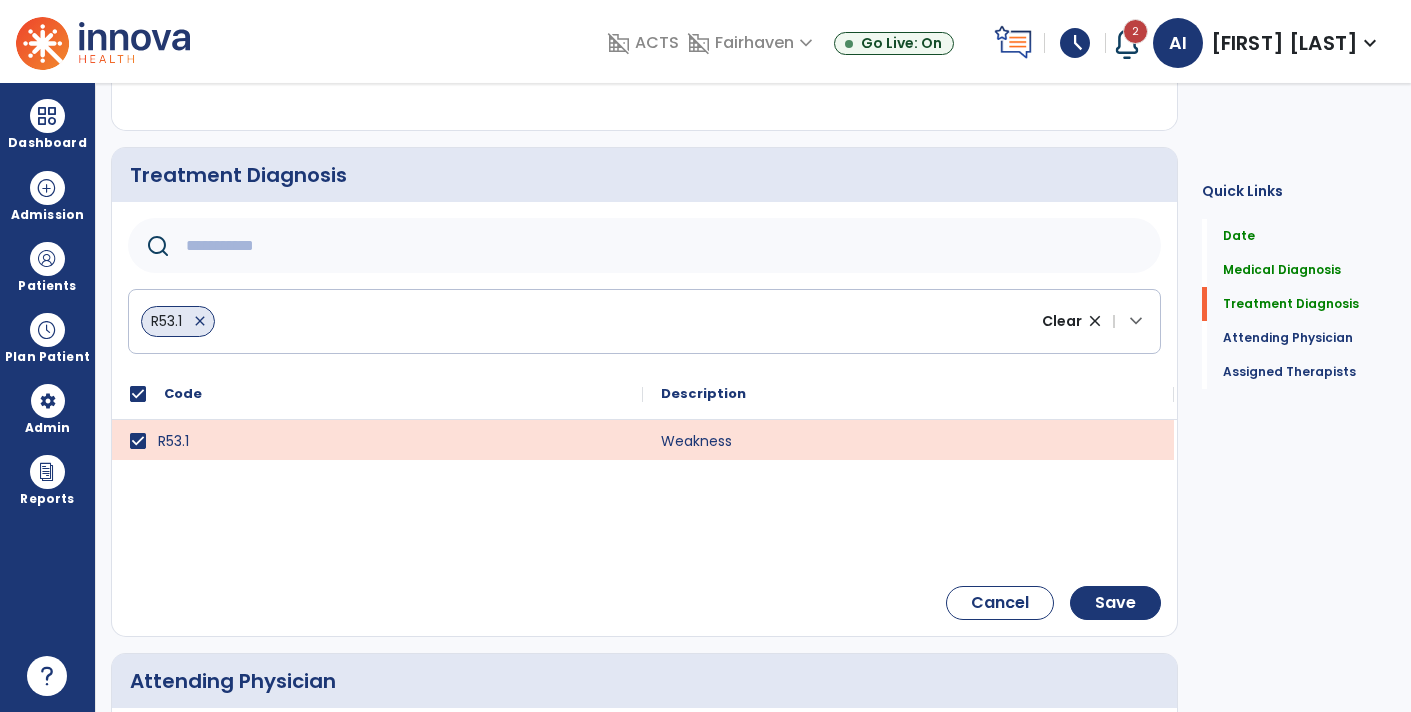 click 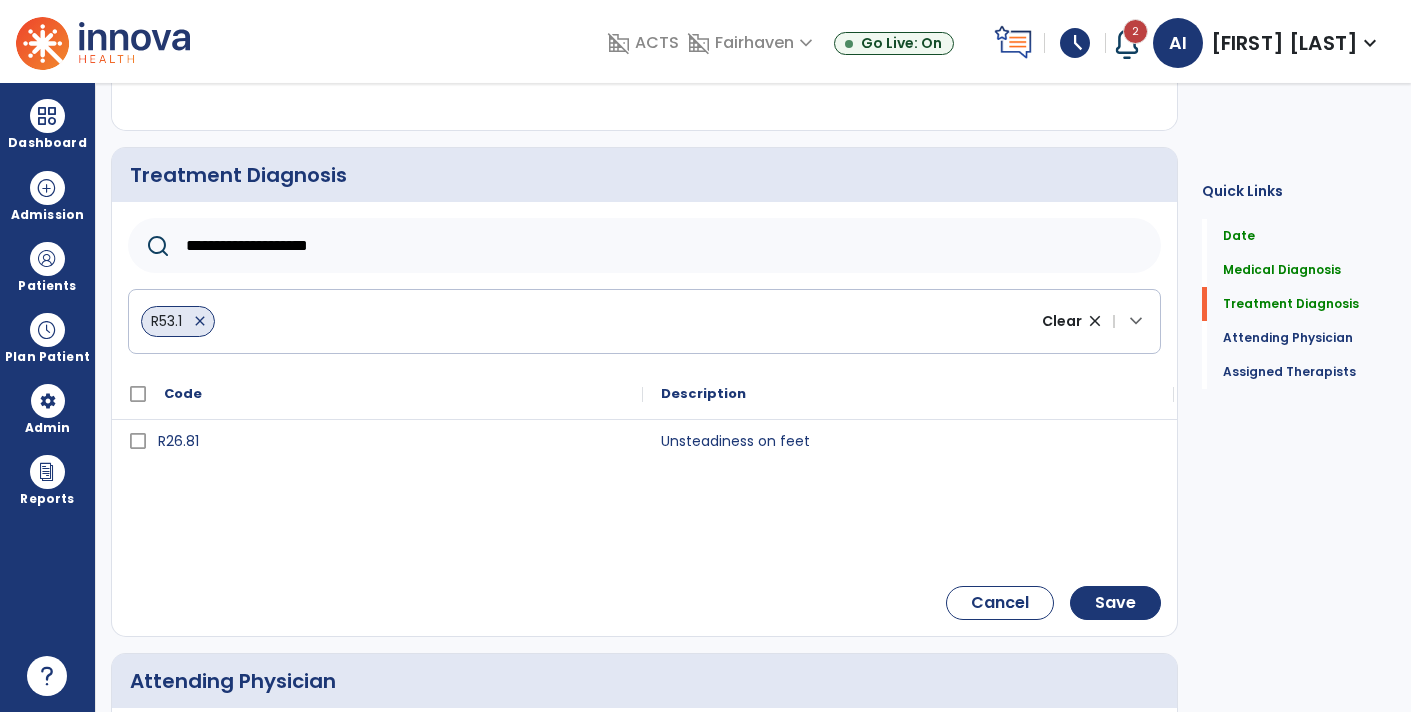 type on "**********" 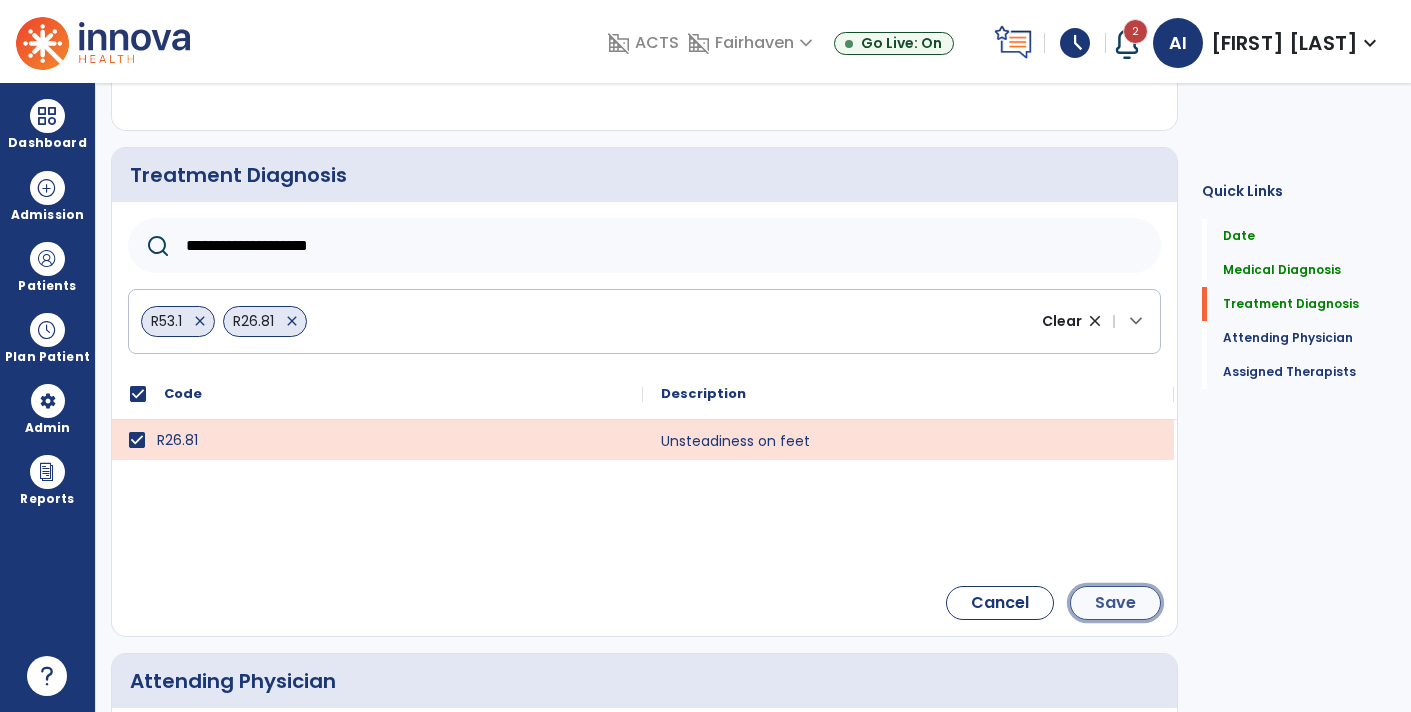 click on "Save" 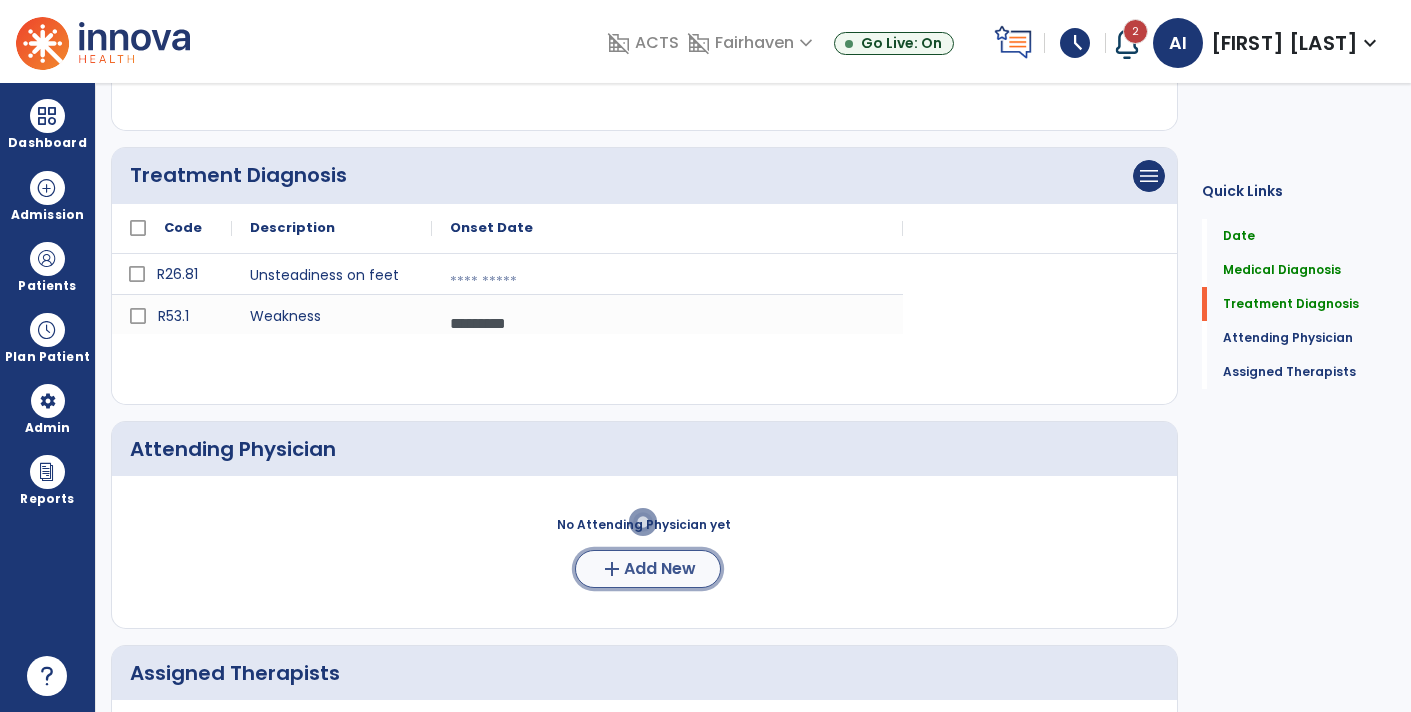 click on "add  Add New" 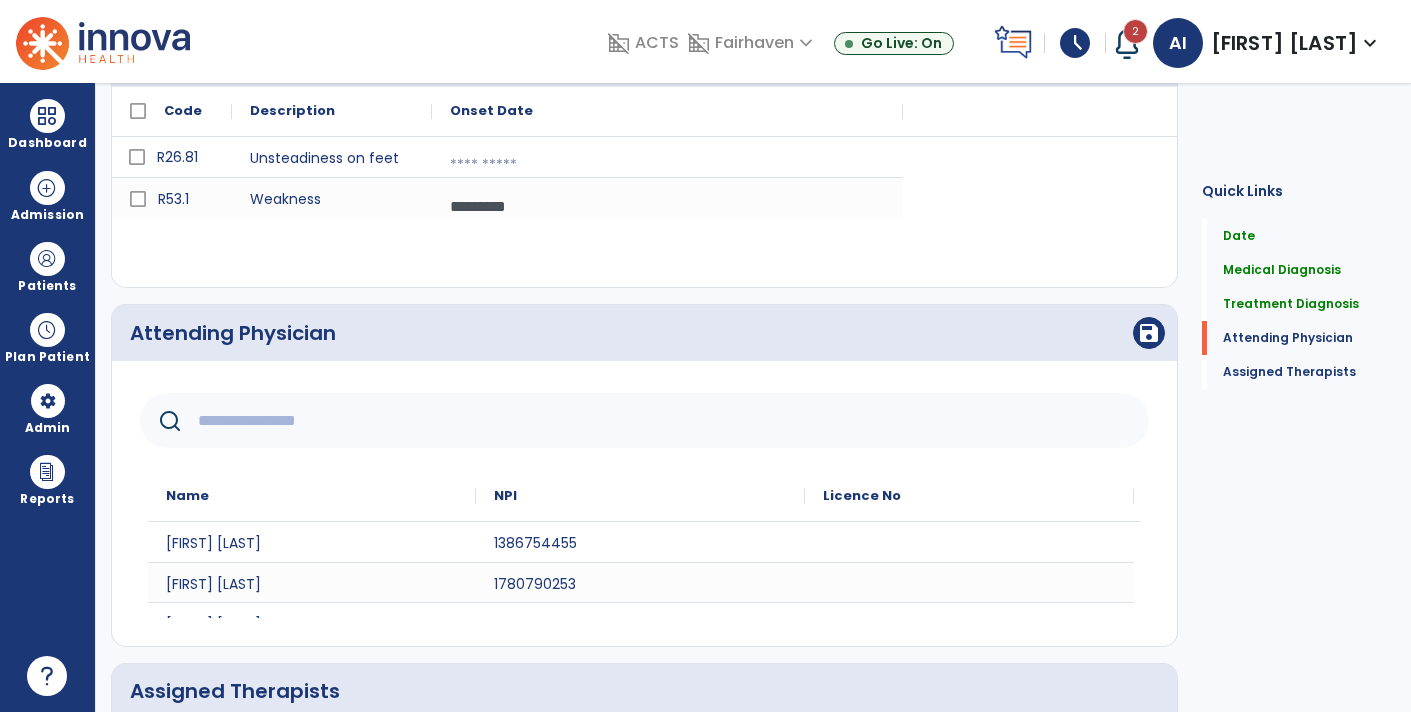scroll, scrollTop: 520, scrollLeft: 0, axis: vertical 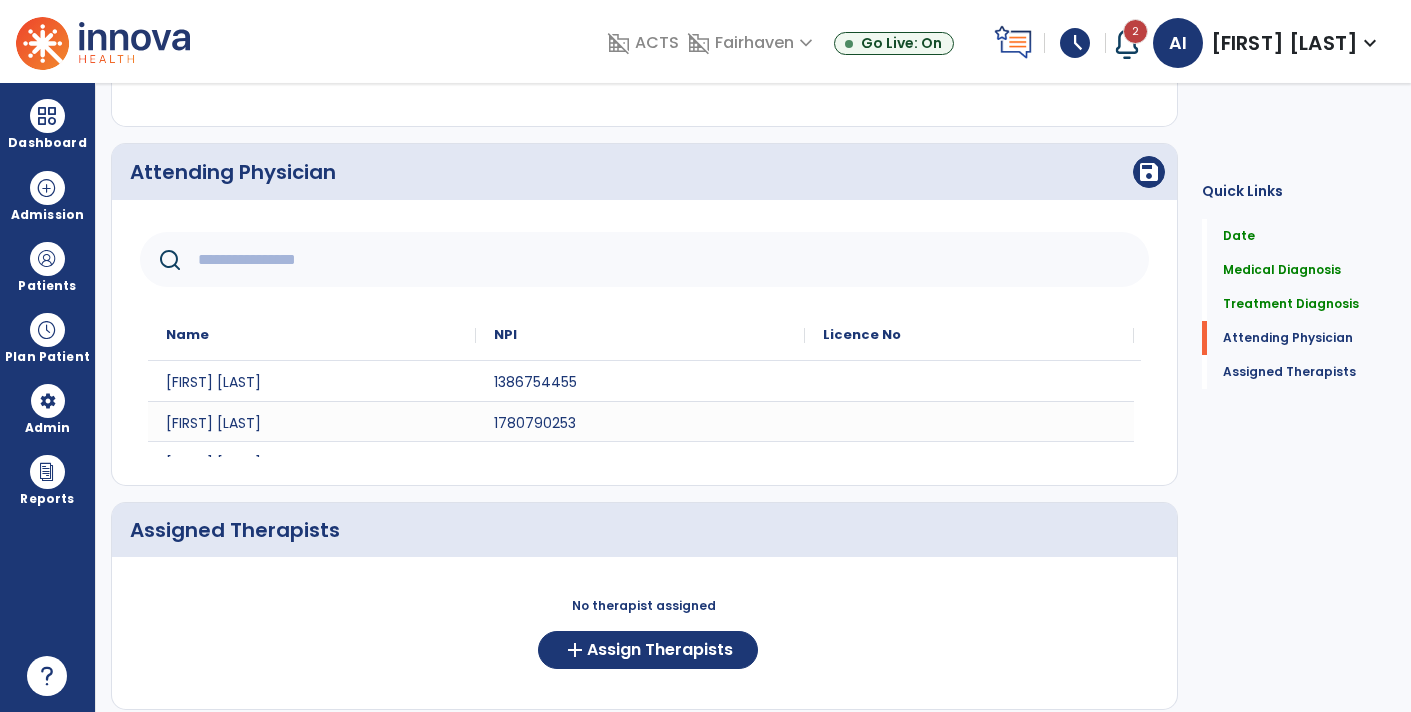 click 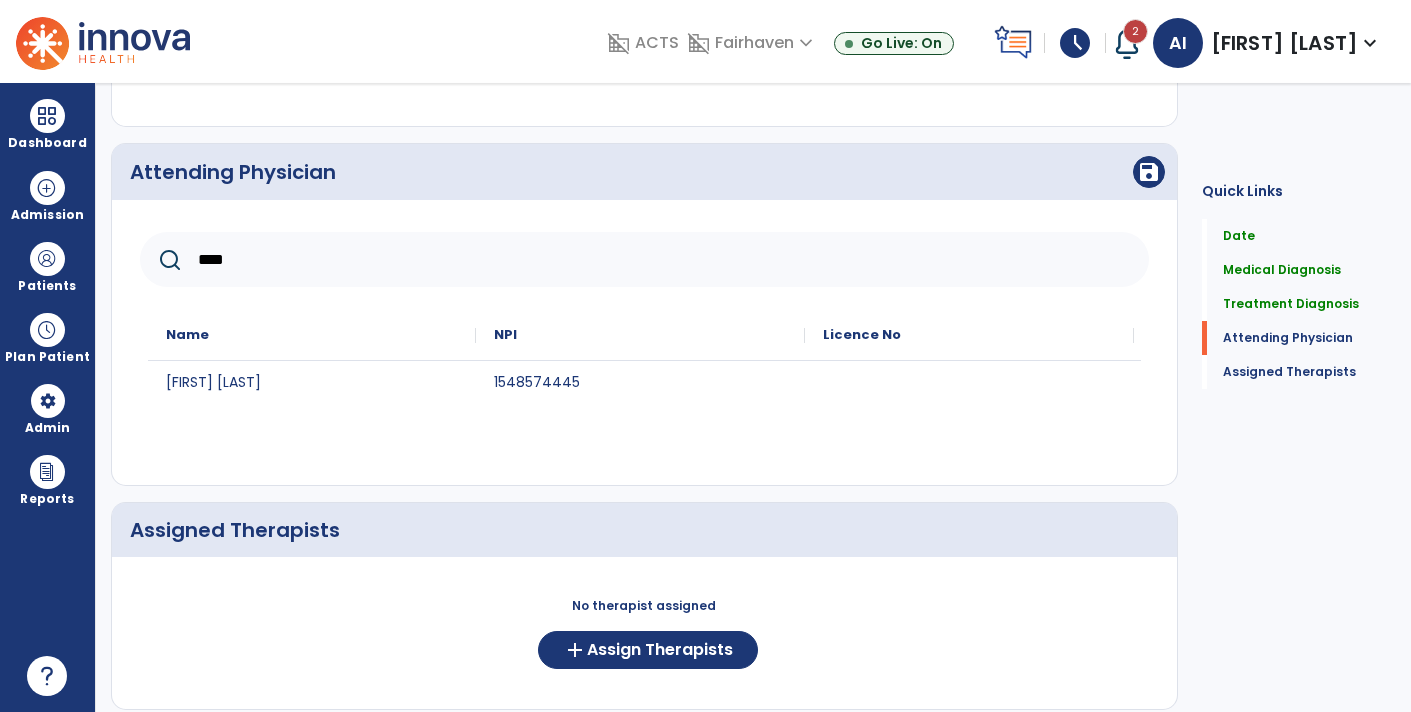 type on "****" 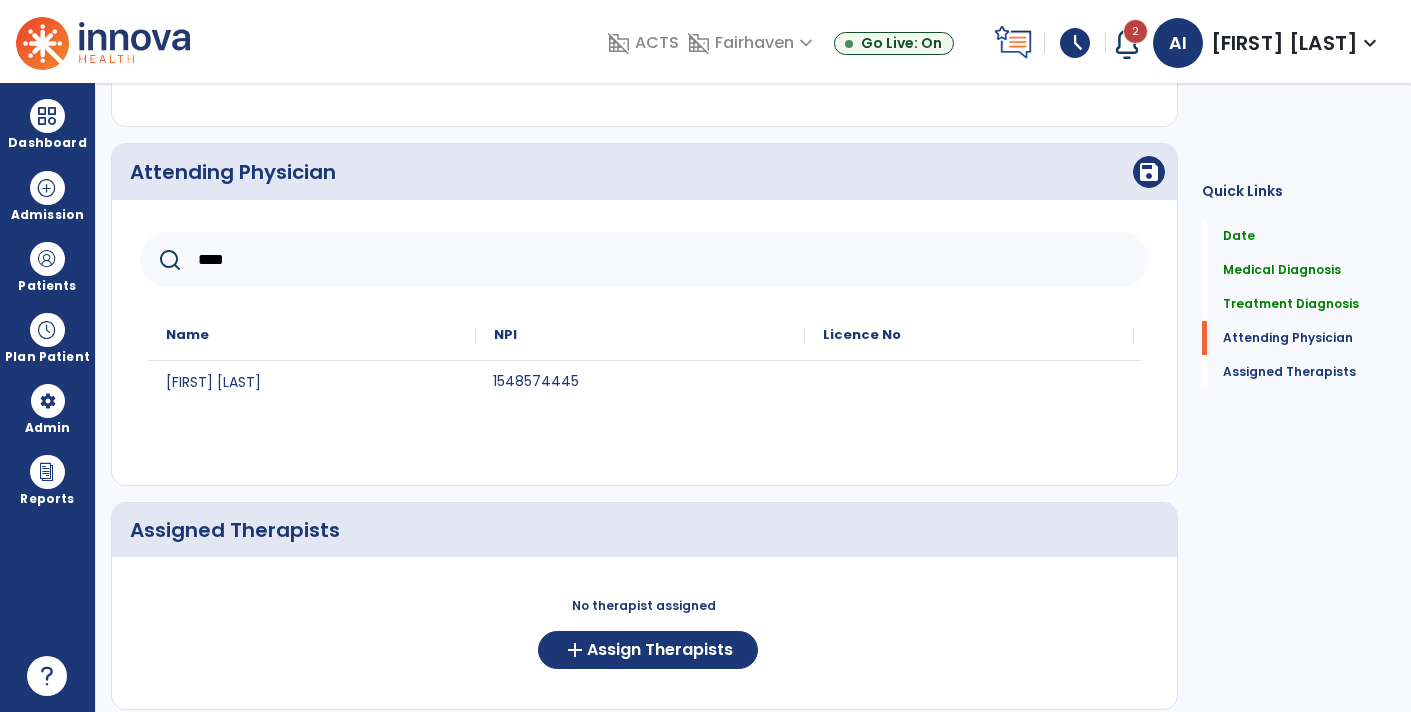 click on "1548574445" 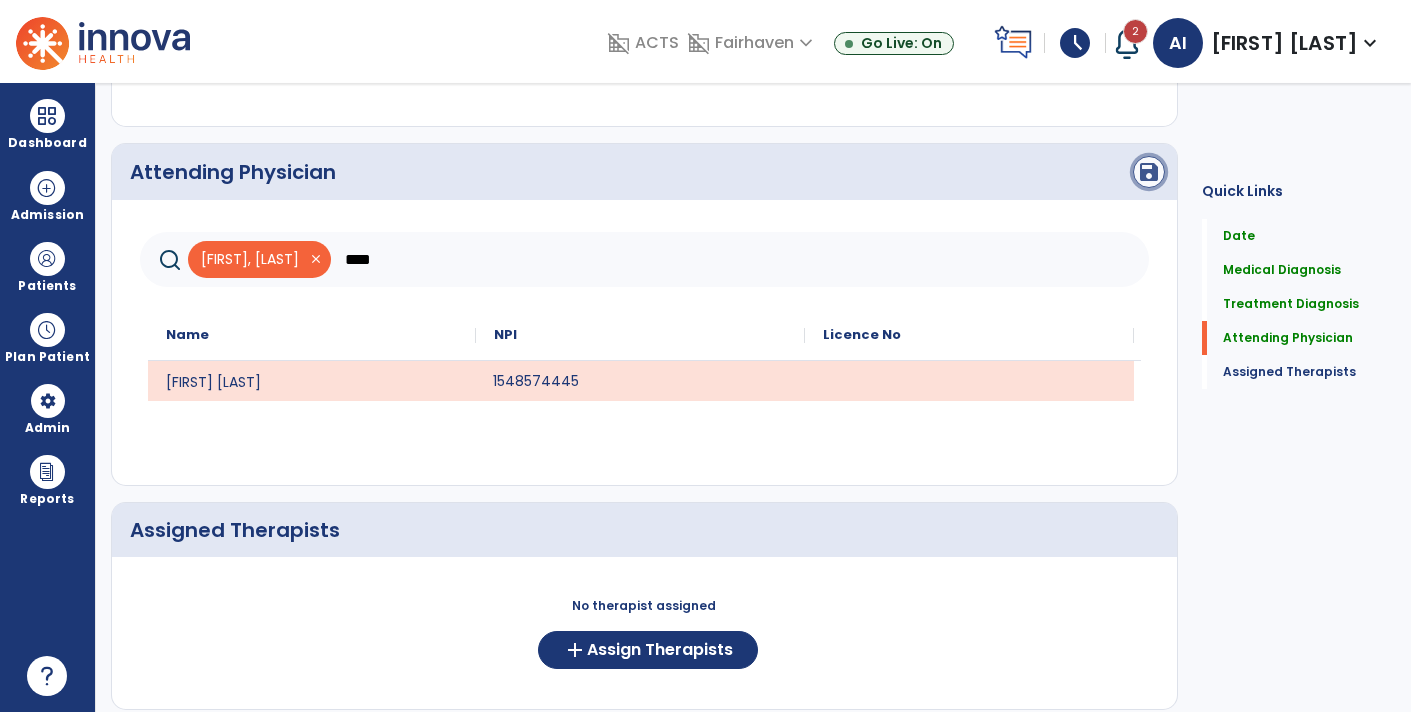 click on "save" 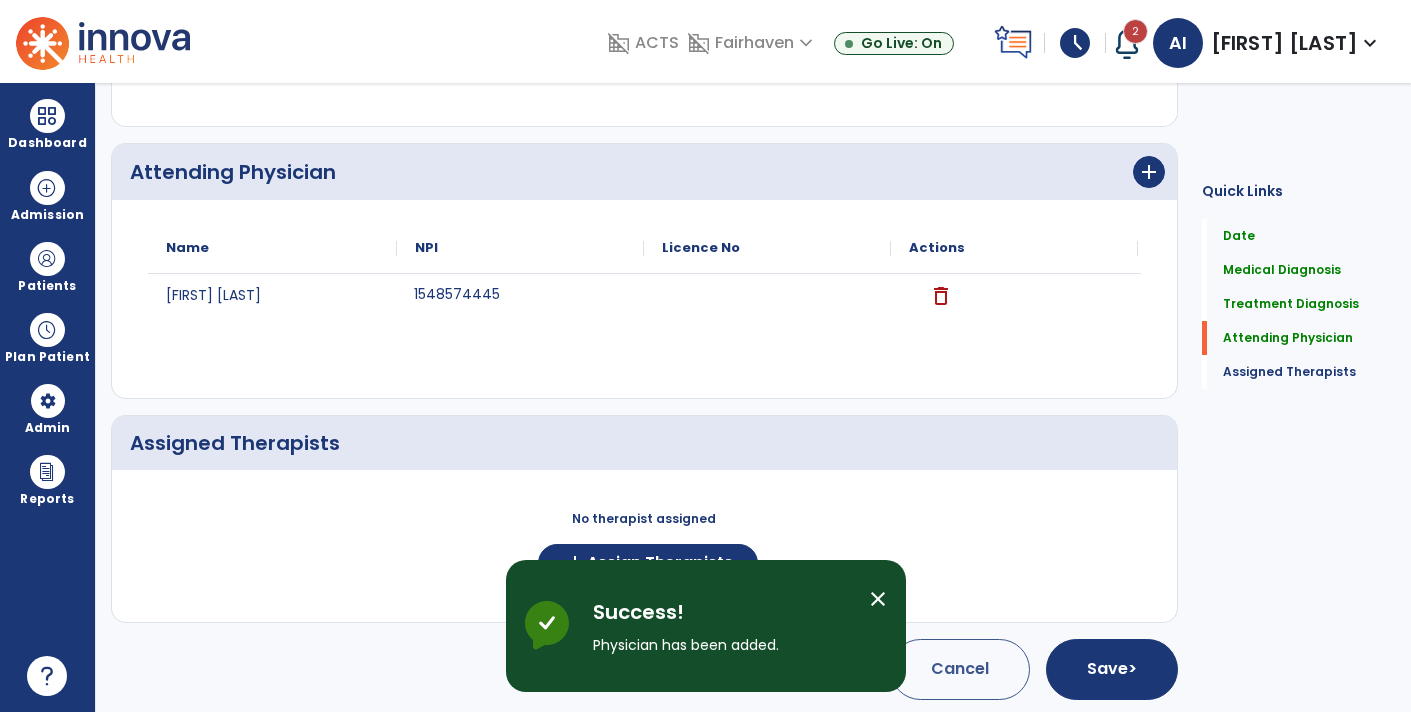 scroll, scrollTop: 680, scrollLeft: 0, axis: vertical 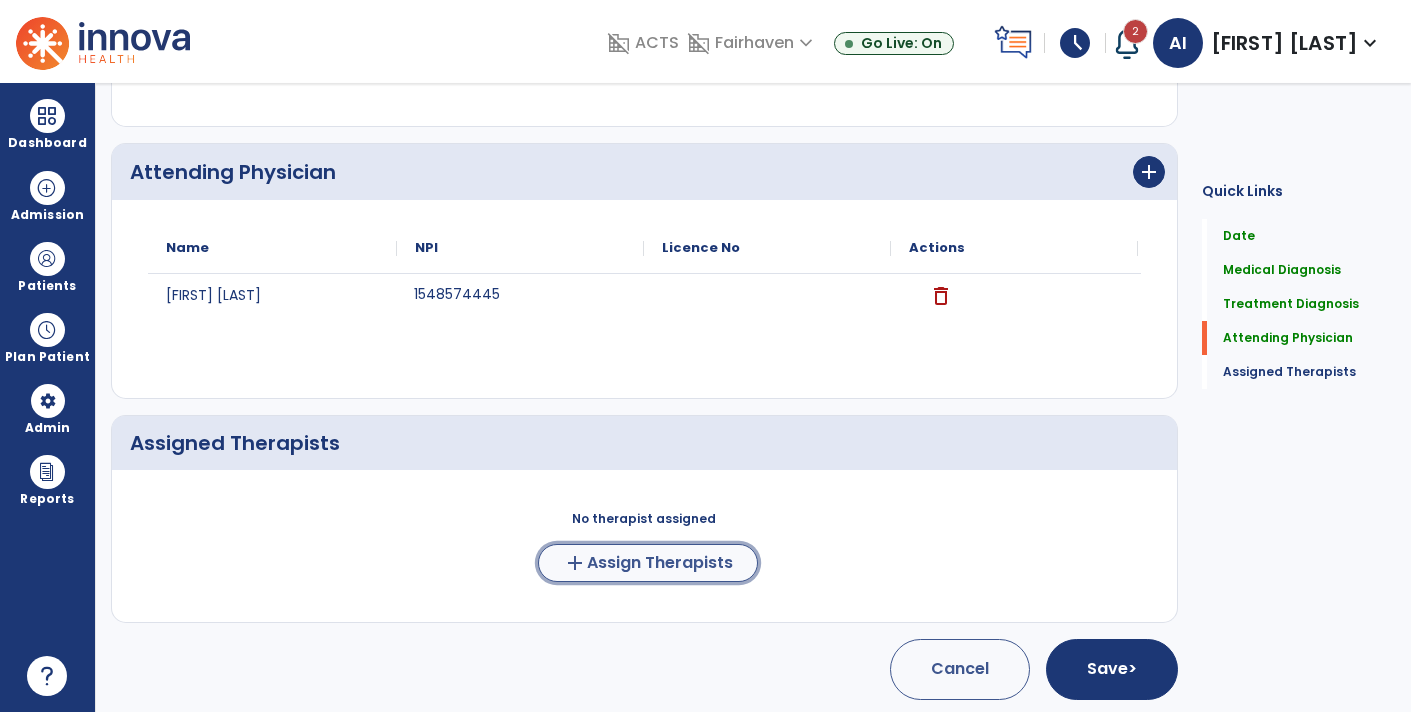 click on "Assign Therapists" 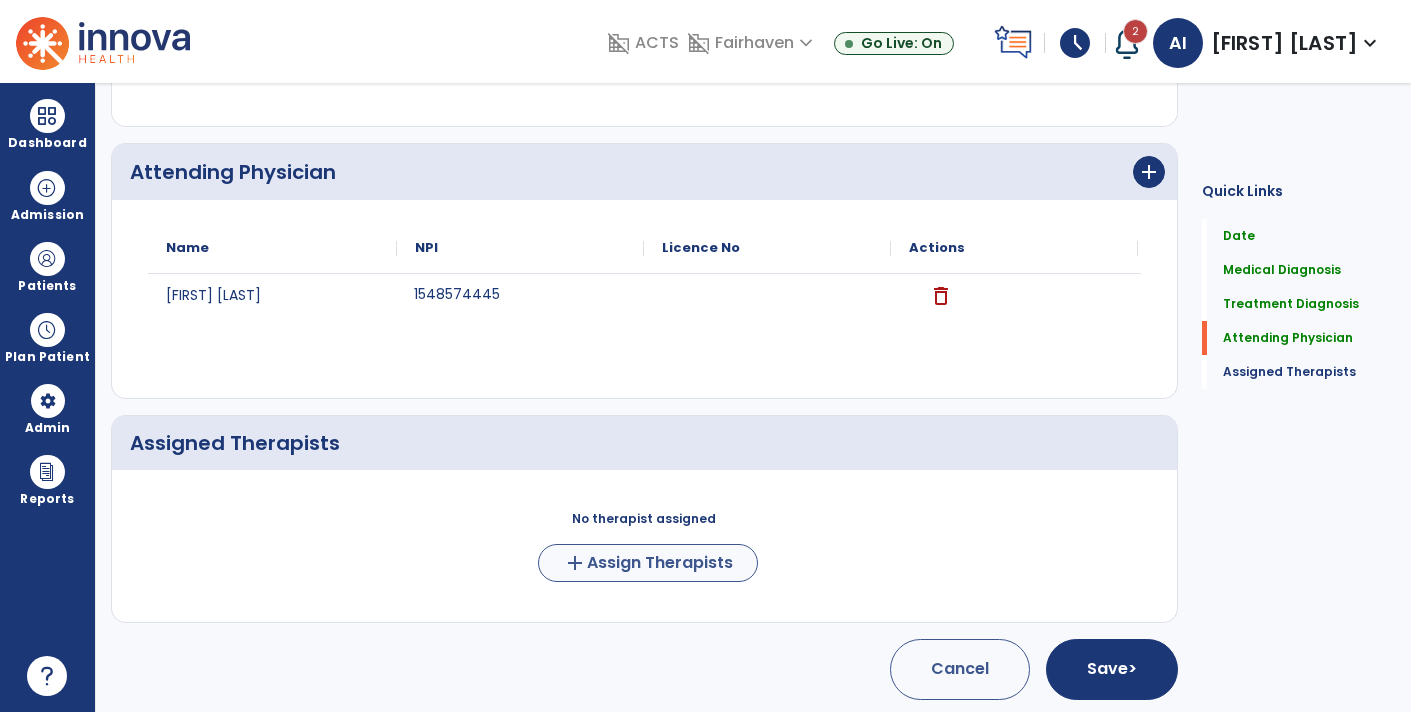scroll, scrollTop: 676, scrollLeft: 0, axis: vertical 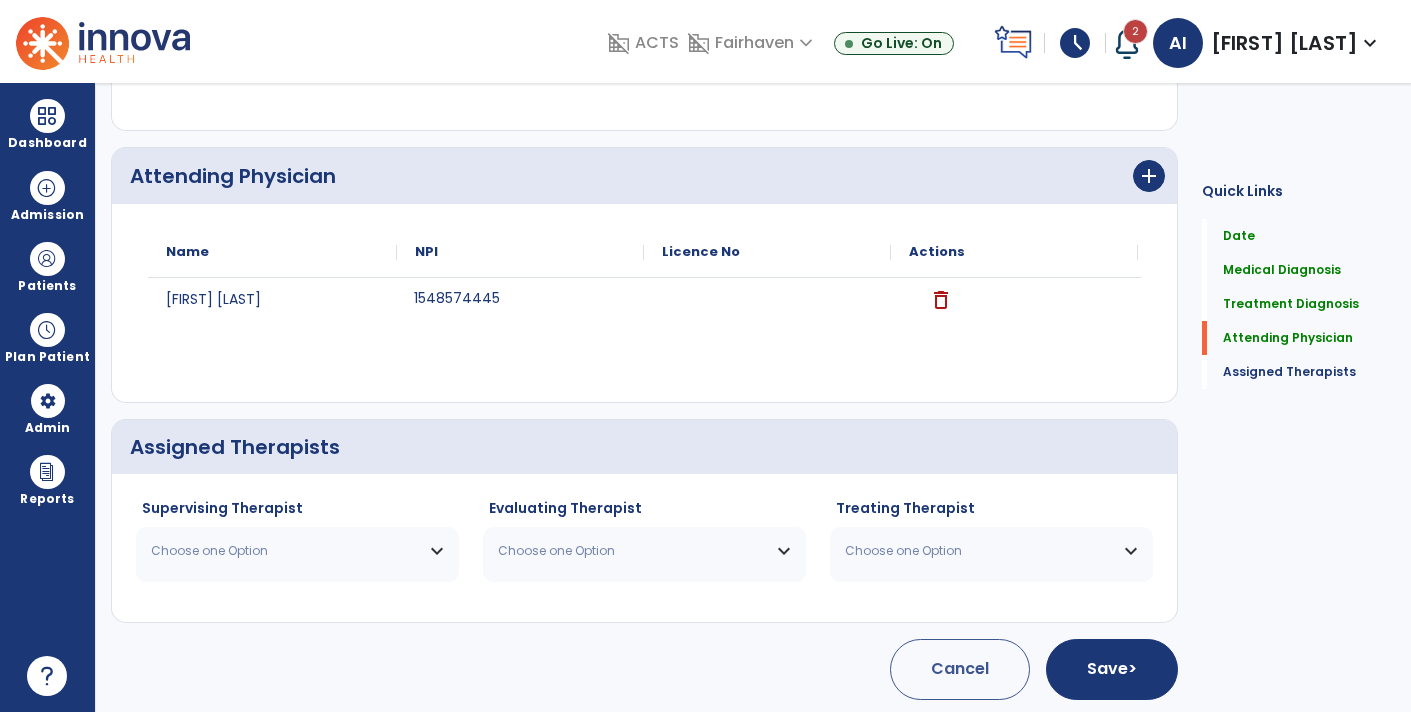 click on "Choose one Option" at bounding box center (285, 551) 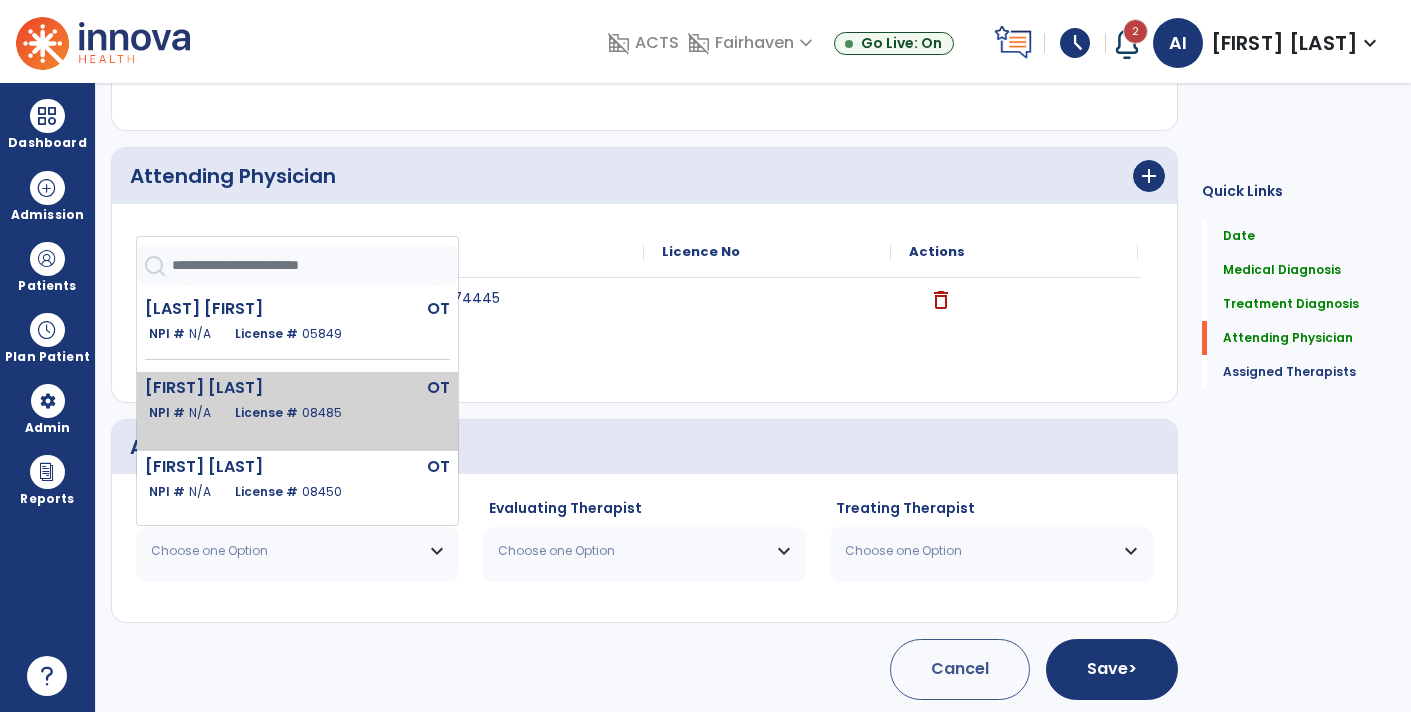 click on "OT" 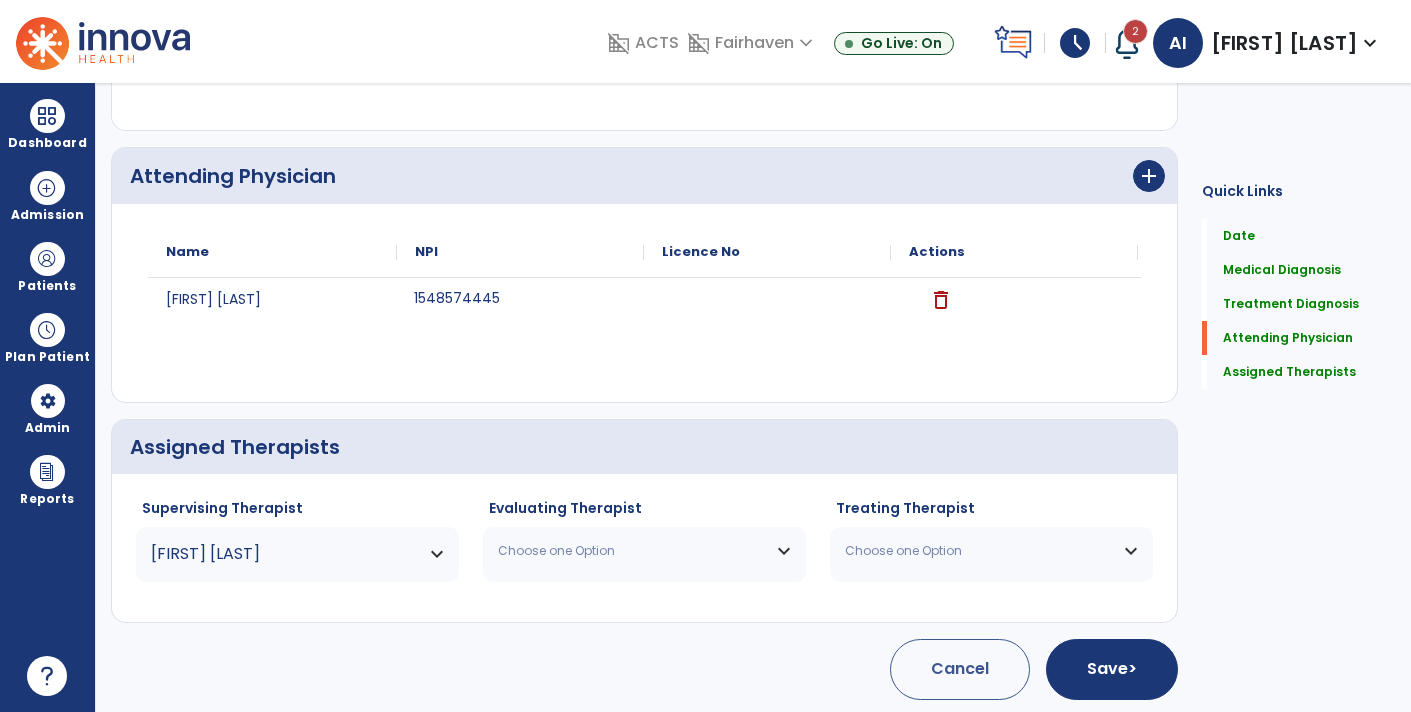 click on "Choose one Option" at bounding box center (644, 551) 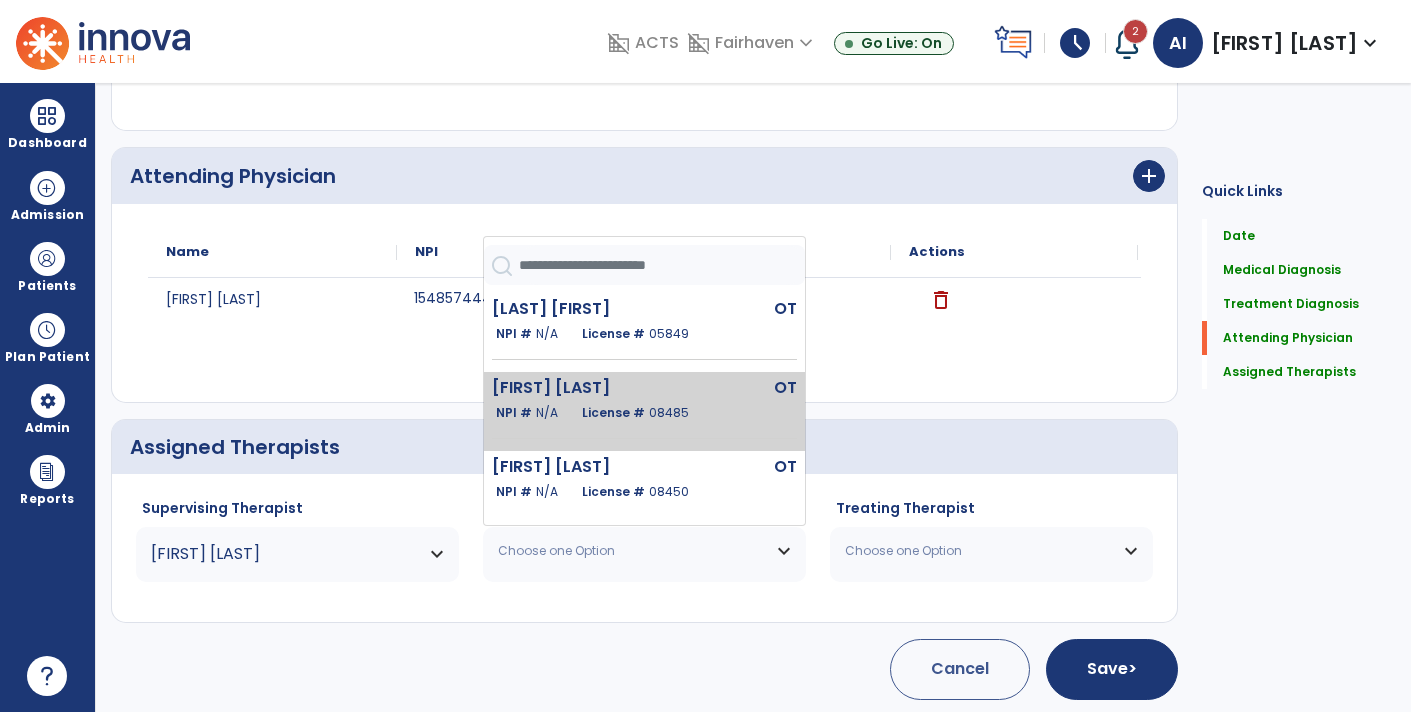 click on "[FIRST] [LAST]   NPI #  N/A   License #  08485" 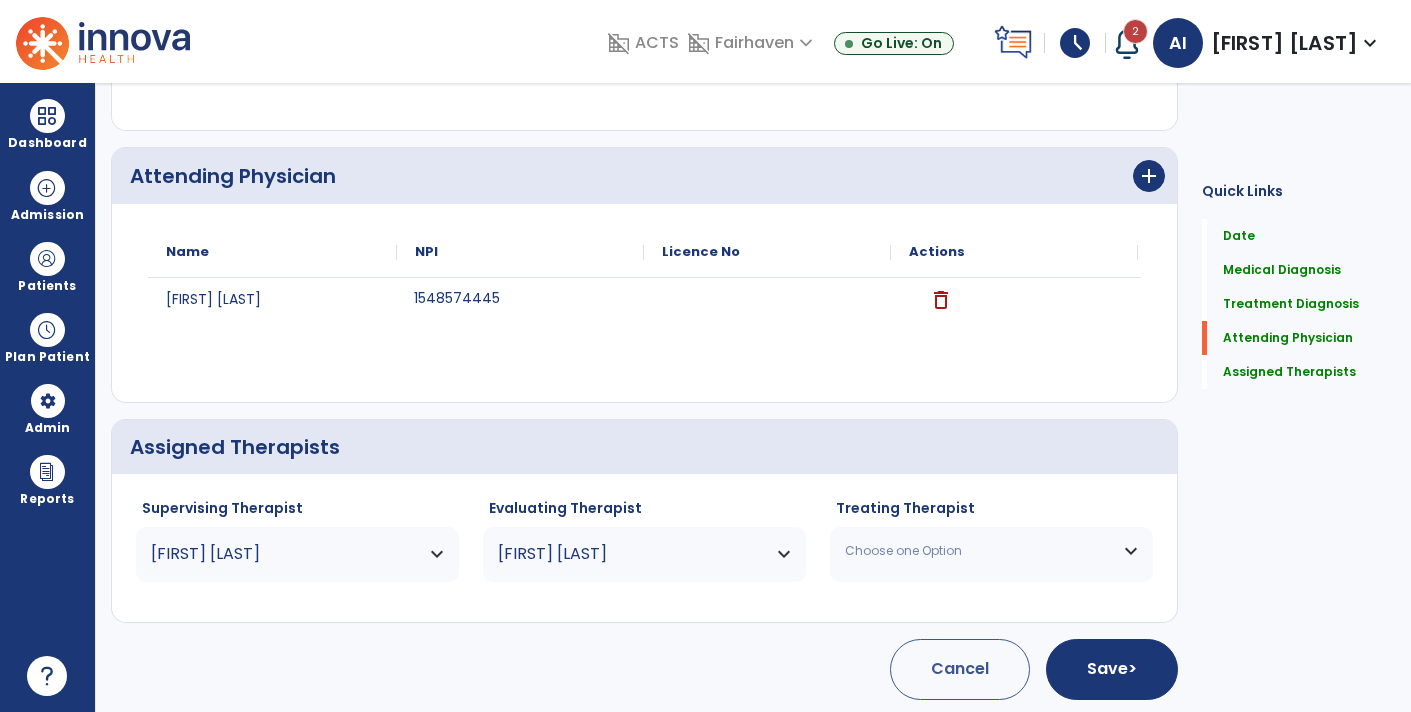 click on "Choose one Option" at bounding box center (991, 551) 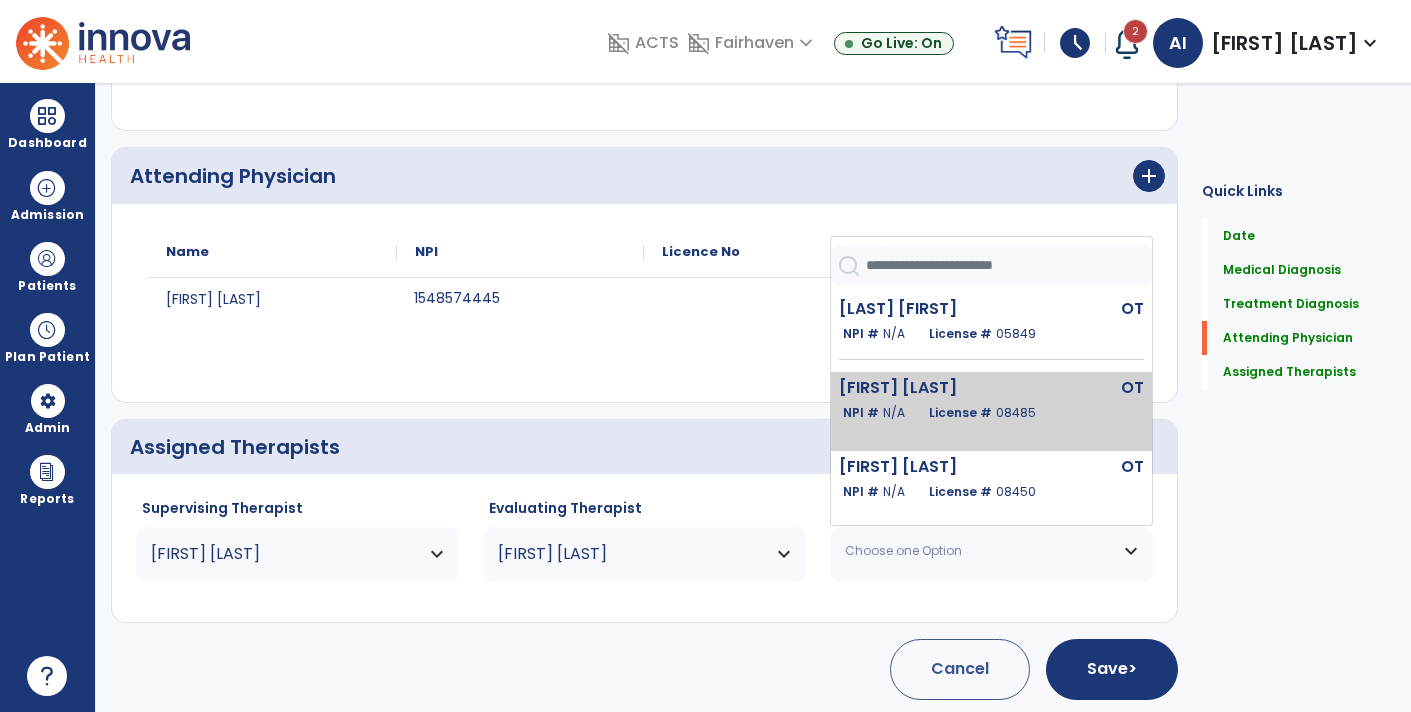 click on "NPI # N/A License # 08485" 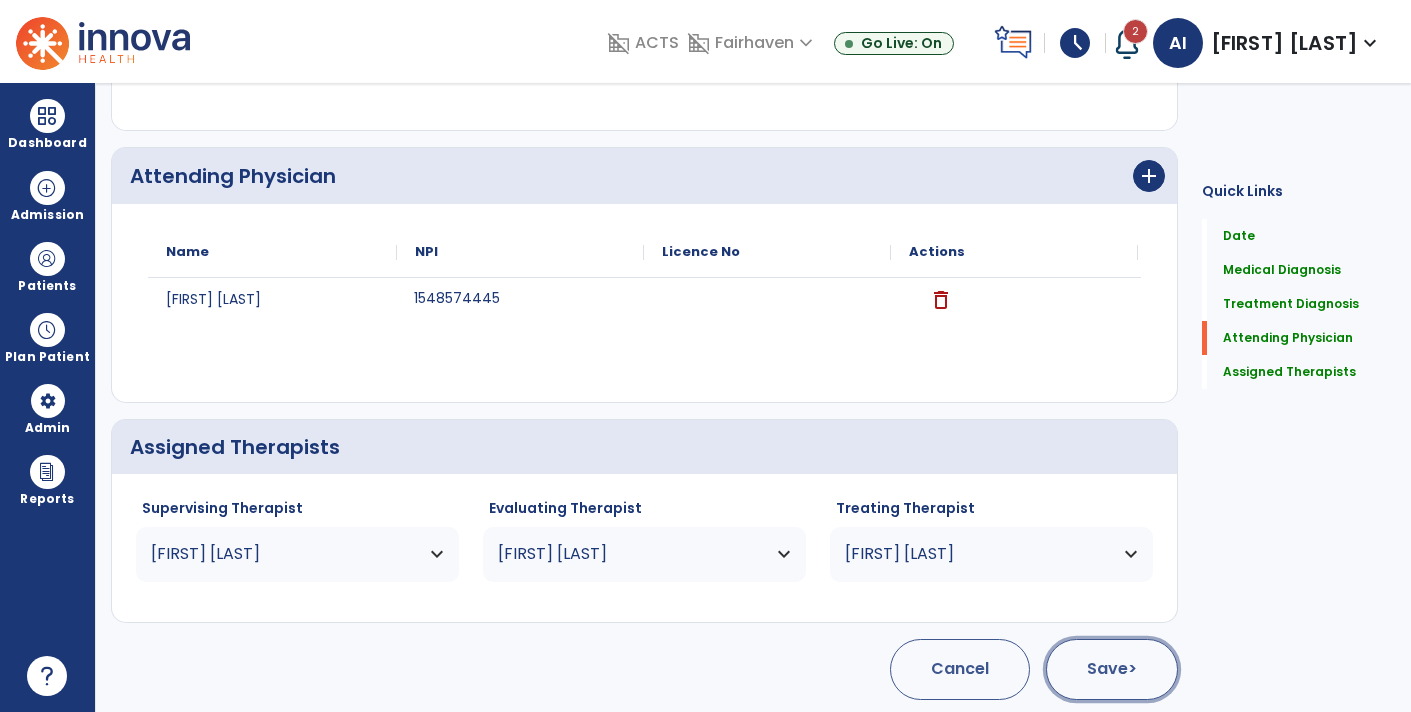 click on "Save  >" 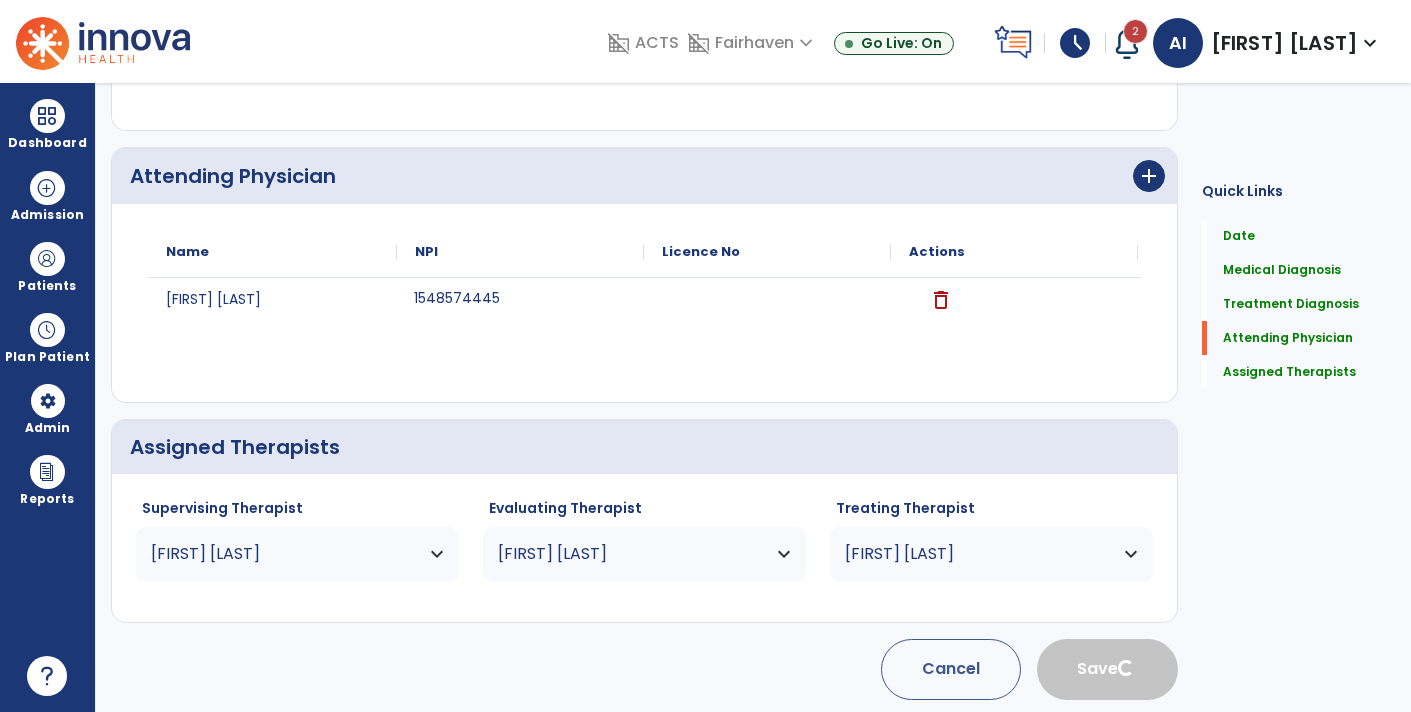 type 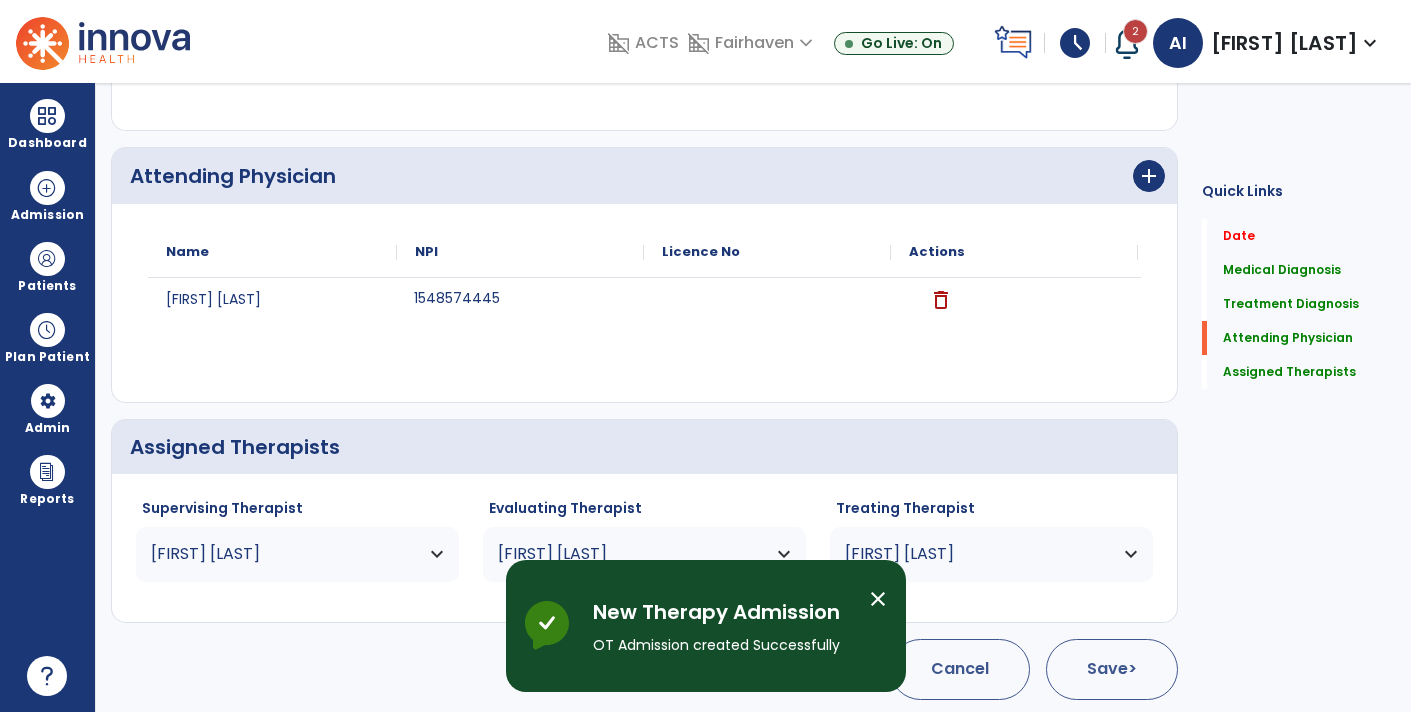 scroll, scrollTop: 45, scrollLeft: 0, axis: vertical 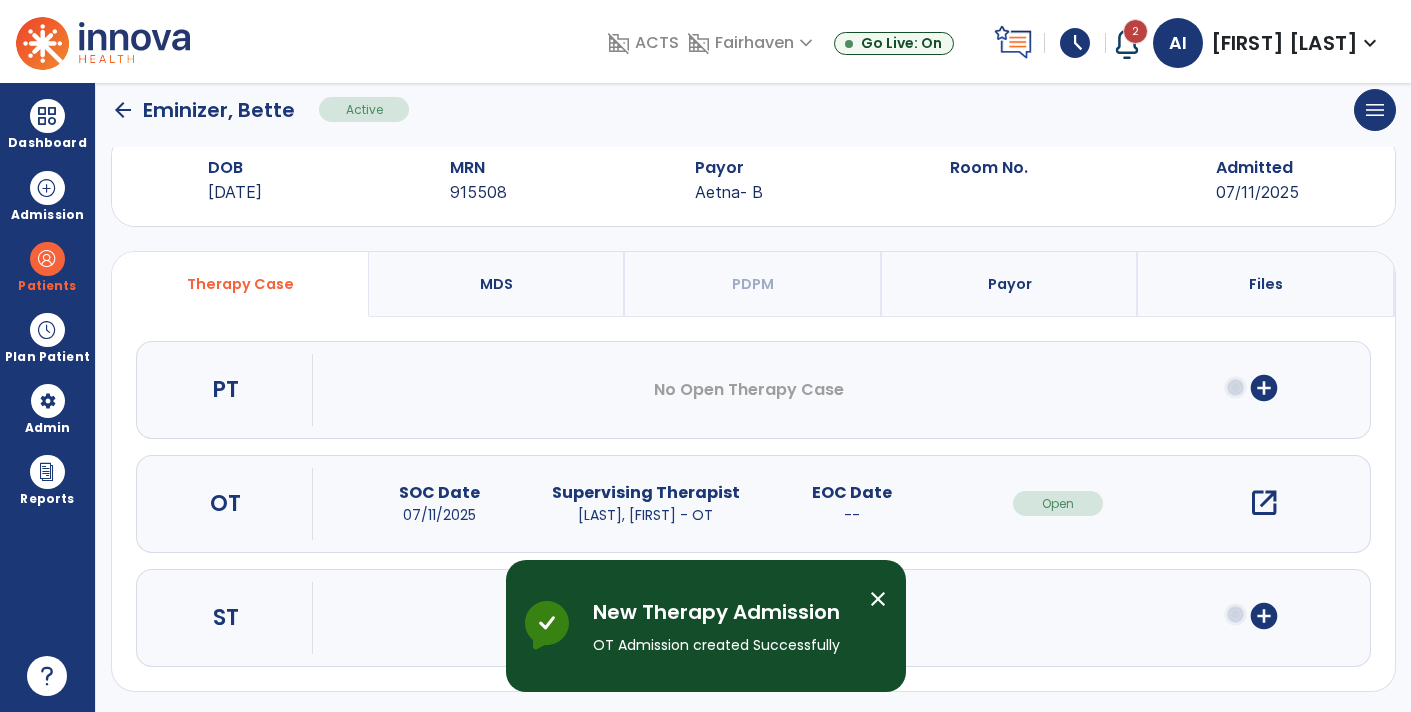 click on "close" at bounding box center [878, 599] 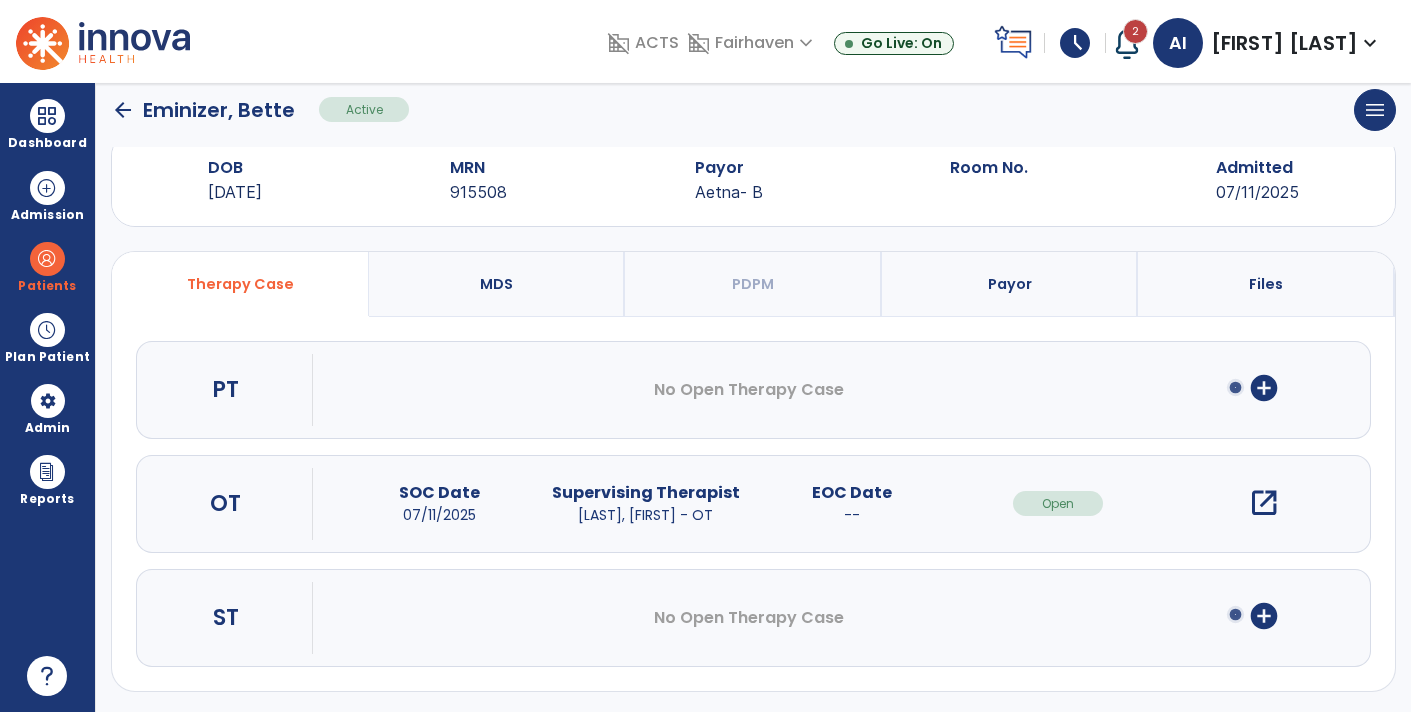 click on "open_in_new" at bounding box center (1264, 503) 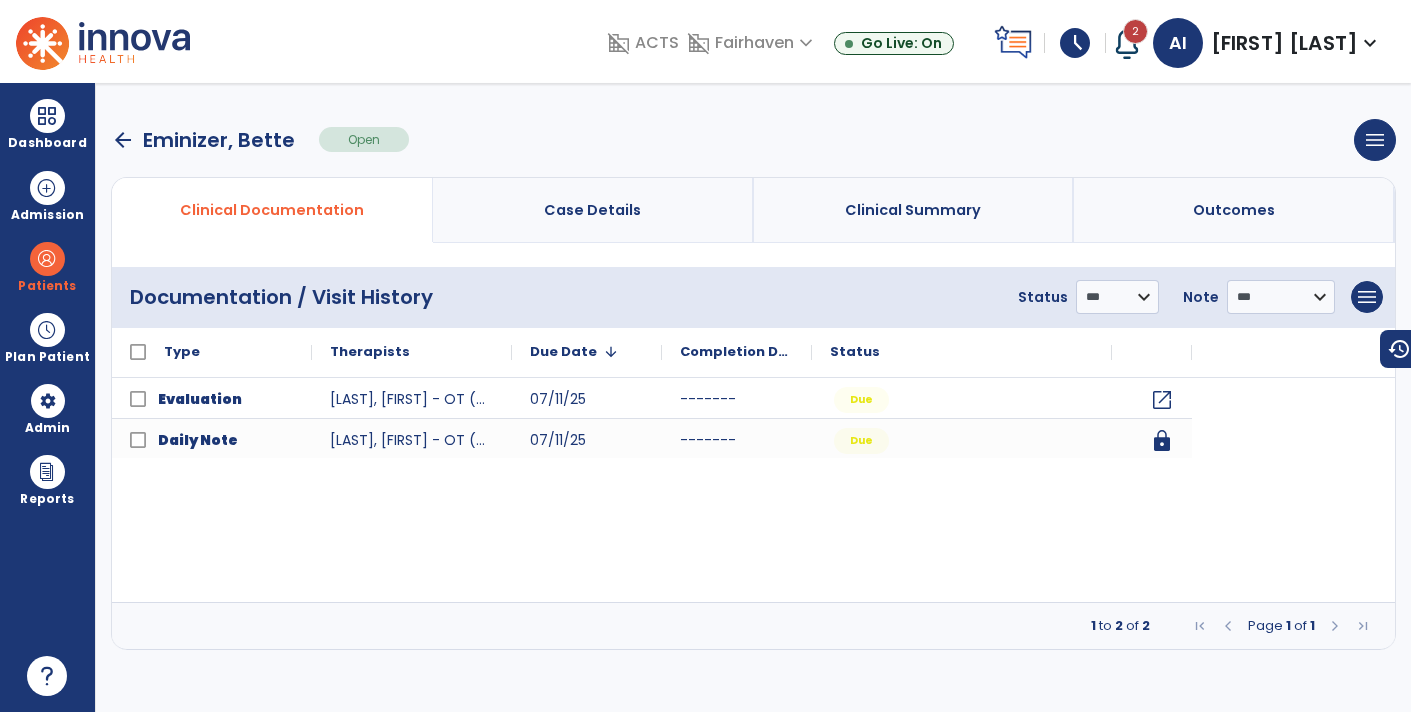 scroll, scrollTop: 0, scrollLeft: 0, axis: both 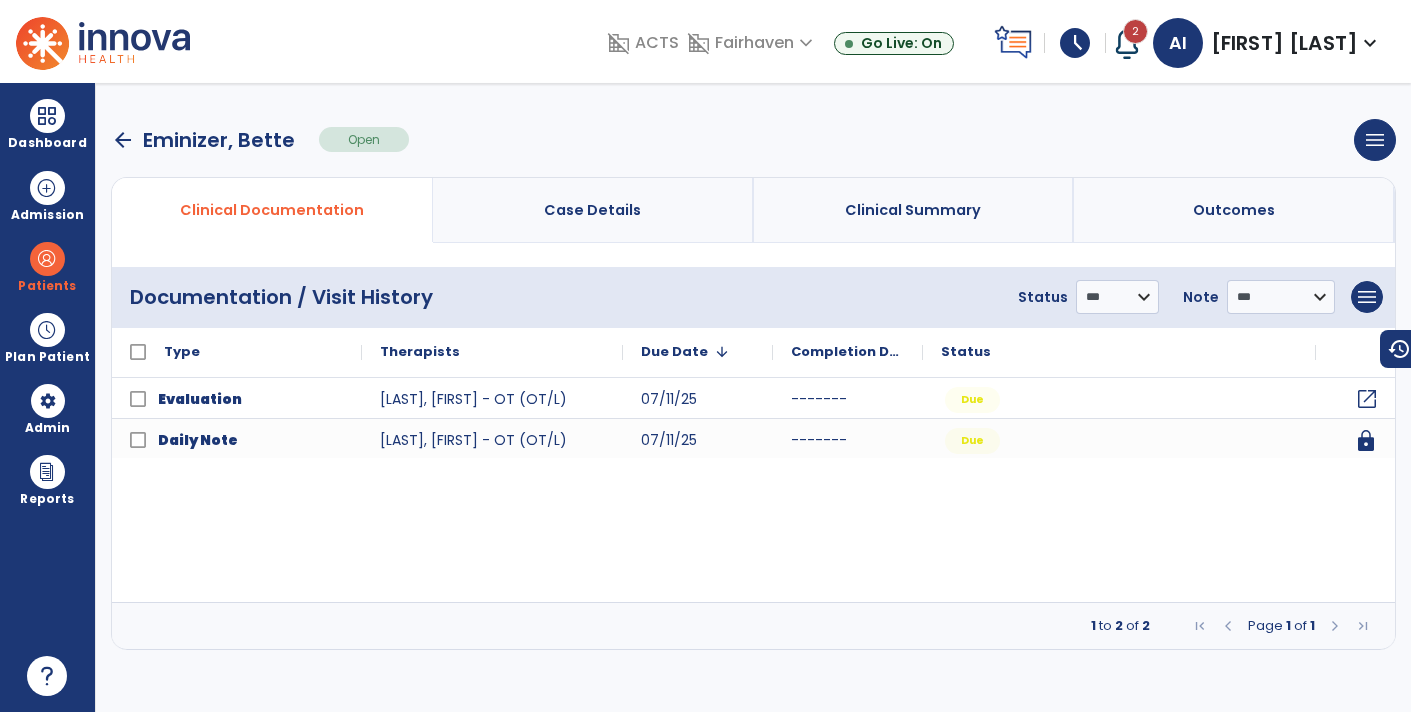click on "open_in_new" 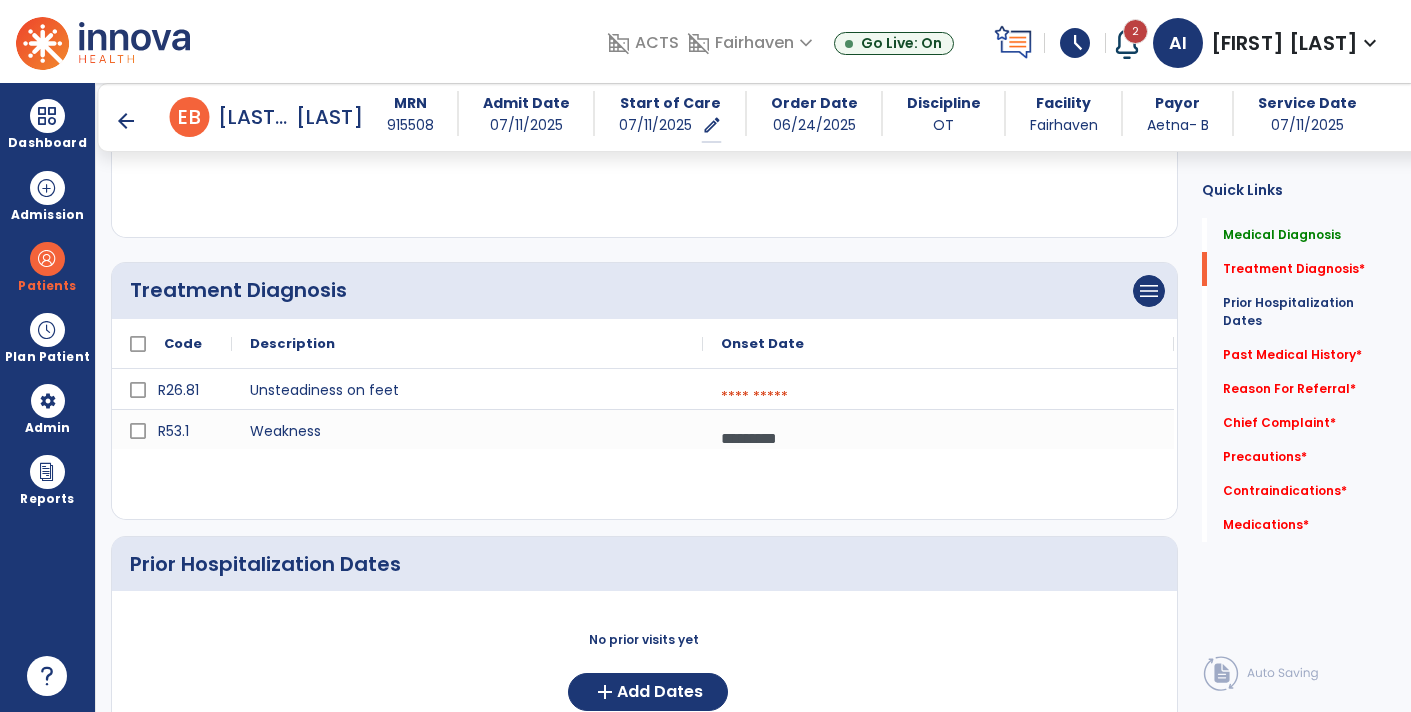 scroll, scrollTop: 346, scrollLeft: 0, axis: vertical 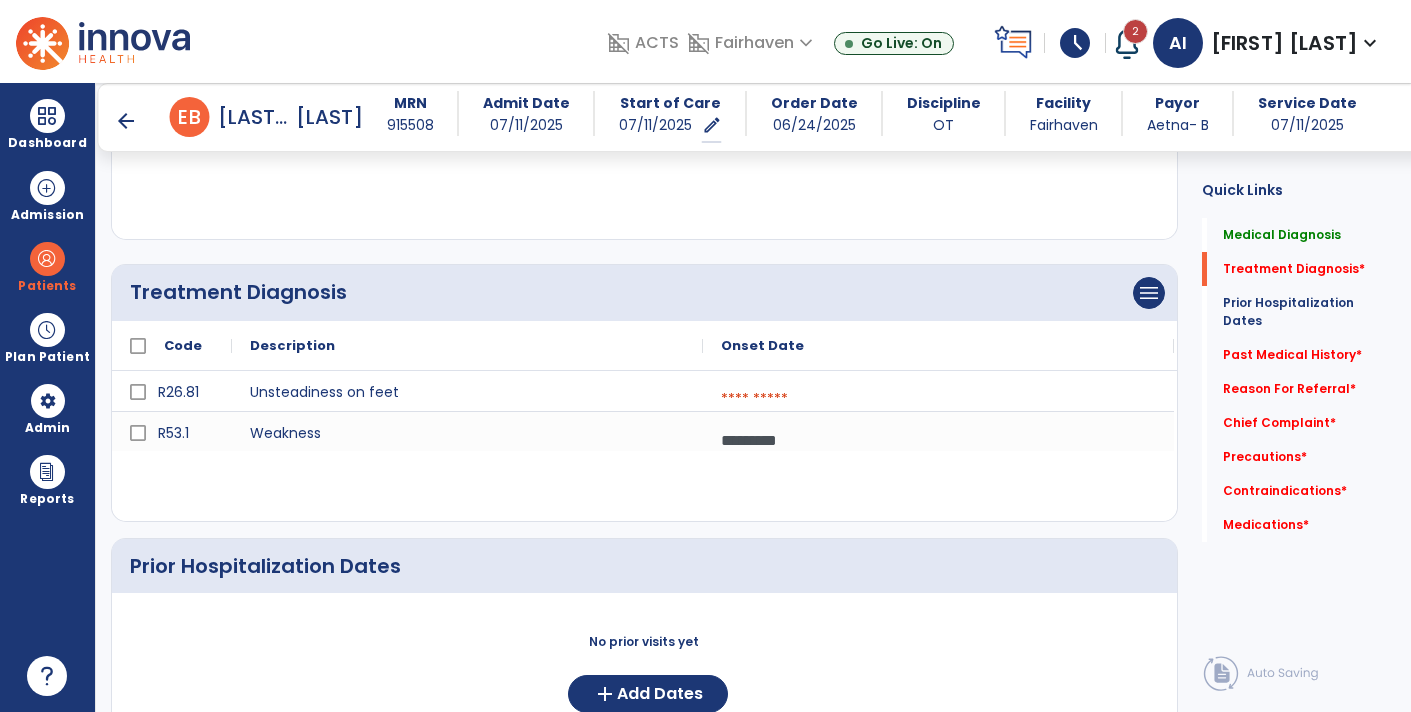 click at bounding box center (938, 399) 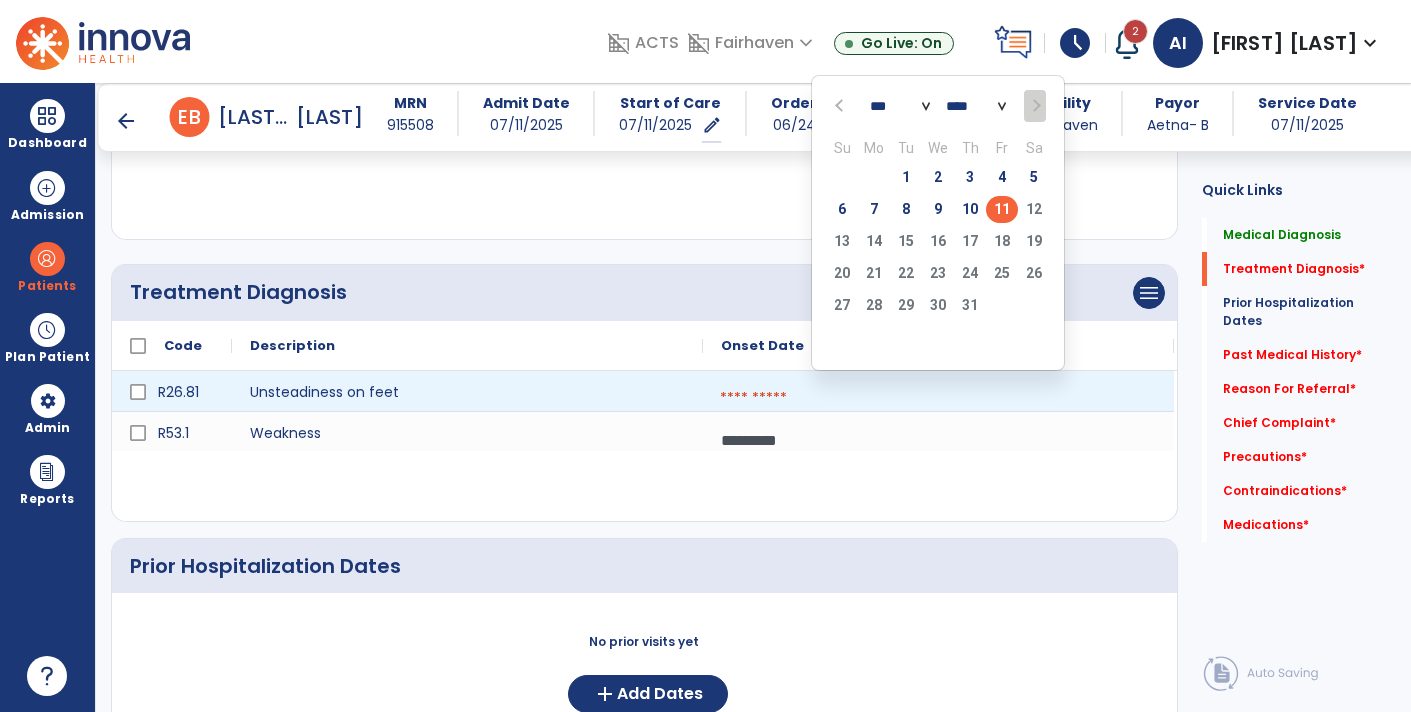 click on "11" 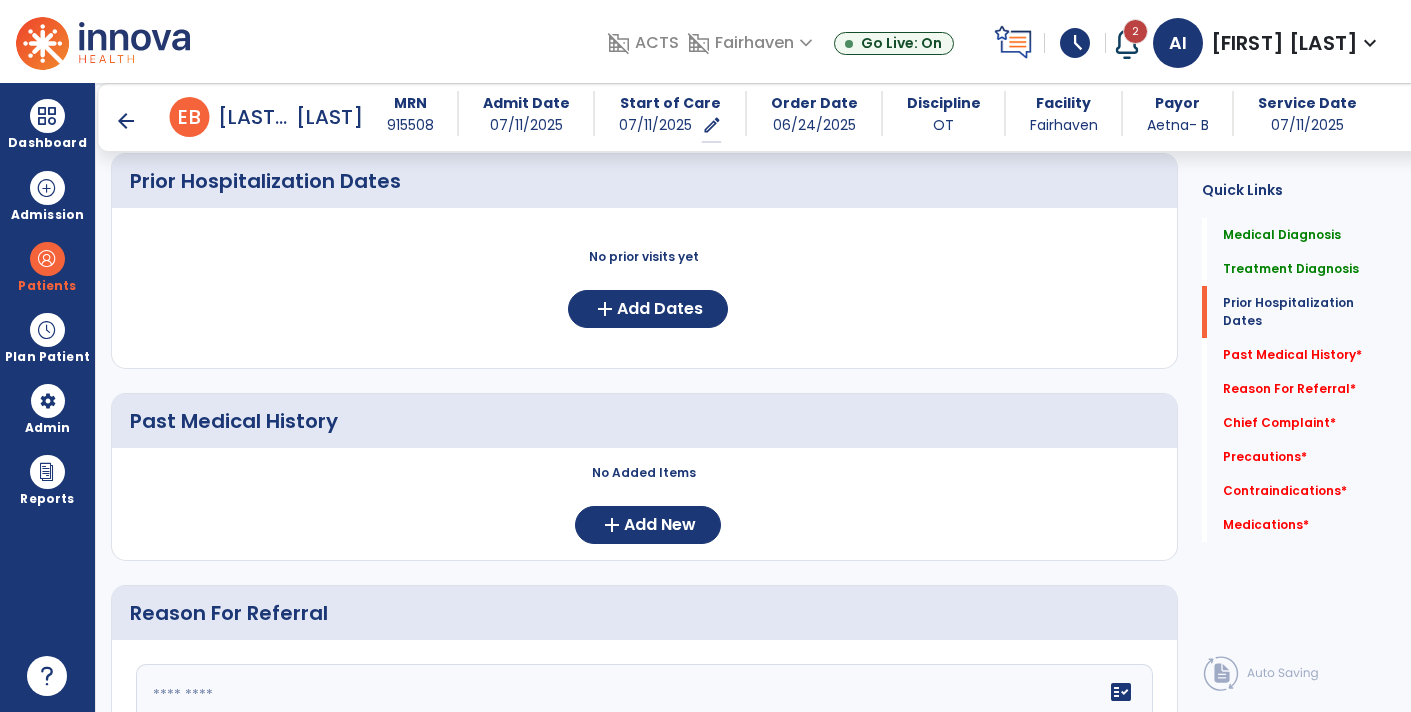 scroll, scrollTop: 731, scrollLeft: 0, axis: vertical 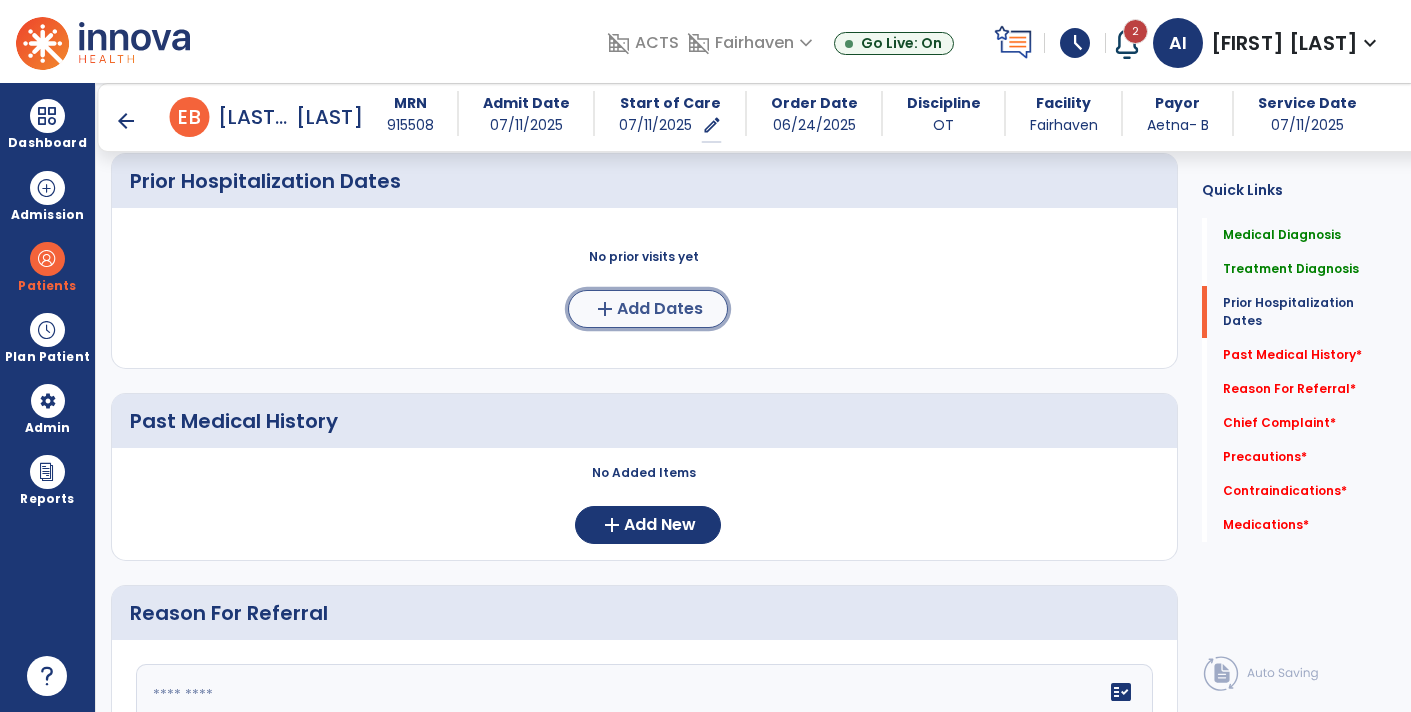 click on "add  Add Dates" 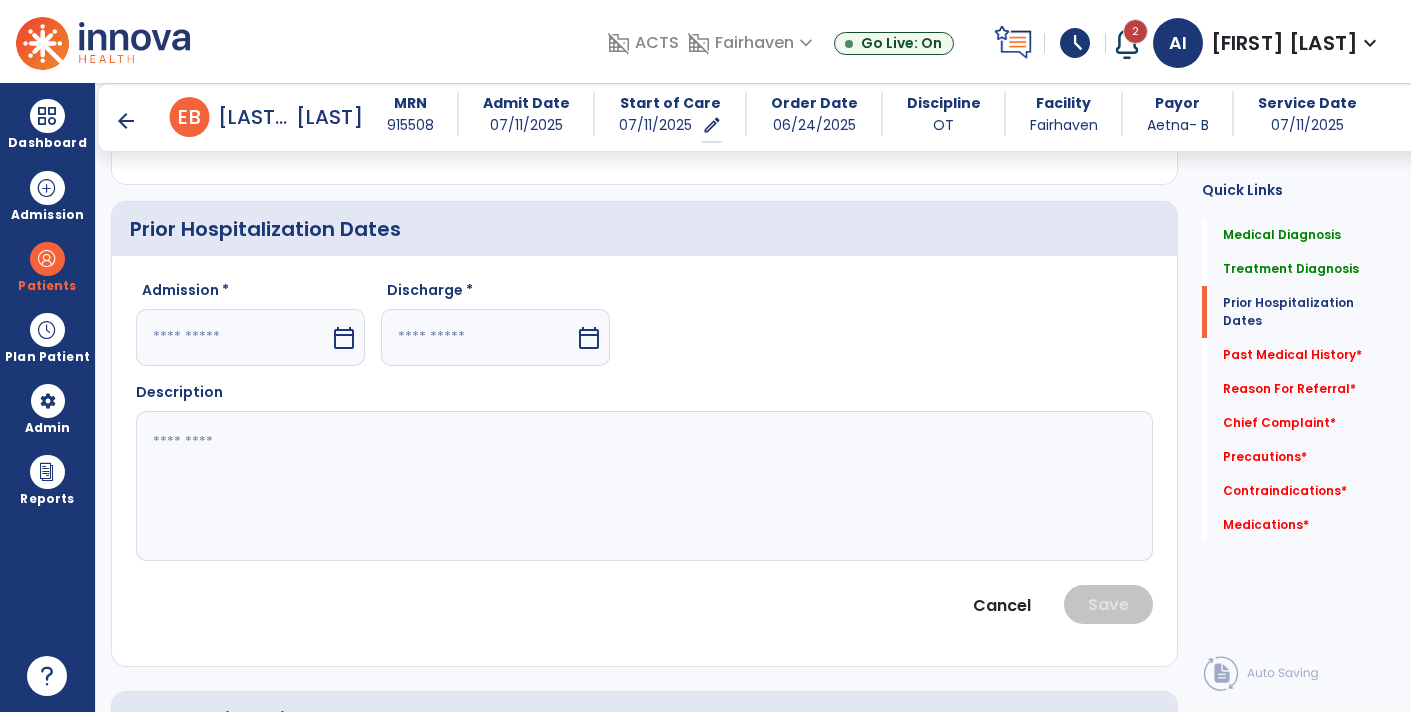 scroll, scrollTop: 684, scrollLeft: 0, axis: vertical 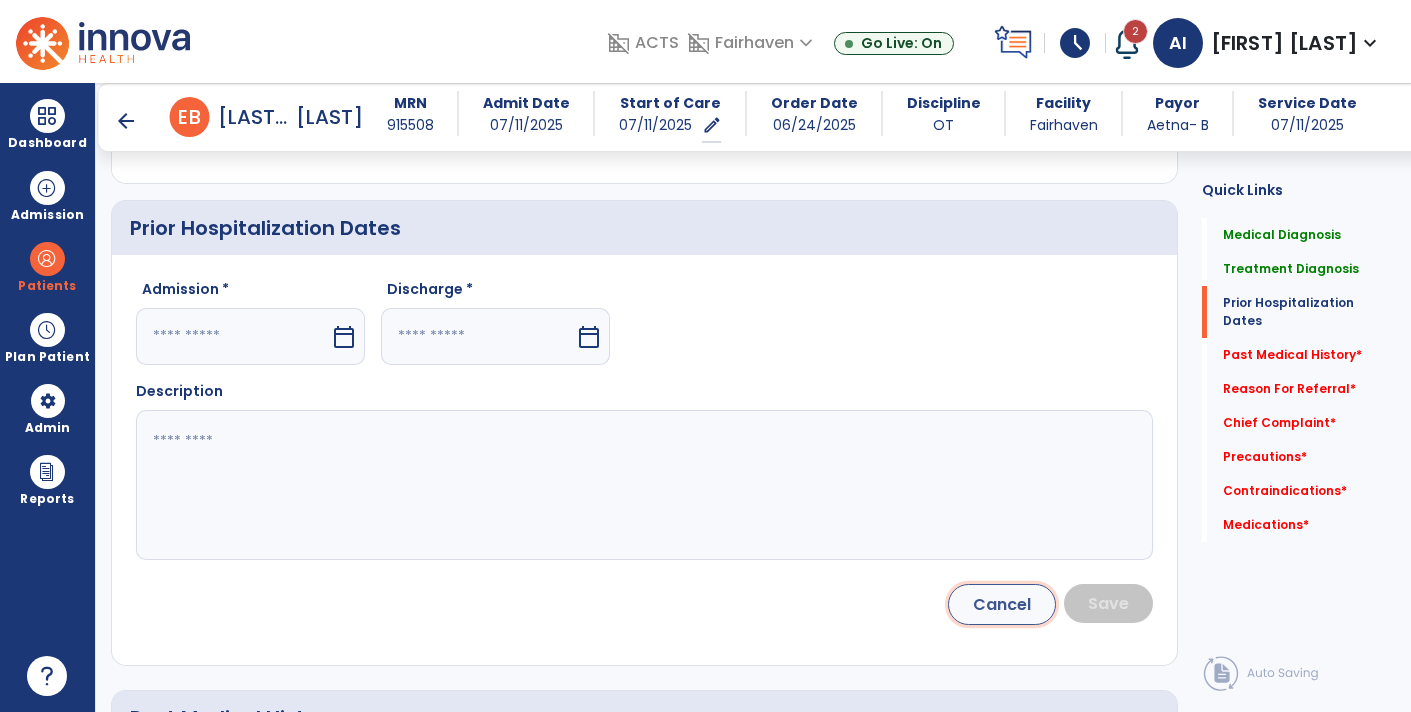 click on "Cancel" 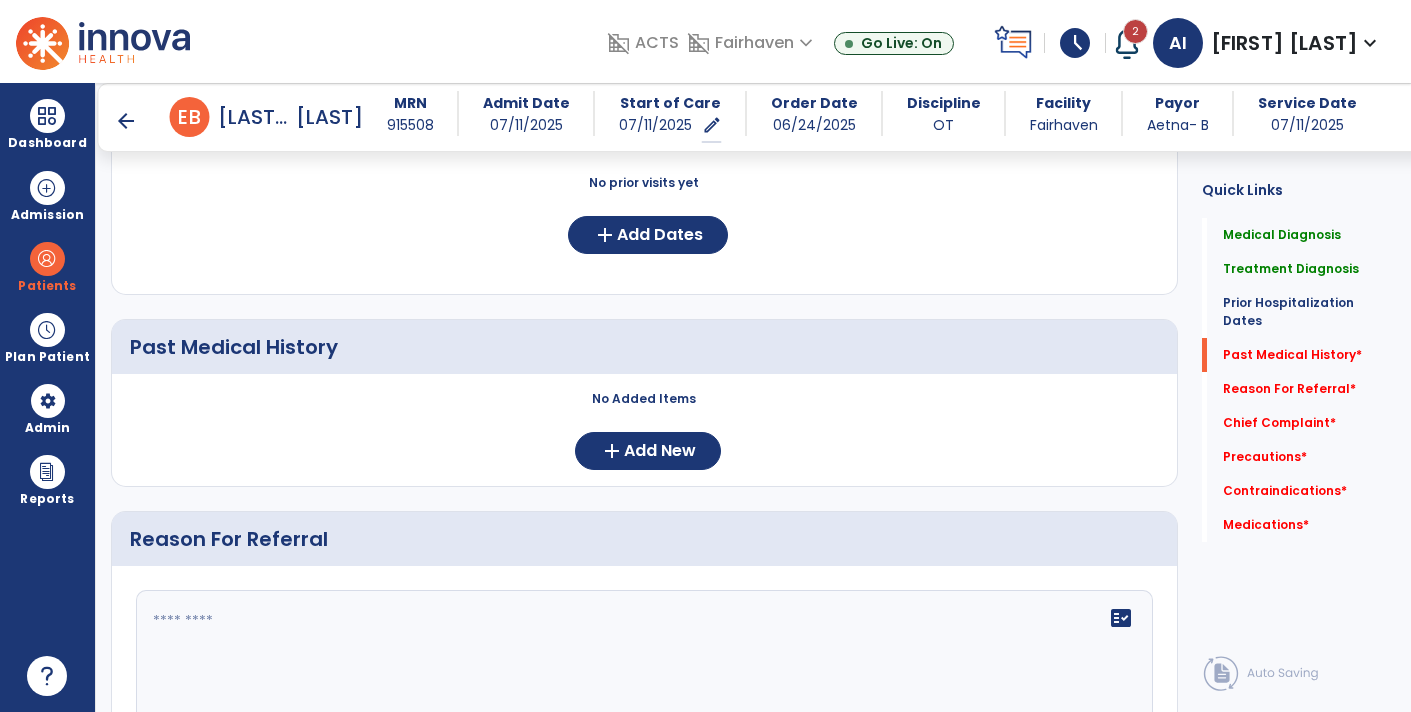 scroll, scrollTop: 803, scrollLeft: 0, axis: vertical 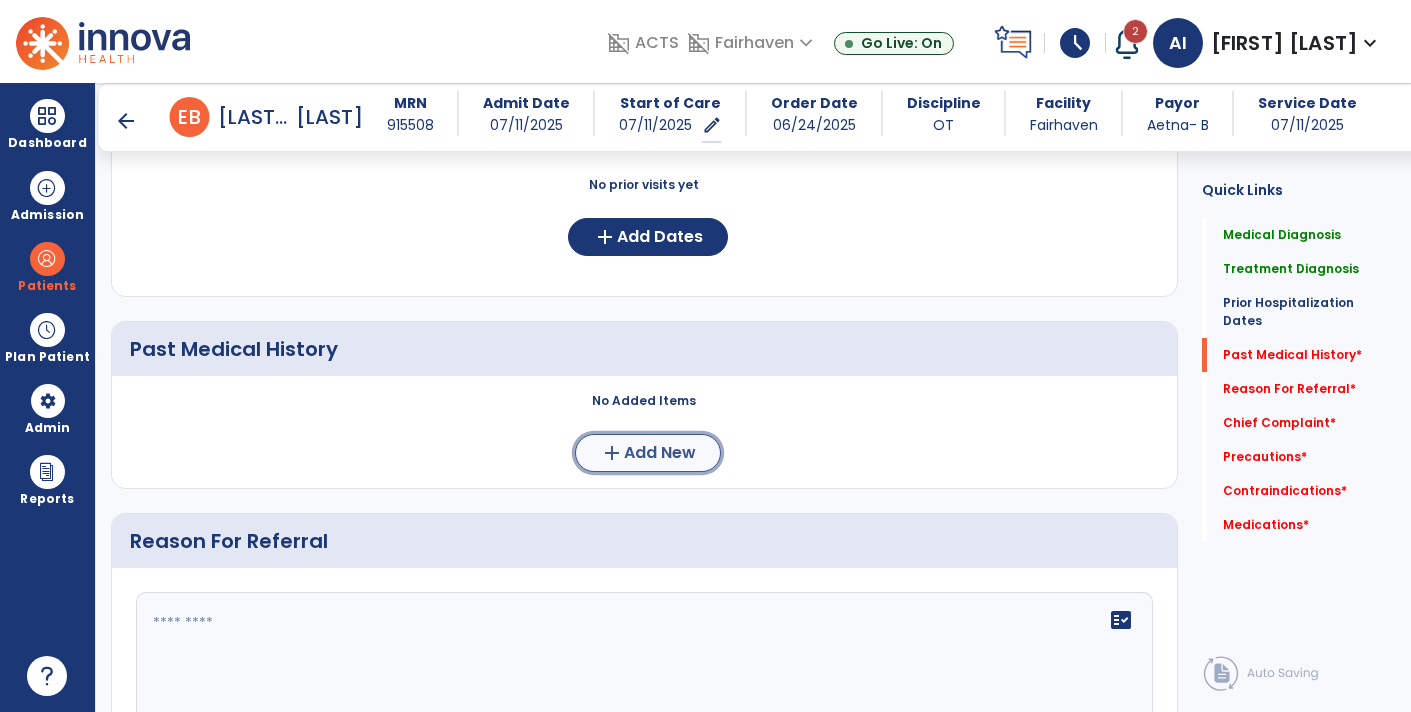 click on "add  Add New" 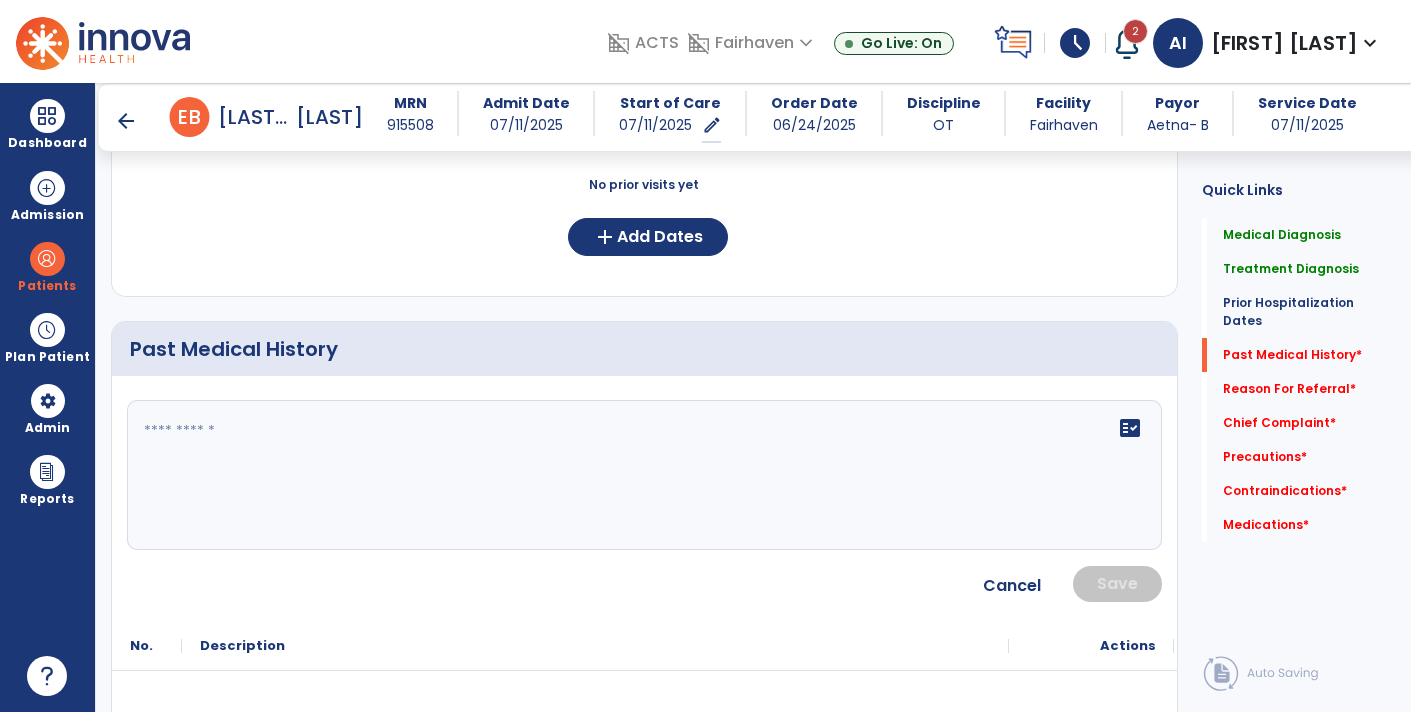 click 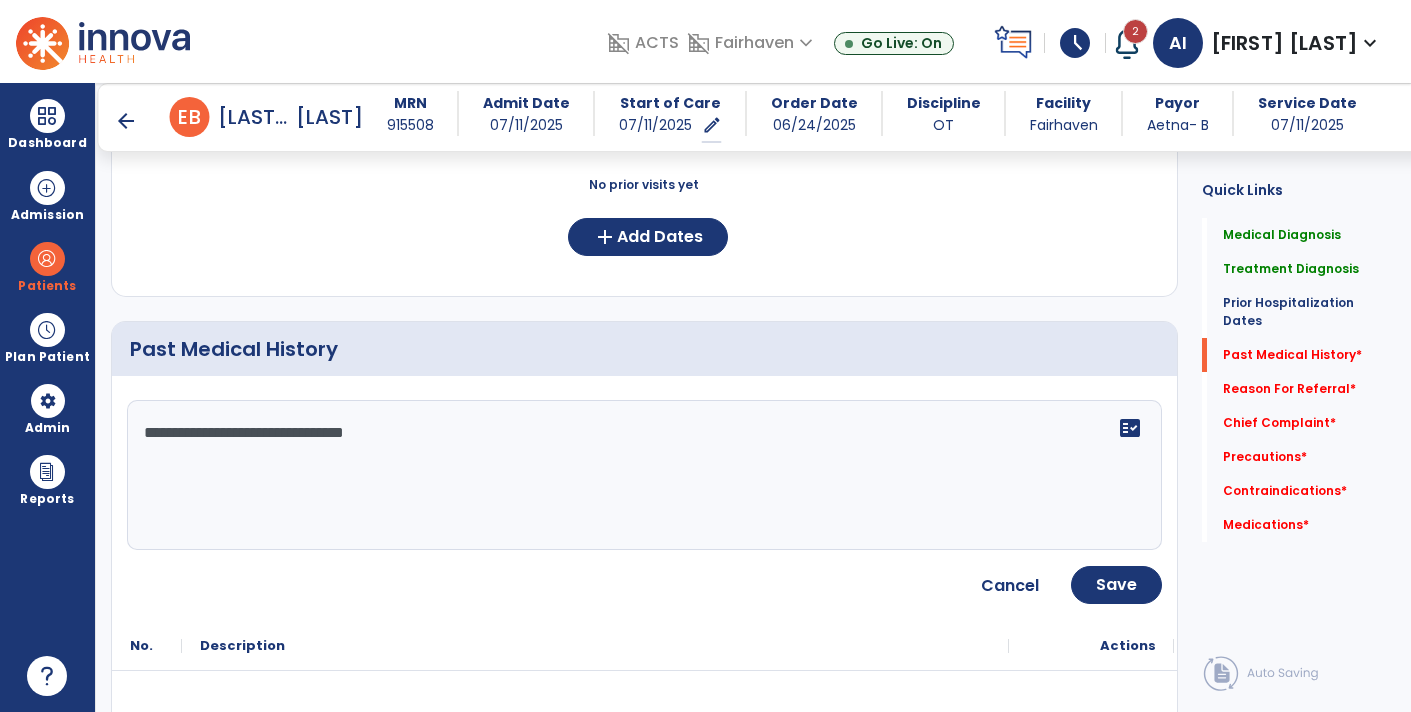 type on "**********" 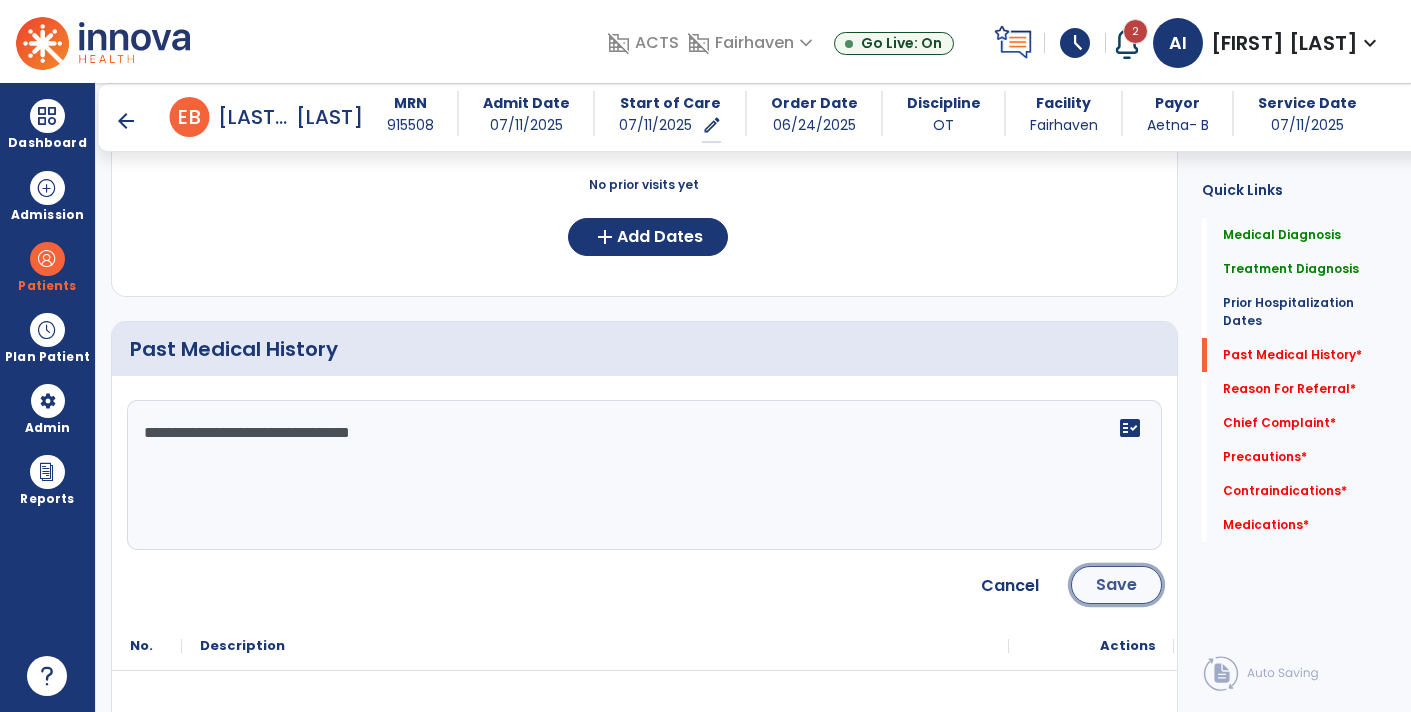 click on "Save" 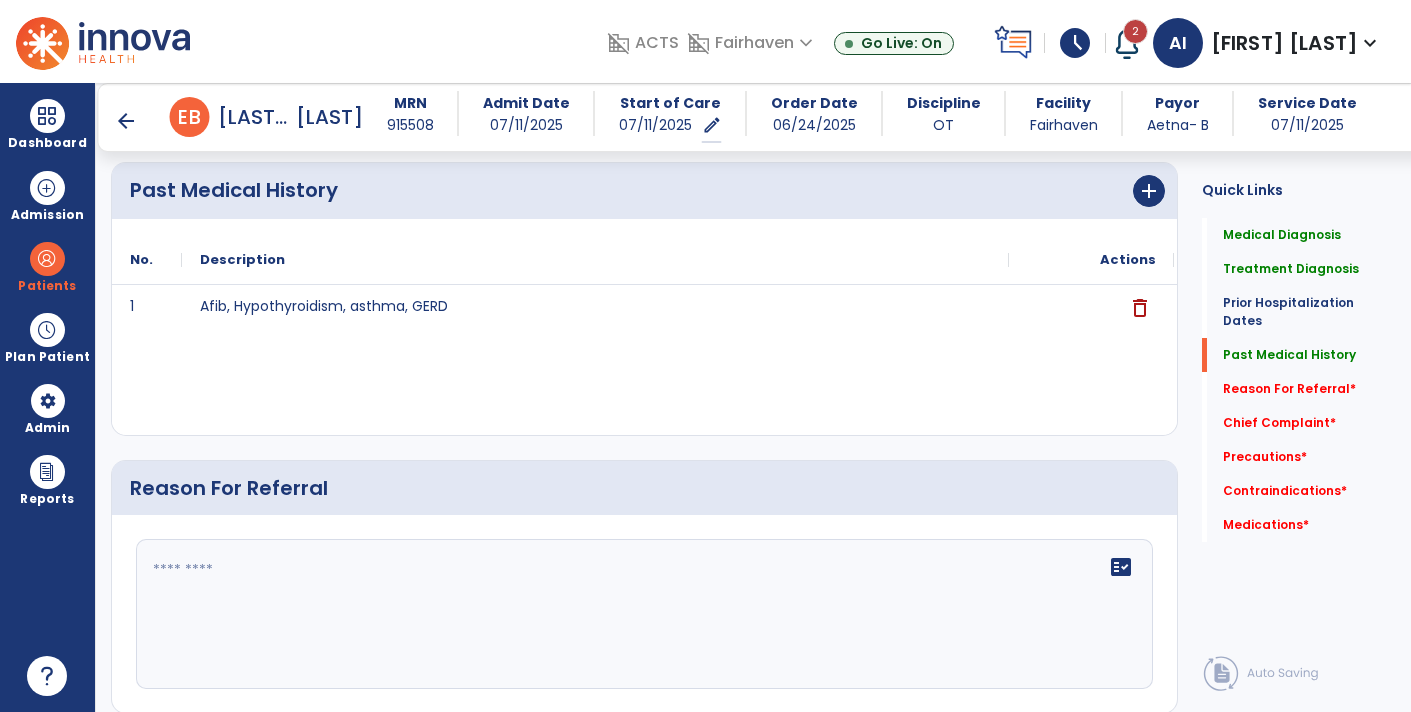 scroll, scrollTop: 961, scrollLeft: 0, axis: vertical 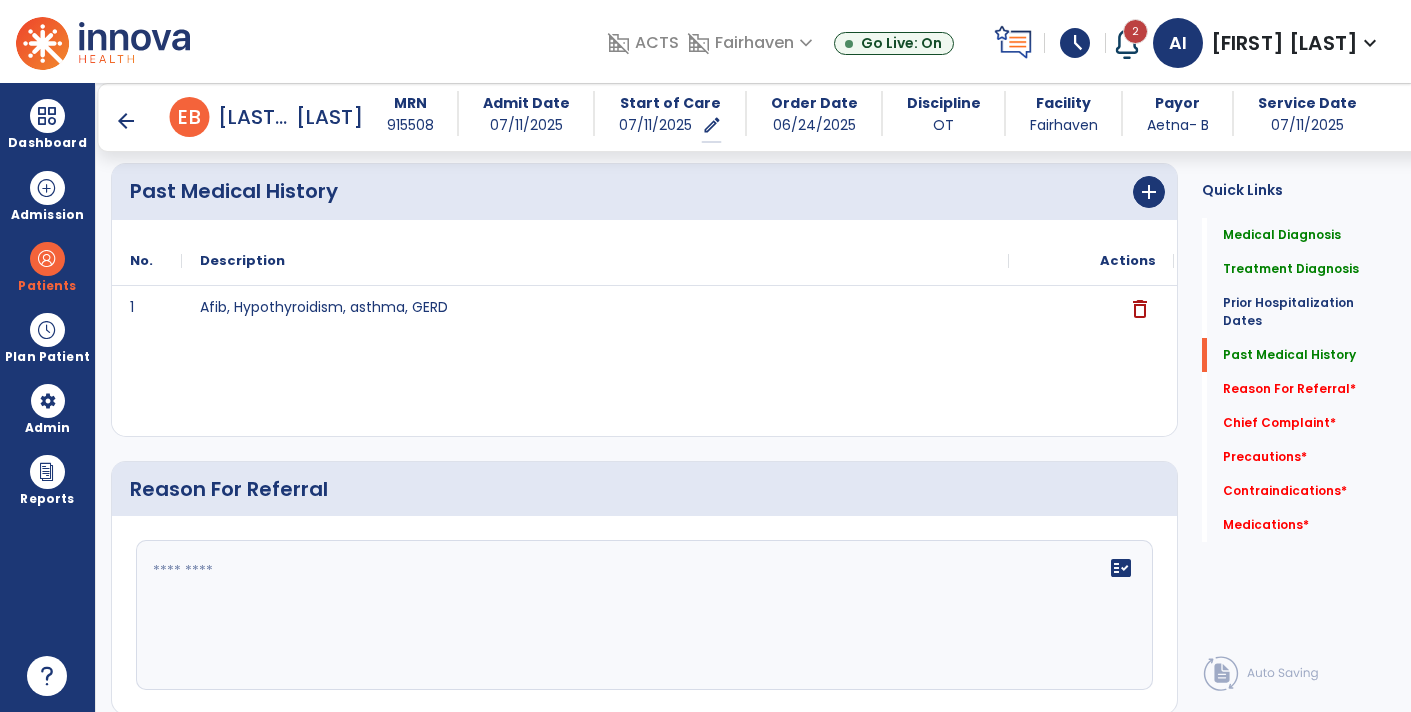 click 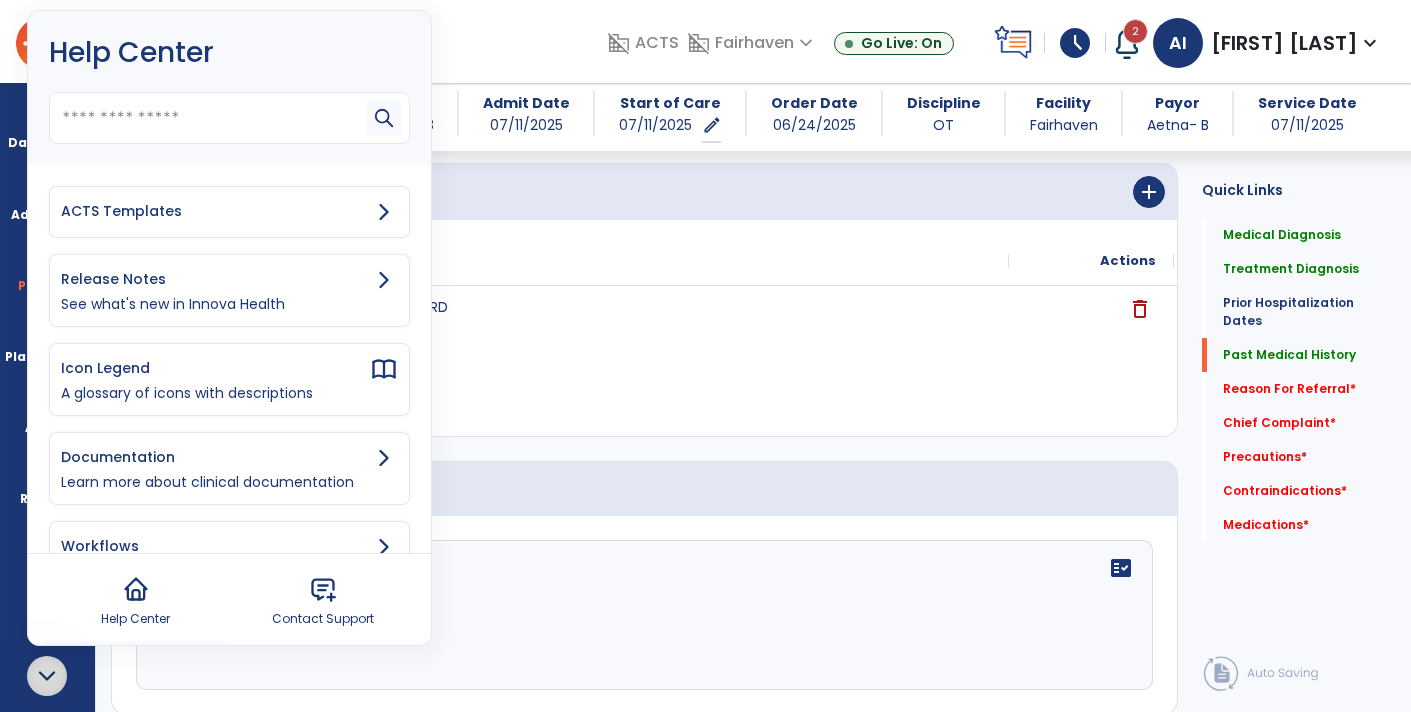 click on "ACTS Templates" at bounding box center [215, 211] 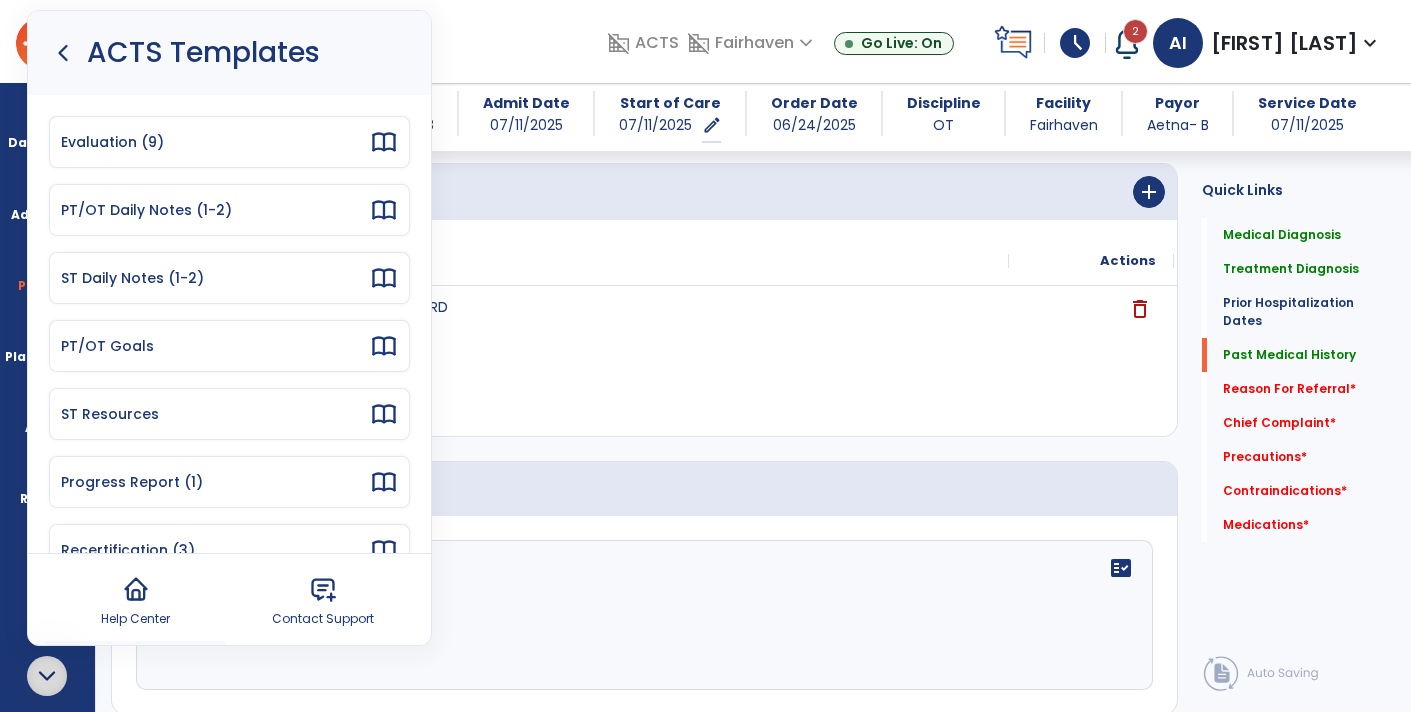 click on "Evaluation (9)" at bounding box center (229, 142) 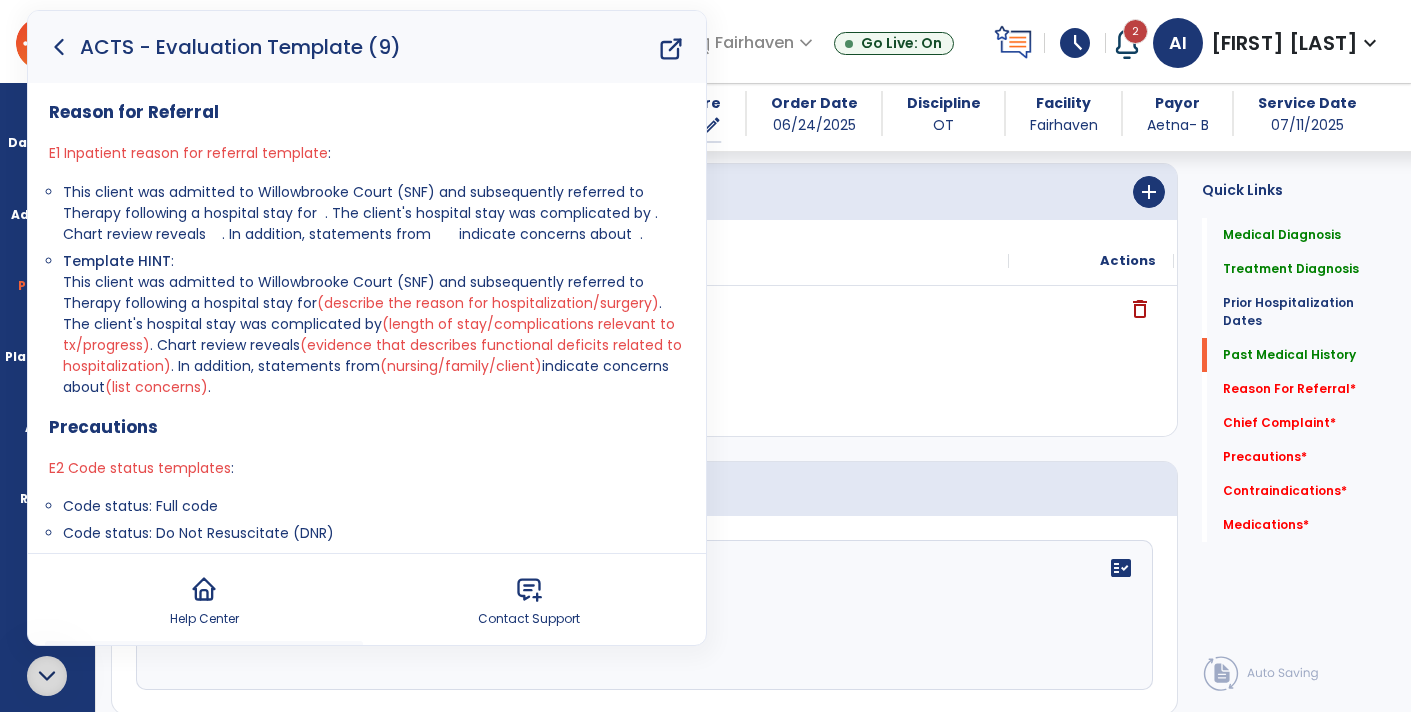 click 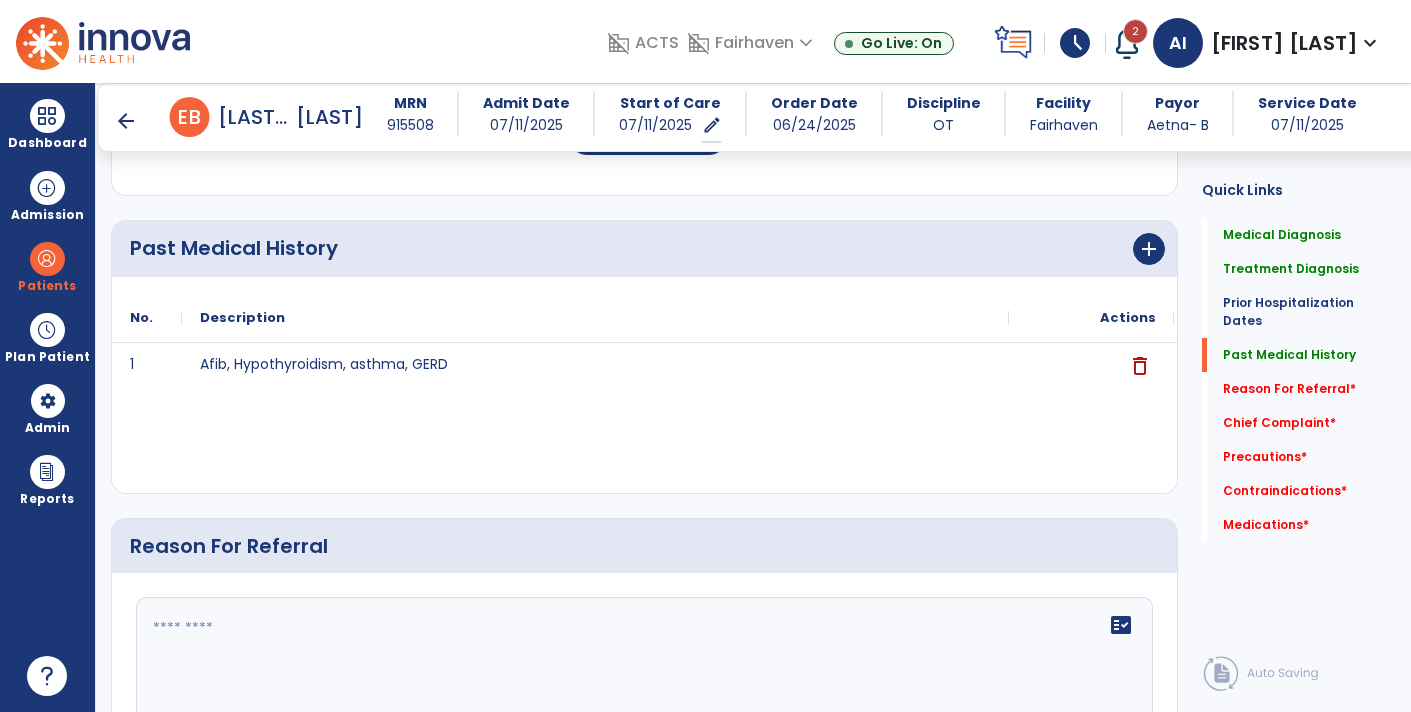 scroll, scrollTop: 903, scrollLeft: 0, axis: vertical 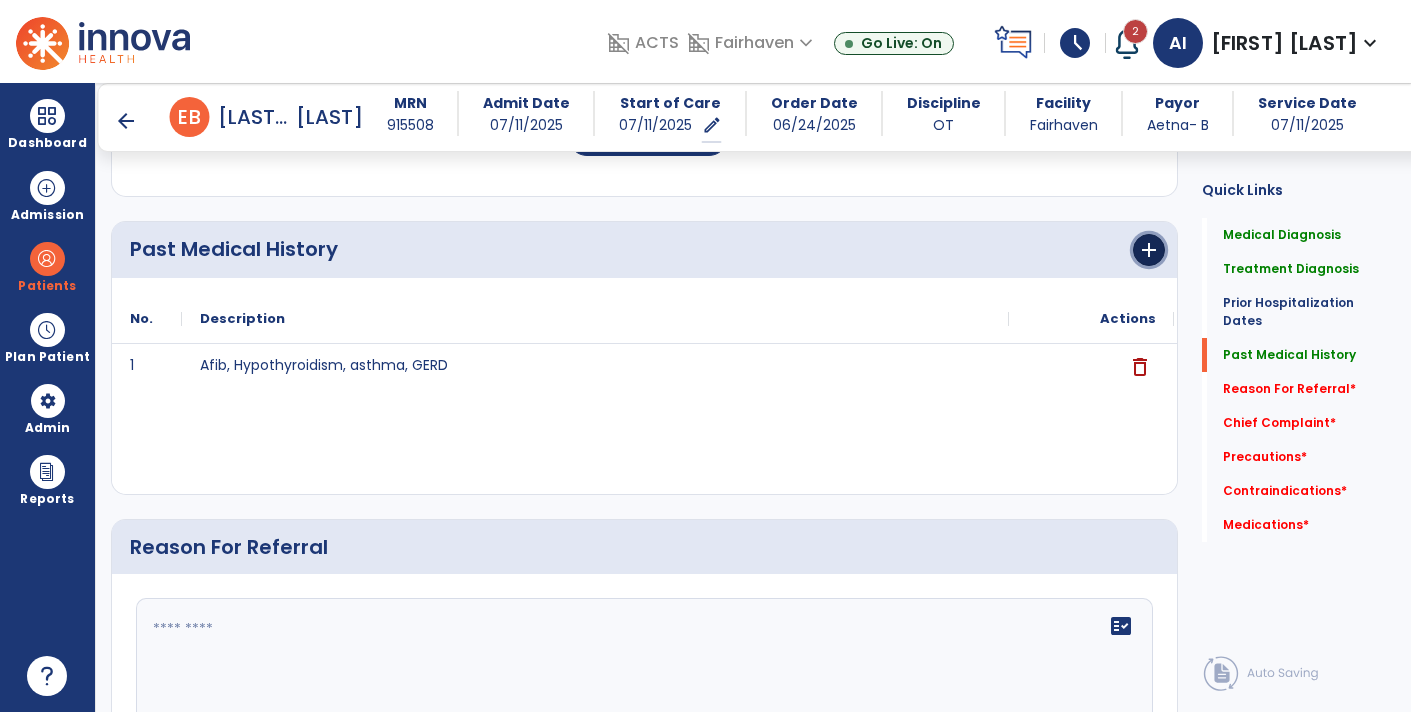 click on "add" 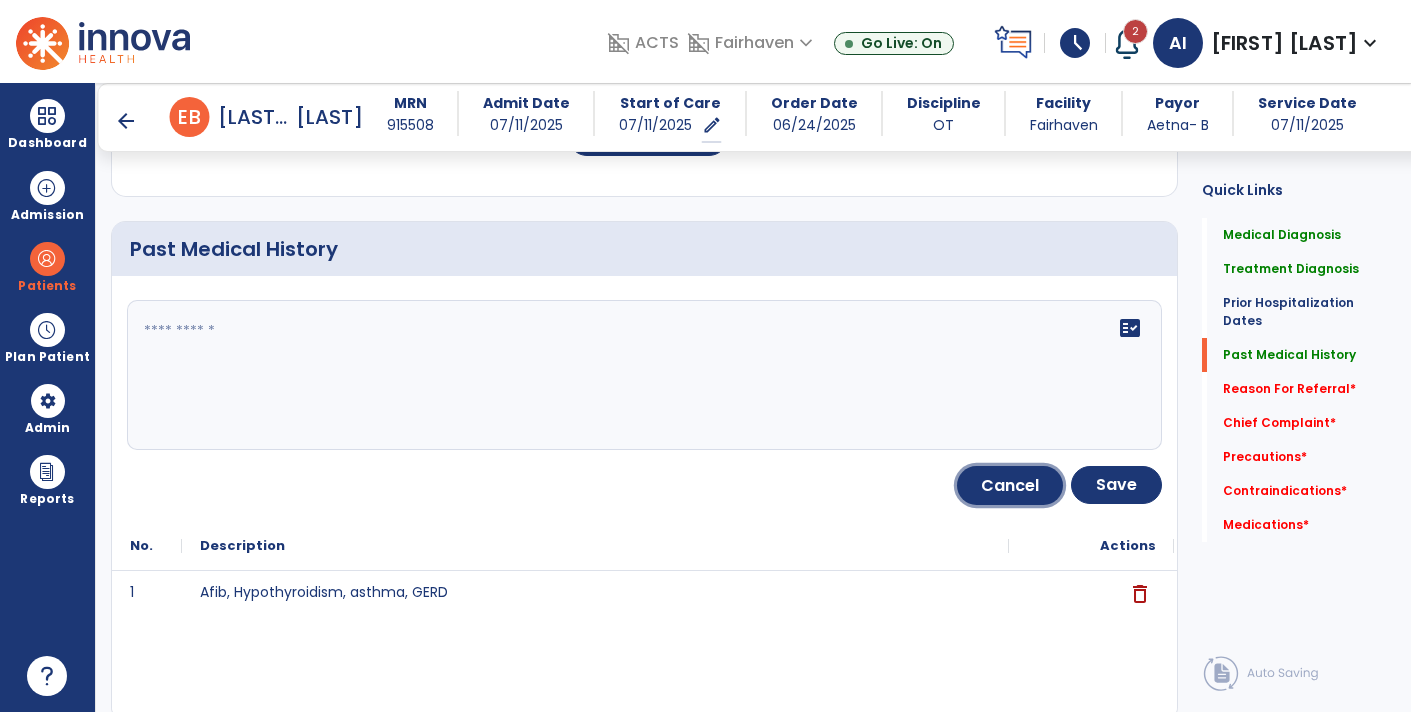 click on "Cancel" 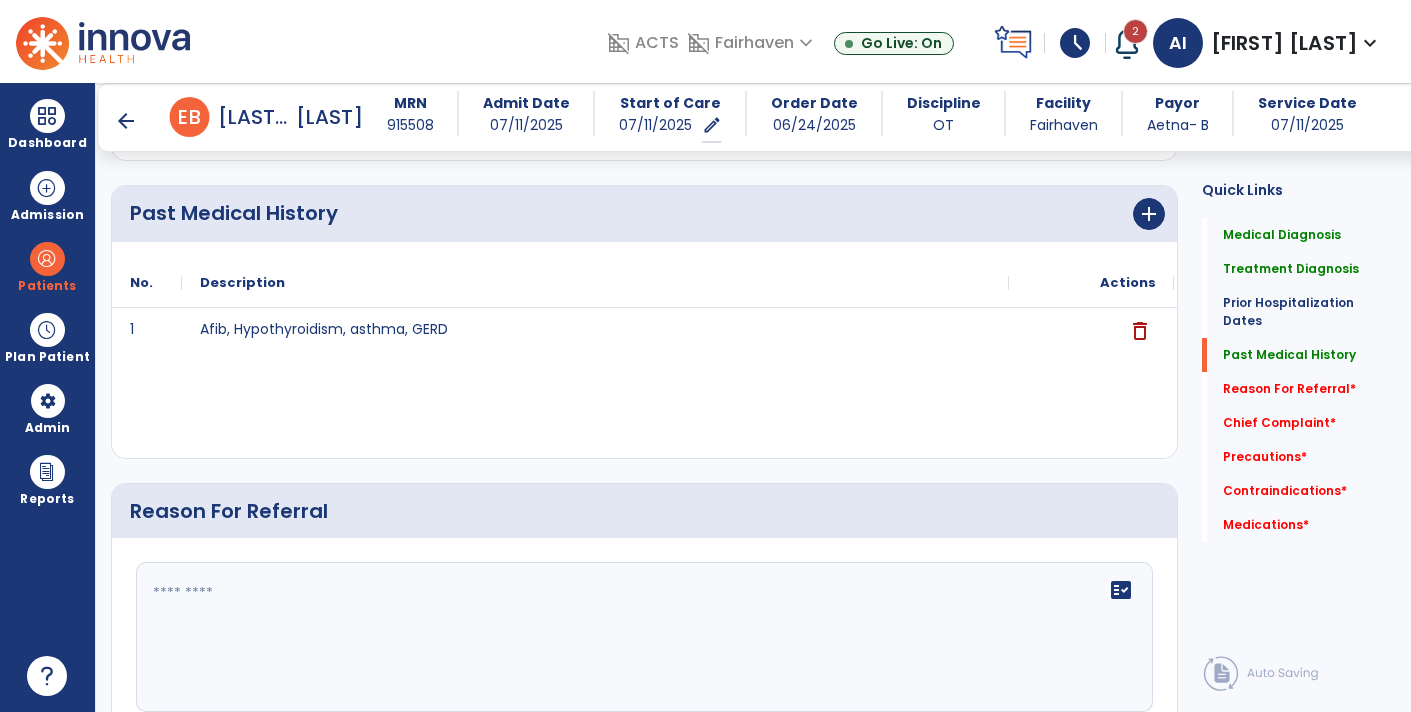 scroll, scrollTop: 940, scrollLeft: 0, axis: vertical 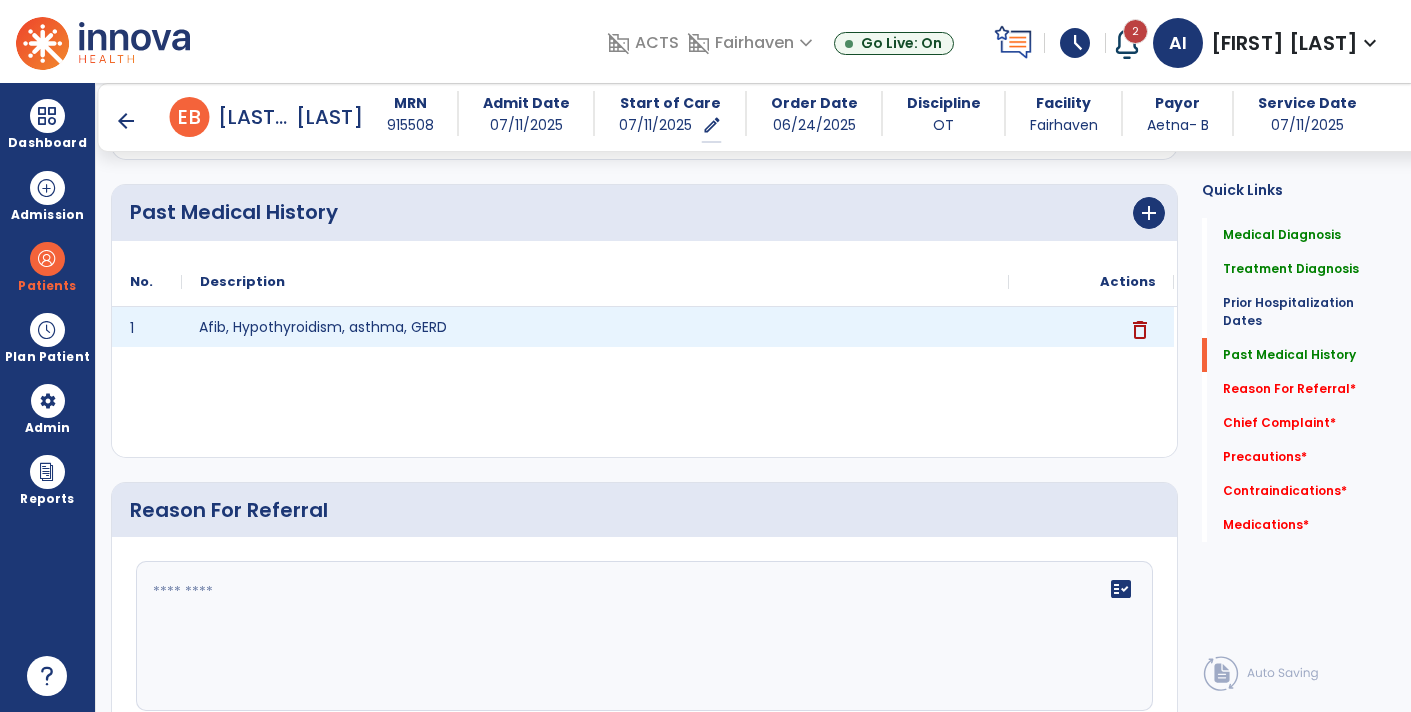 drag, startPoint x: 453, startPoint y: 330, endPoint x: 436, endPoint y: 331, distance: 17.029387 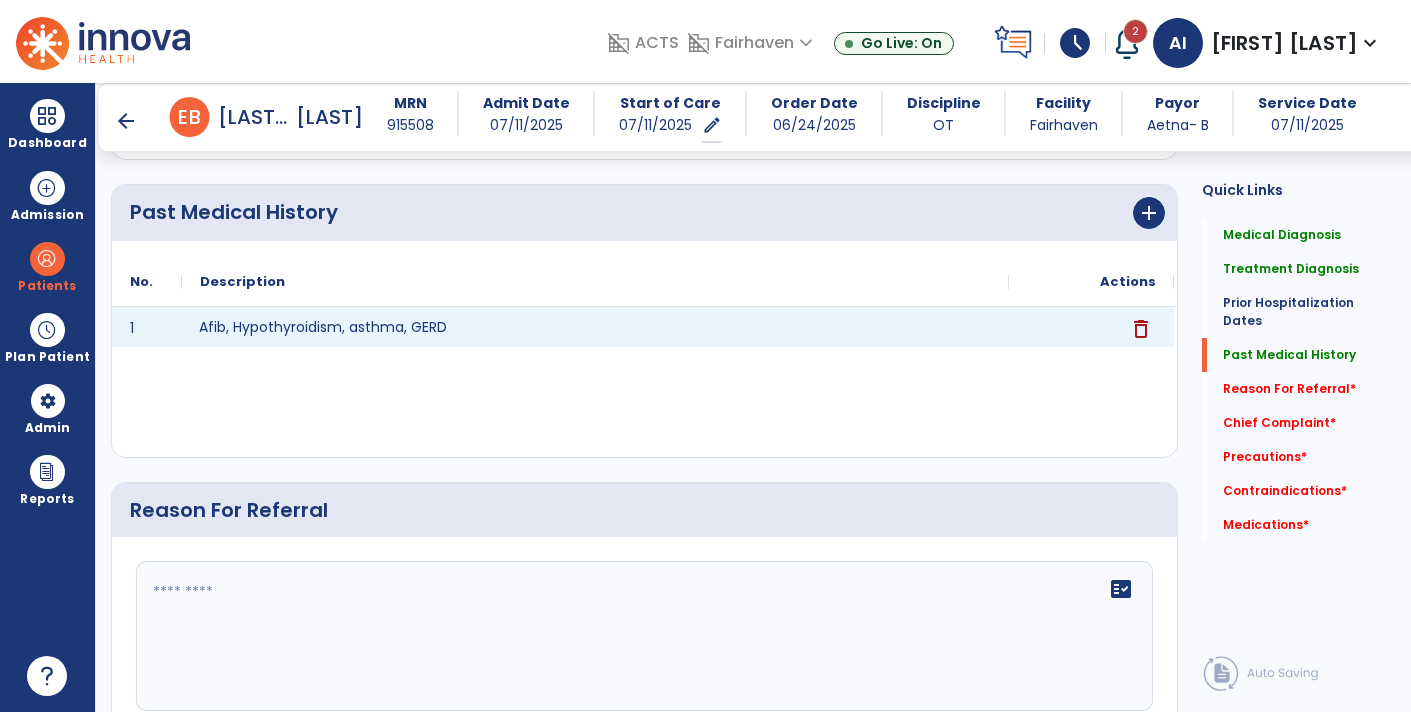 click on "delete" 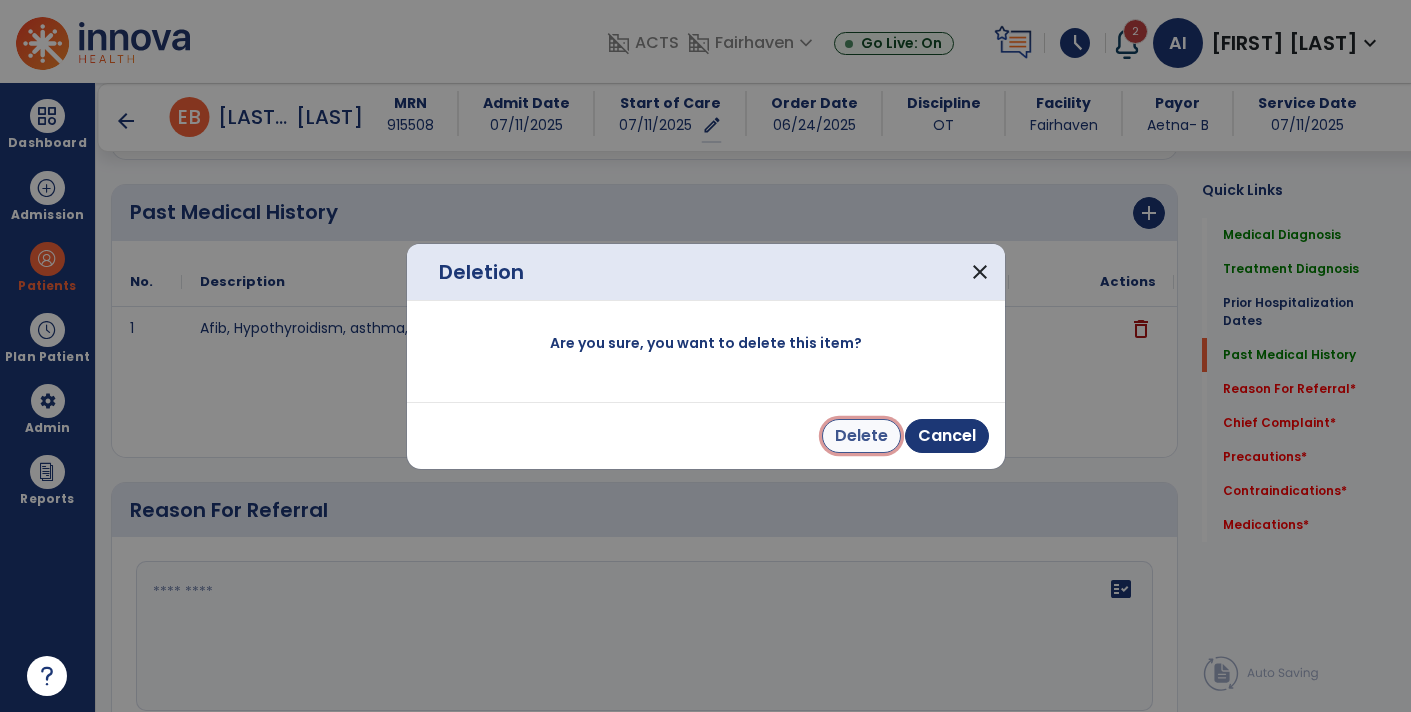 click on "Delete" at bounding box center (861, 436) 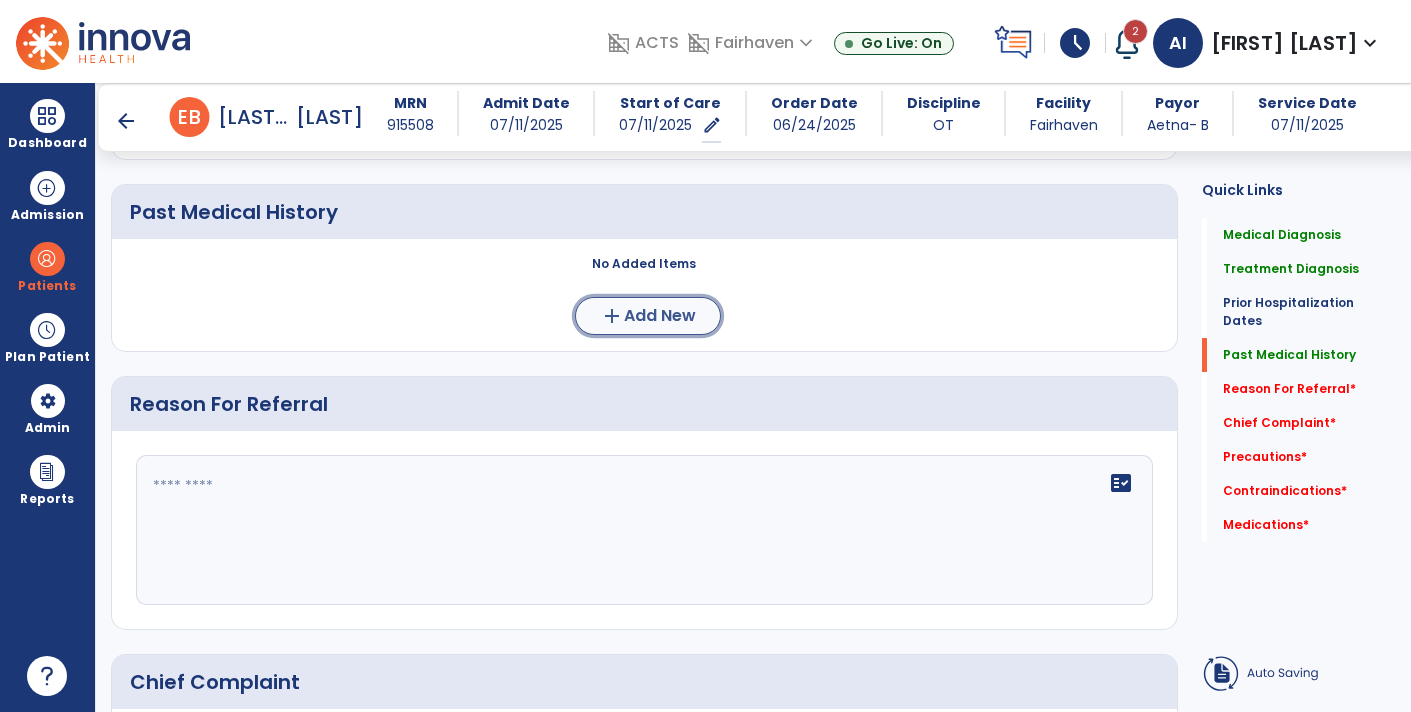 click on "add" 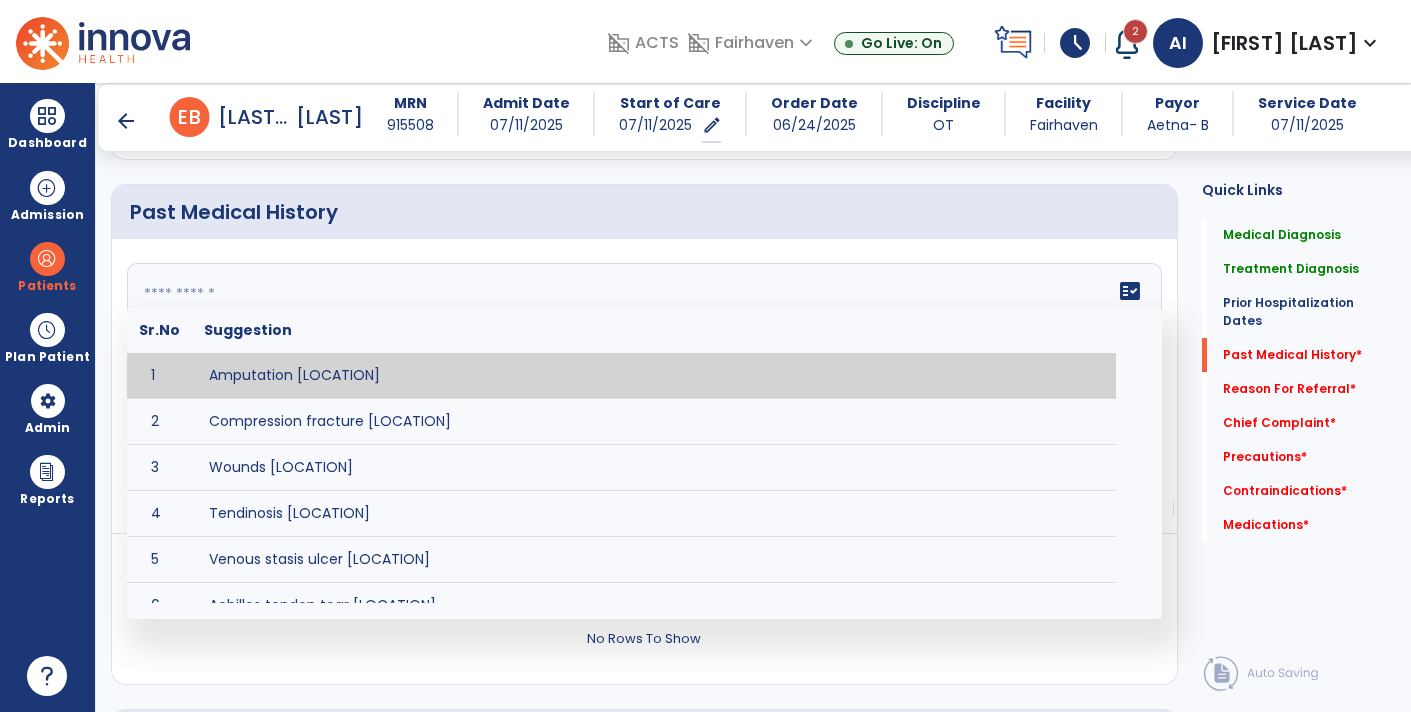 click on "fact_check  Sr.No Suggestion 1 Amputation [LOCATION] 2 Compression fracture [LOCATION] 3 Wounds [LOCATION] 4 Tendinosis [LOCATION] 5 Venous stasis ulcer [LOCATION] 6 Achilles tendon tear [LOCATION] 7 ACL tear surgically repaired [LOCATION] 8 Above knee amputation (AKA) [LOCATION] 9 Below knee amputation (BKE) [LOCATION] 10 Cancer (SITE/TYPE) 11 Surgery (TYPE) 12 AAA (Abdominal Aortic Aneurysm) 13 Achilles tendon tear [LOCATION] 14 Acute Renal Failure 15 AIDS (Acquired Immune Deficiency Syndrome) 16 Alzheimer's Disease 17 Anemia 18 Angina 19 Anxiety 20 ASHD (Arteriosclerotic Heart Disease) 21 Atrial Fibrillation 22 Bipolar Disorder 23 Bowel Obstruction 24 C-Diff 25 Coronary Artery Bypass Graft (CABG) 26 CAD (Coronary Artery Disease) 27 Carpal tunnel syndrome 28 Chronic bronchitis 29 Chronic renal failure 30 Colostomy 31 COPD (Chronic Obstructive Pulmonary Disease) 32 CRPS (Complex Regional Pain Syndrome) 33 CVA (Cerebrovascular Accident) 34 CVI (Chronic Venous Insufficiency) 35 DDD (Degenerative Disc Disease)" 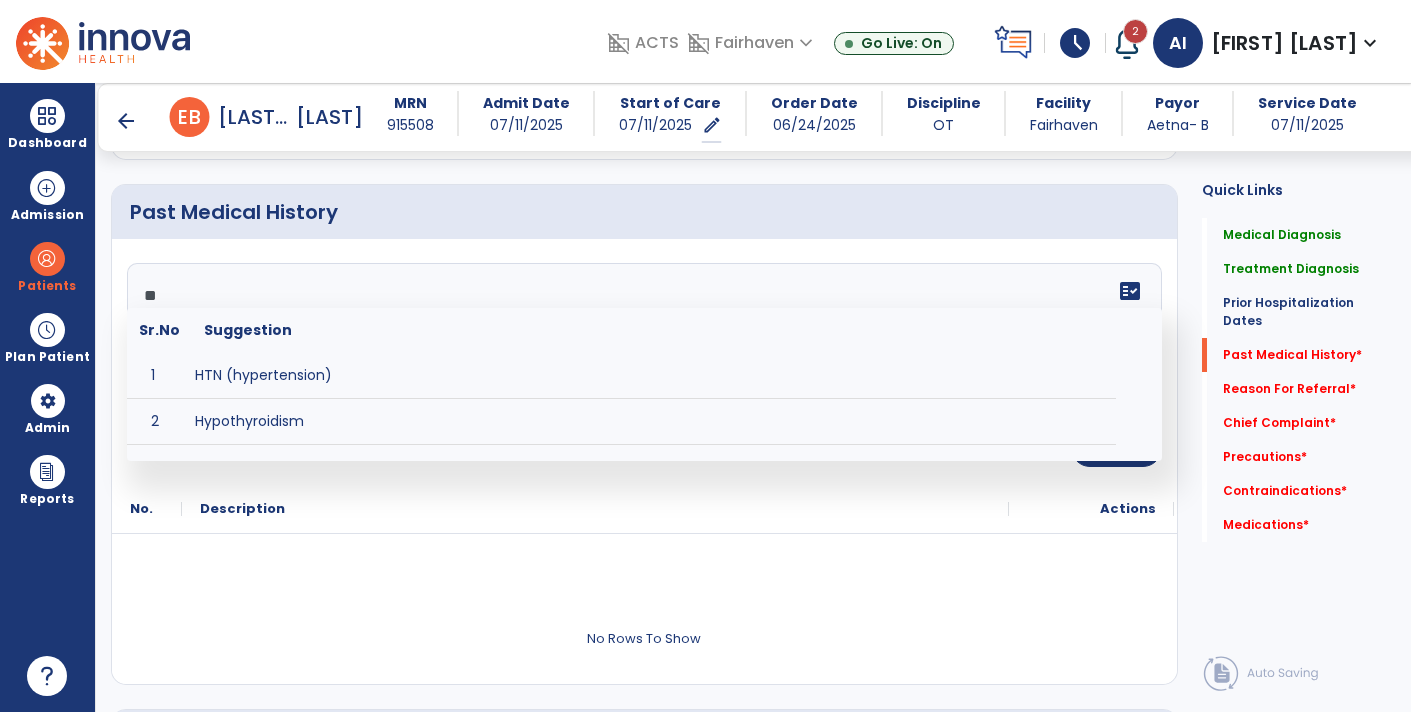 type on "*" 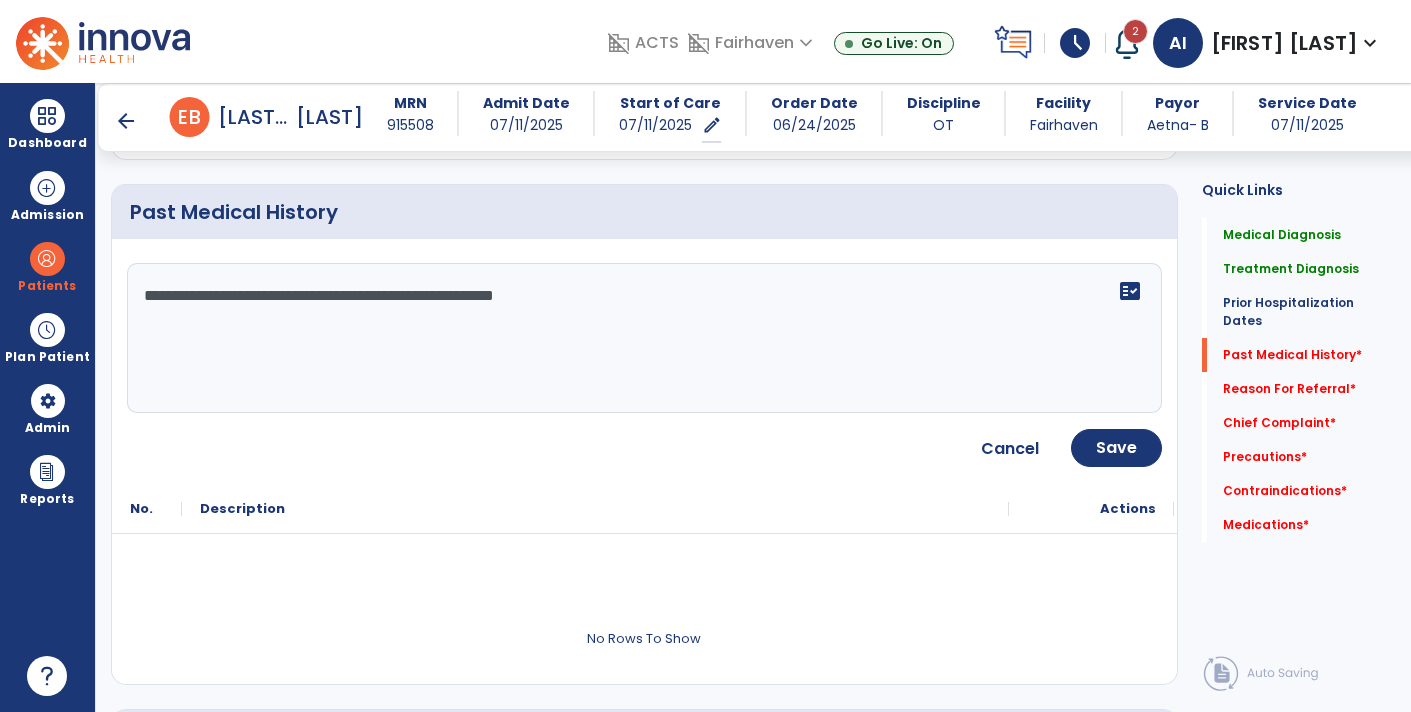 type on "**********" 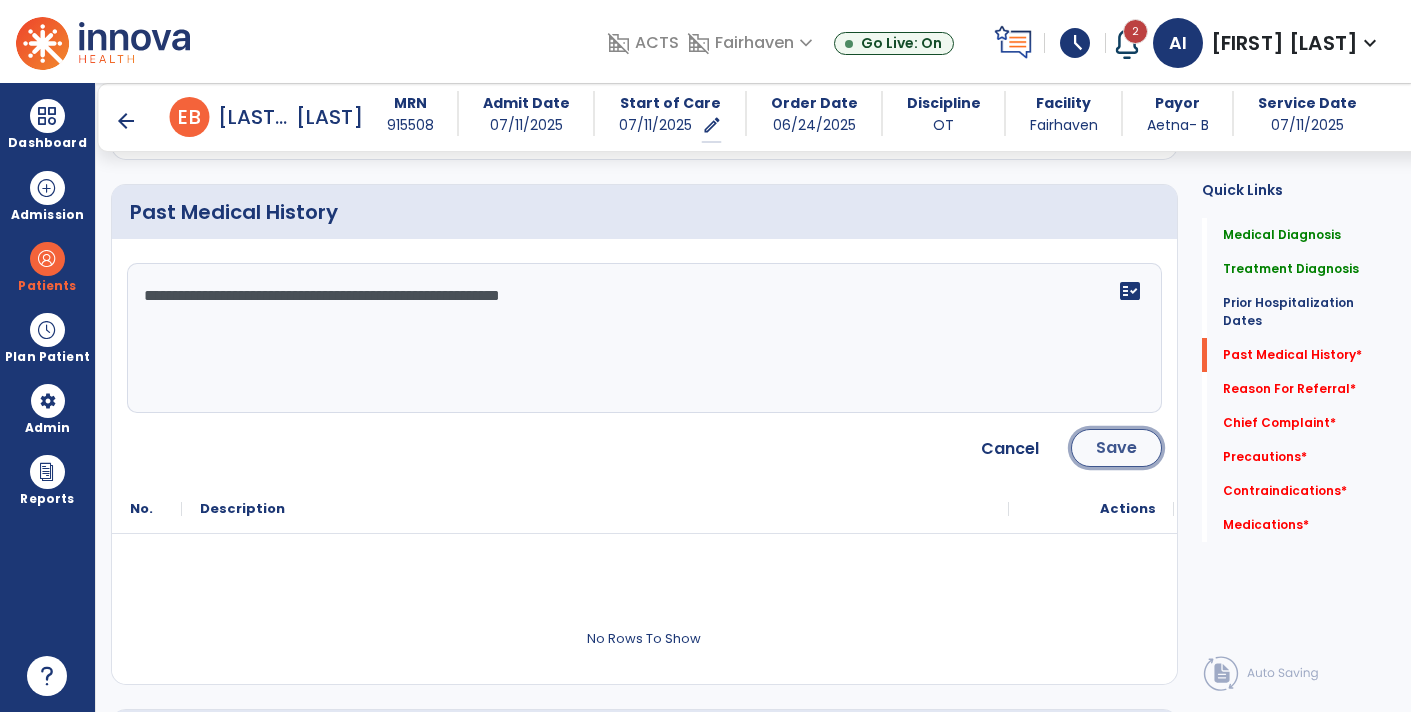 click on "Save" 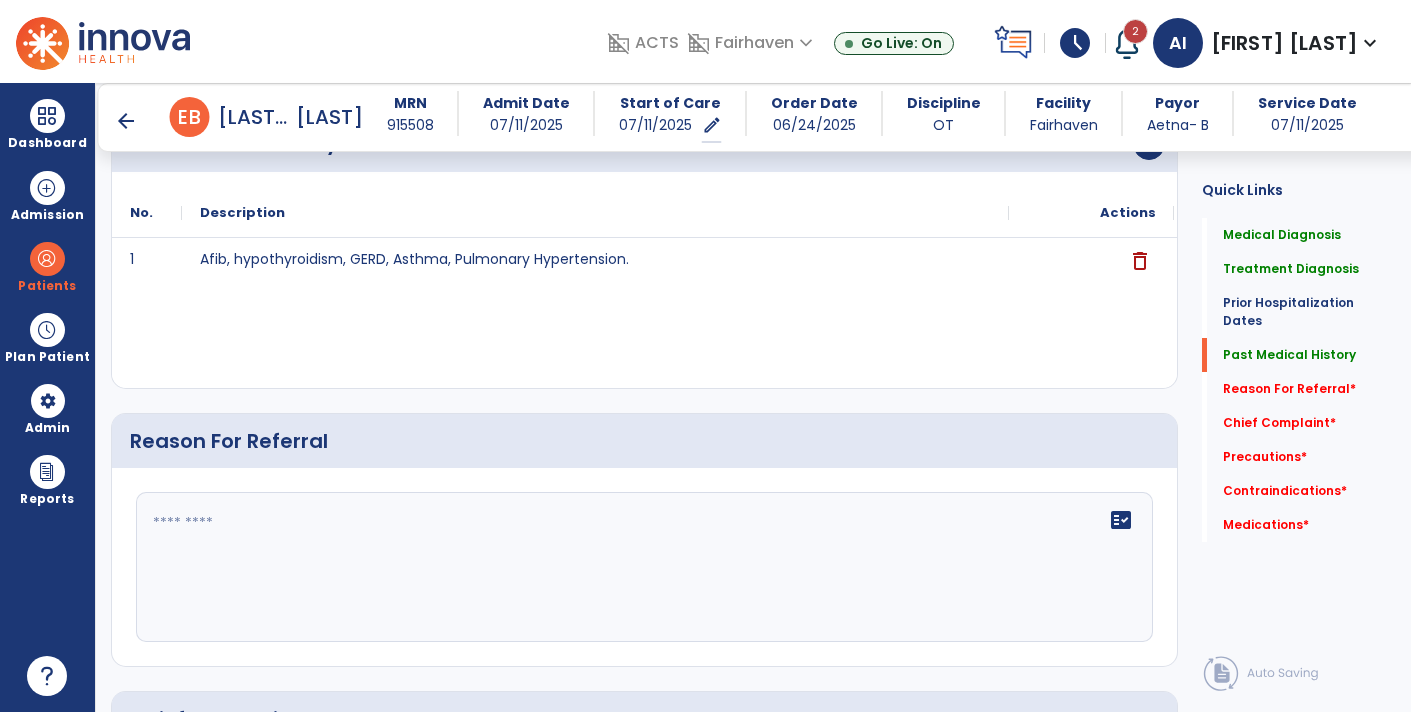 scroll, scrollTop: 1028, scrollLeft: 0, axis: vertical 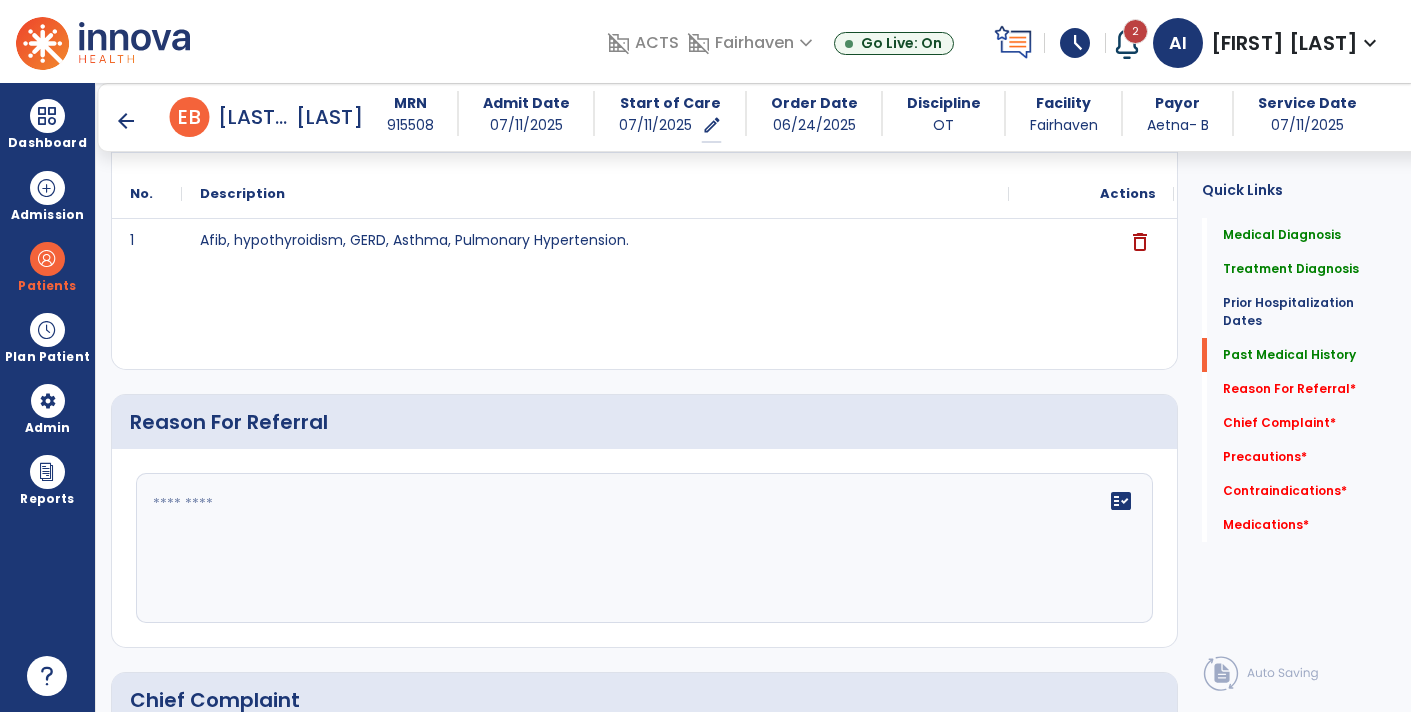 click 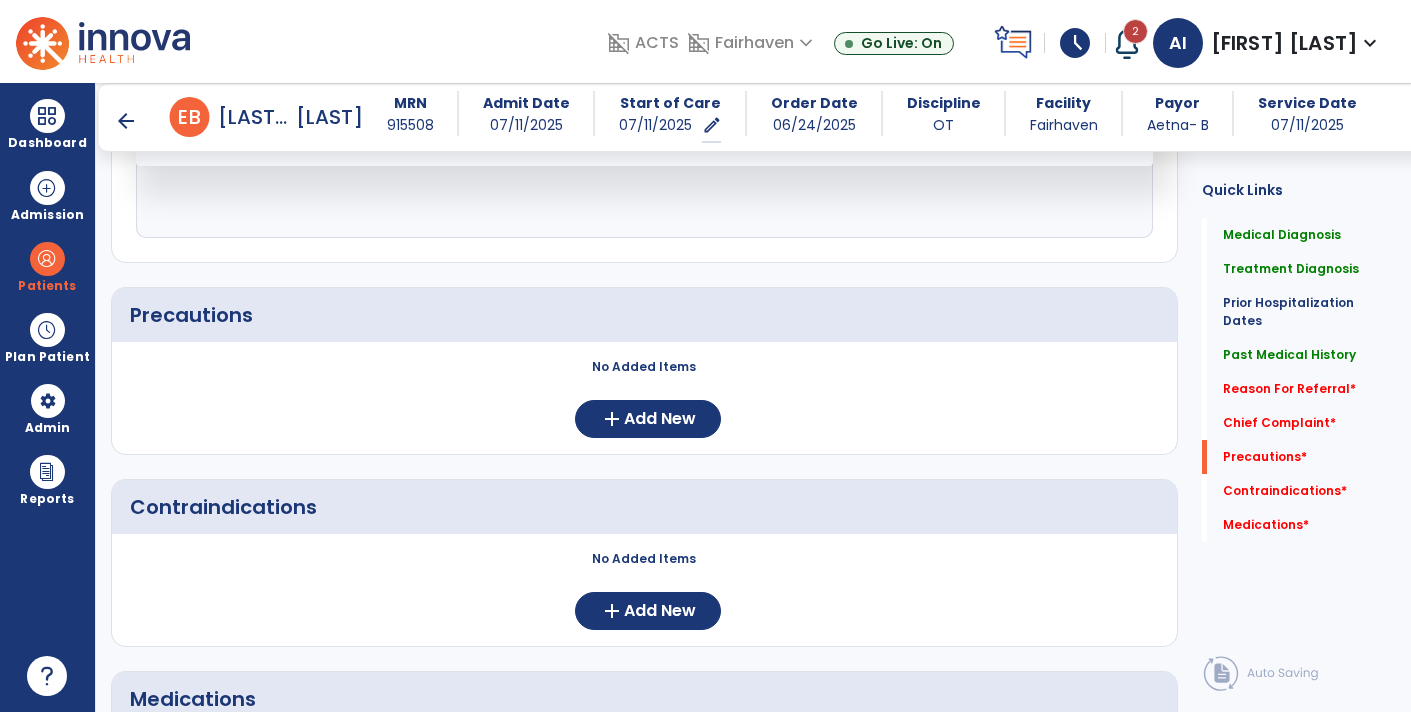 scroll, scrollTop: 1677, scrollLeft: 0, axis: vertical 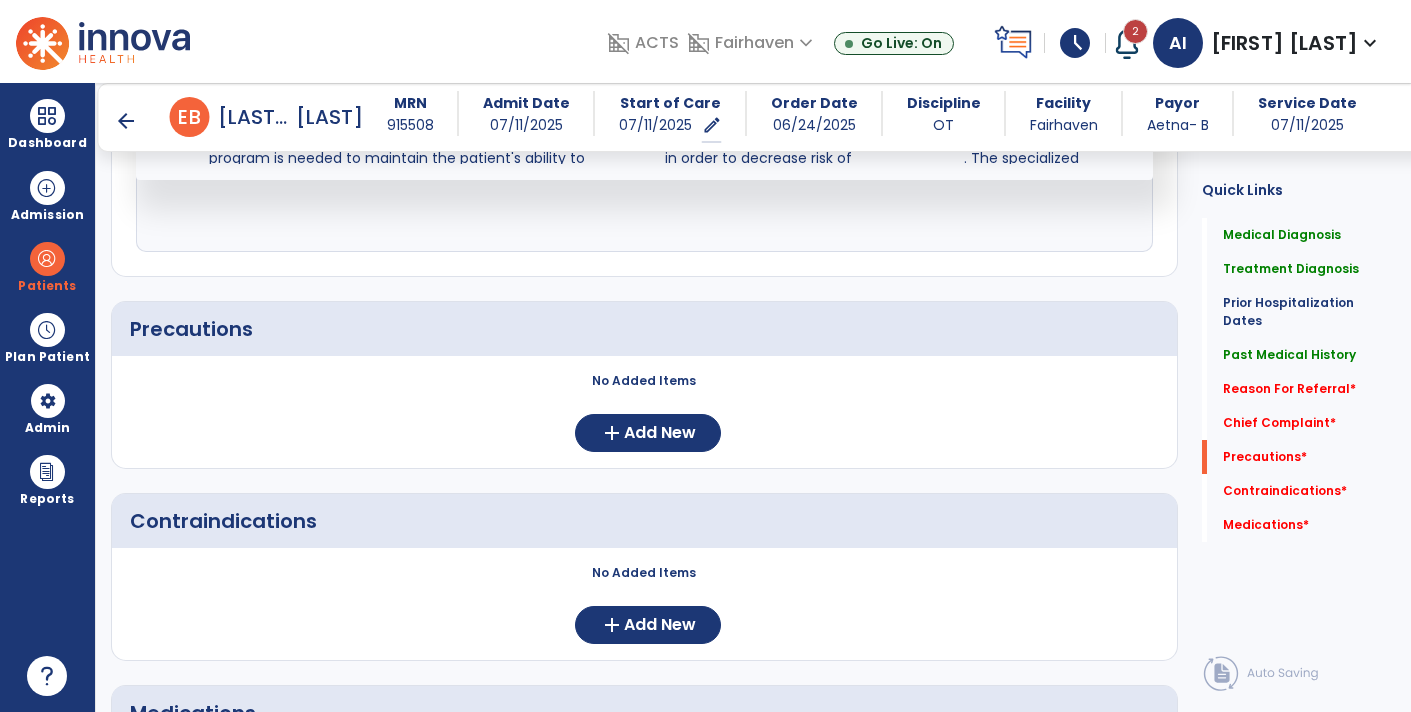 click on "No Added Items  add  Add New" 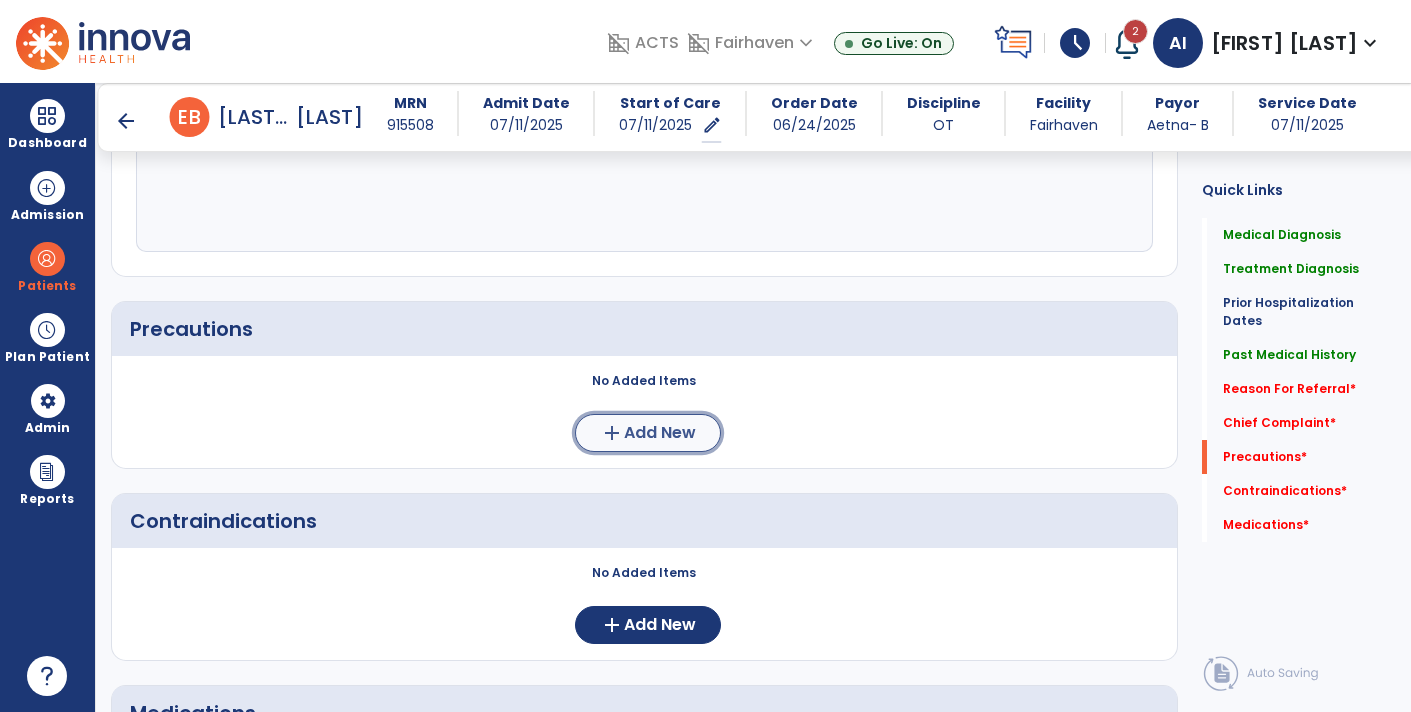 click on "add  Add New" 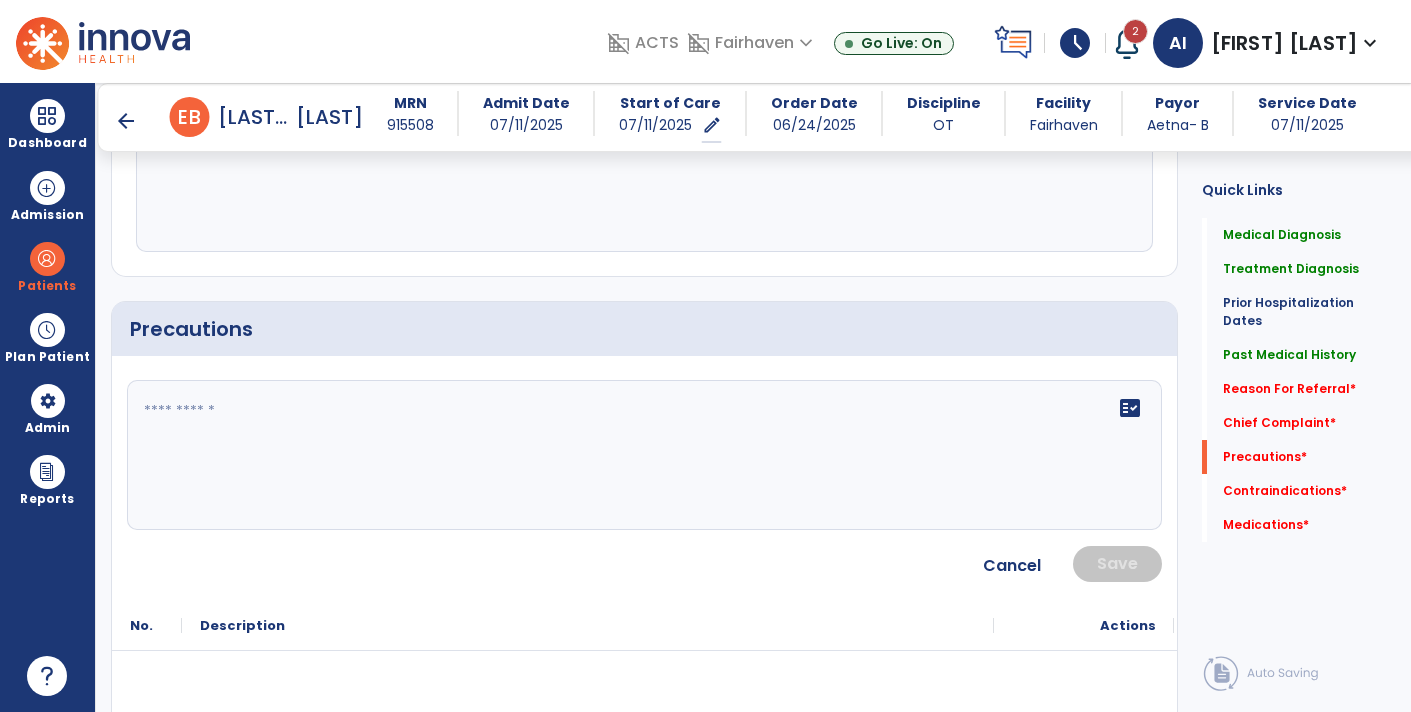 click on "fact_check" 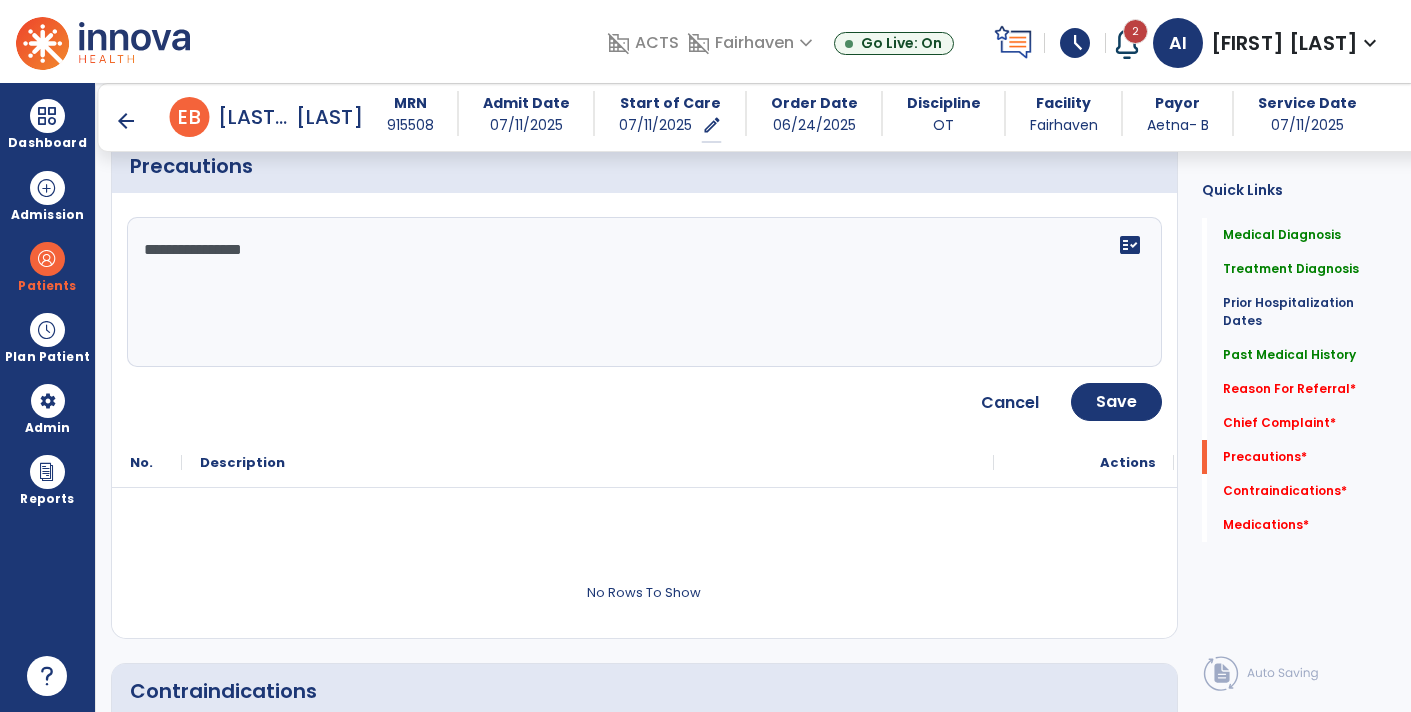 scroll, scrollTop: 1841, scrollLeft: 0, axis: vertical 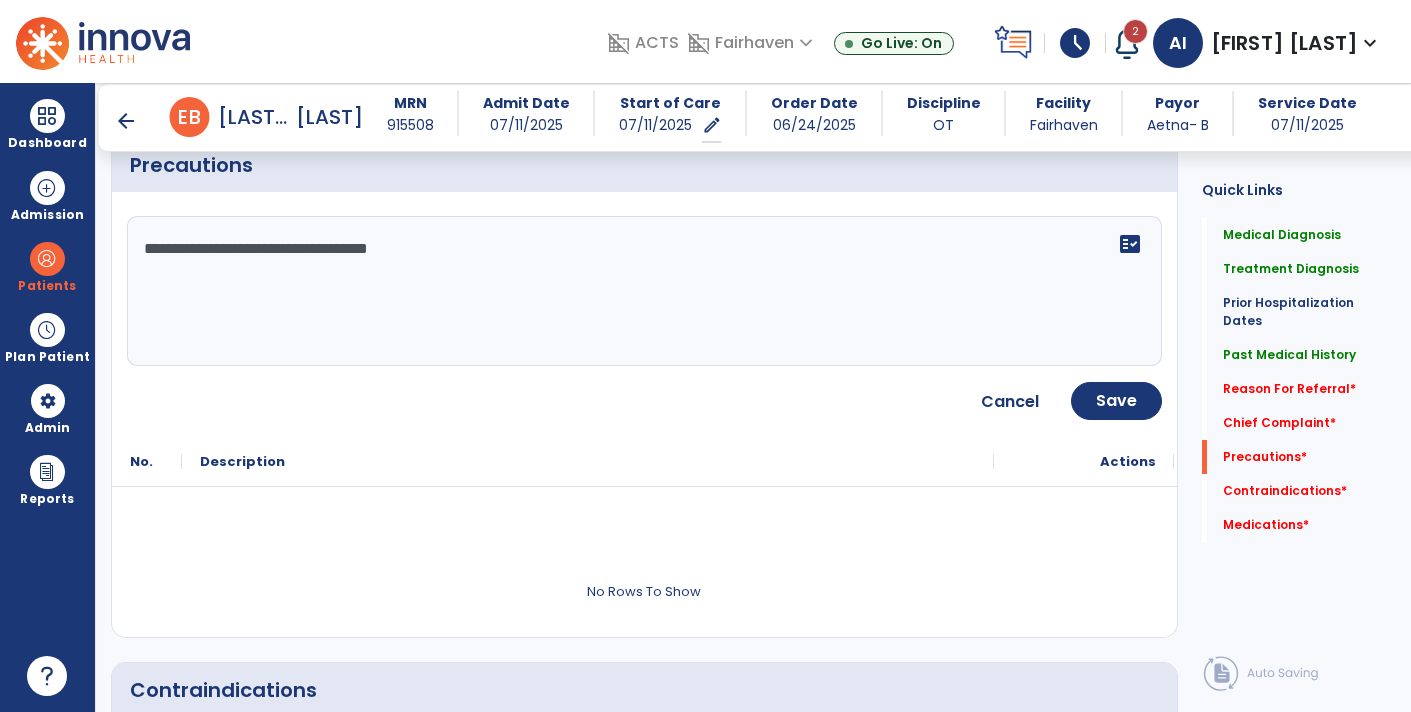 type on "**********" 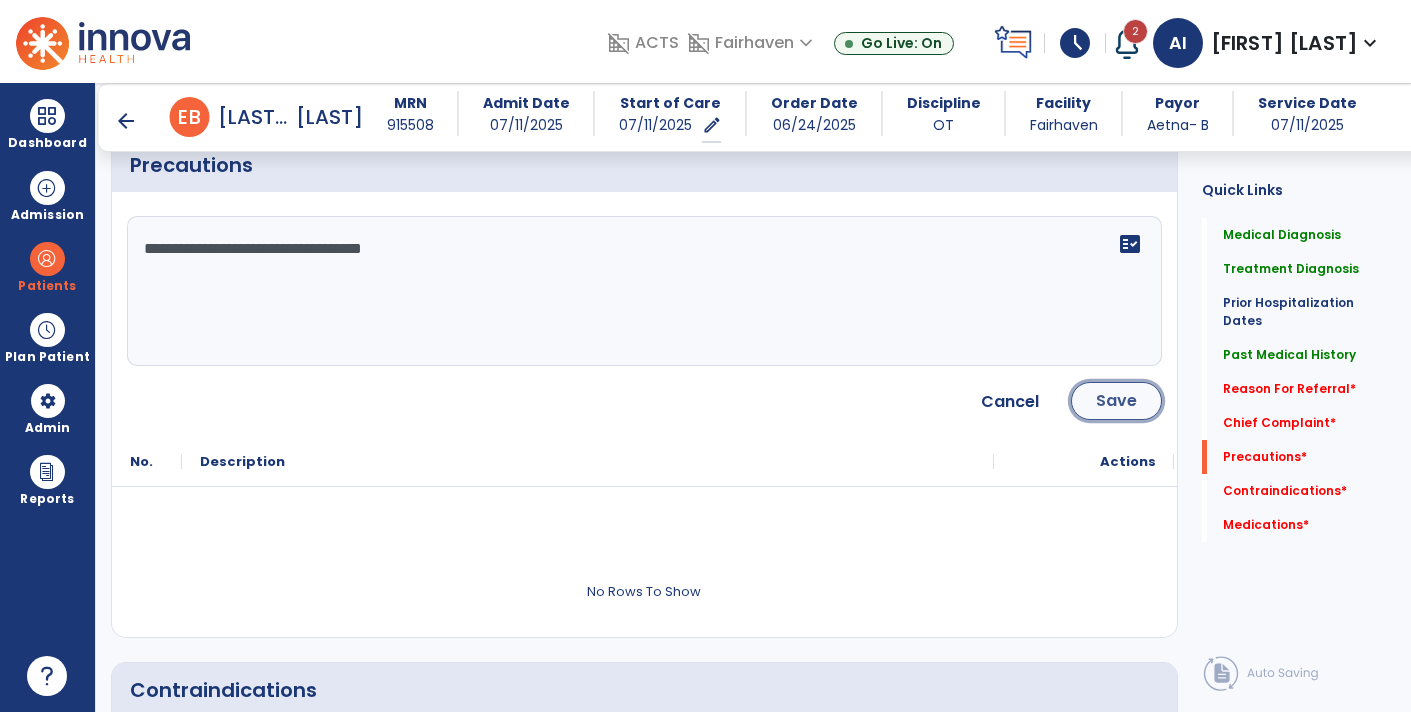 click on "Save" 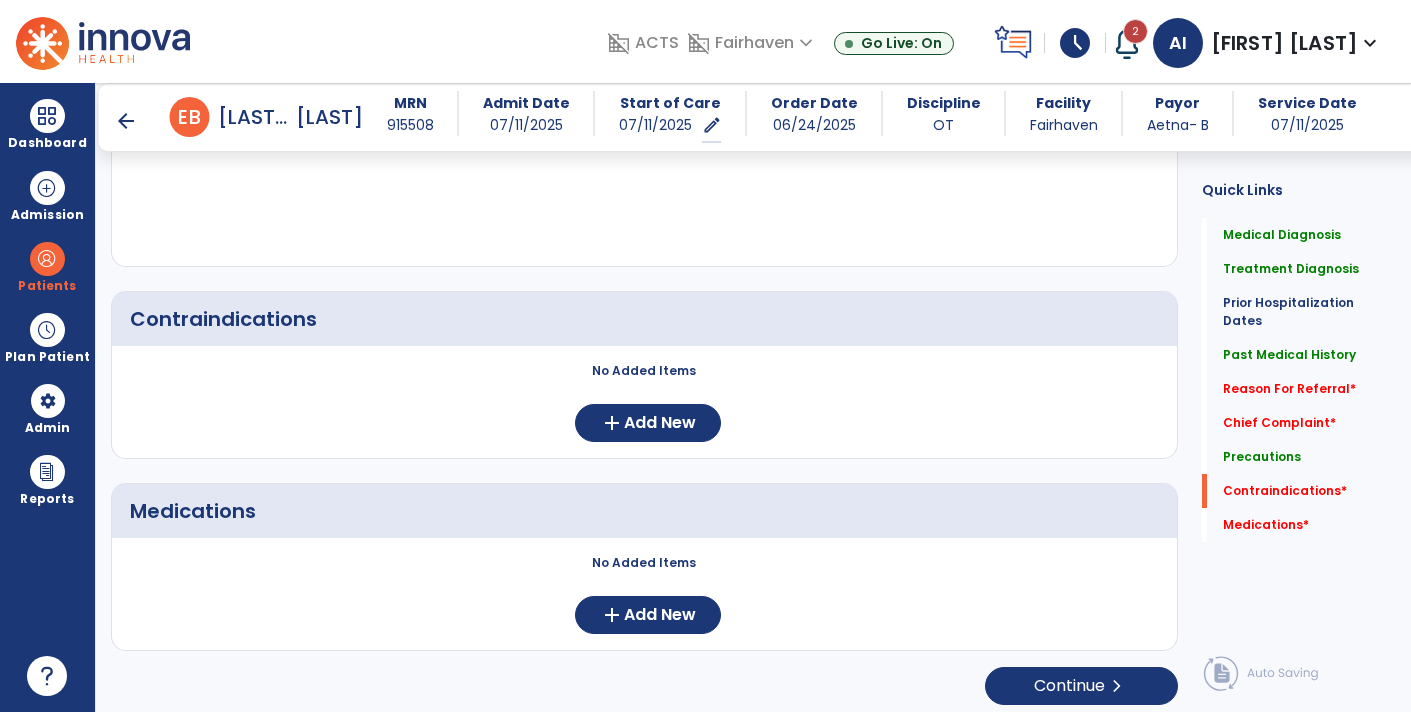 scroll, scrollTop: 1984, scrollLeft: 0, axis: vertical 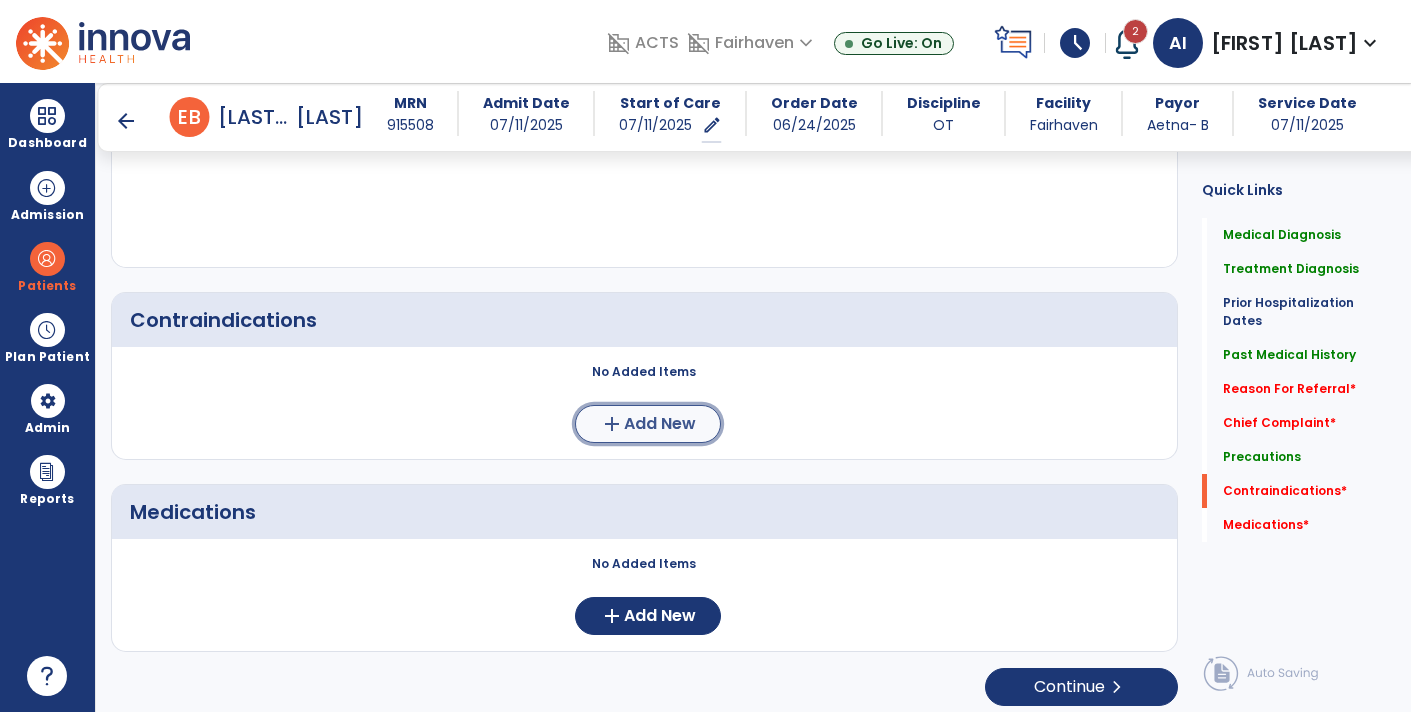 click on "add  Add New" 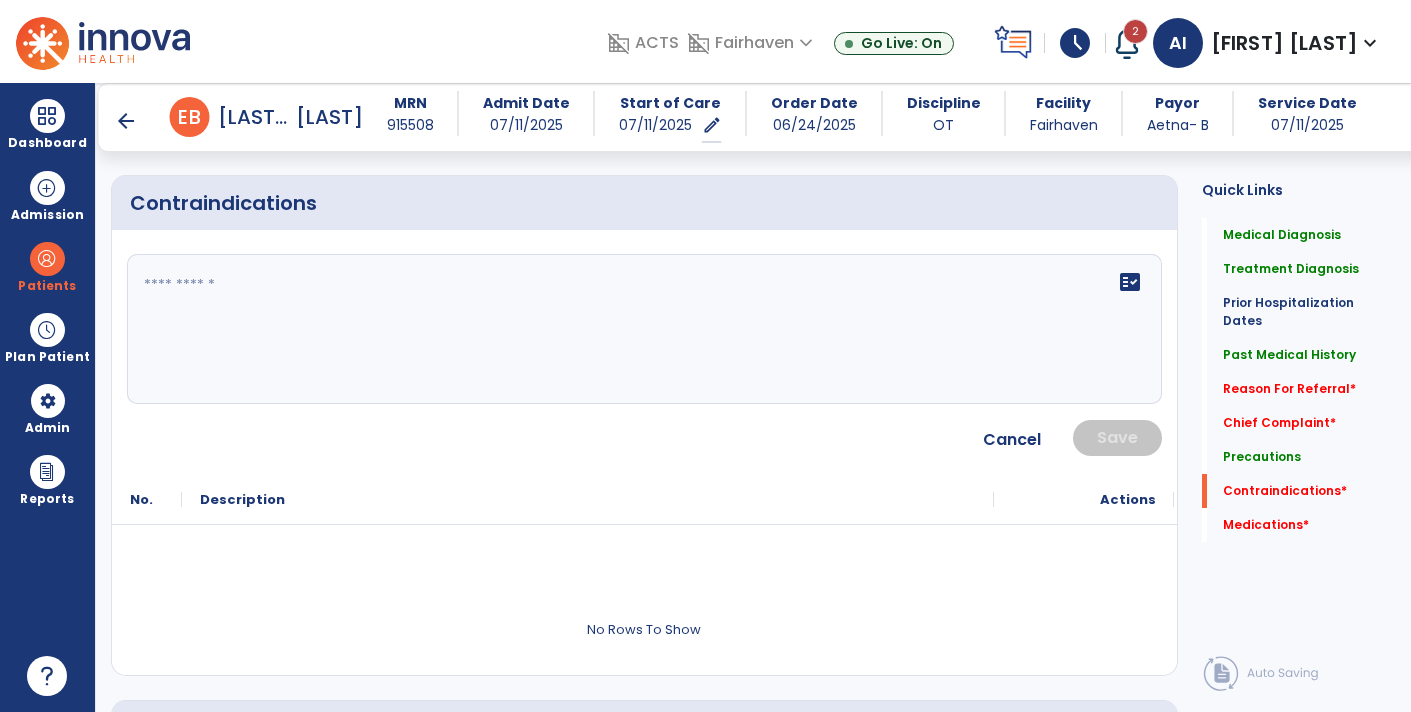scroll, scrollTop: 2097, scrollLeft: 0, axis: vertical 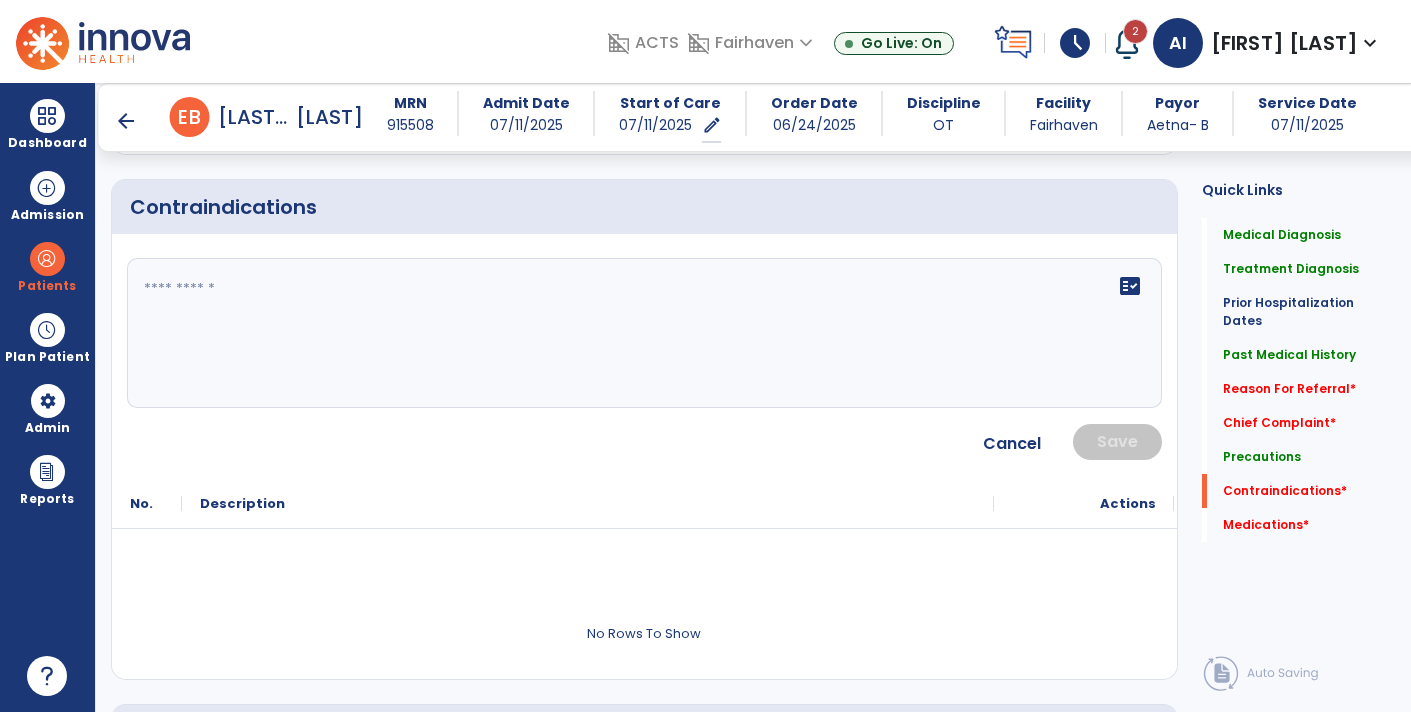 click 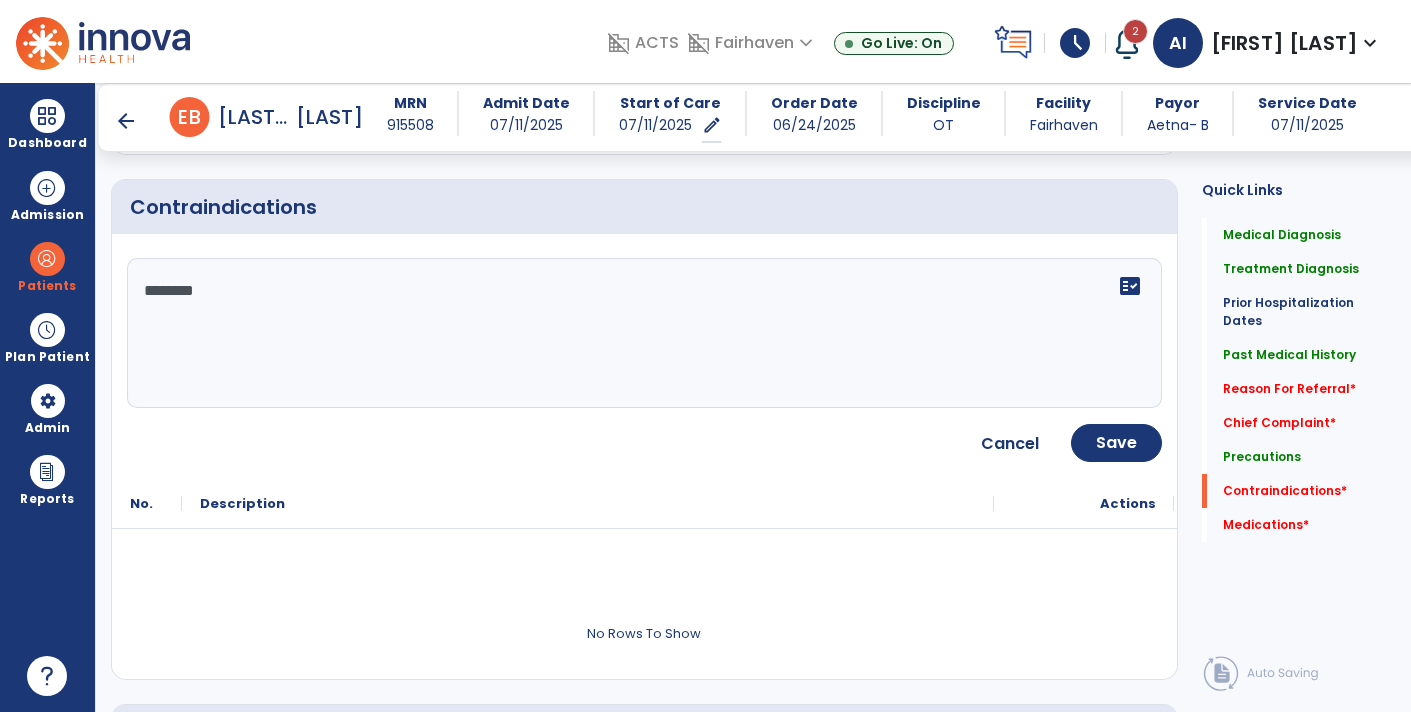 type on "********" 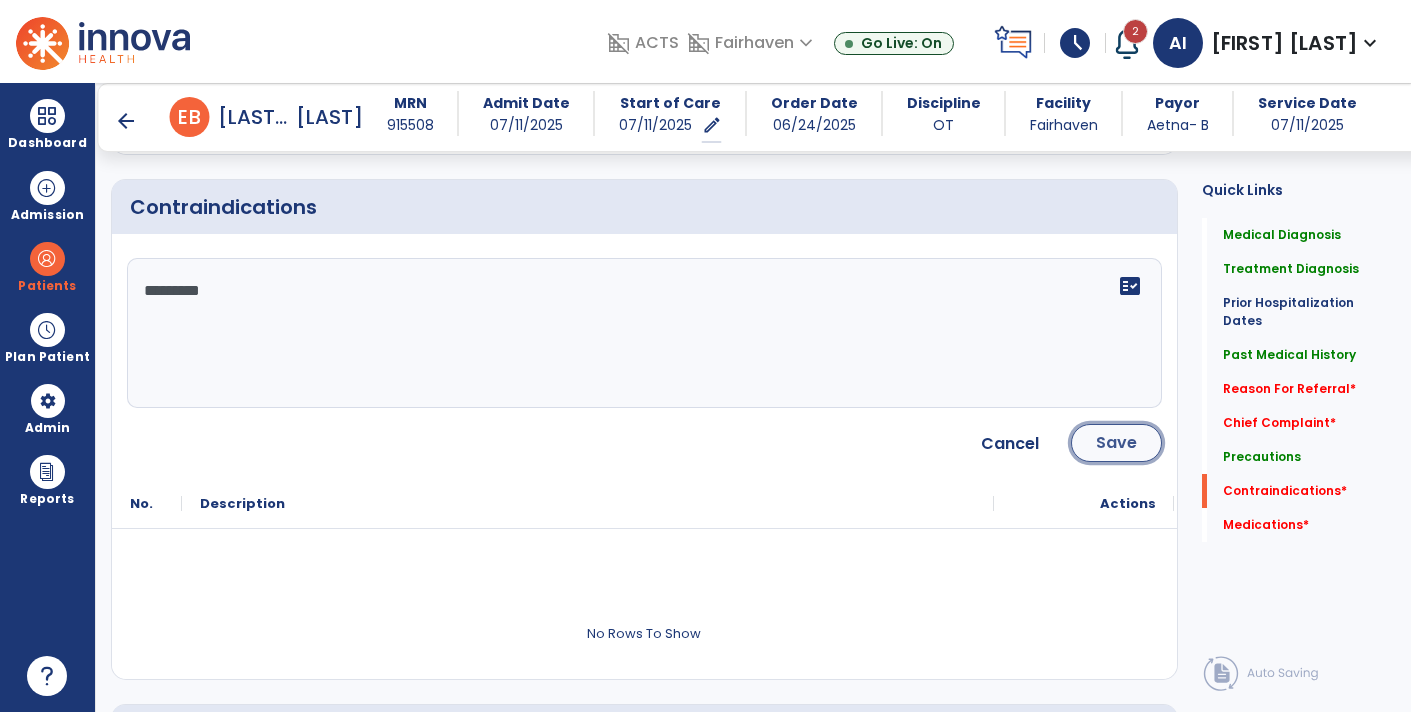 click on "Save" 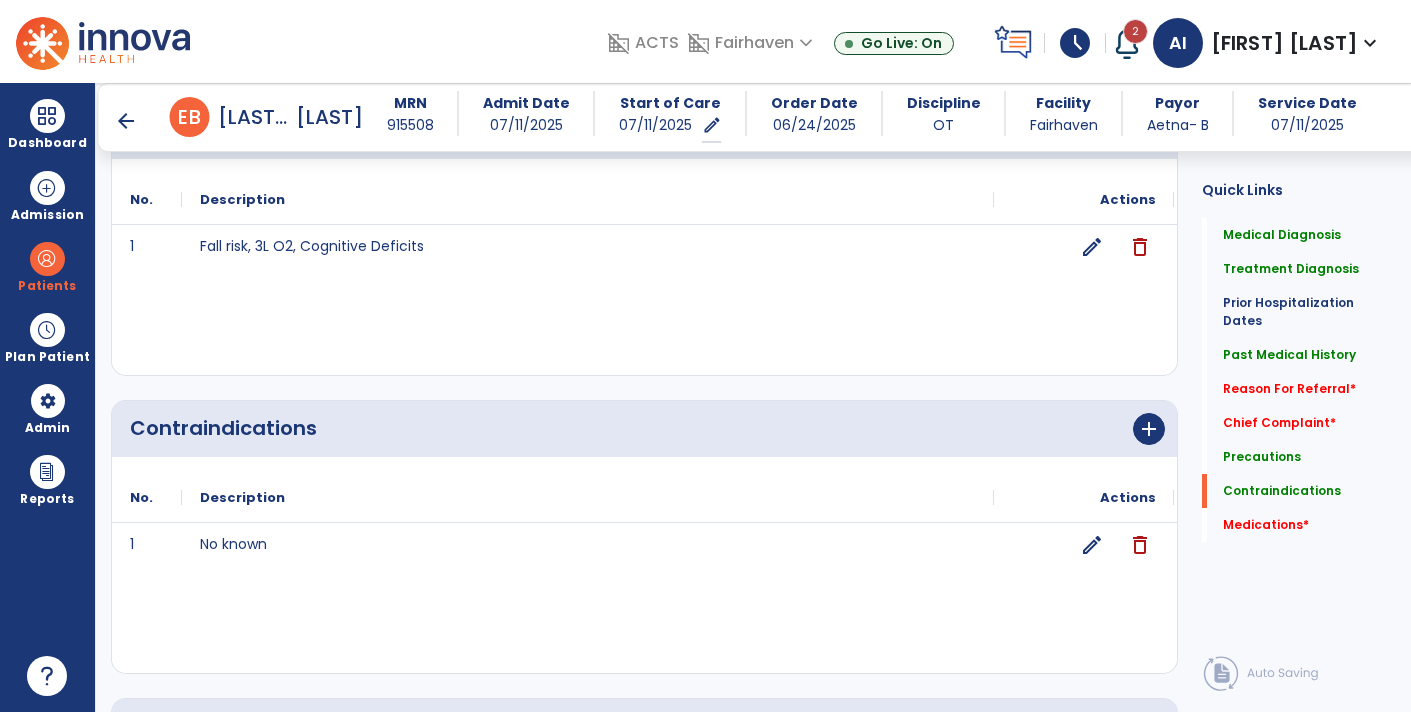 scroll, scrollTop: 2092, scrollLeft: 0, axis: vertical 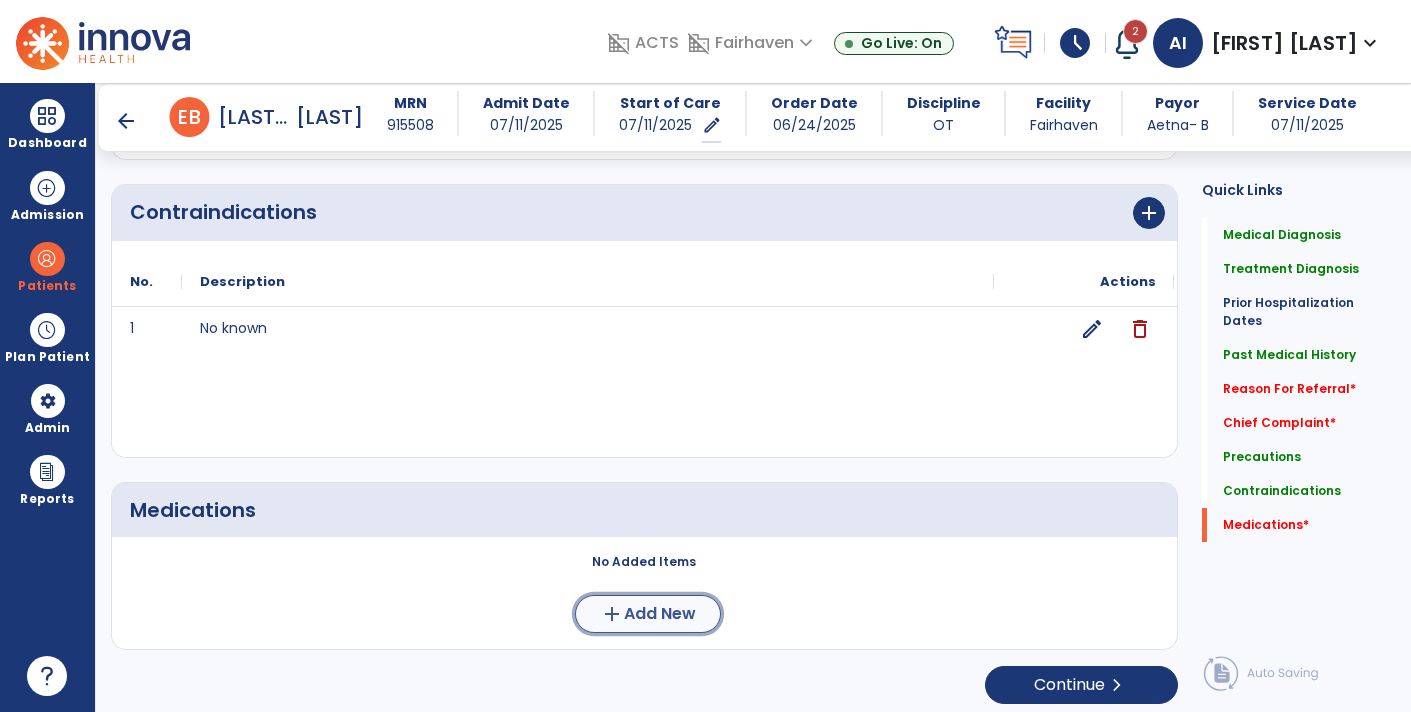 click on "Add New" 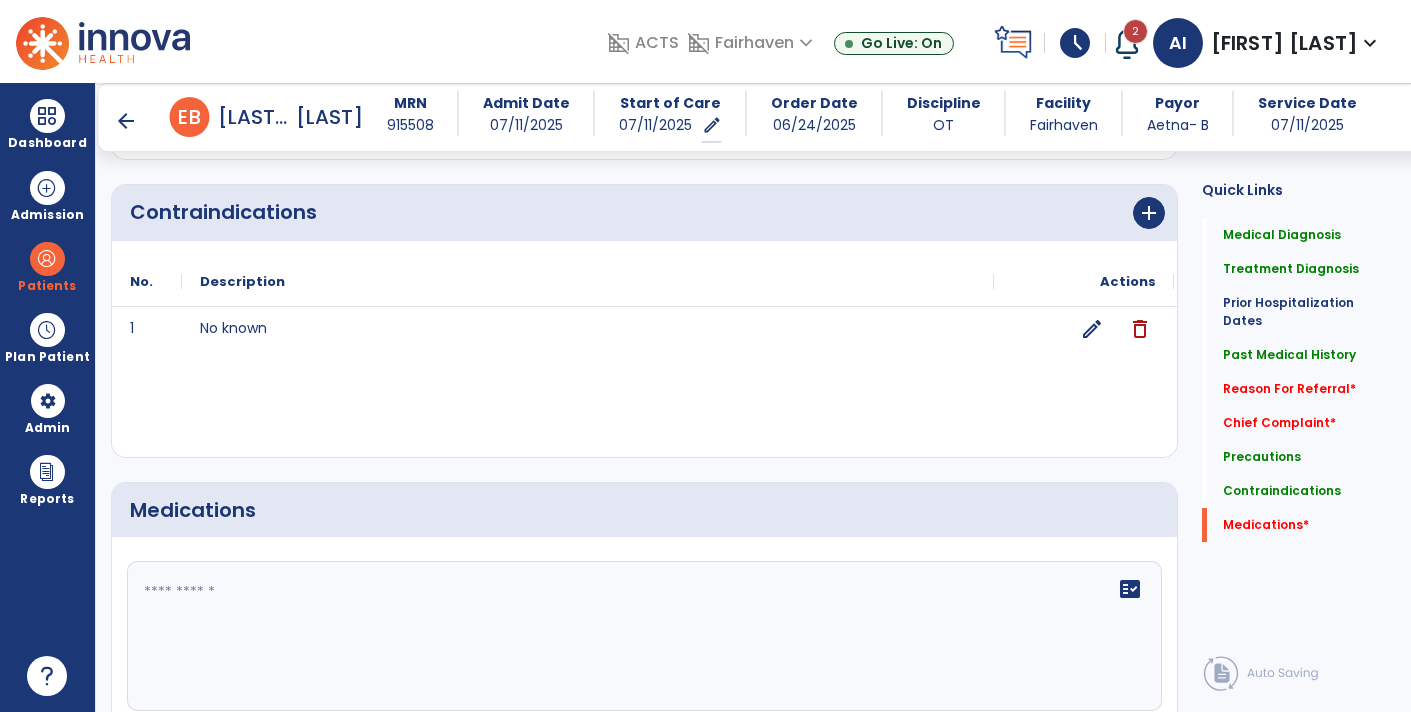 click 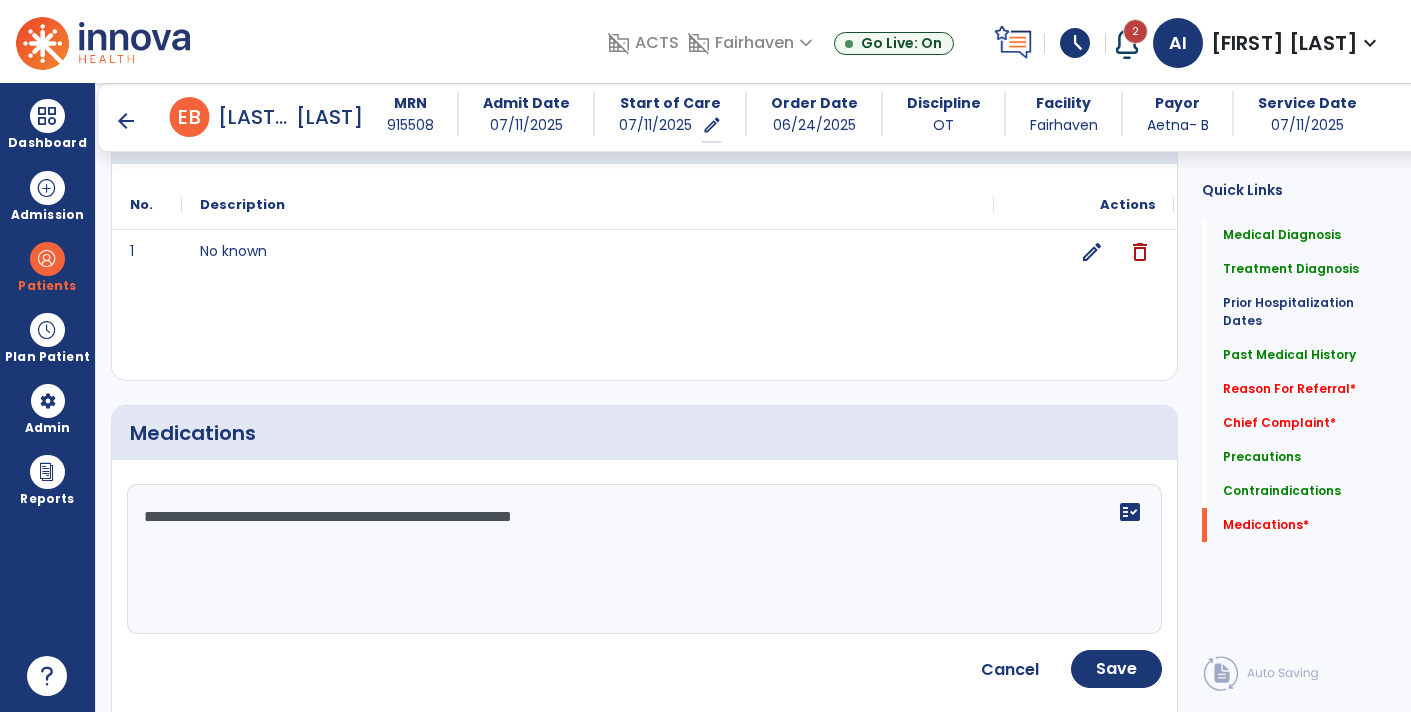 scroll, scrollTop: 2167, scrollLeft: 0, axis: vertical 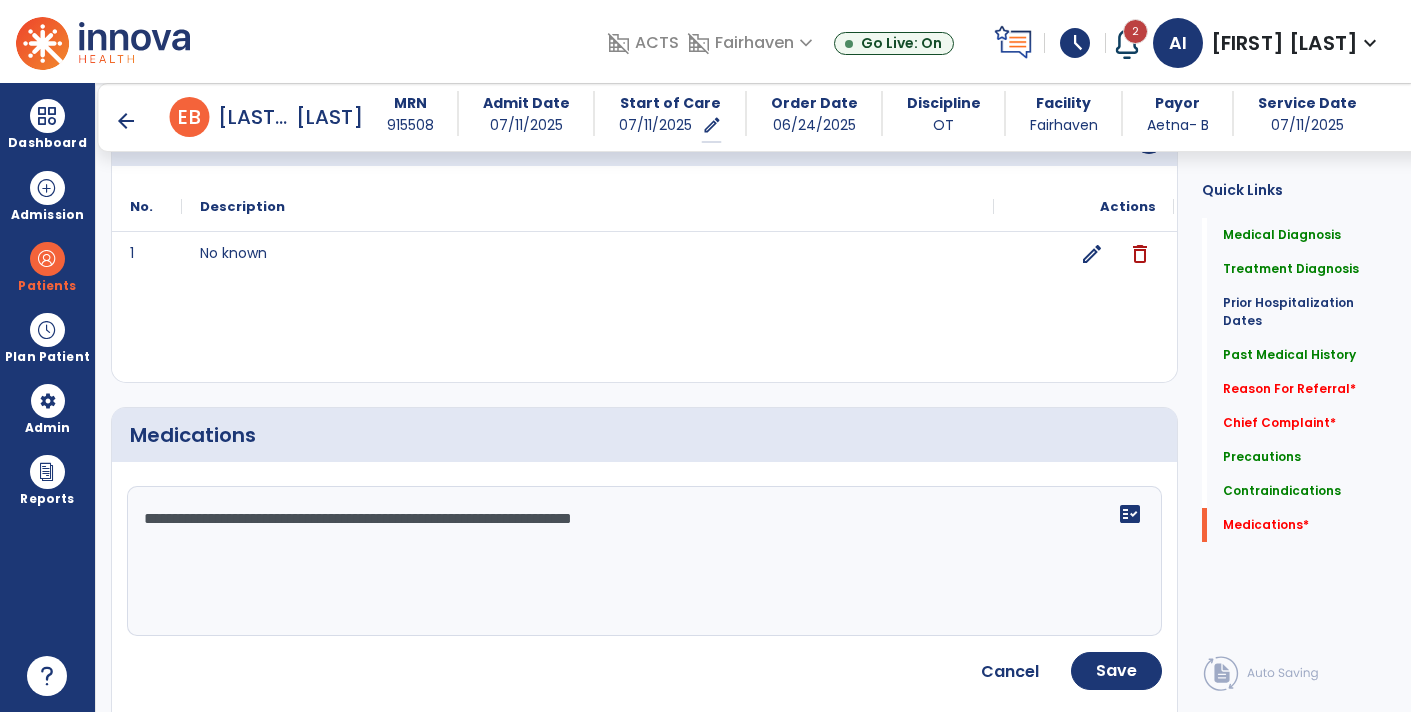 click on "**********" 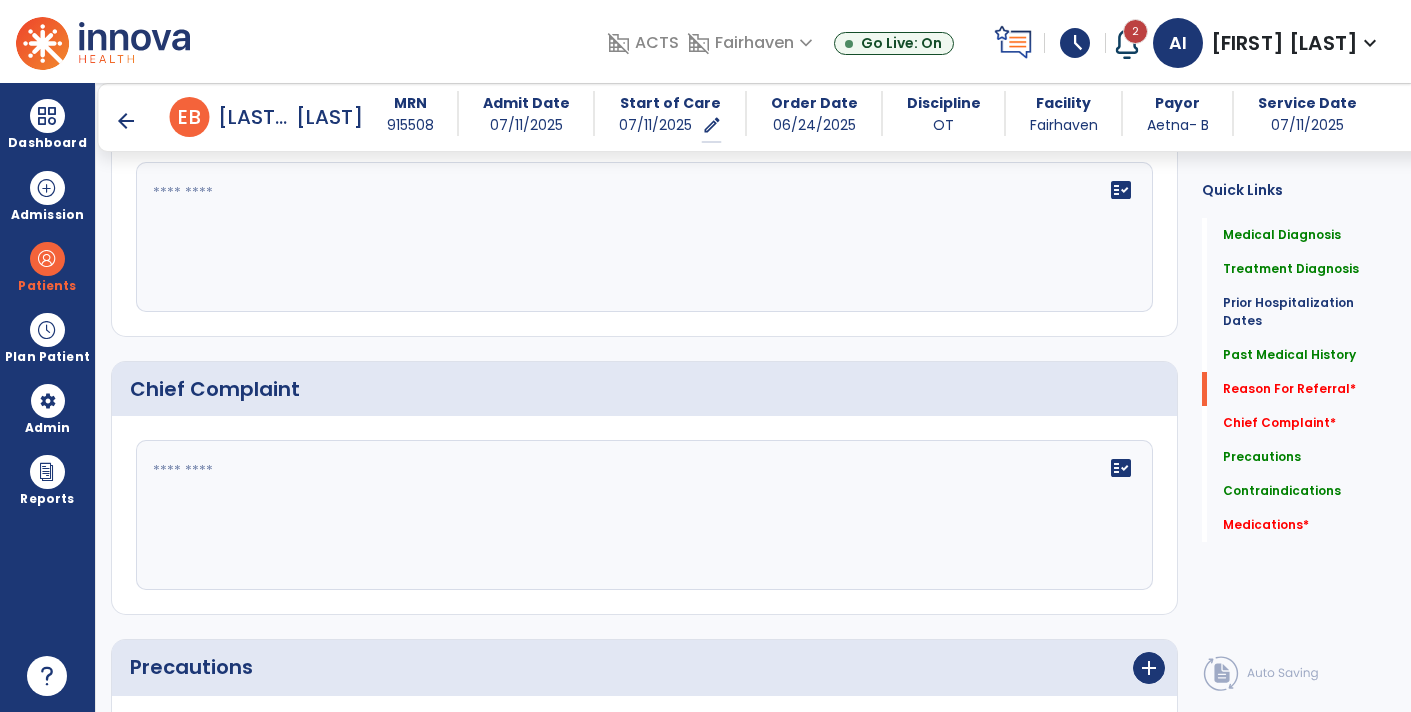scroll, scrollTop: 1352, scrollLeft: 0, axis: vertical 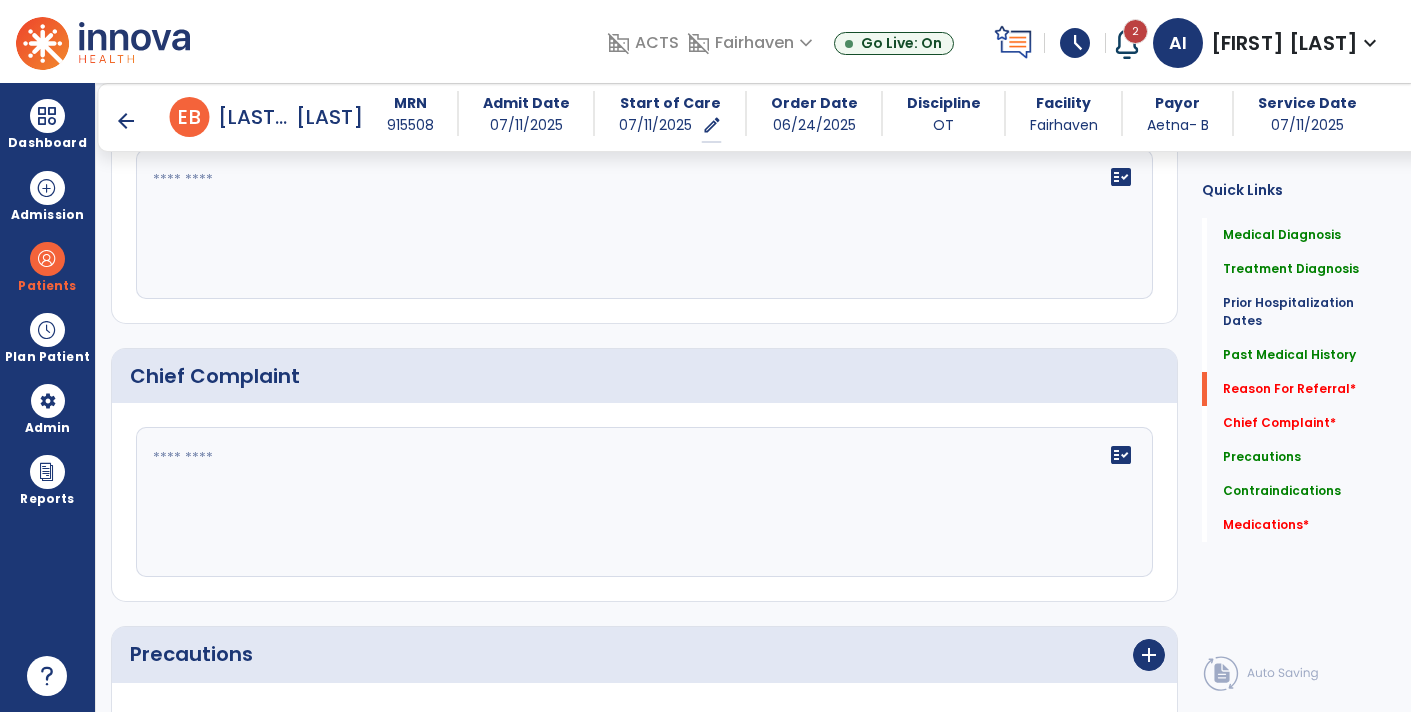 type on "**********" 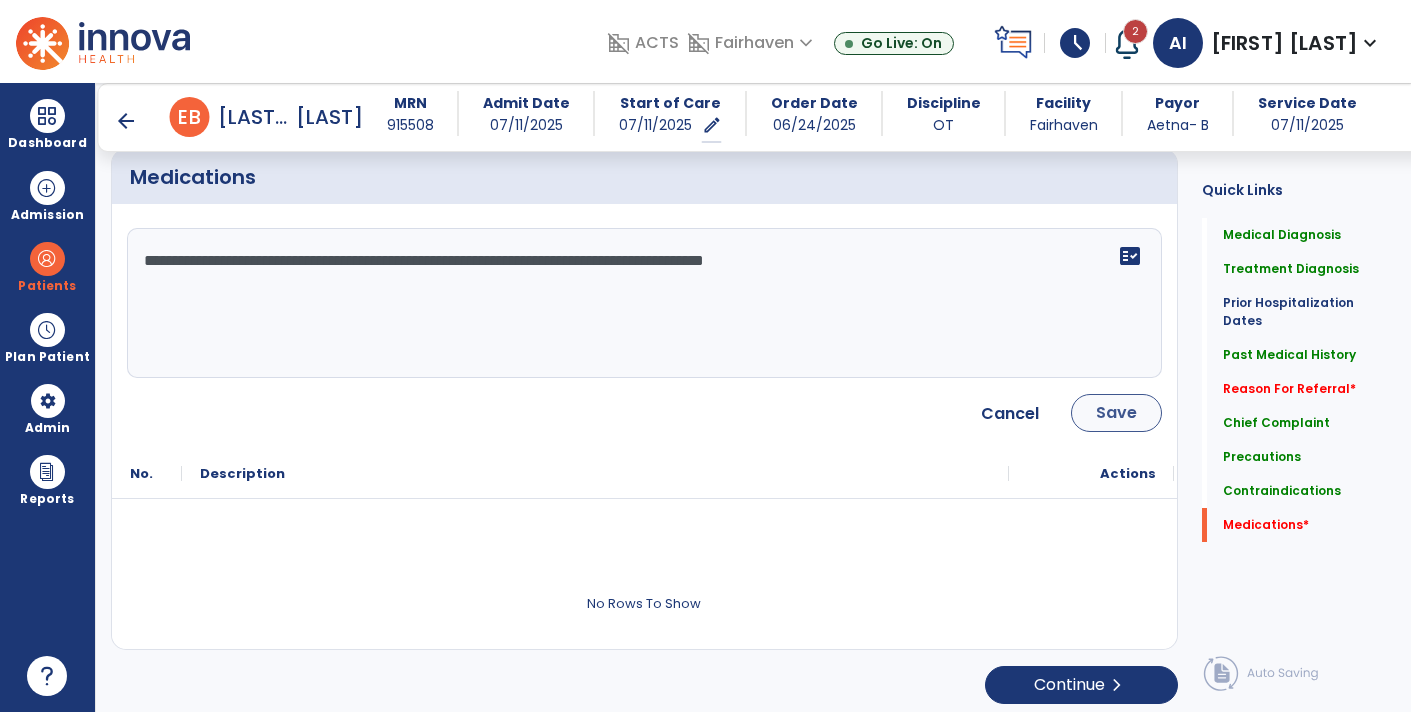 type on "**********" 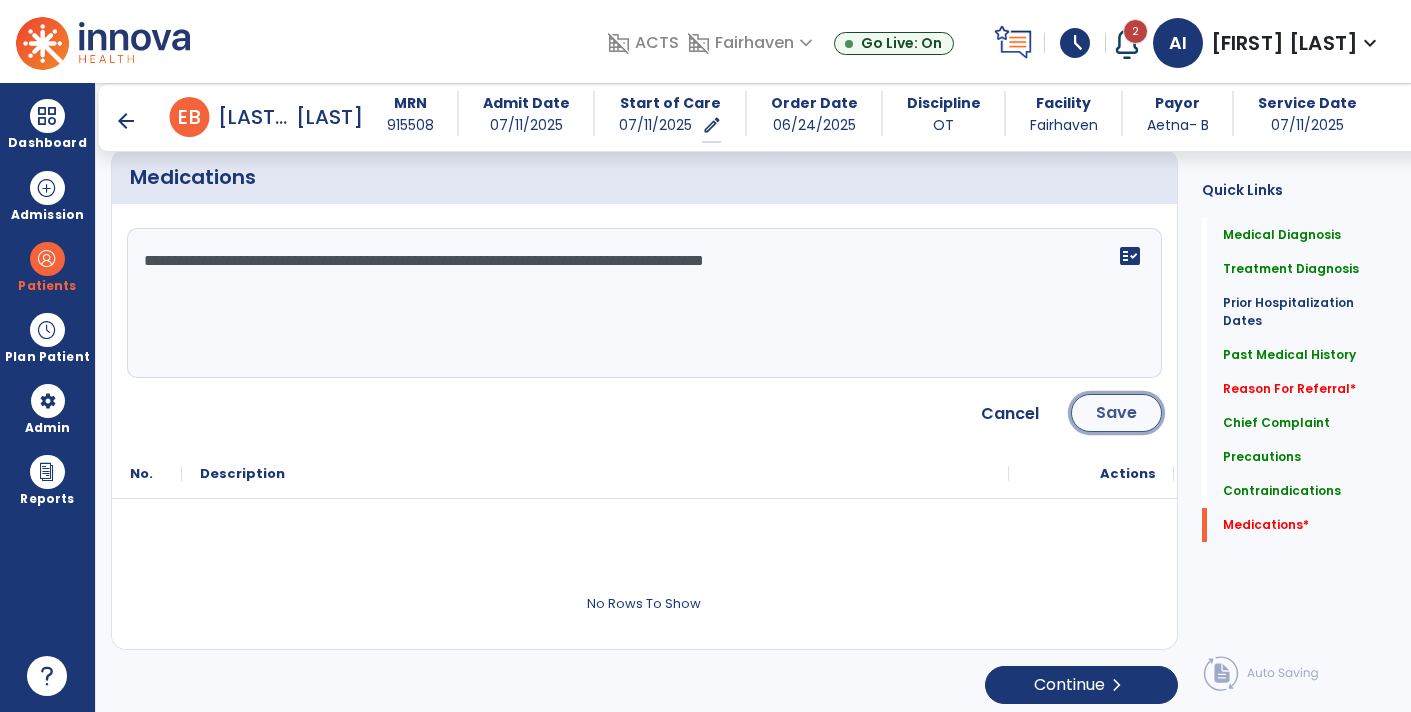 click on "Save" 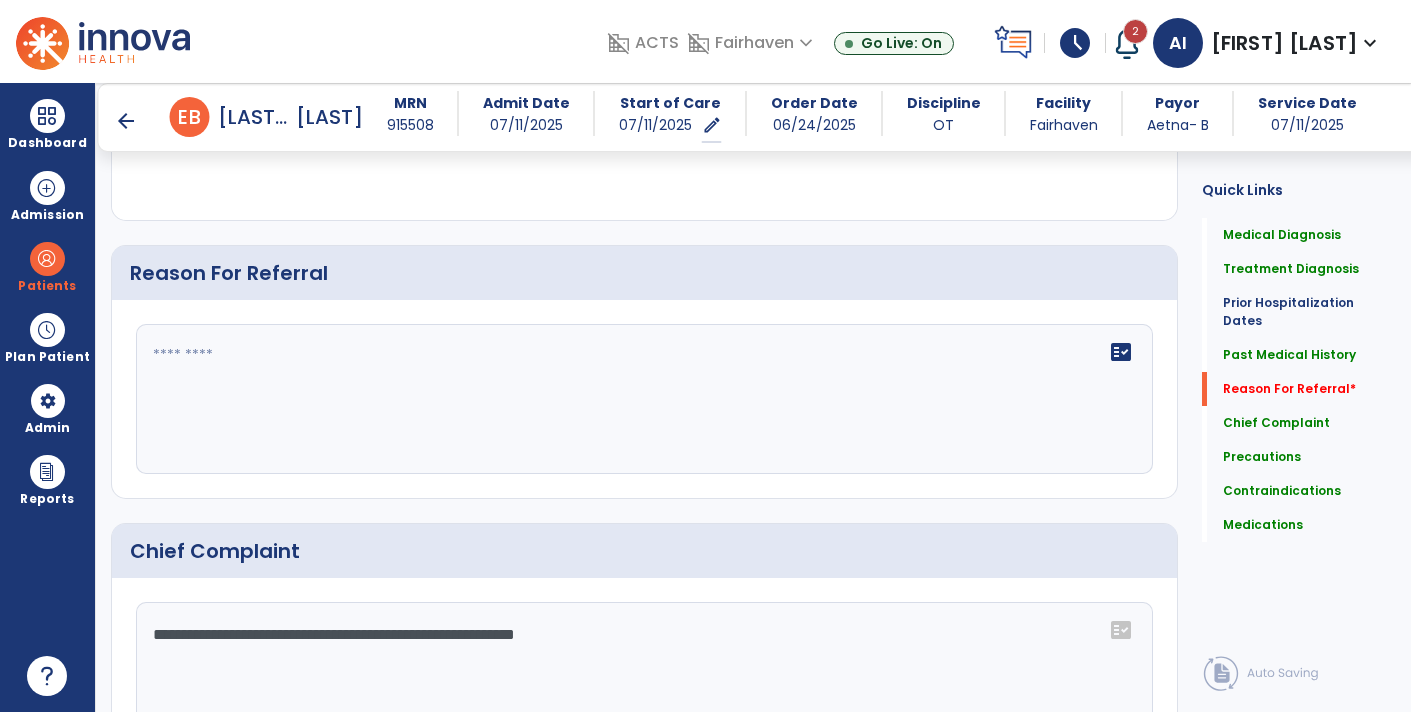 scroll, scrollTop: 1166, scrollLeft: 0, axis: vertical 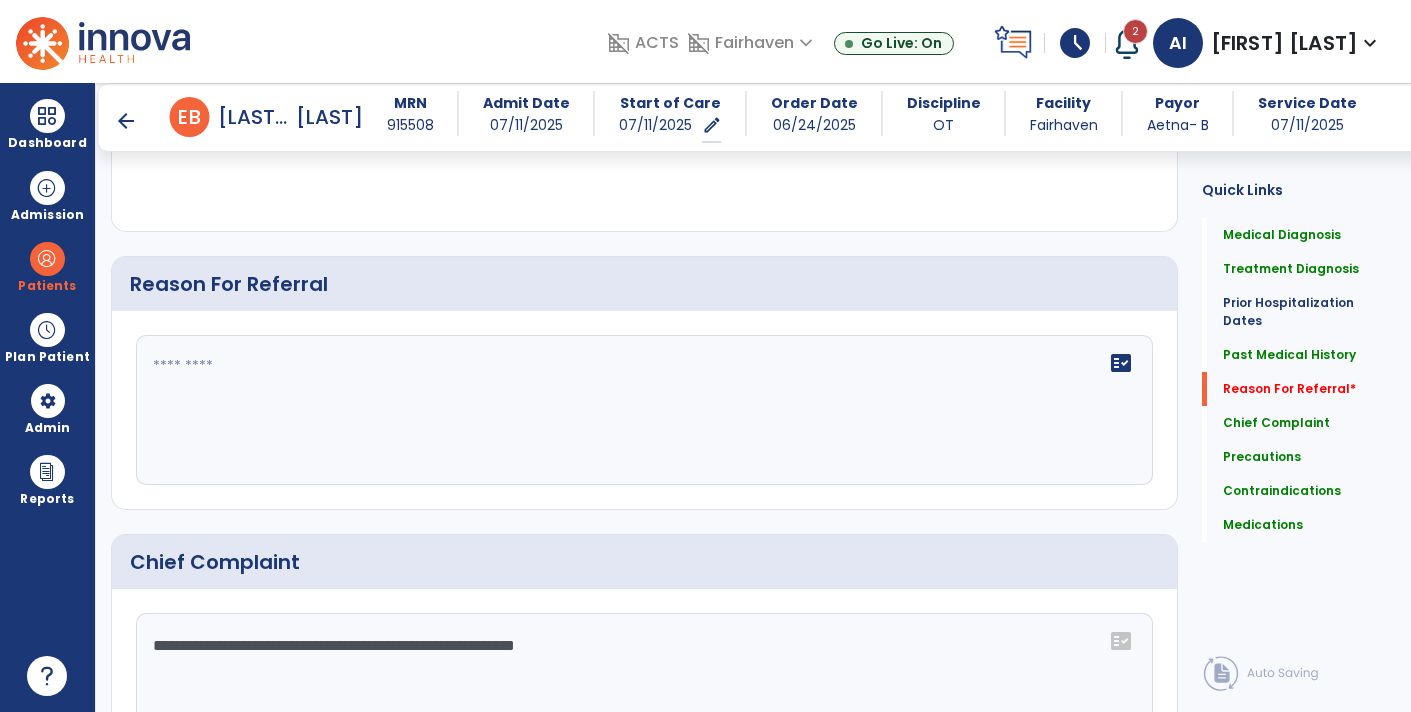 click on "fact_check" 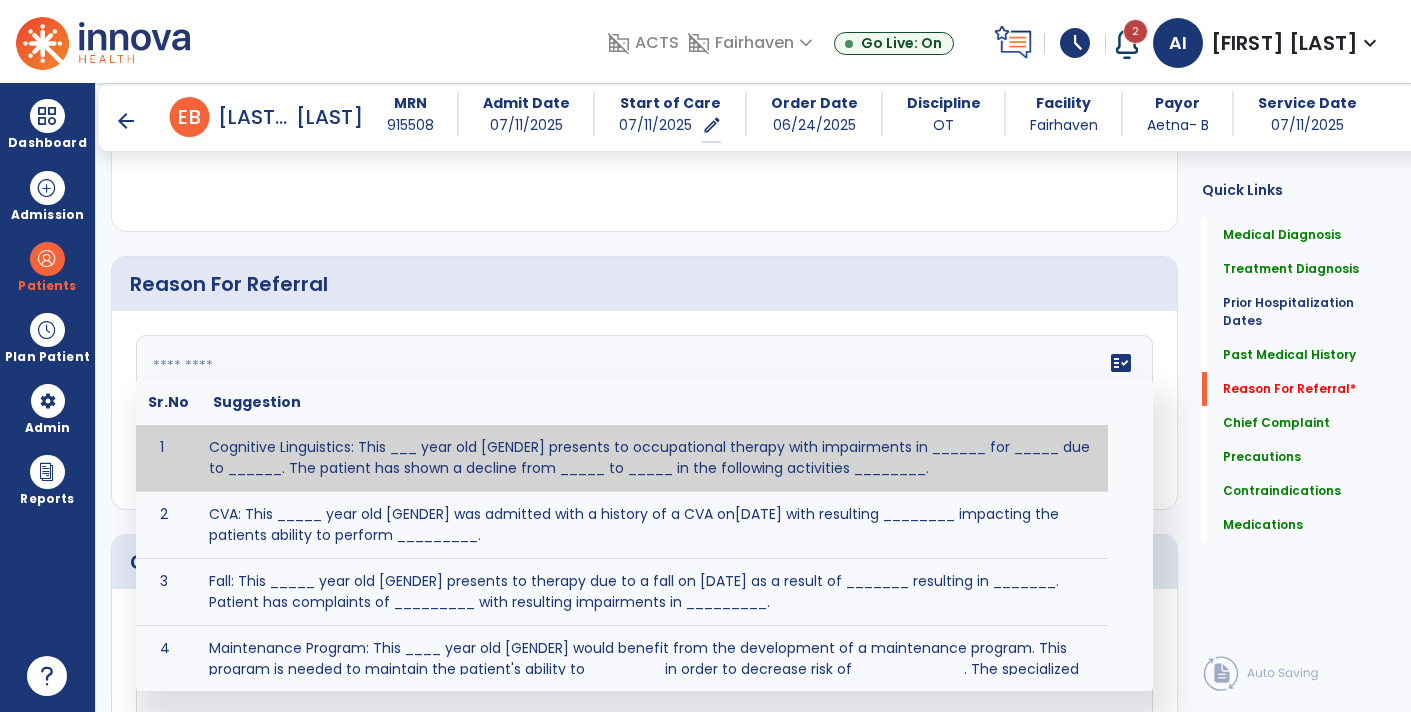 paste on "**********" 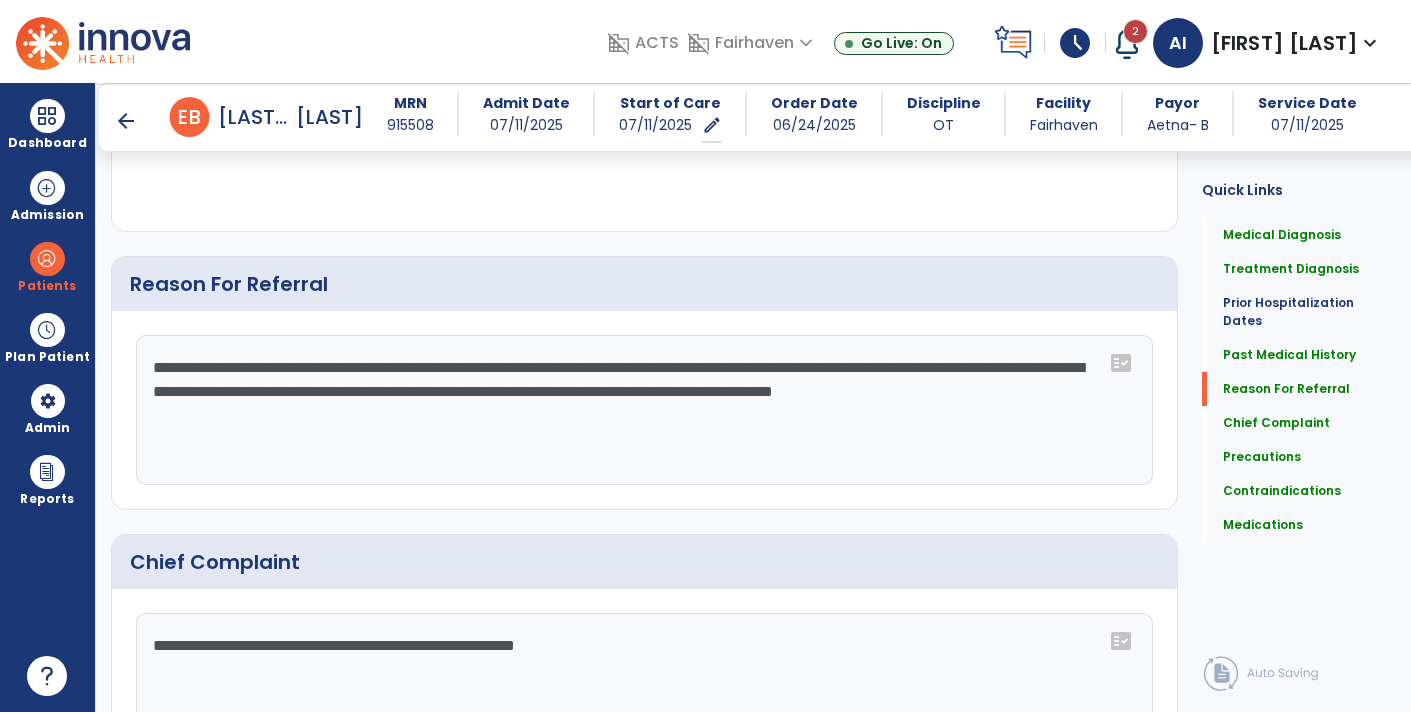 drag, startPoint x: 573, startPoint y: 363, endPoint x: 240, endPoint y: 356, distance: 333.07358 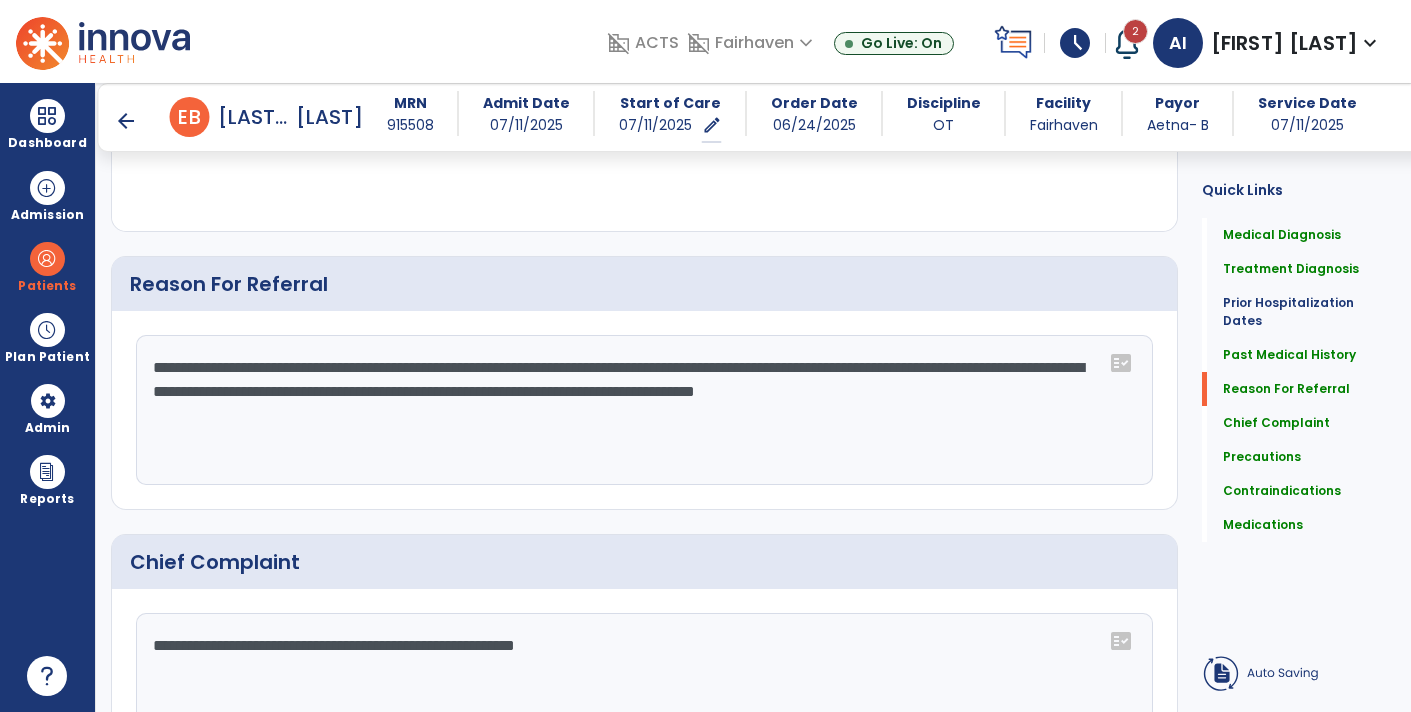 click on "**********" 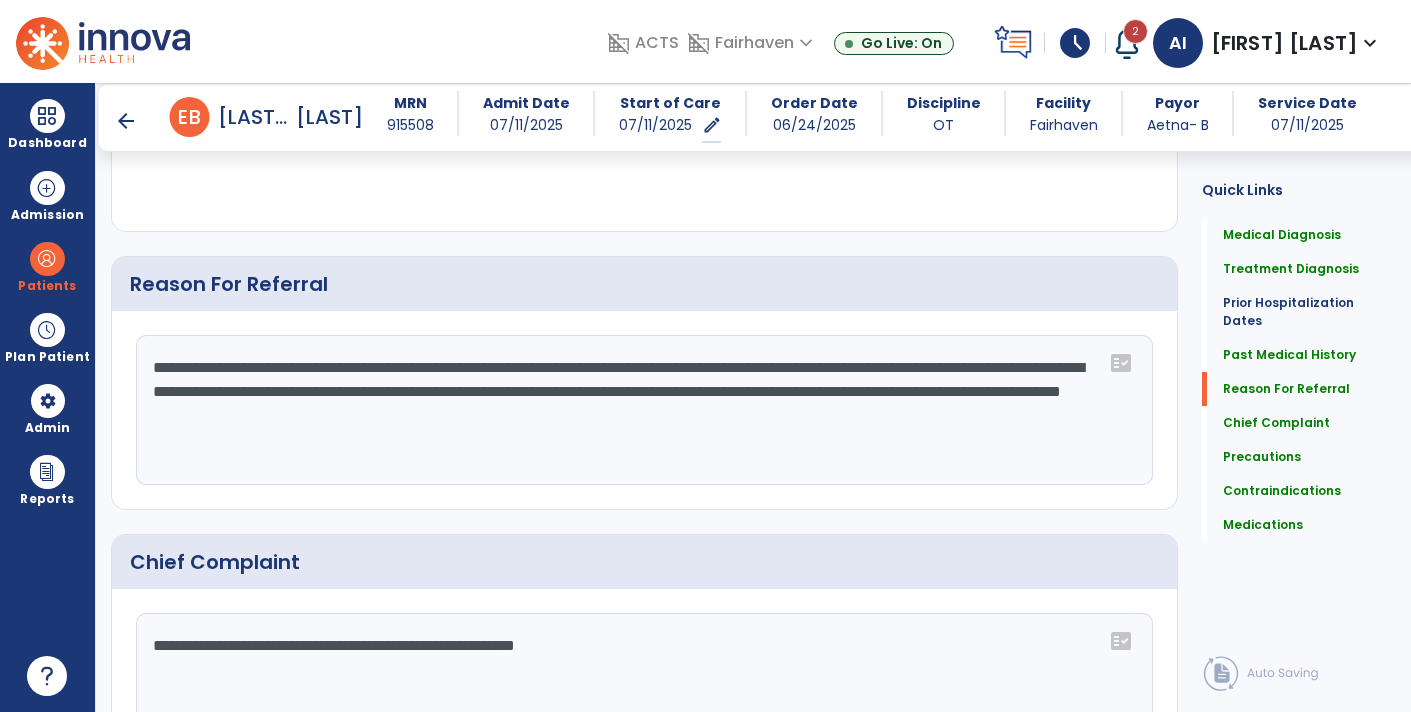 drag, startPoint x: 232, startPoint y: 415, endPoint x: 622, endPoint y: 386, distance: 391.07672 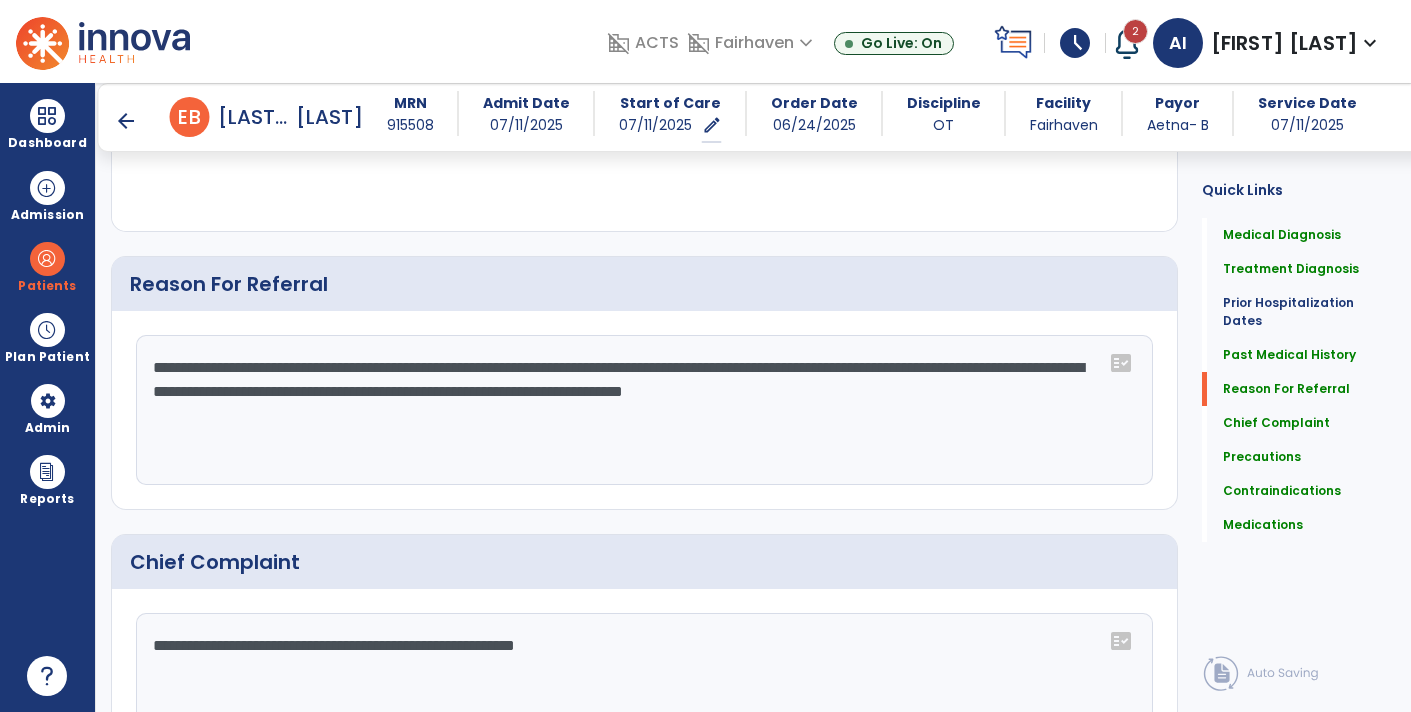 click on "**********" 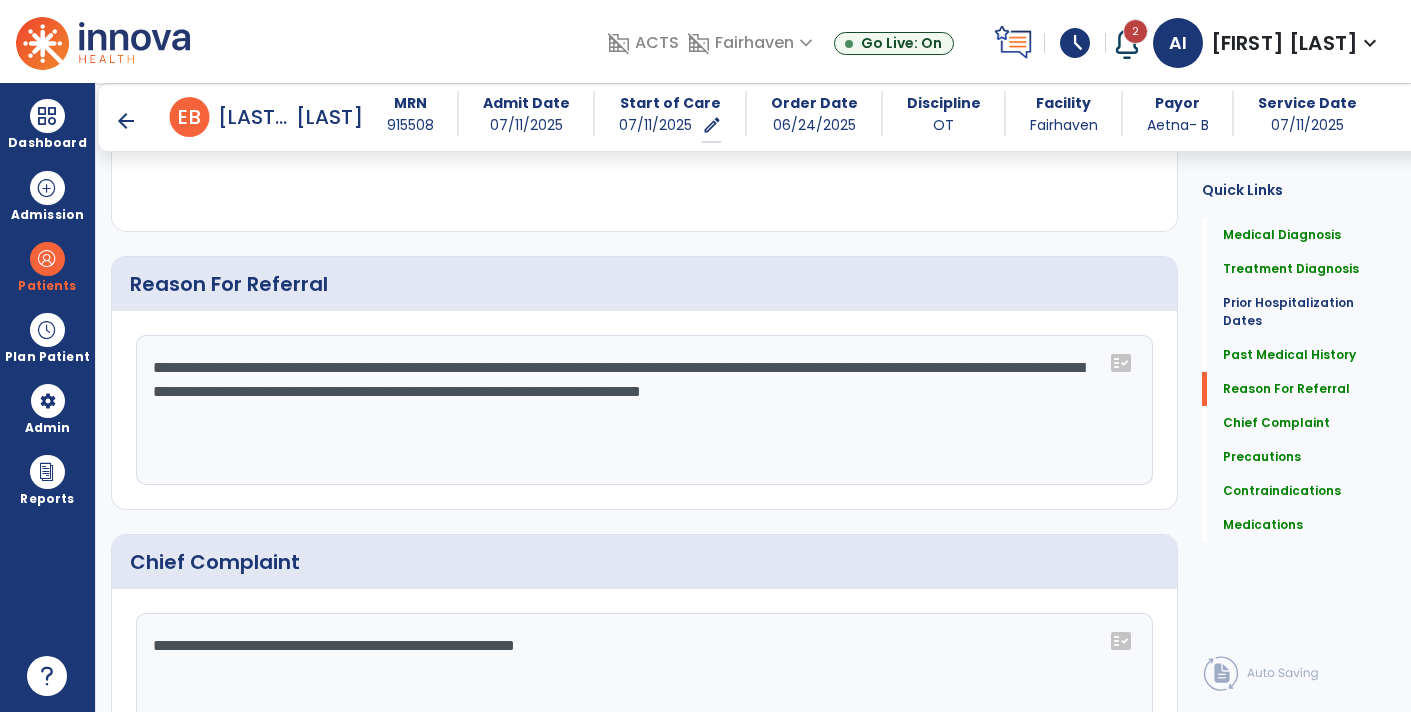 click on "**********" 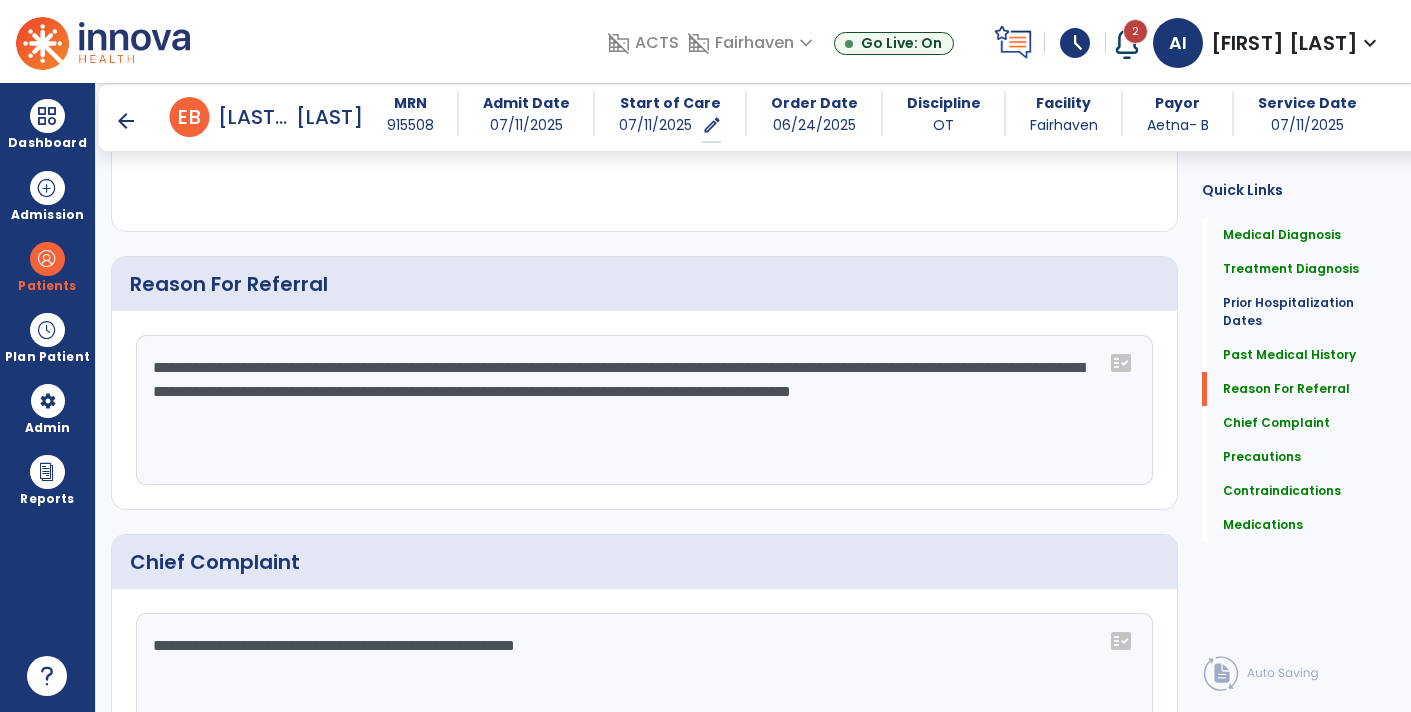 click on "**********" 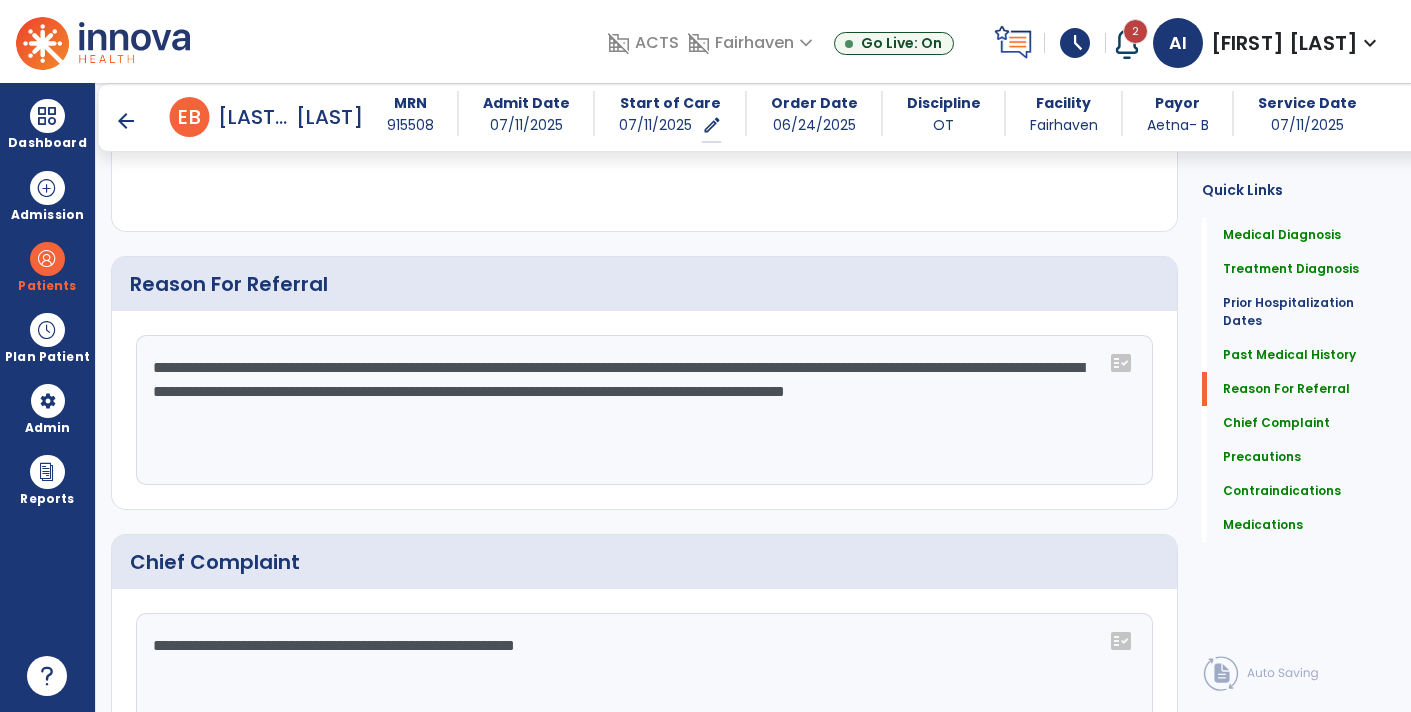 click on "**********" 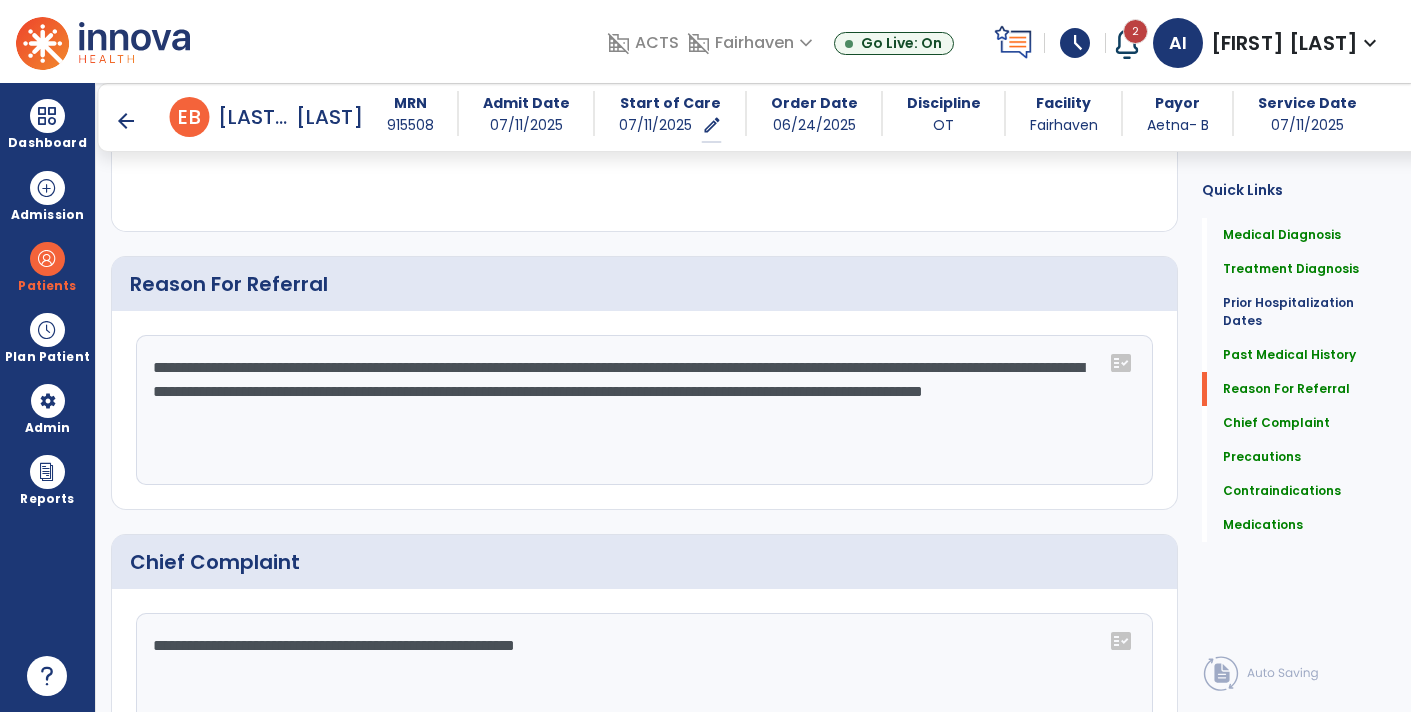 type on "**********" 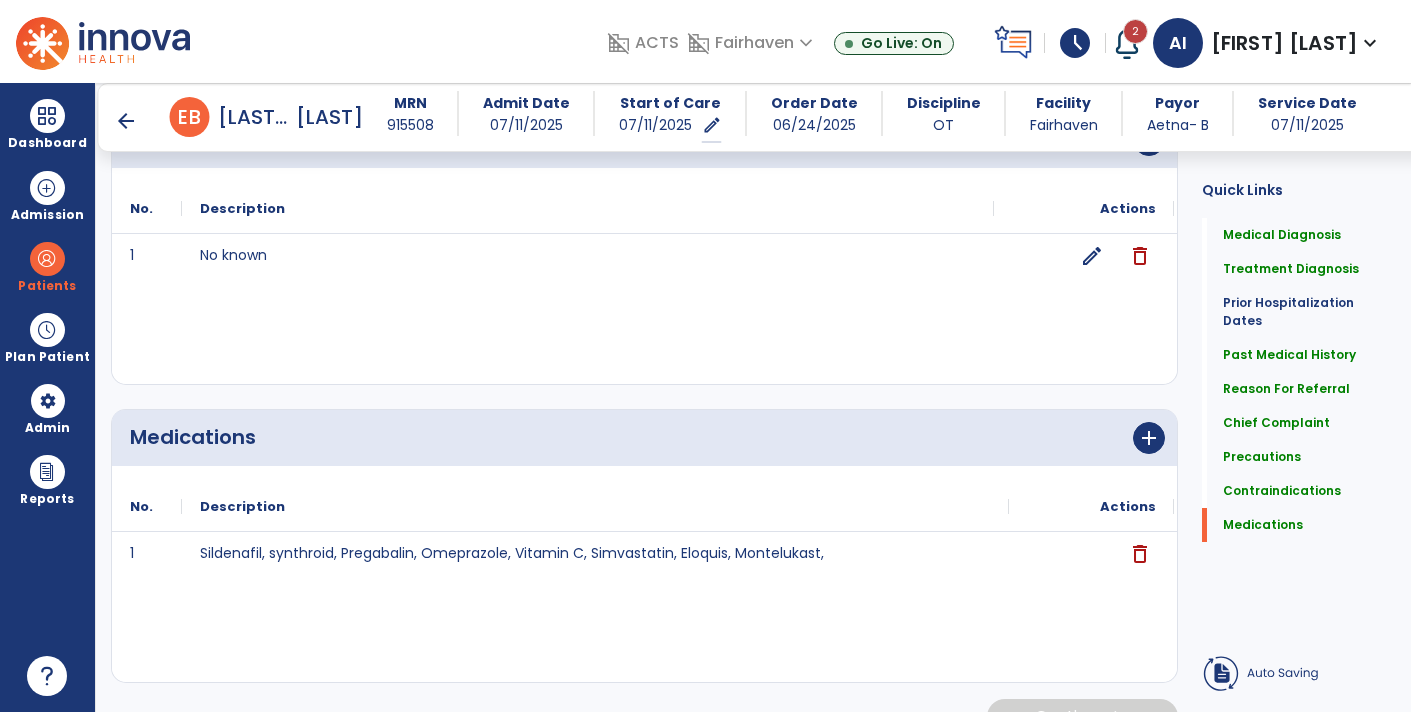scroll, scrollTop: 2197, scrollLeft: 0, axis: vertical 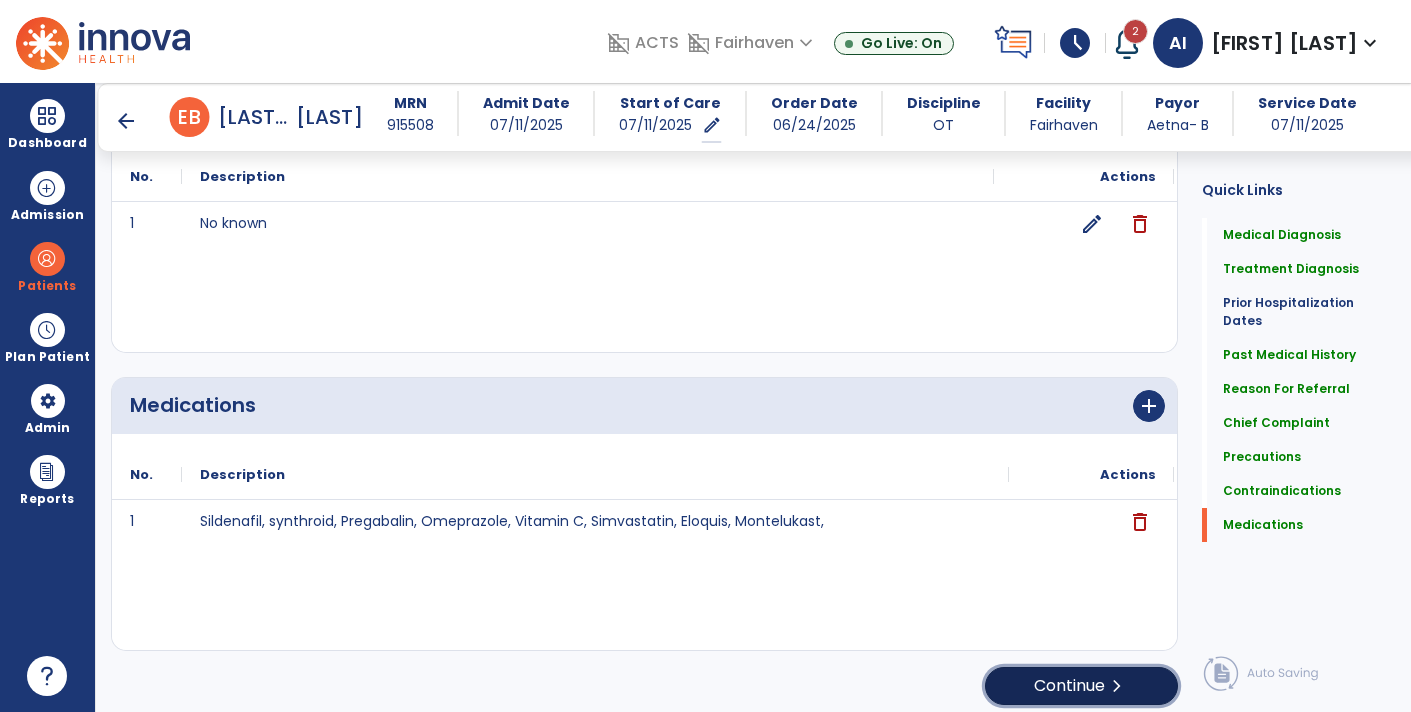 click on "Continue  chevron_right" 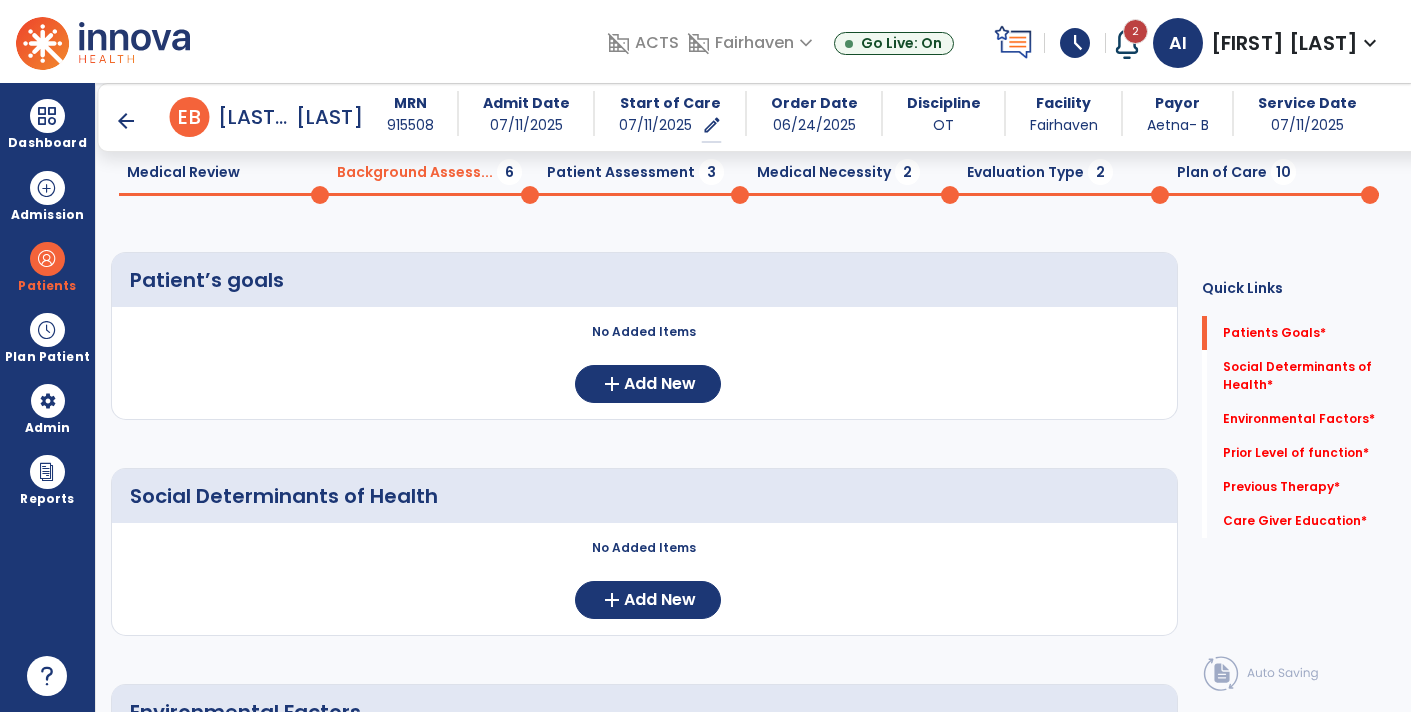 scroll, scrollTop: 73, scrollLeft: 0, axis: vertical 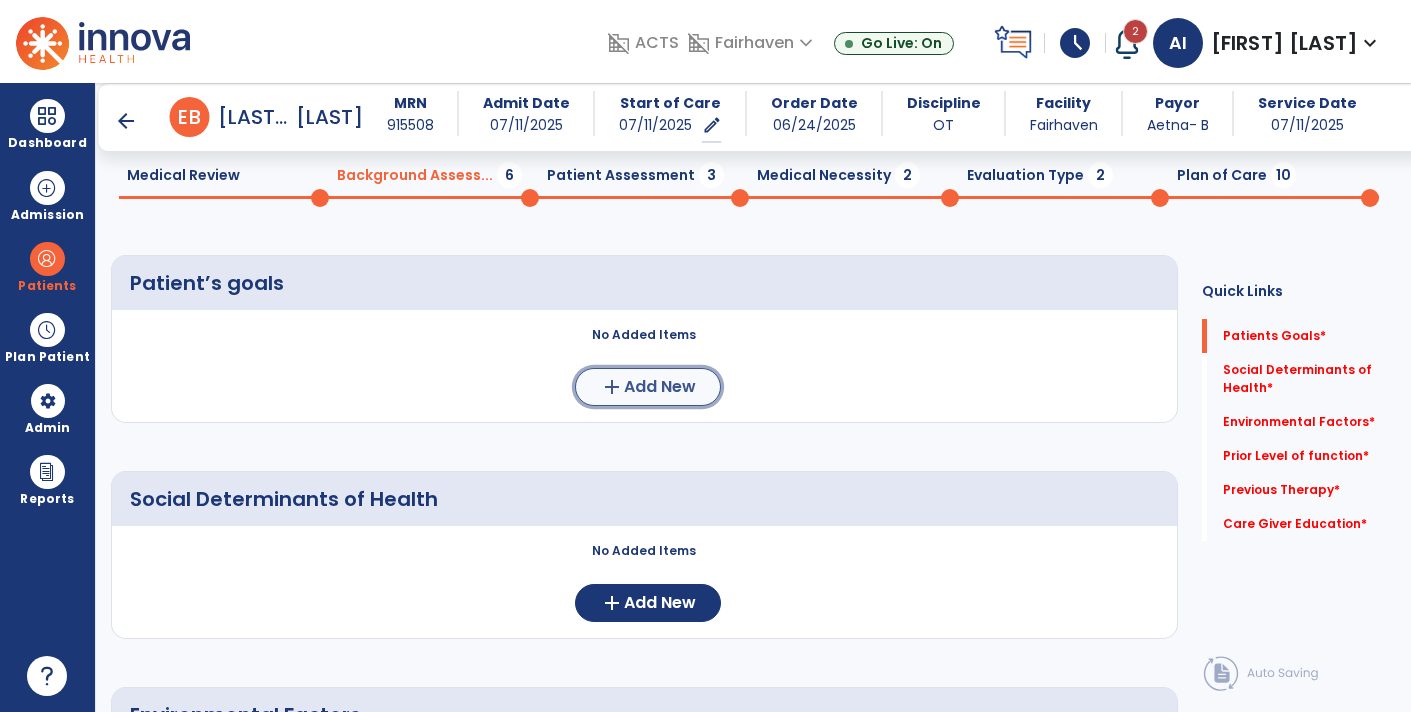 click on "add  Add New" 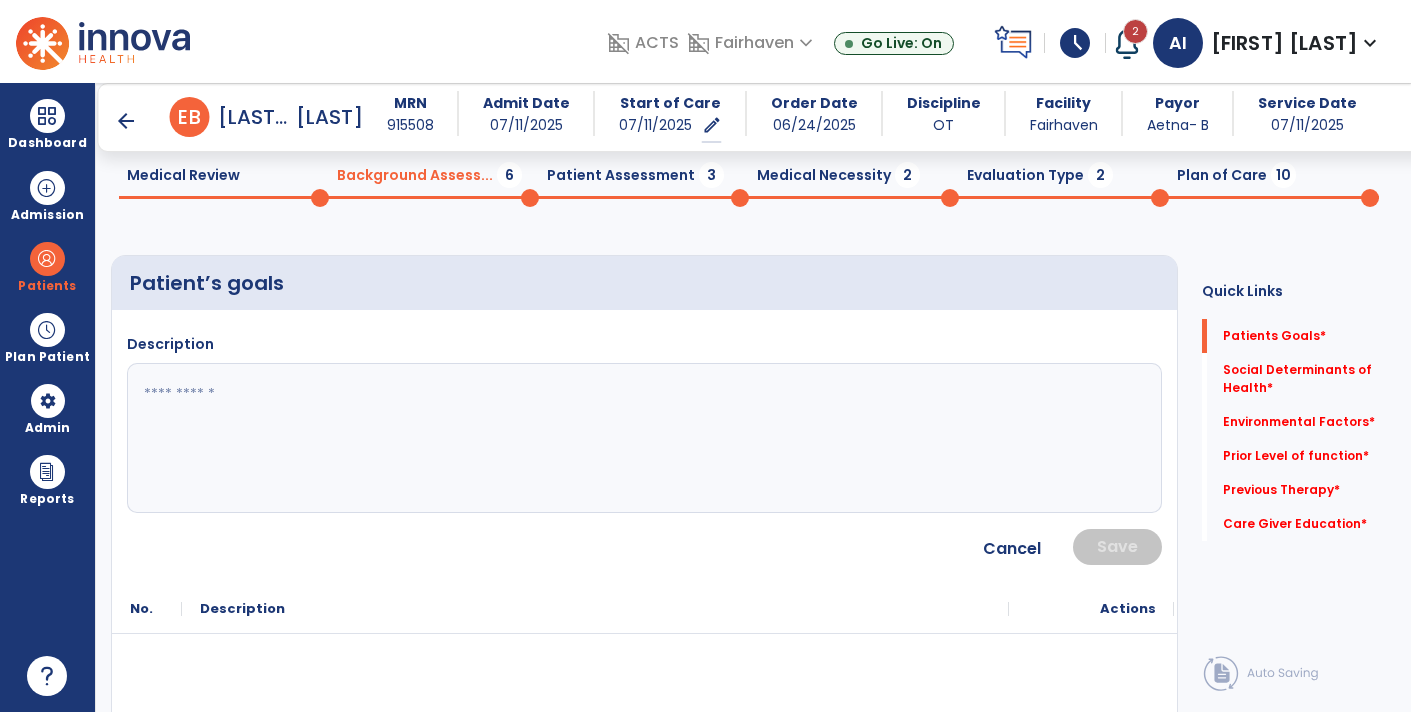 click 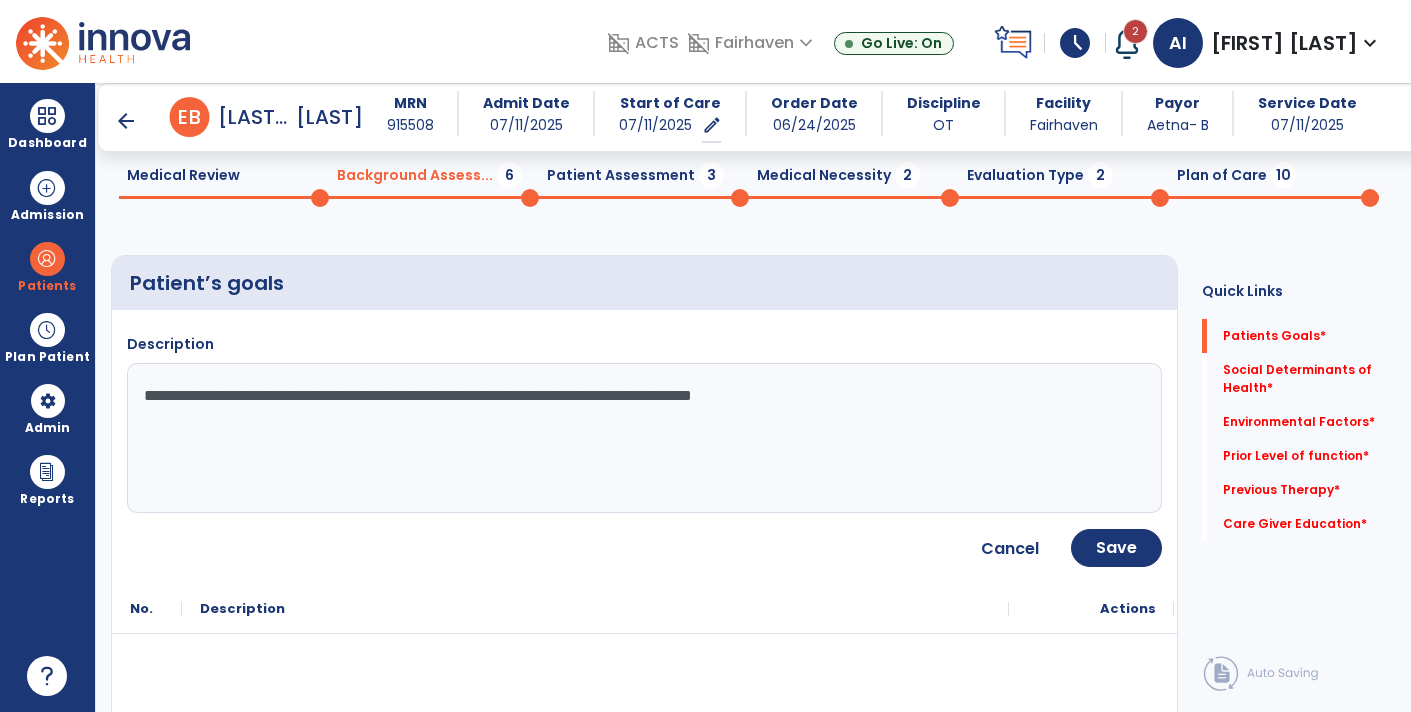 type on "**********" 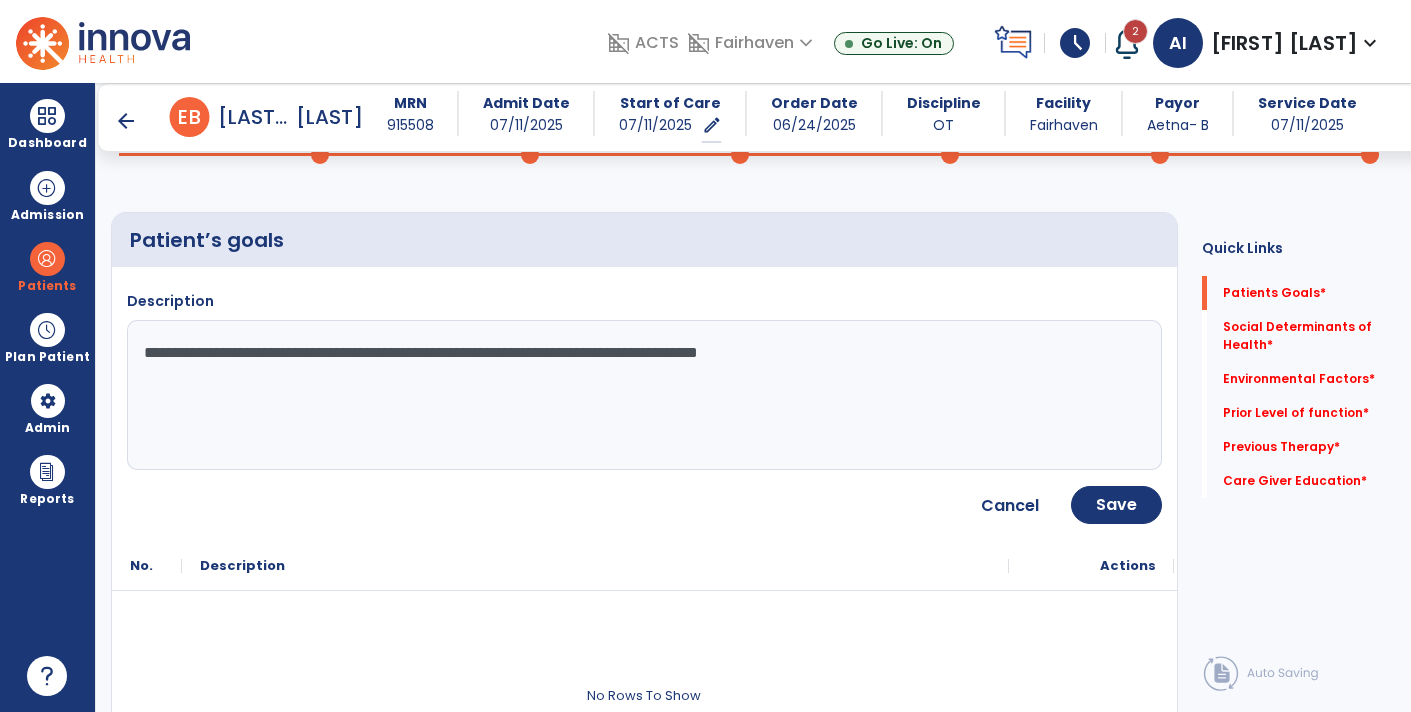 scroll, scrollTop: 114, scrollLeft: 0, axis: vertical 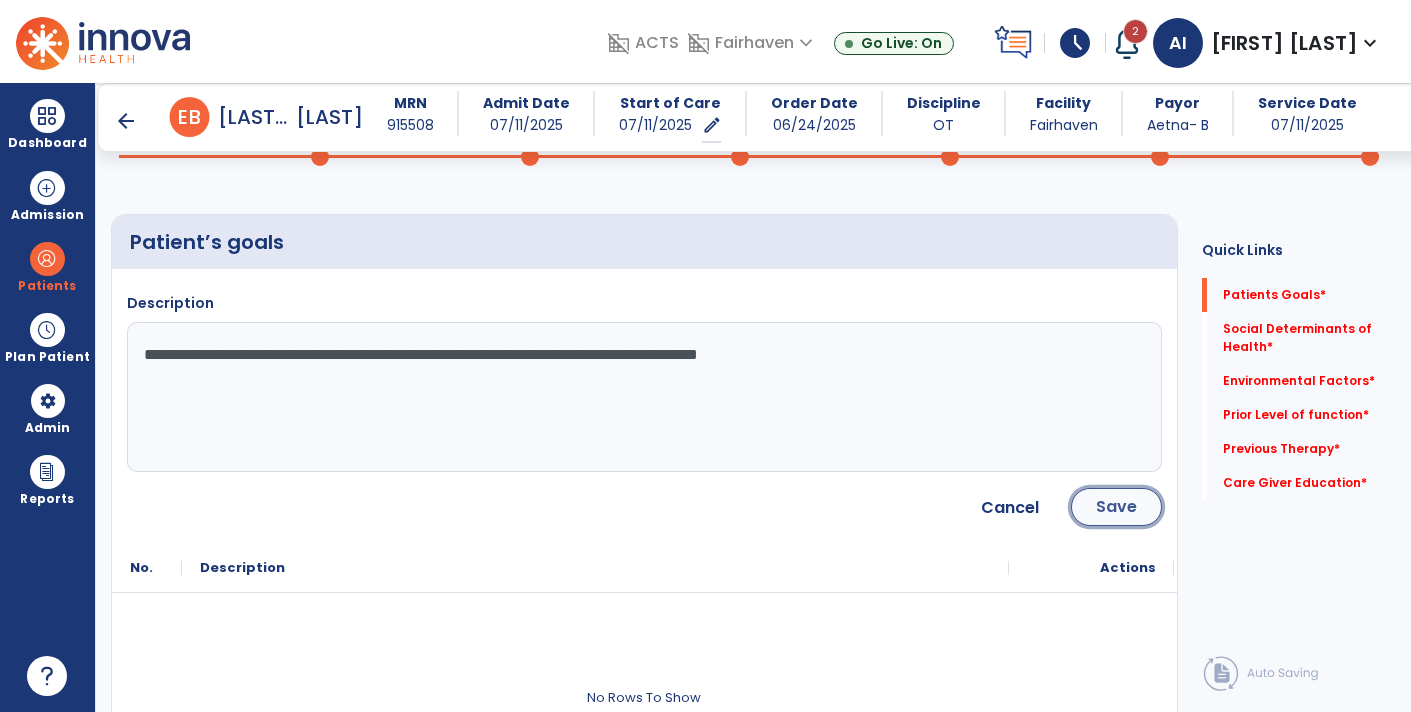 click on "Save" 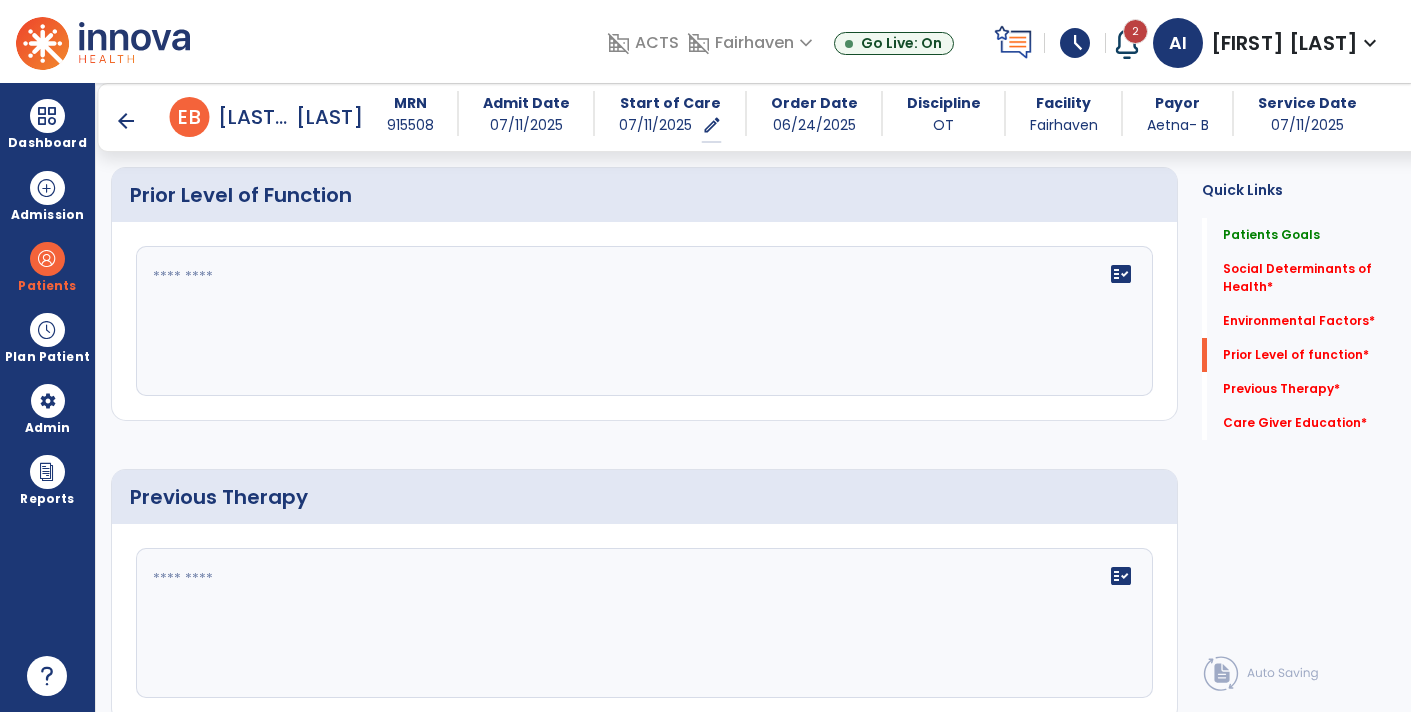 scroll, scrollTop: 919, scrollLeft: 0, axis: vertical 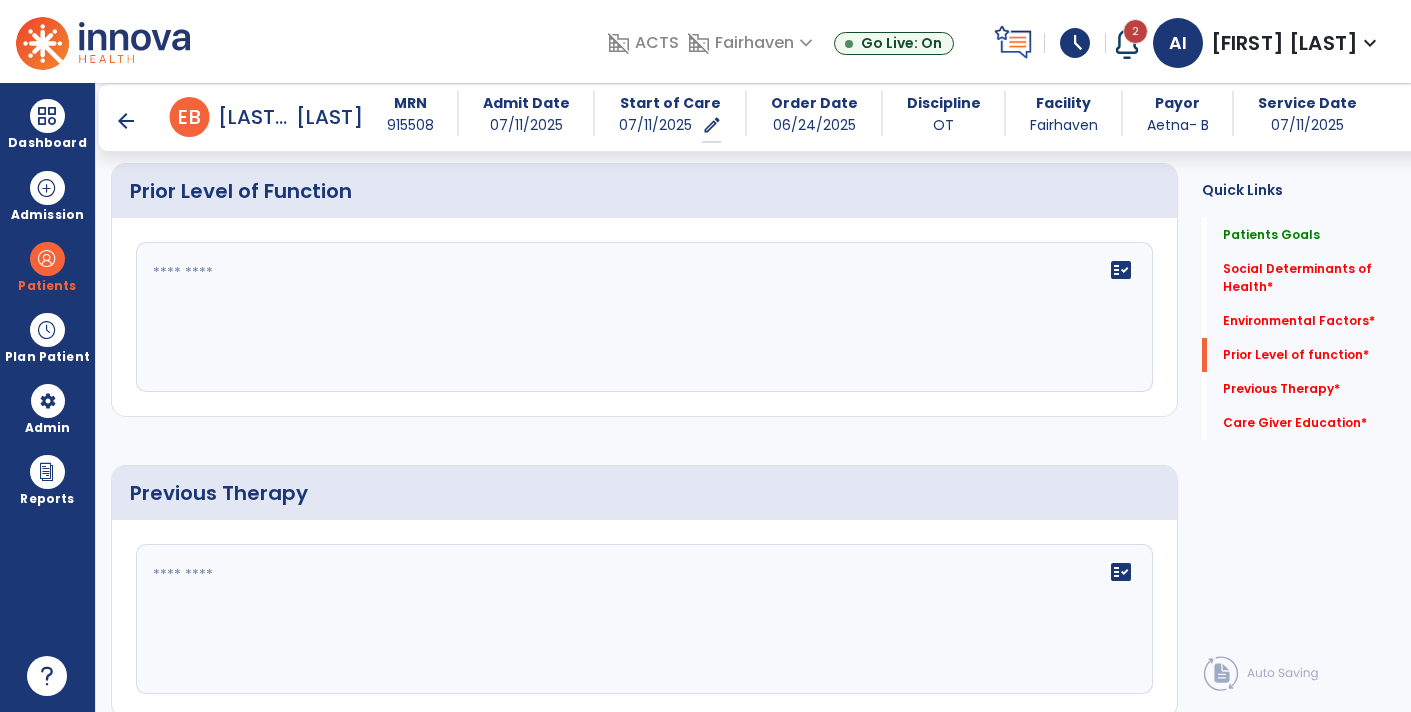 click on "fact_check" 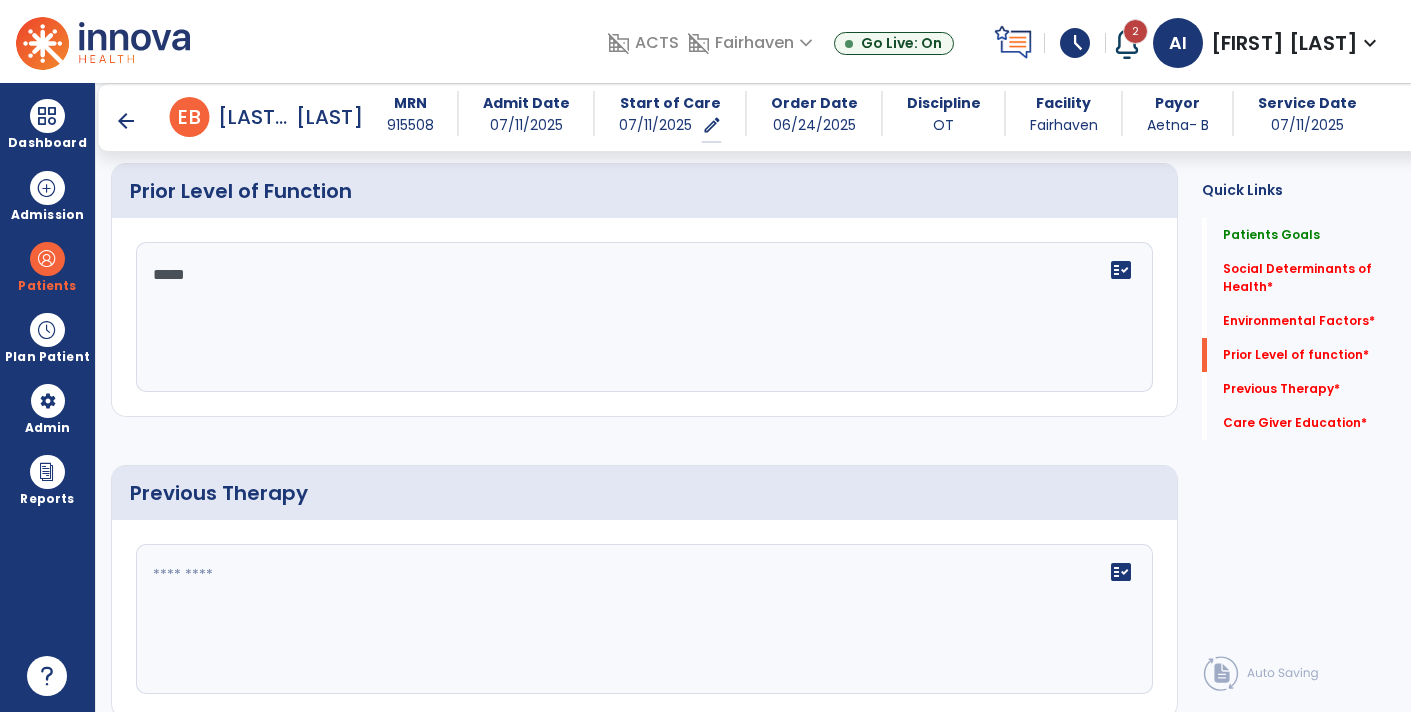 type on "******" 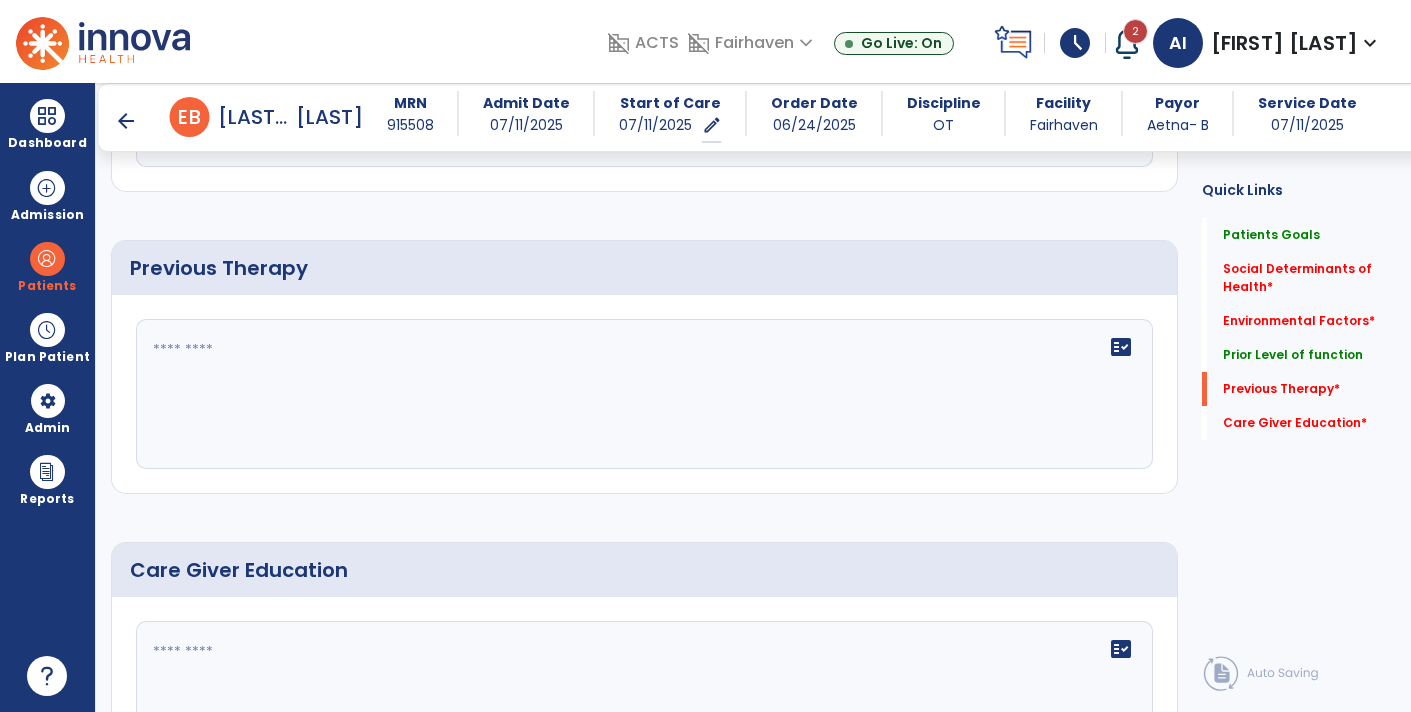 scroll, scrollTop: 1143, scrollLeft: 0, axis: vertical 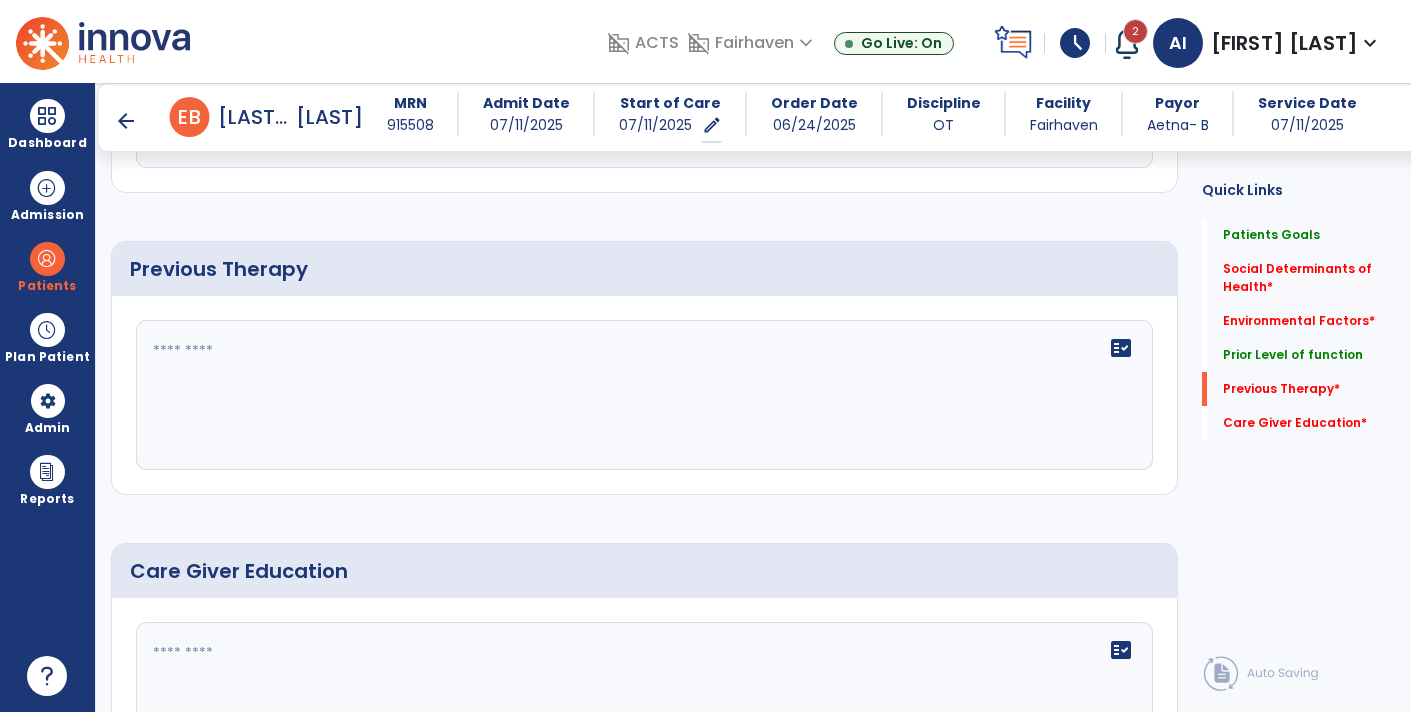 type on "**********" 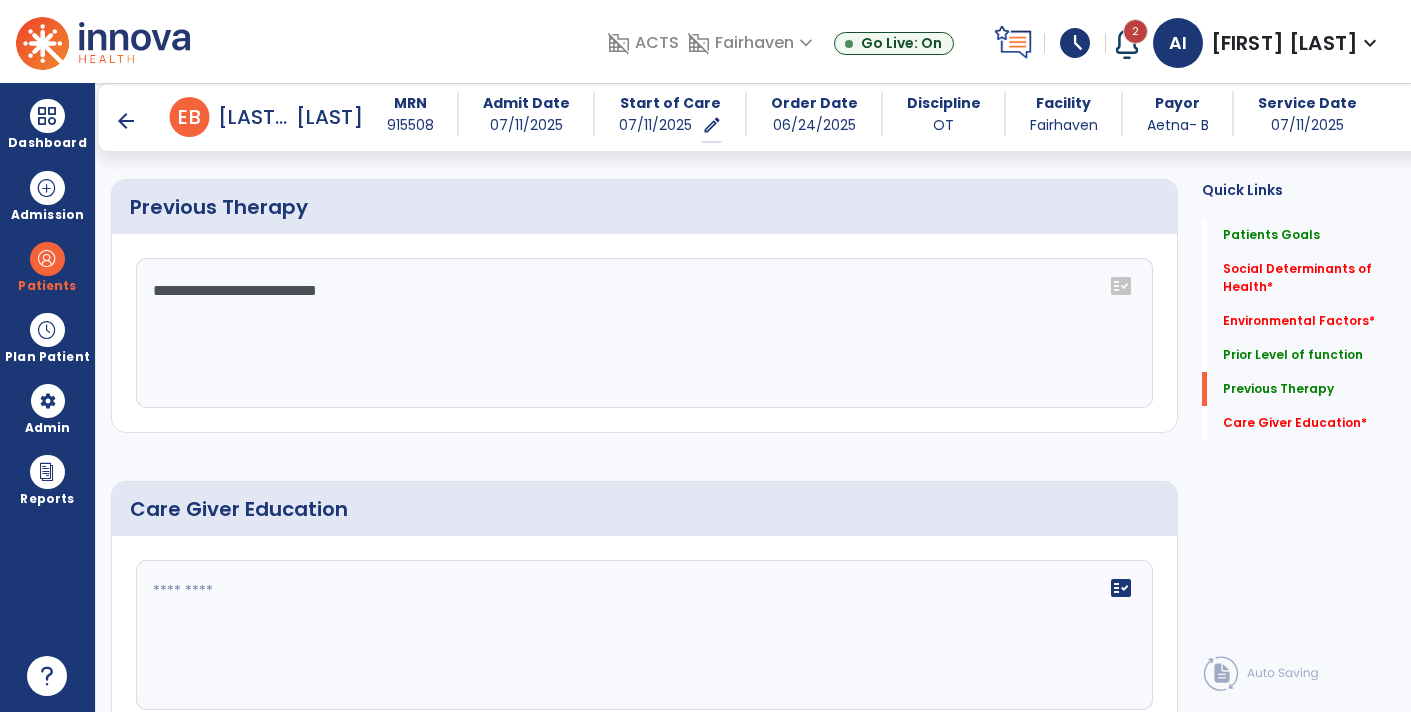 scroll, scrollTop: 1206, scrollLeft: 0, axis: vertical 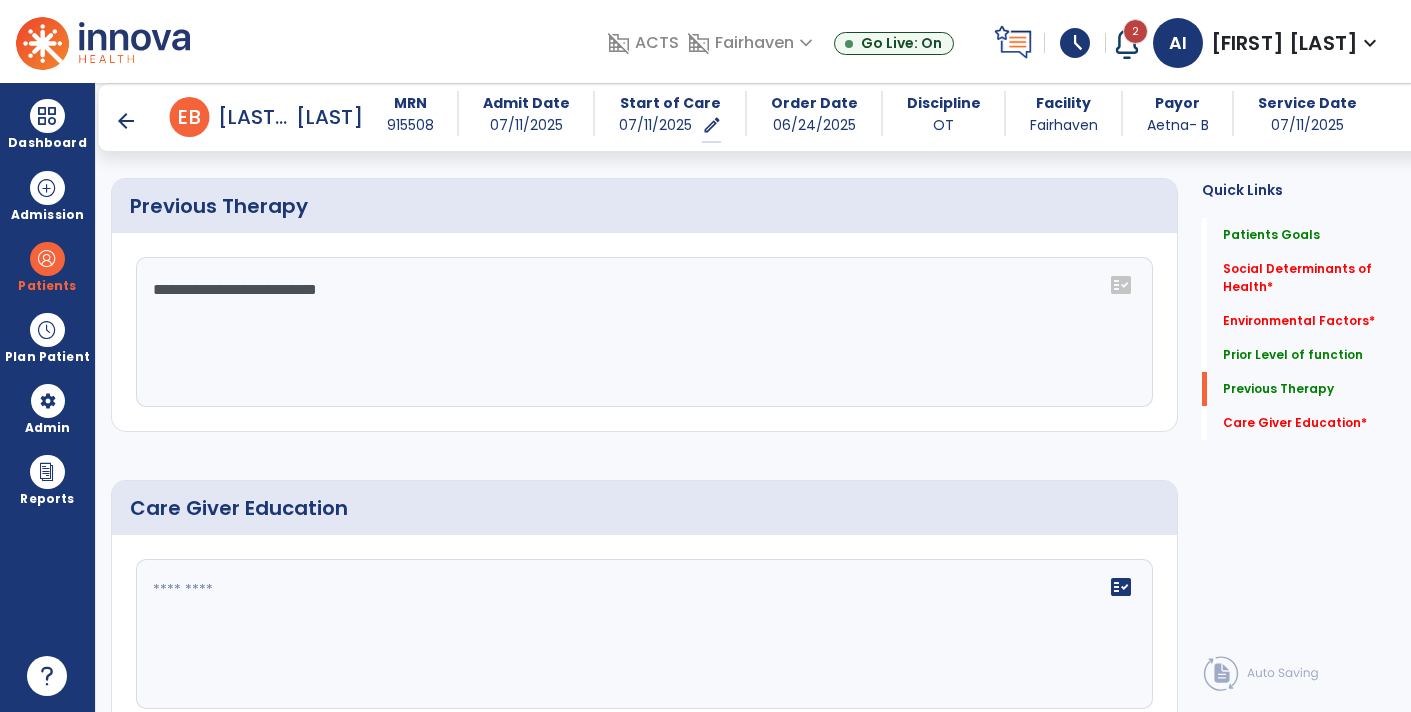 type on "**********" 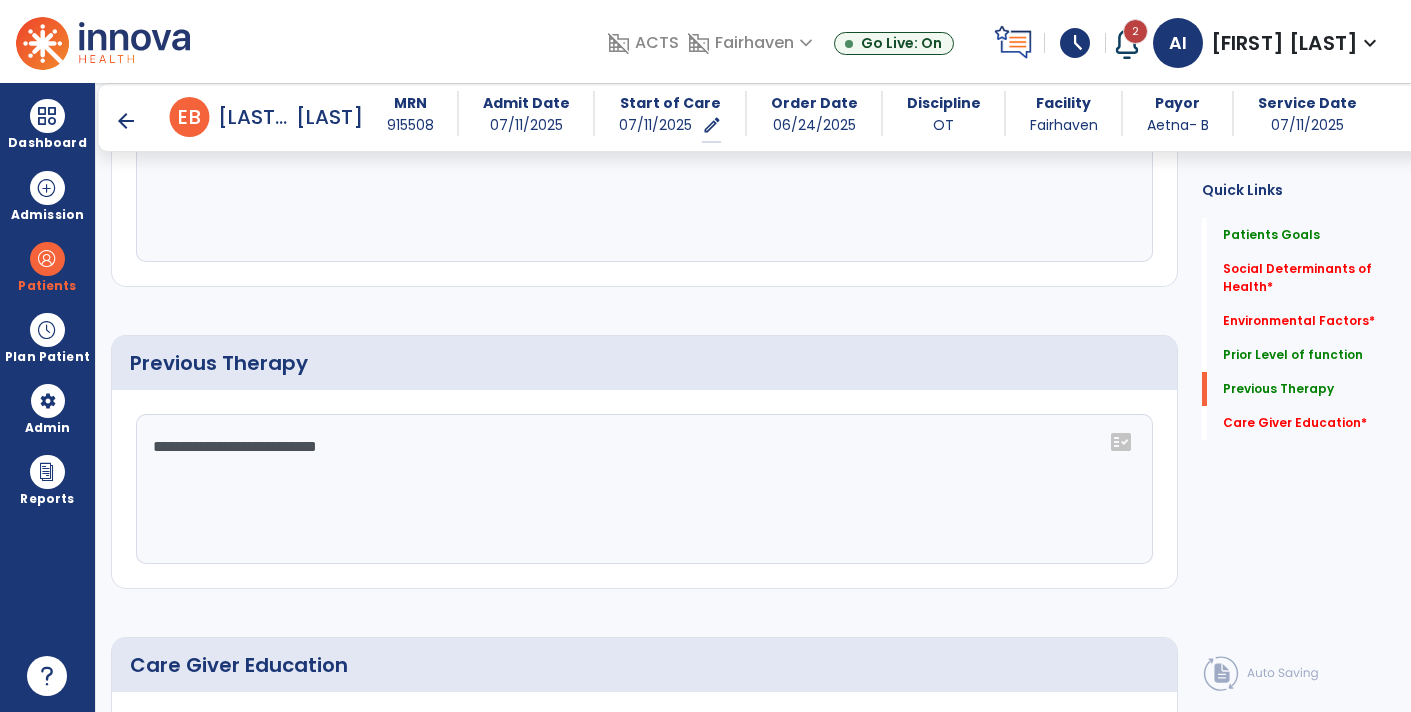 scroll, scrollTop: 1051, scrollLeft: 0, axis: vertical 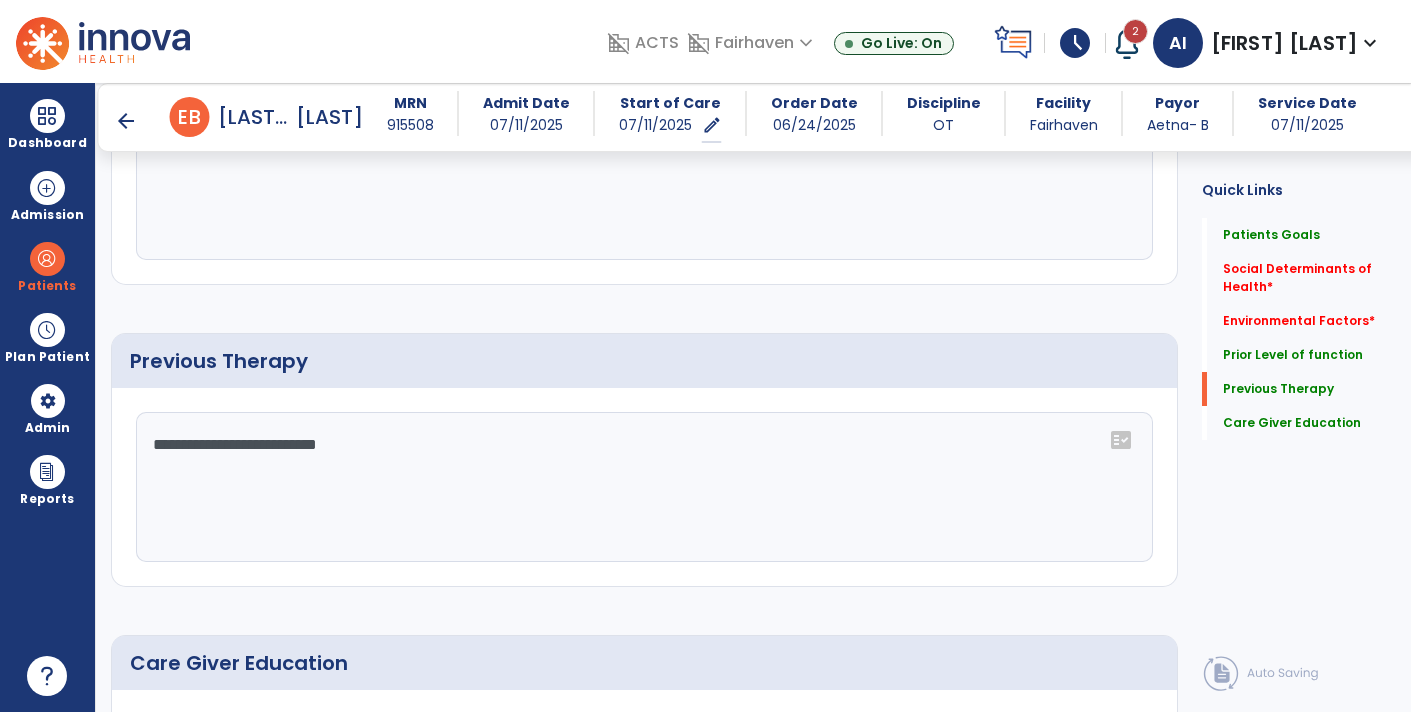 type on "***" 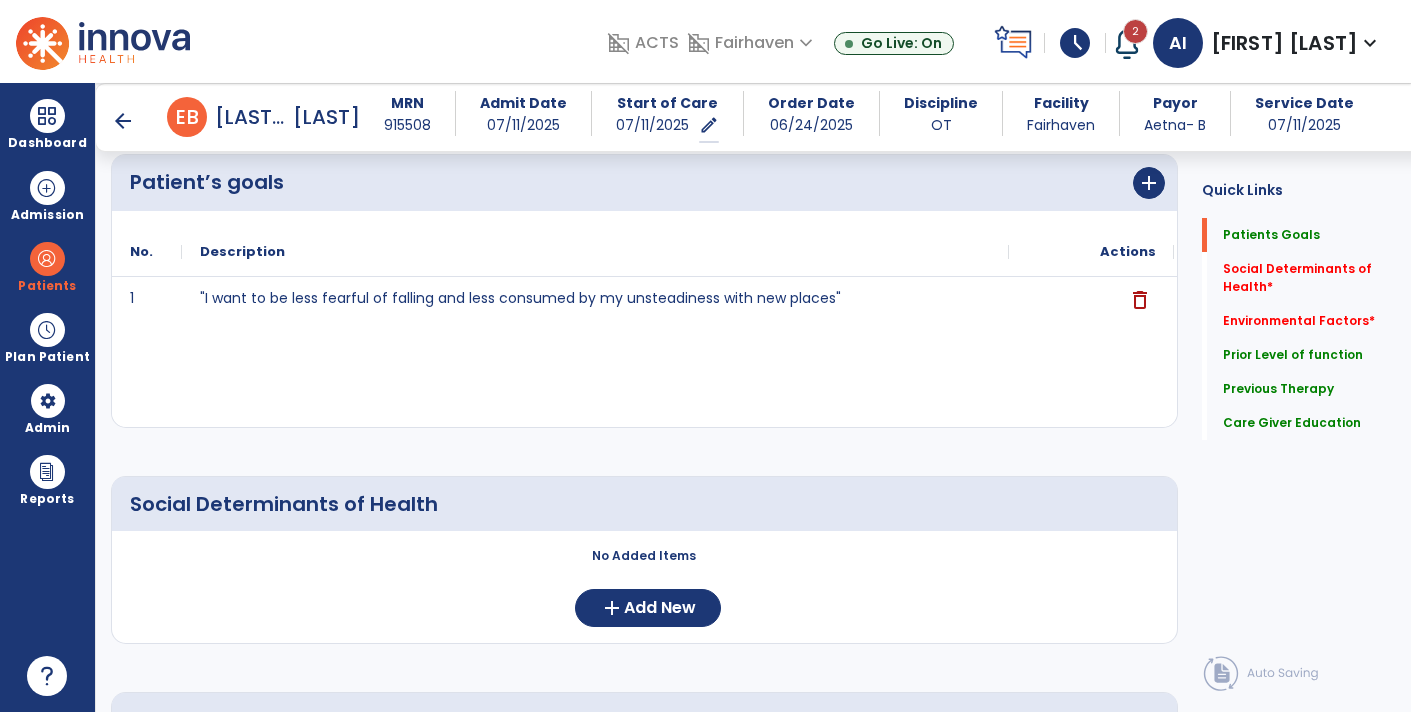 scroll, scrollTop: 211, scrollLeft: 0, axis: vertical 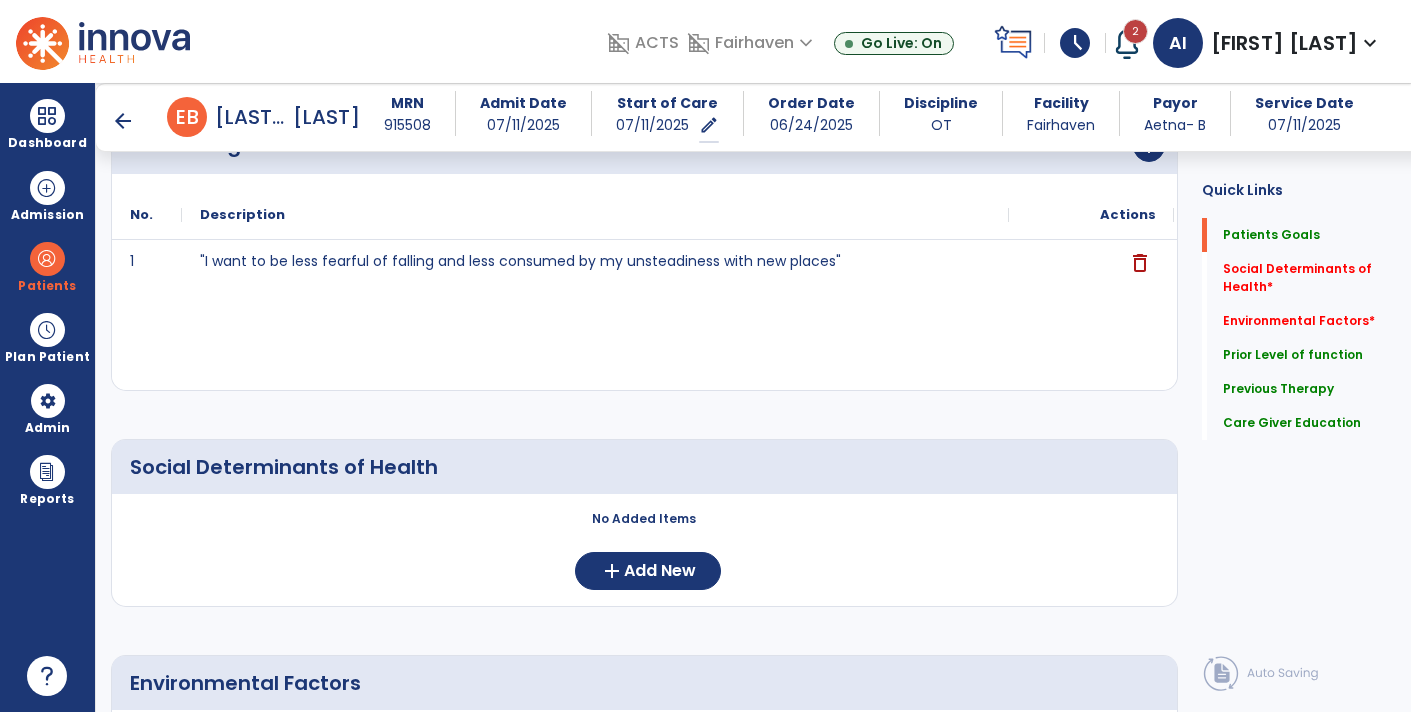 type on "**********" 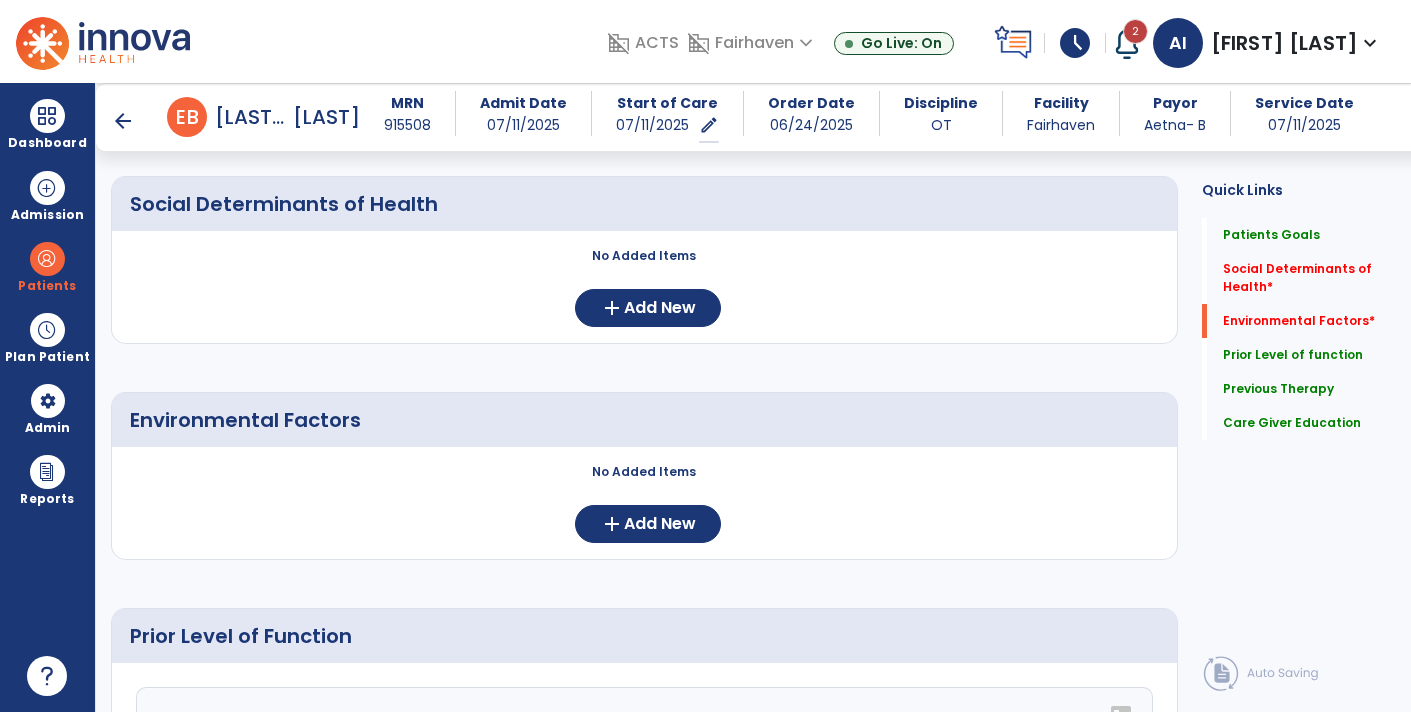 scroll, scrollTop: 469, scrollLeft: 0, axis: vertical 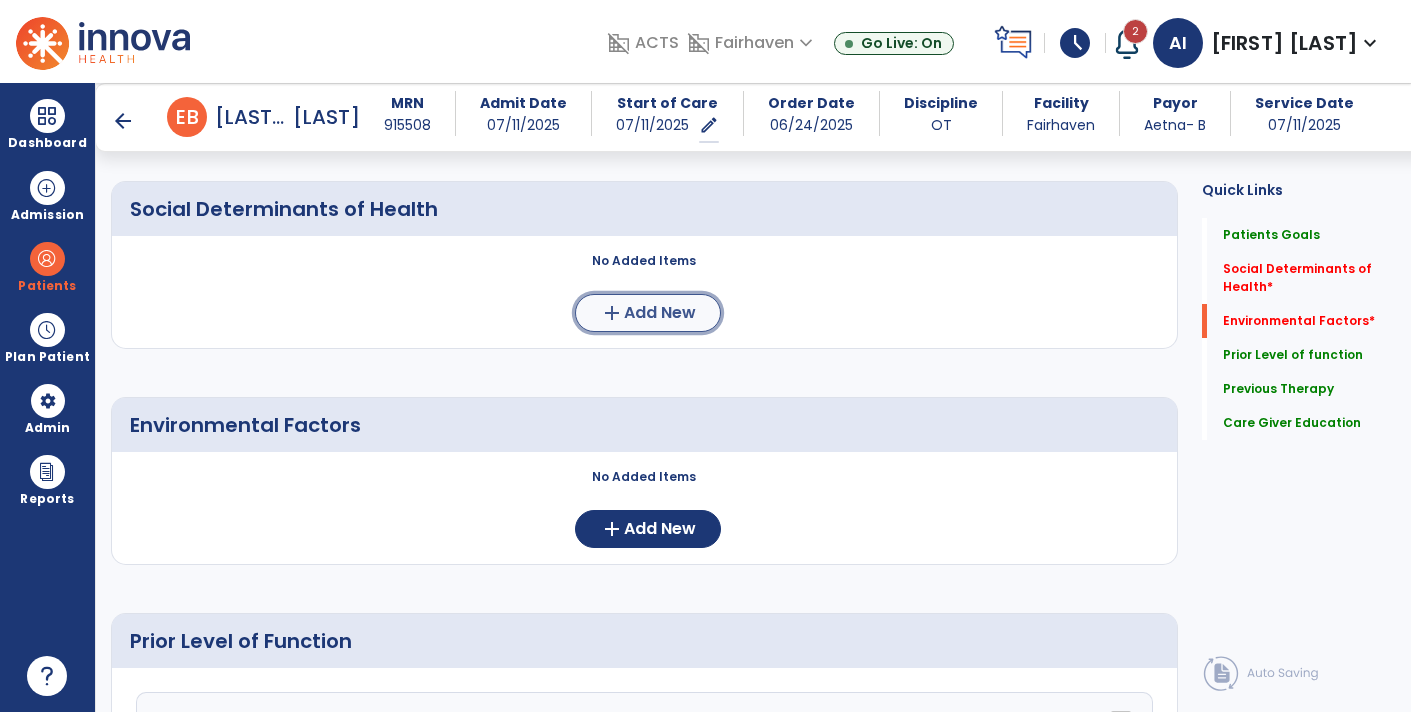 click on "add  Add New" 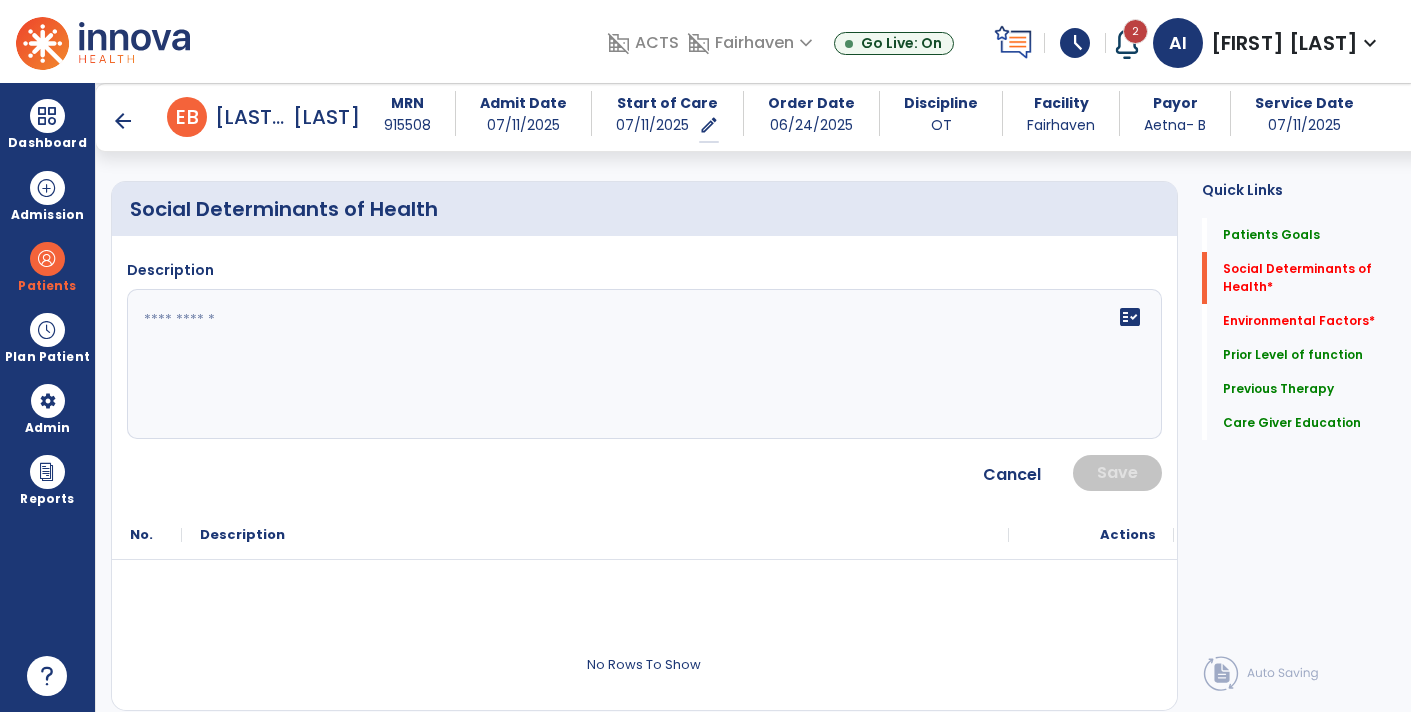 click on "fact_check" 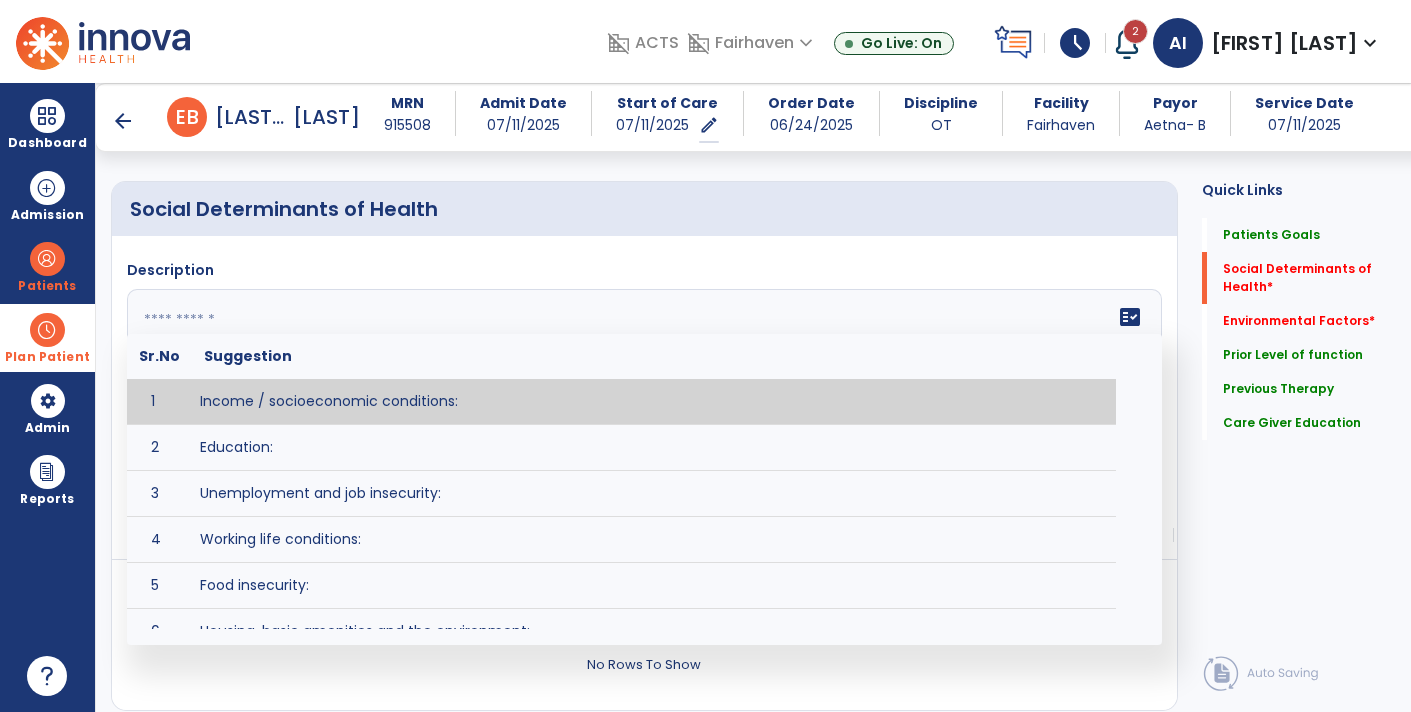 paste on "**********" 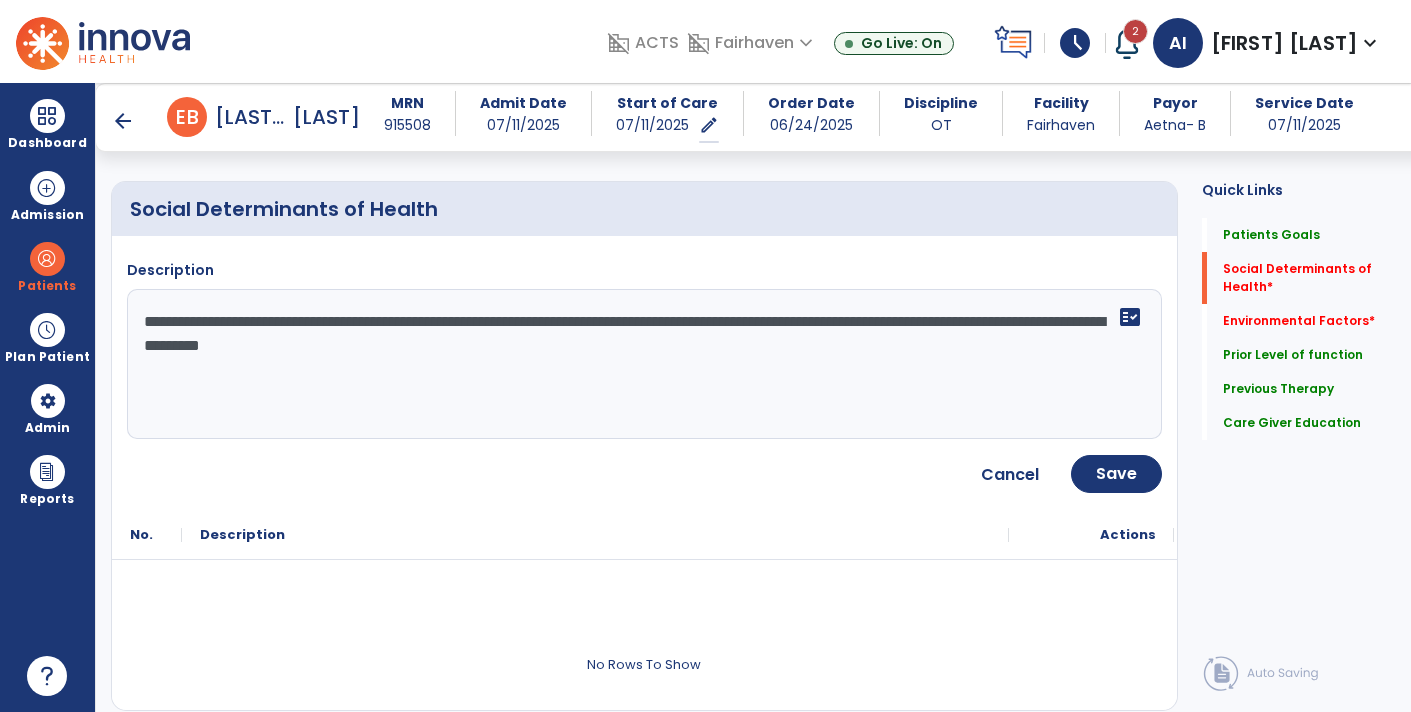click on "**********" 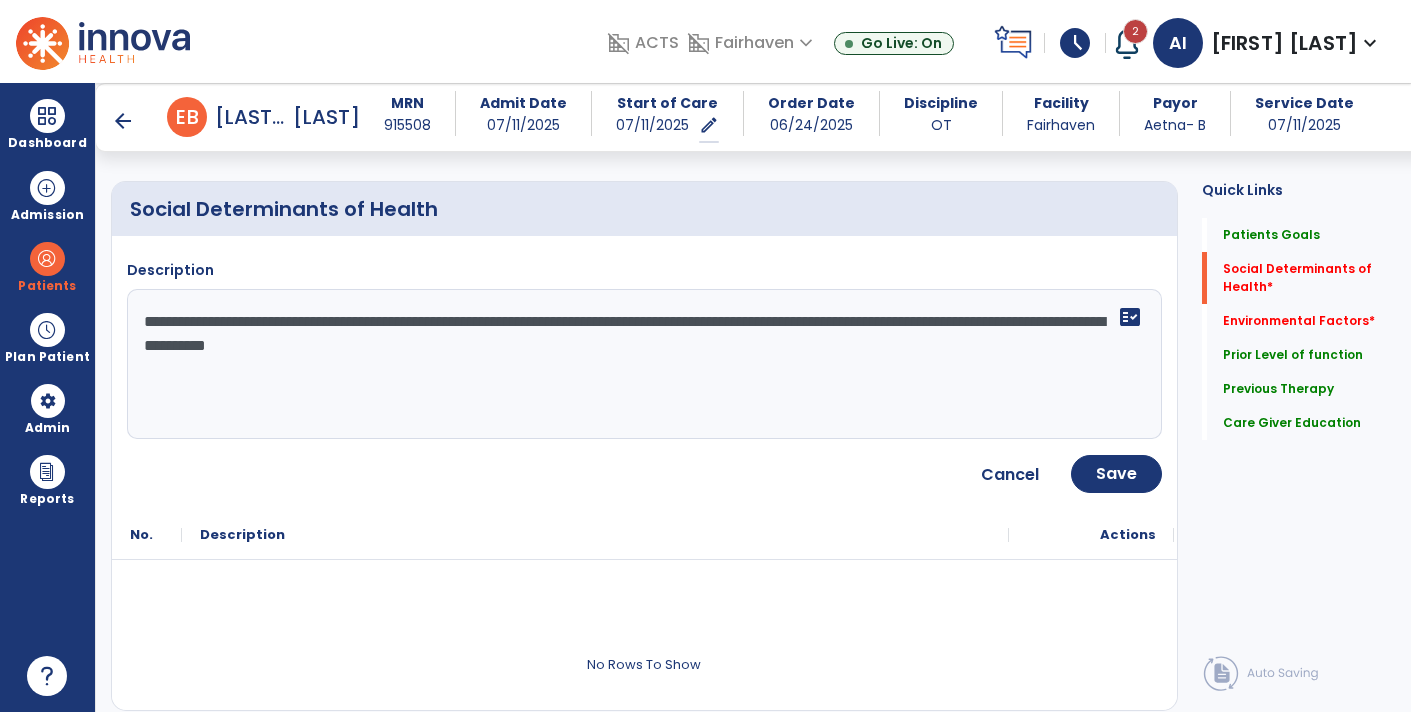 type on "**********" 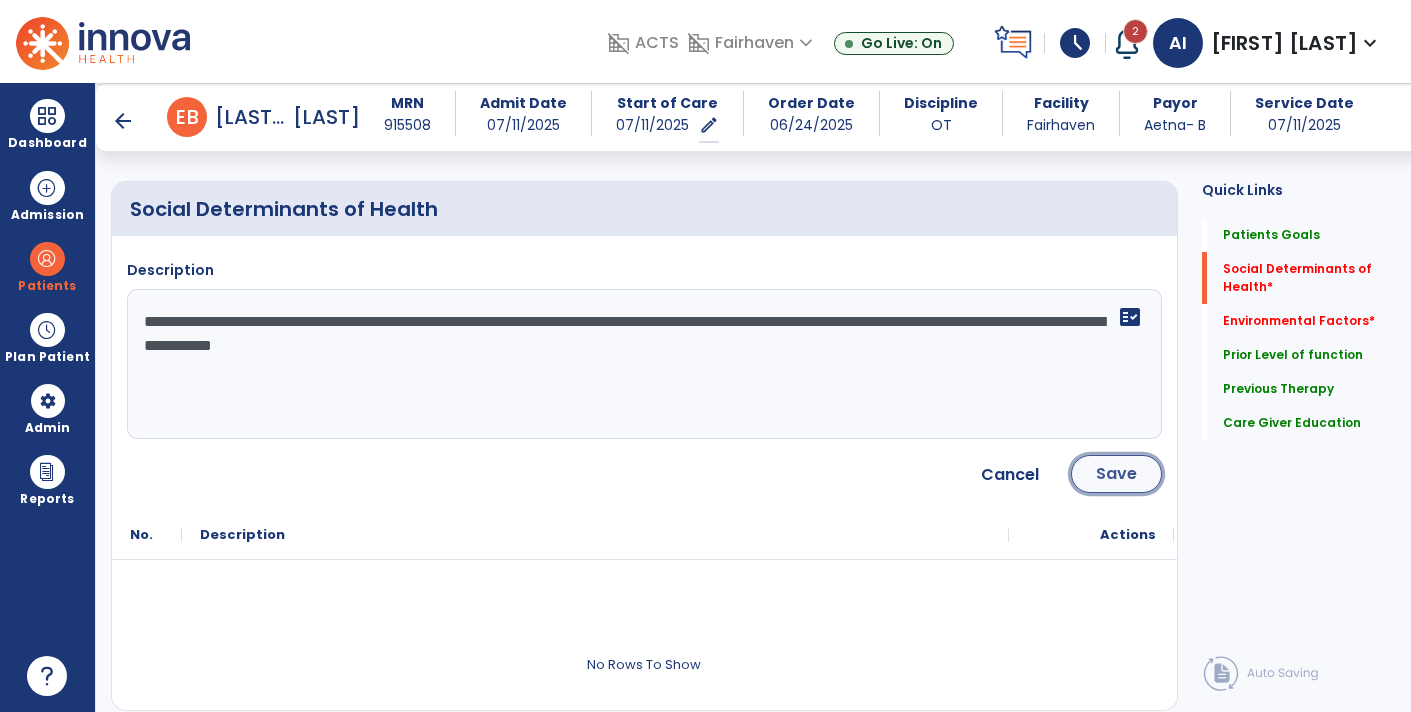 click on "Save" 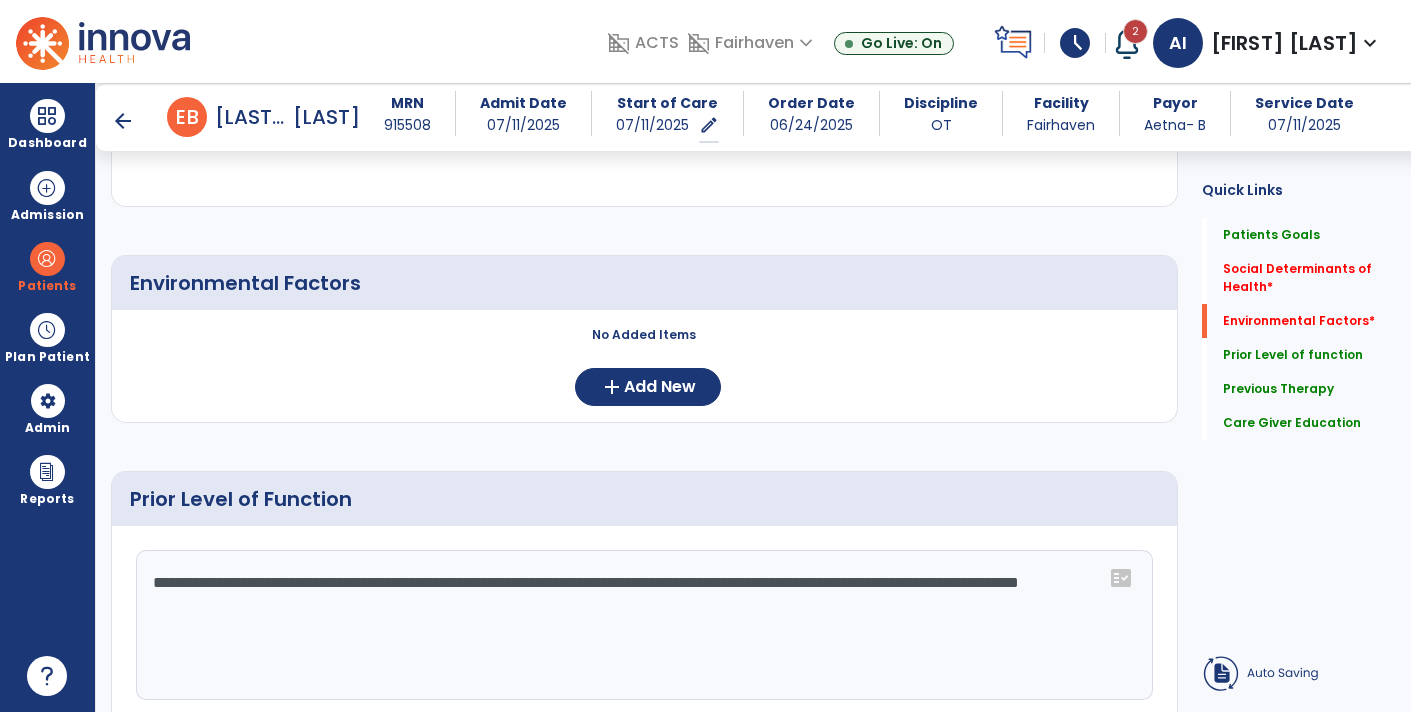 scroll, scrollTop: 730, scrollLeft: 0, axis: vertical 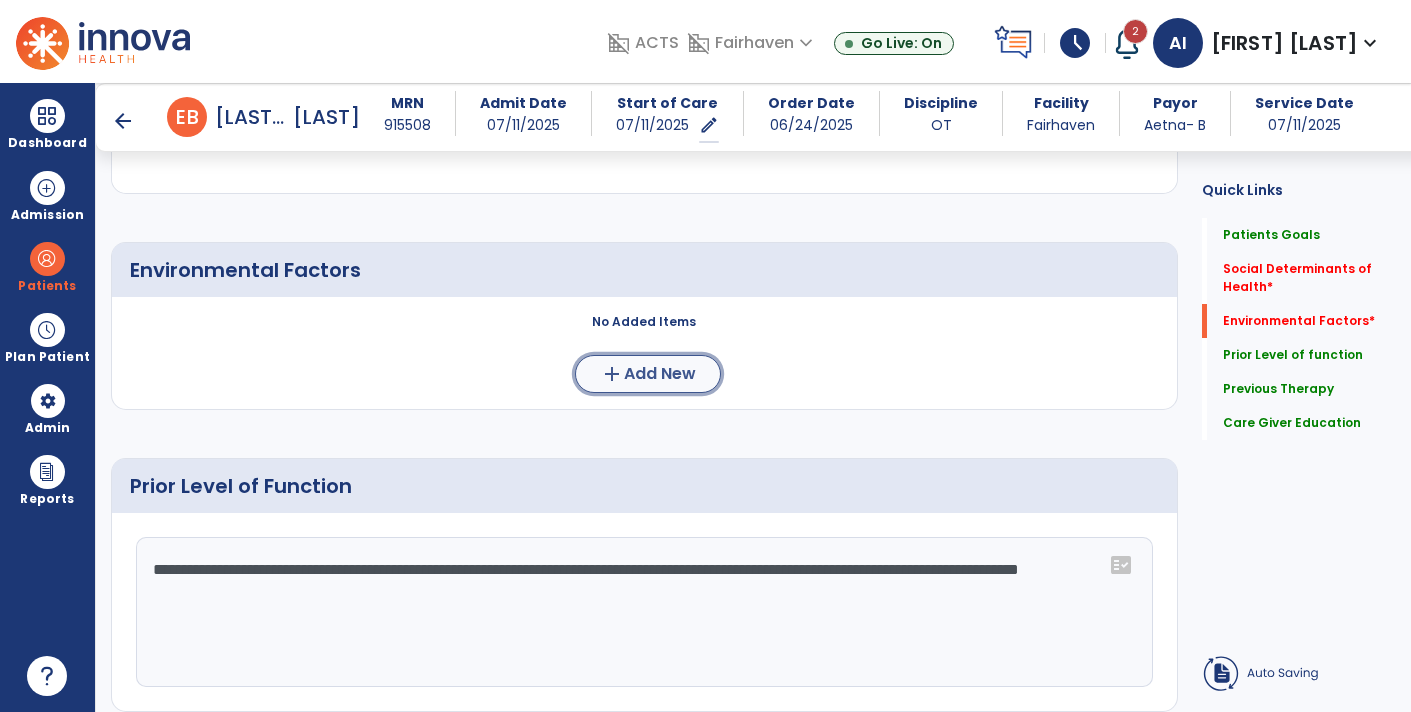 click on "Add New" 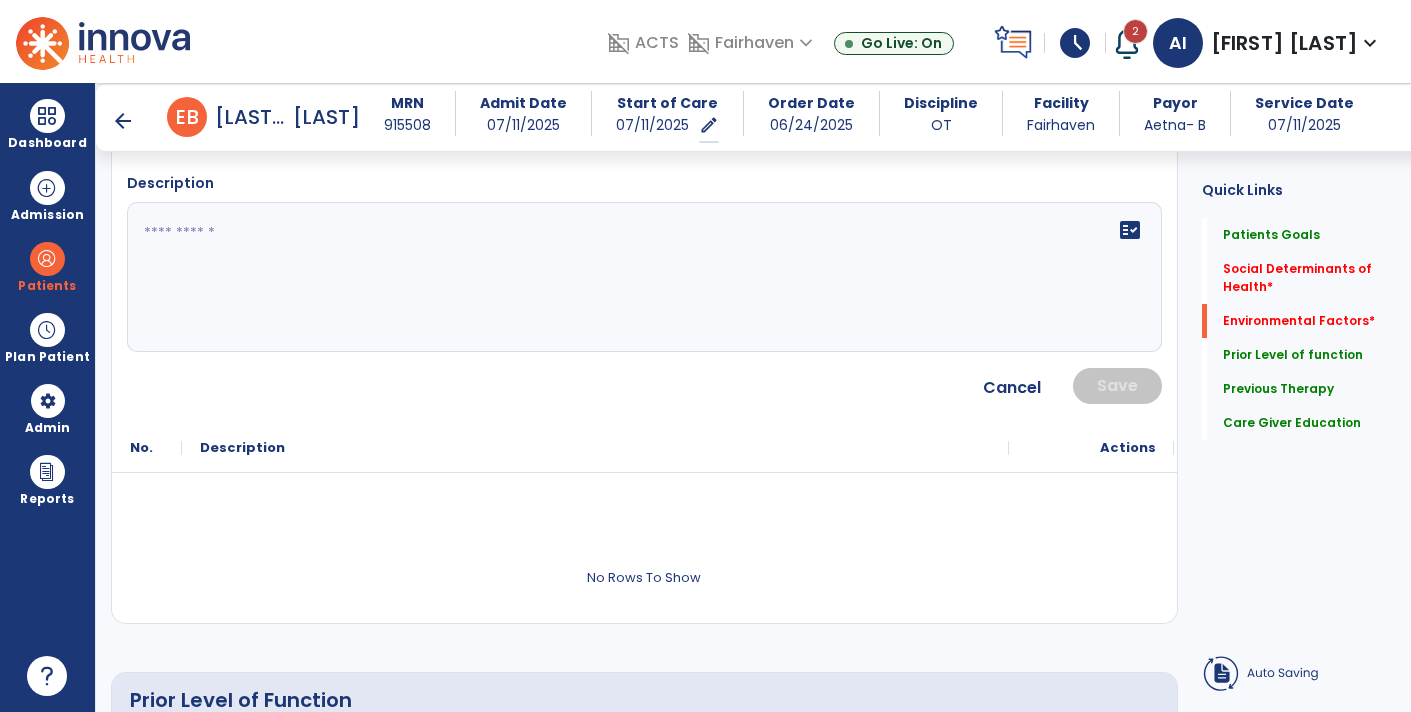 scroll, scrollTop: 879, scrollLeft: 0, axis: vertical 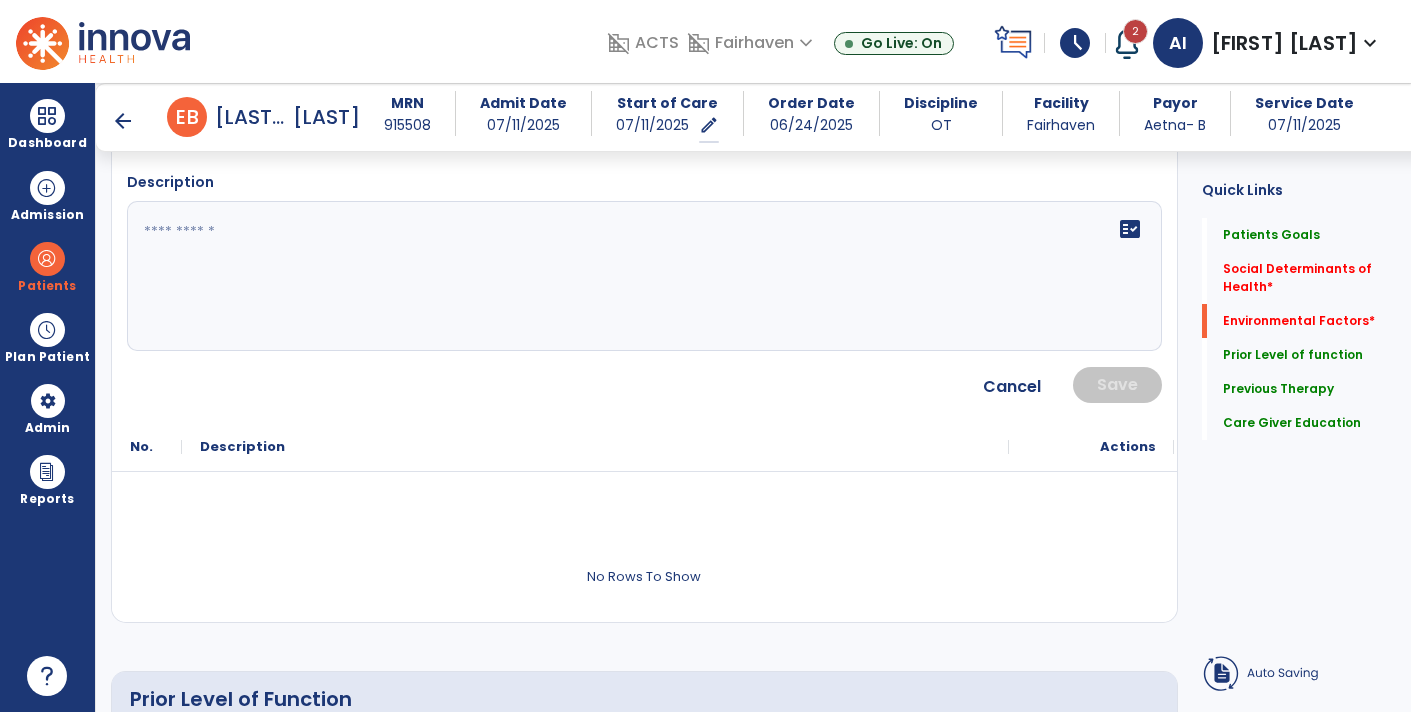 click on "fact_check" 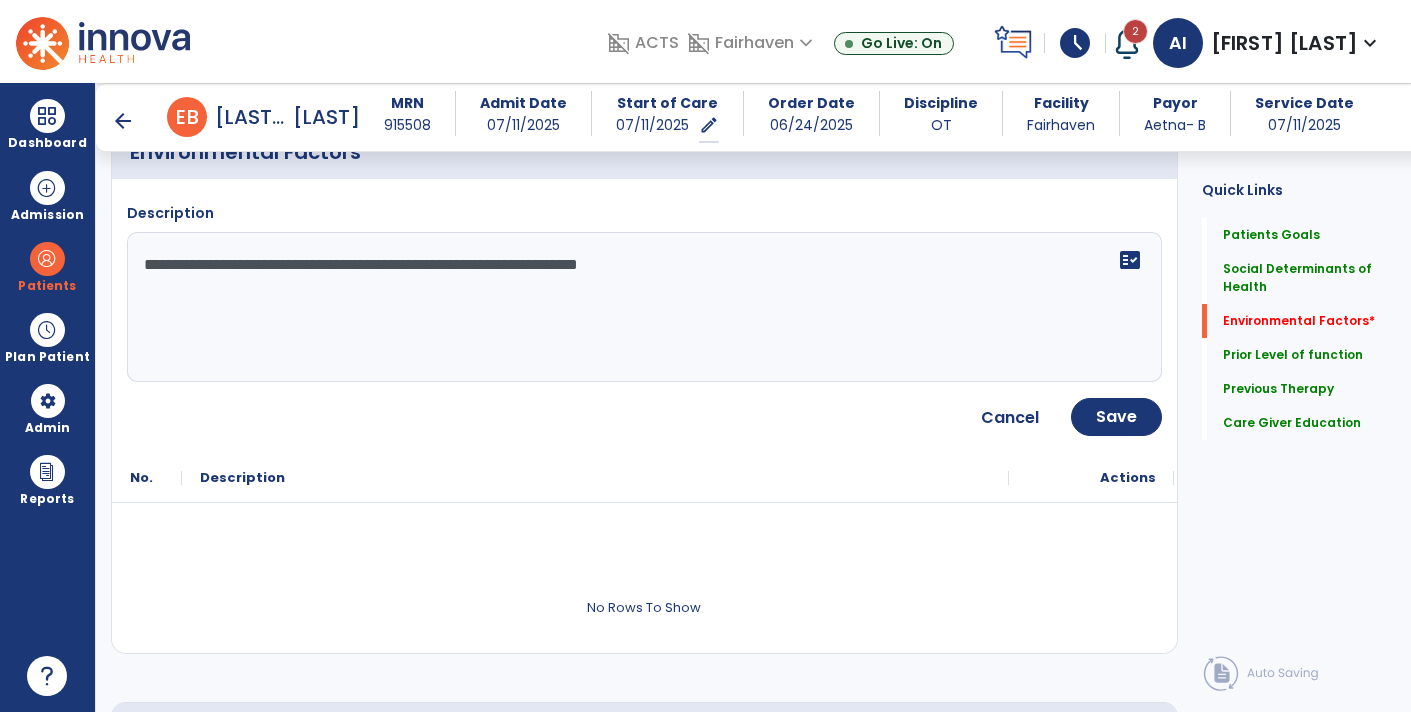 scroll, scrollTop: 848, scrollLeft: 0, axis: vertical 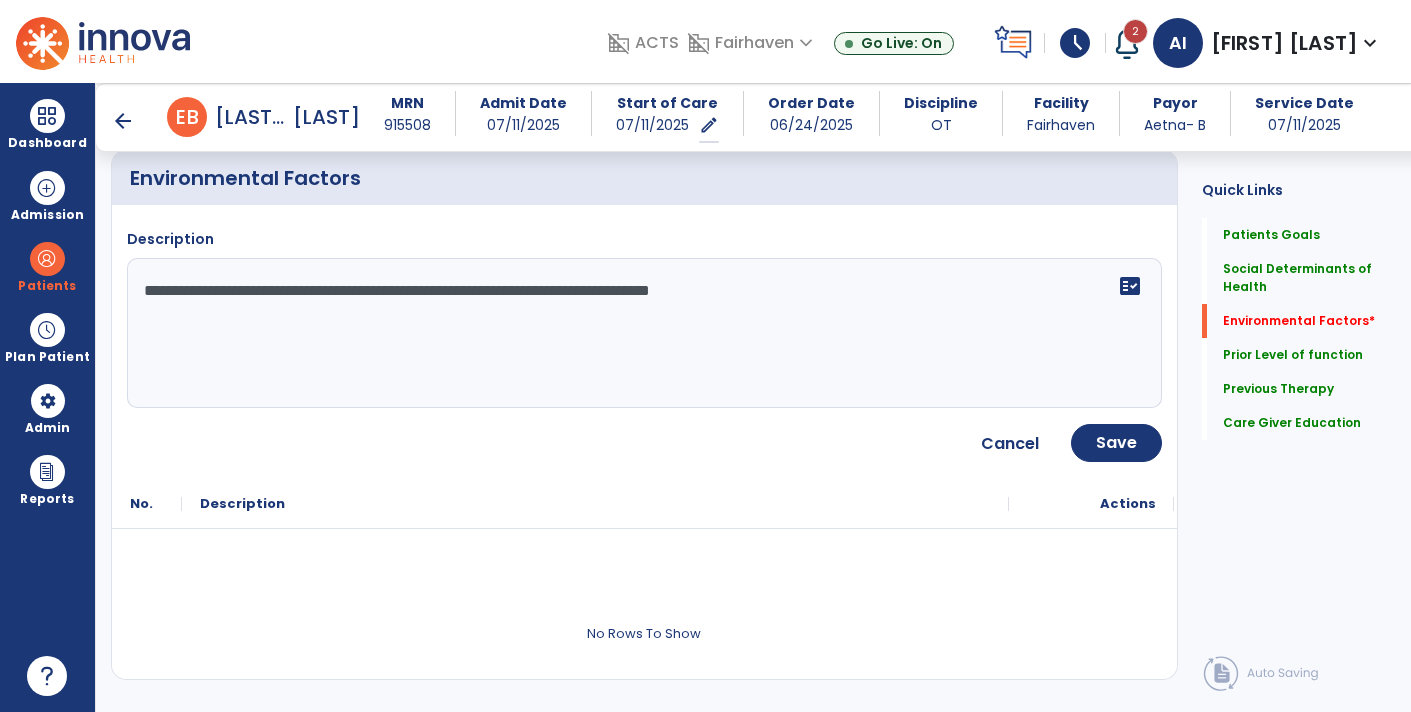 type on "**********" 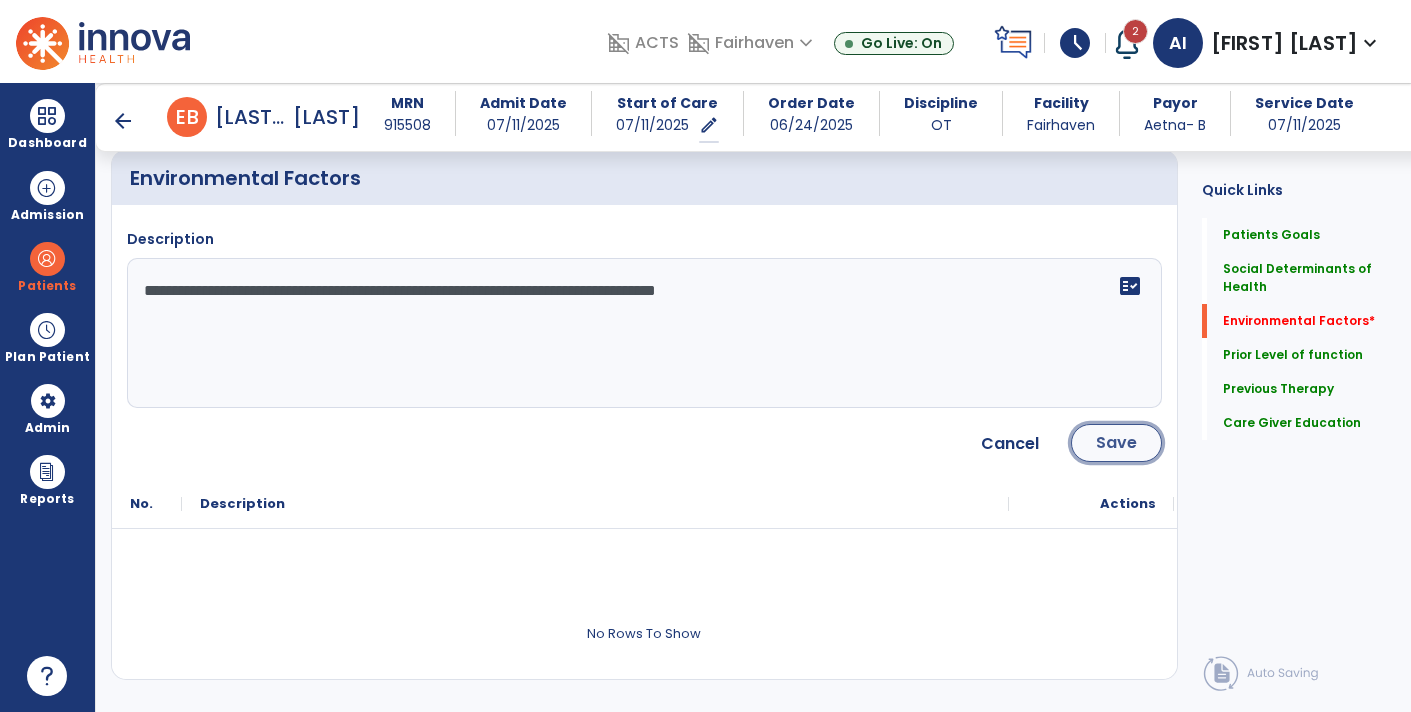 click on "Save" 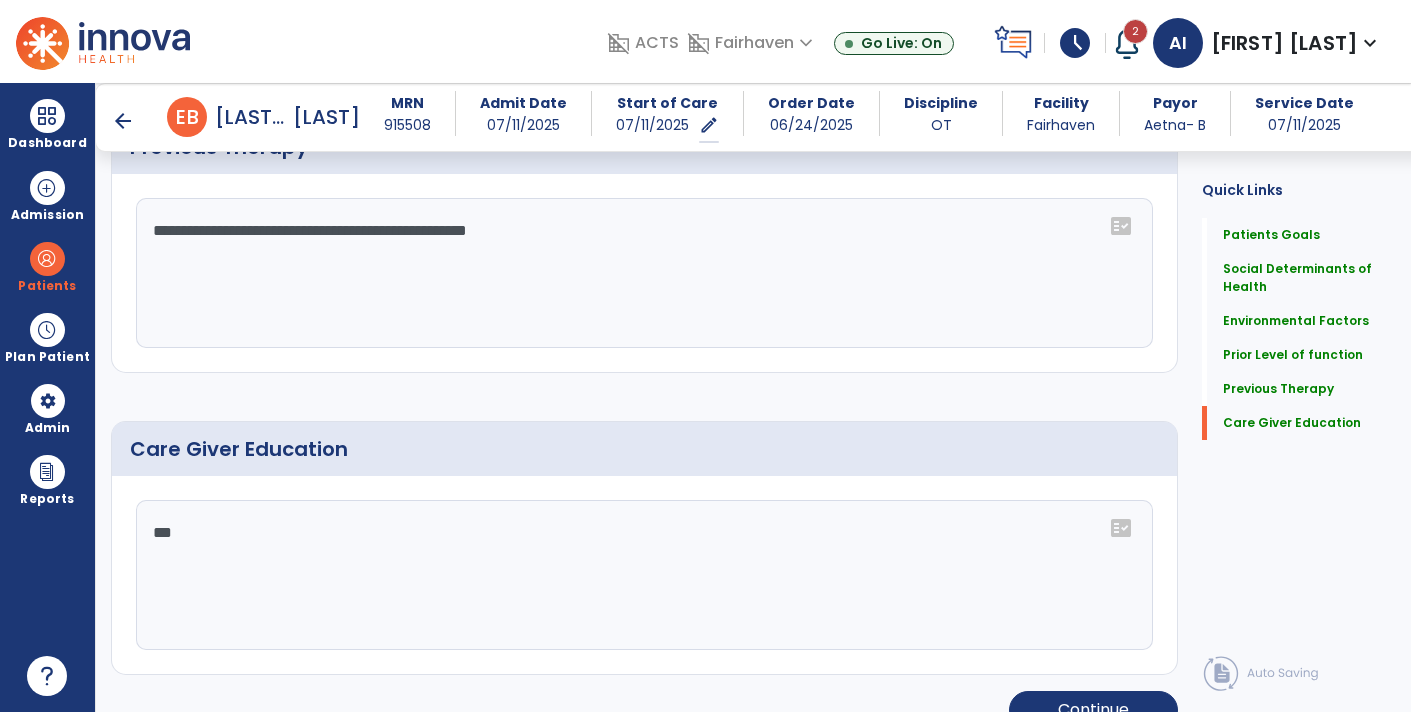 scroll, scrollTop: 1504, scrollLeft: 0, axis: vertical 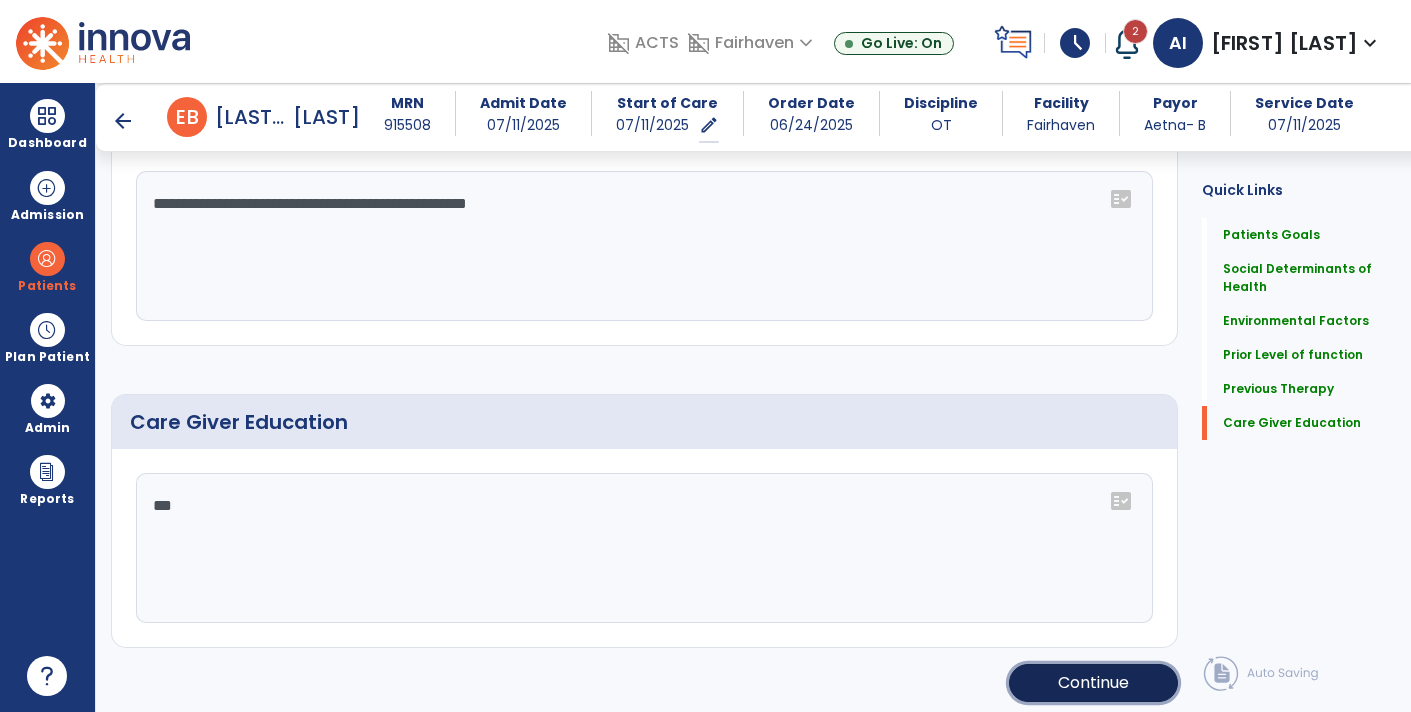 click on "Continue" 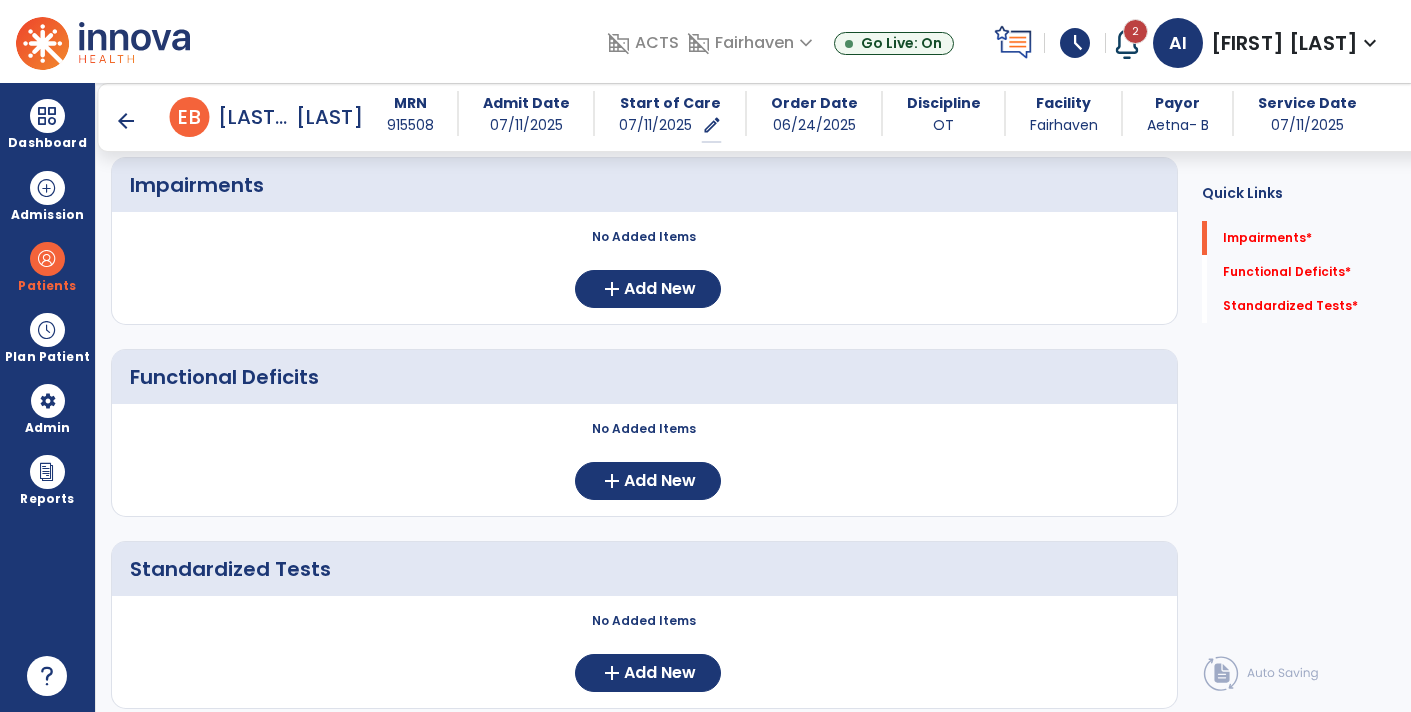 scroll, scrollTop: 169, scrollLeft: 0, axis: vertical 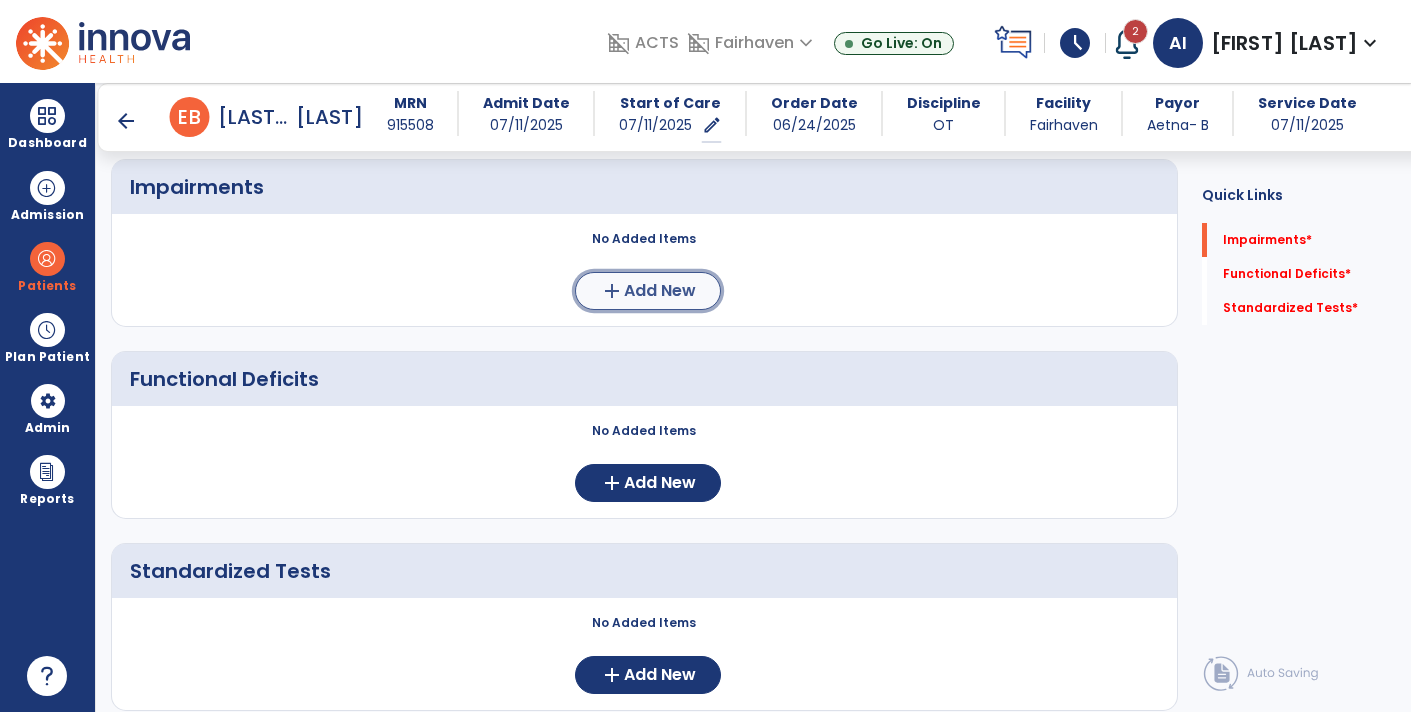 click on "add  Add New" 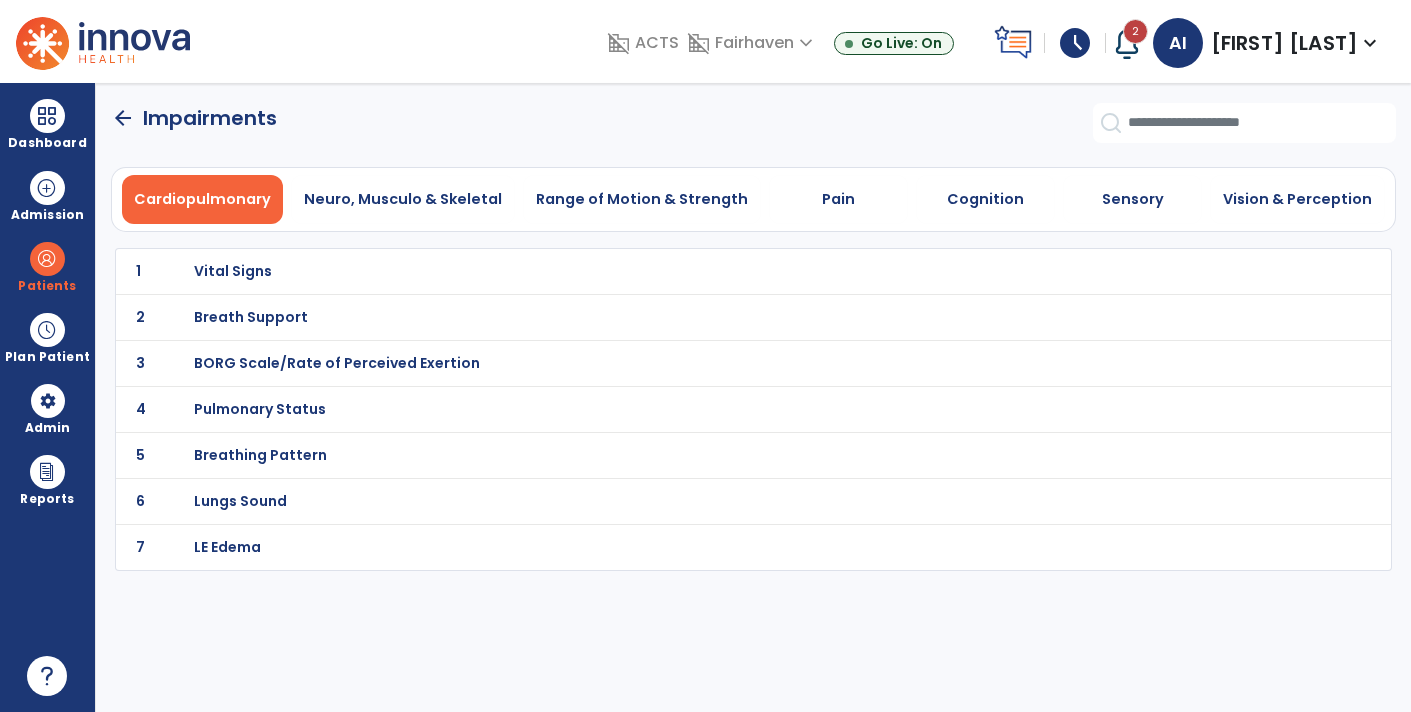 scroll, scrollTop: 0, scrollLeft: 0, axis: both 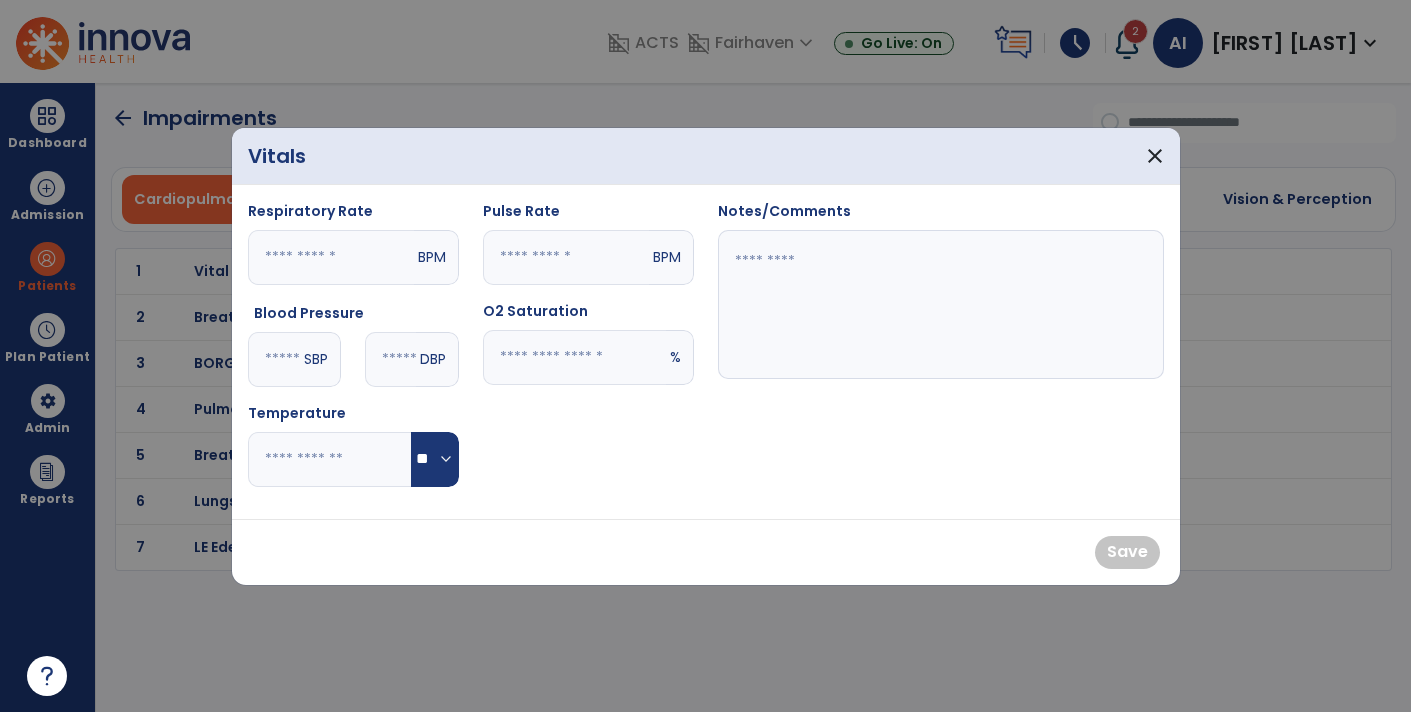 click at bounding box center [574, 357] 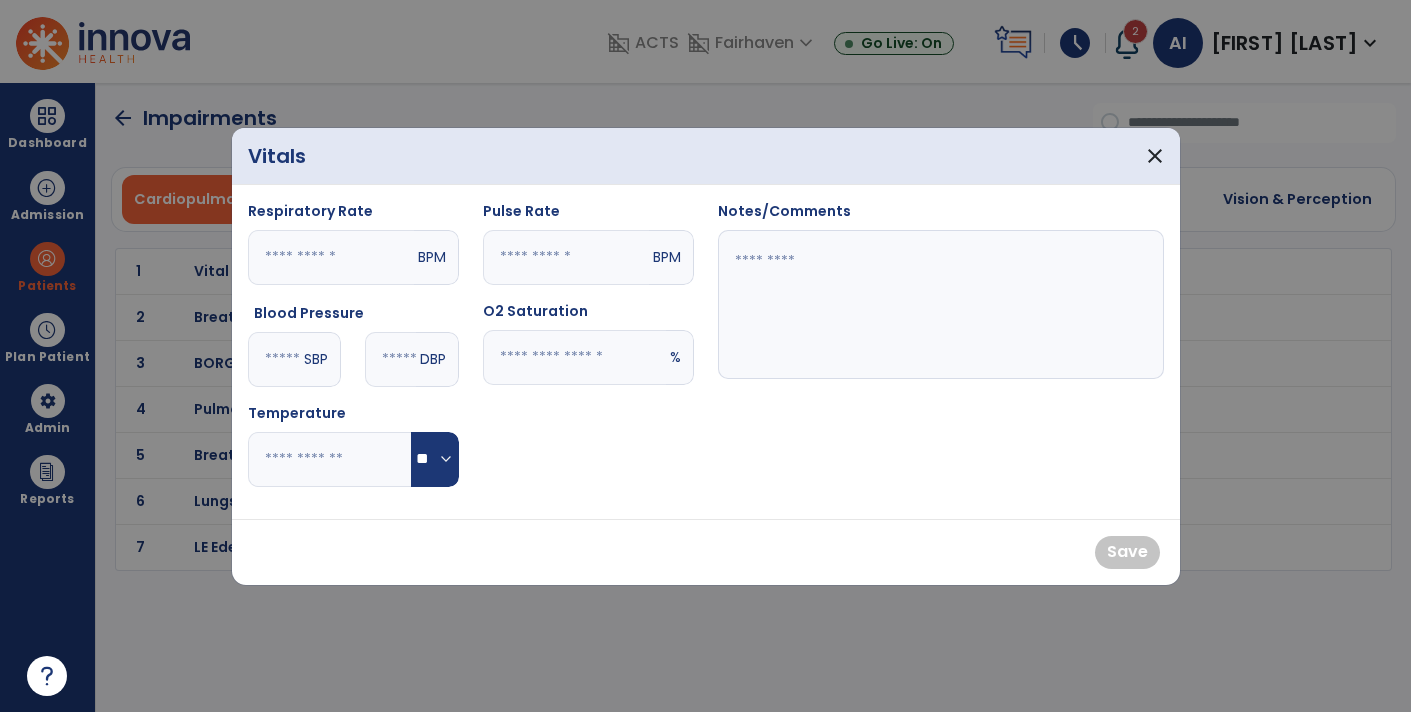 click at bounding box center (566, 257) 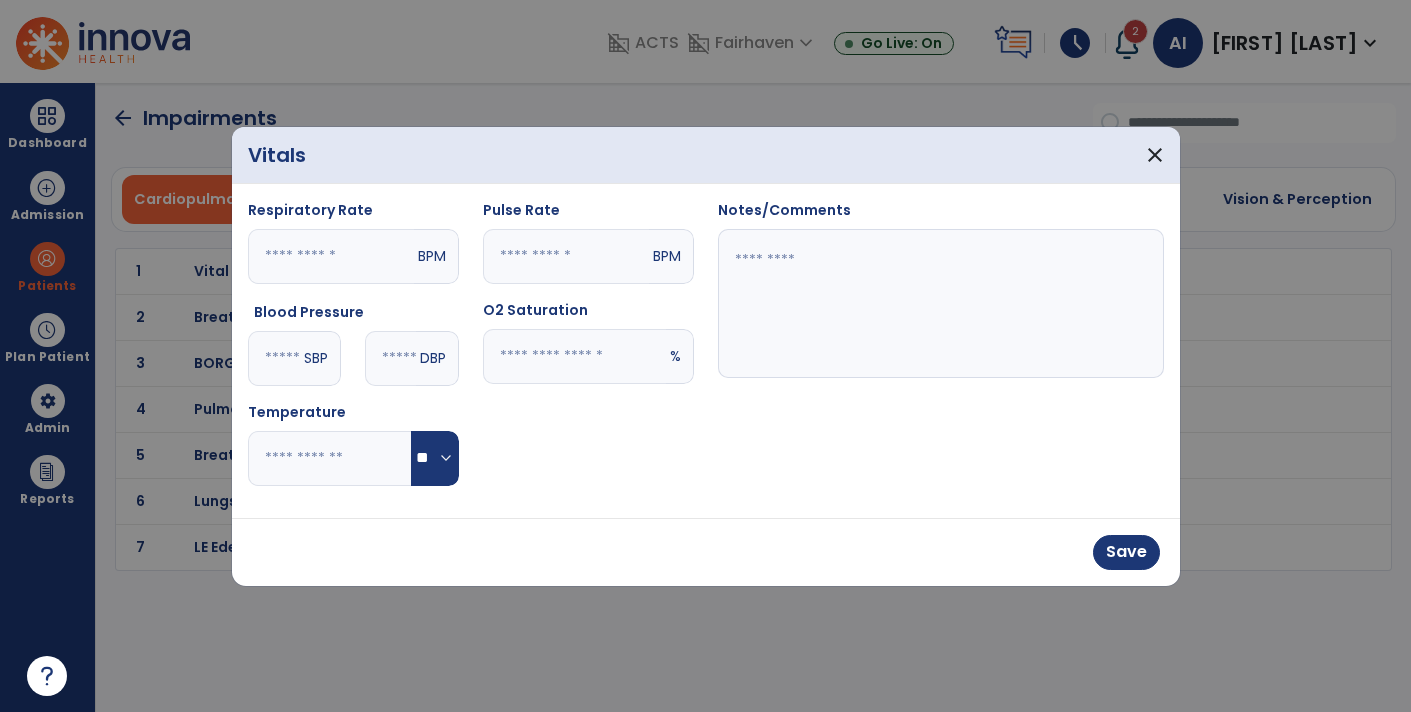 type on "***" 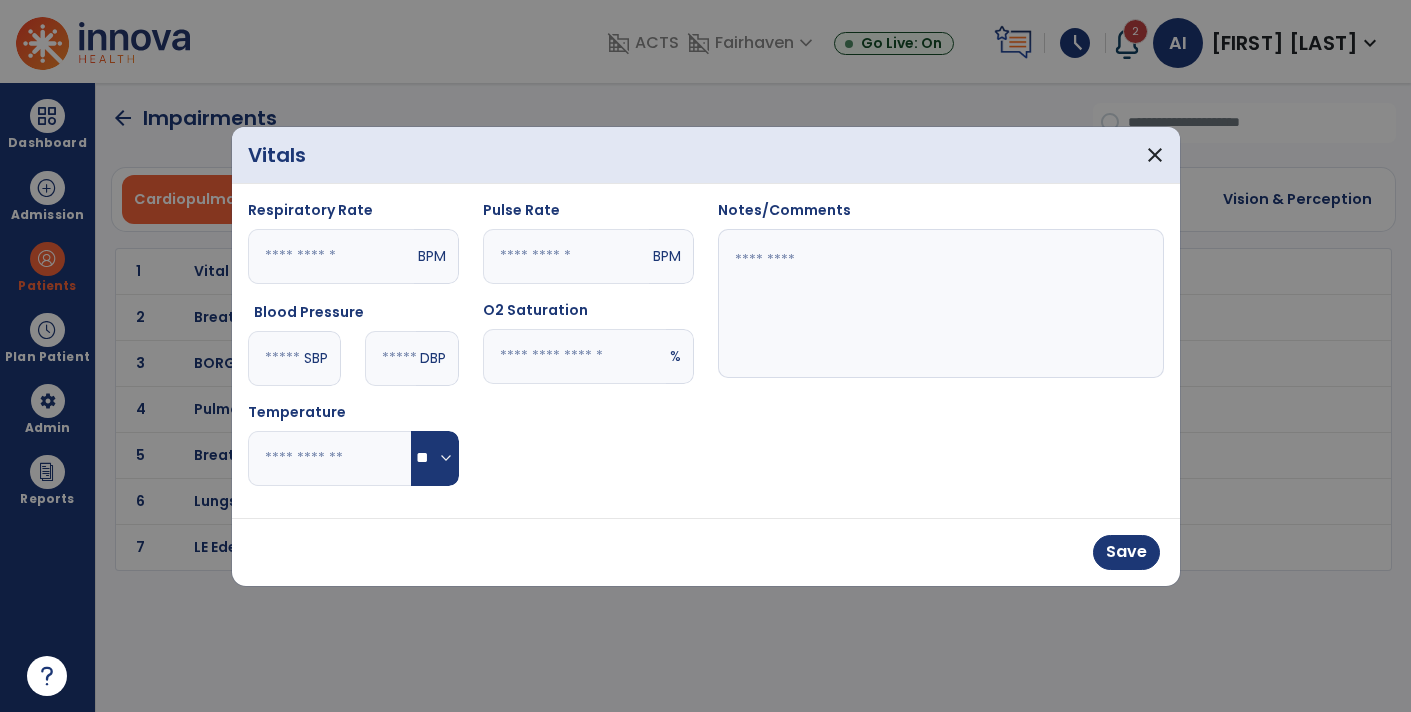 click at bounding box center (941, 304) 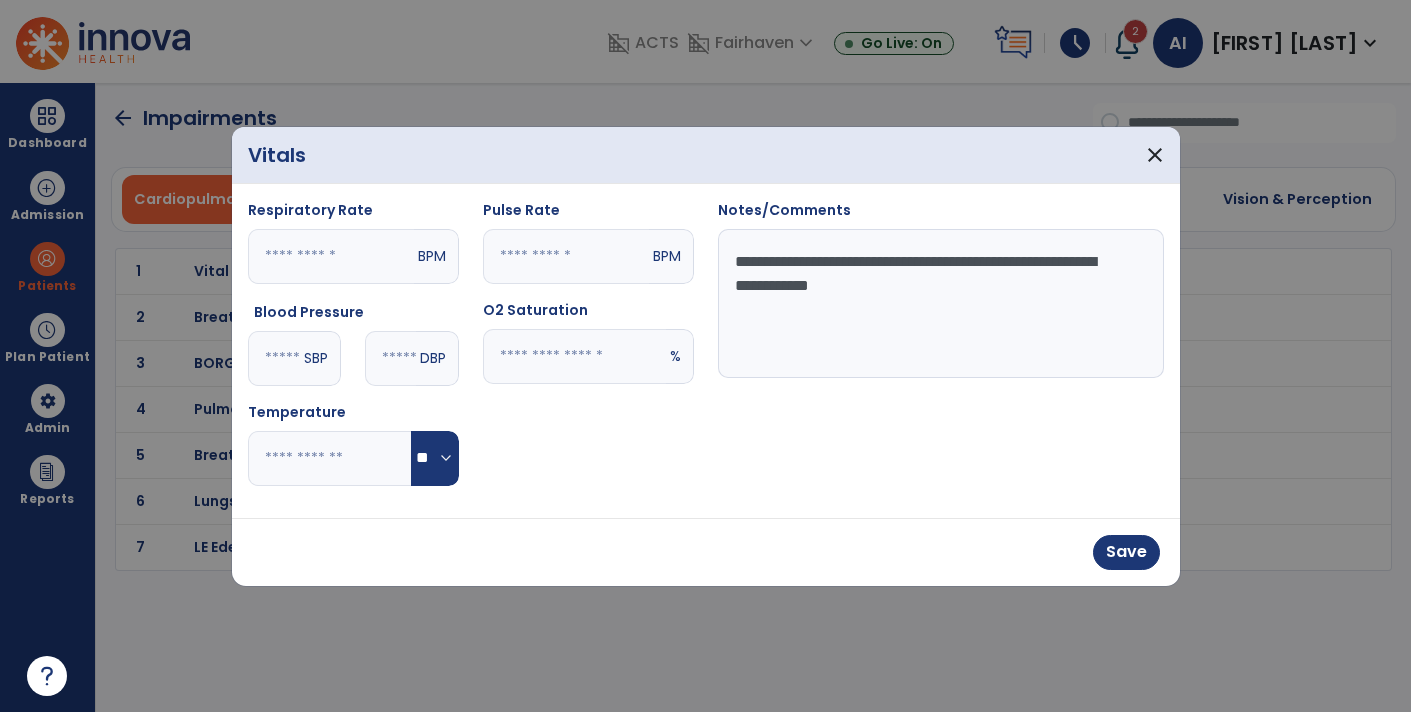 type on "**********" 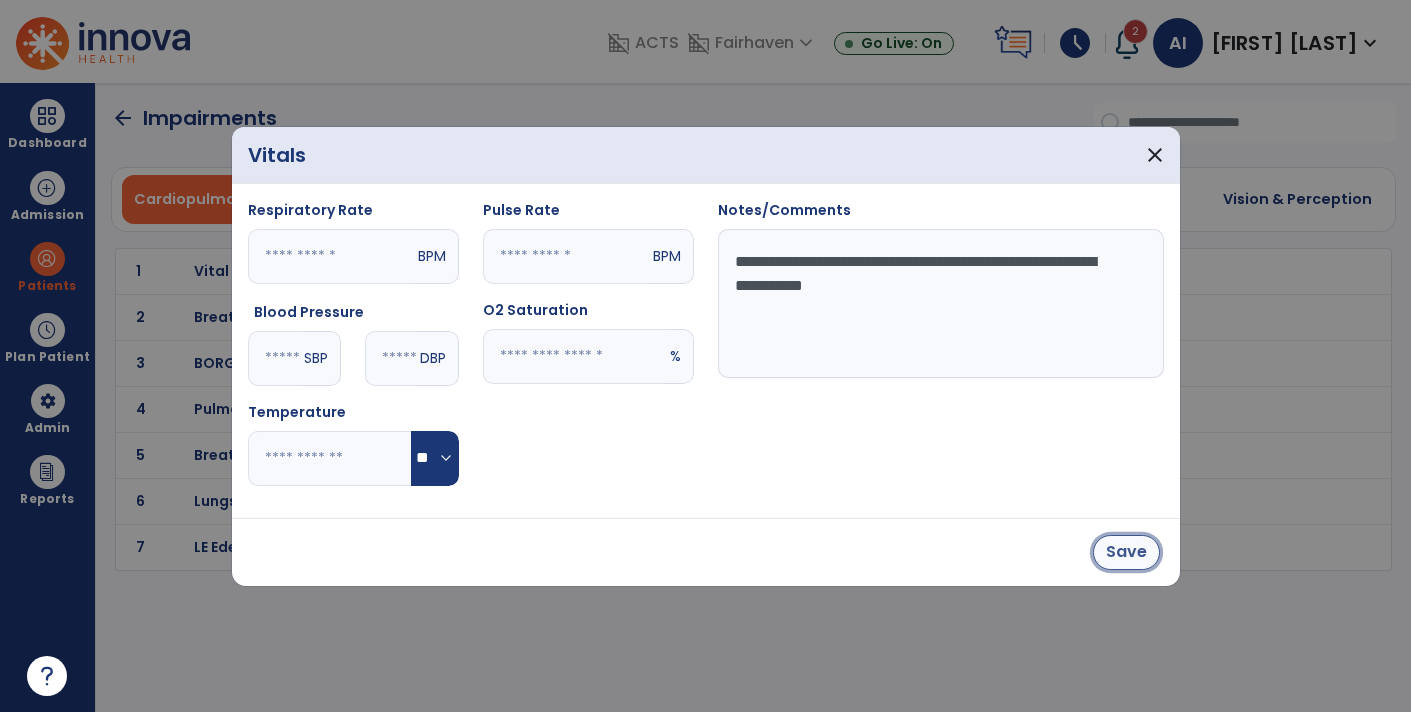 click on "Save" at bounding box center (1126, 552) 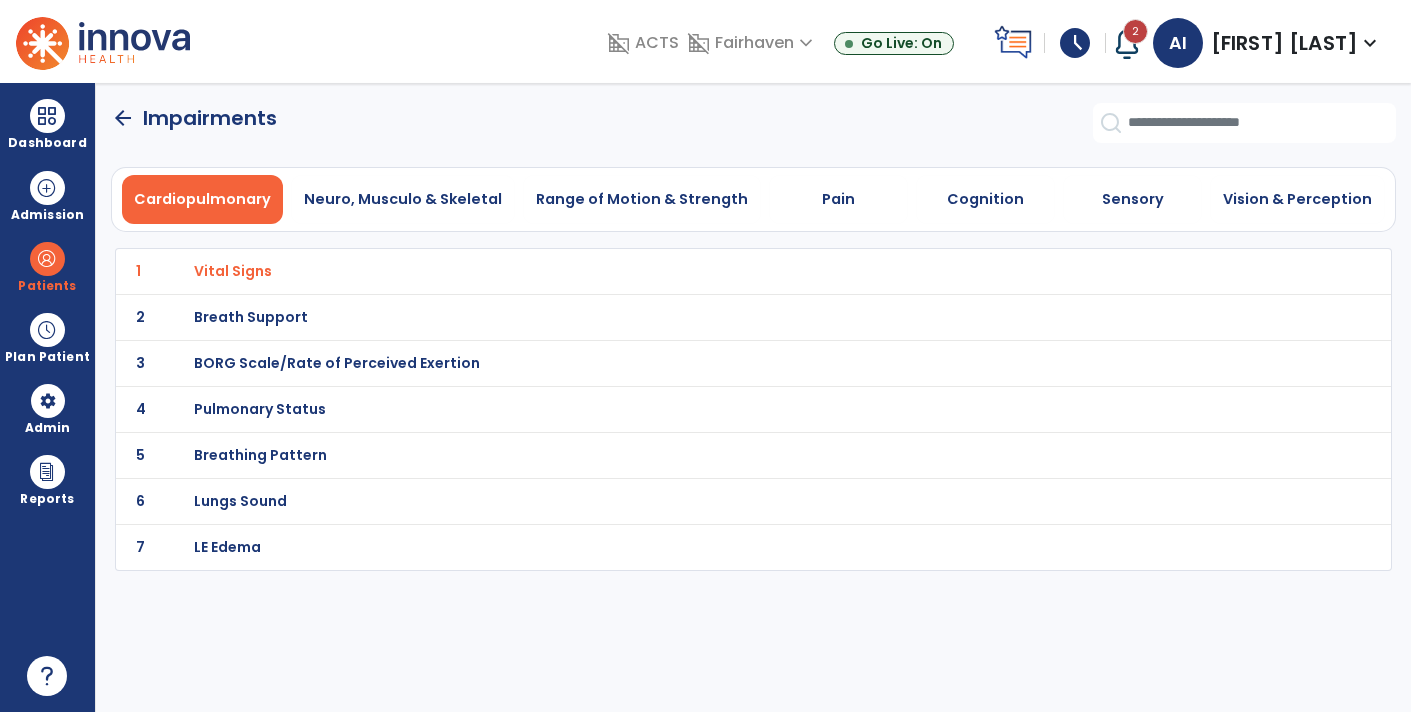 click on "Pulmonary Status" at bounding box center (233, 271) 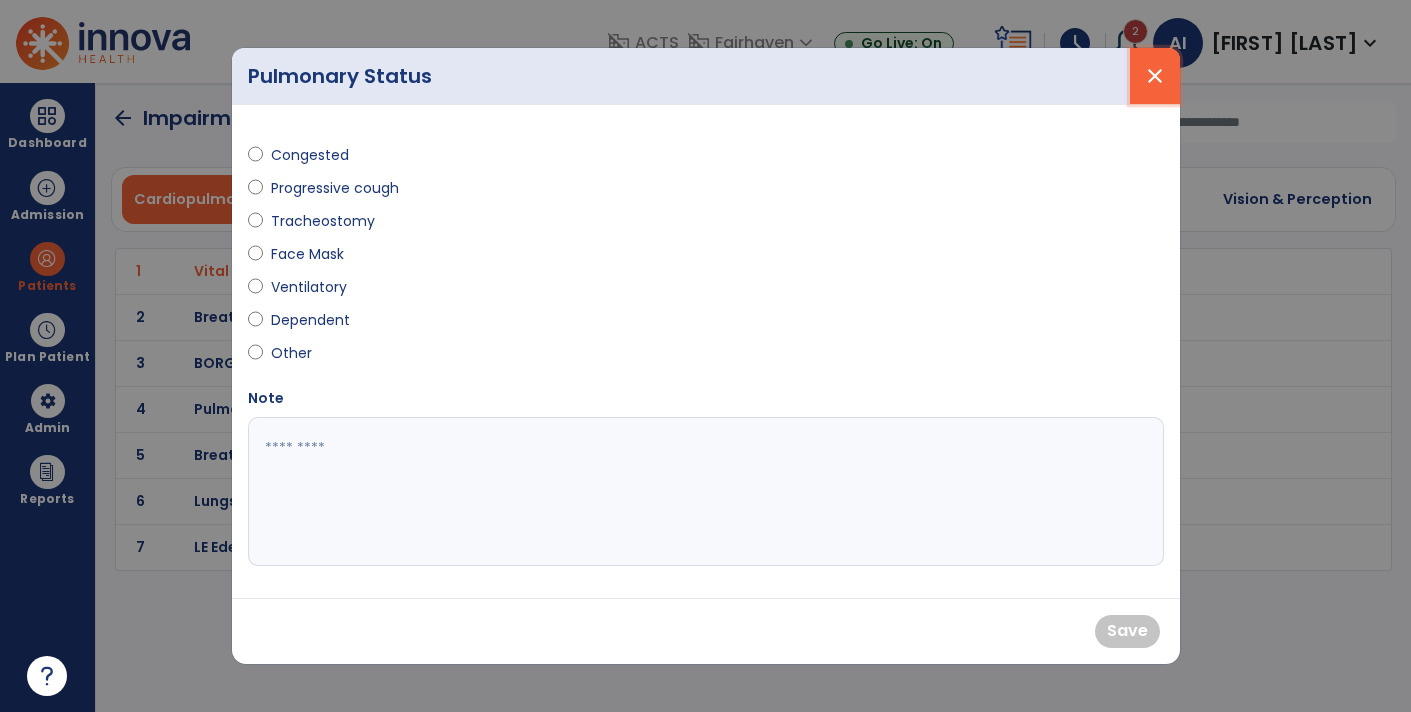 click on "close" at bounding box center (1155, 76) 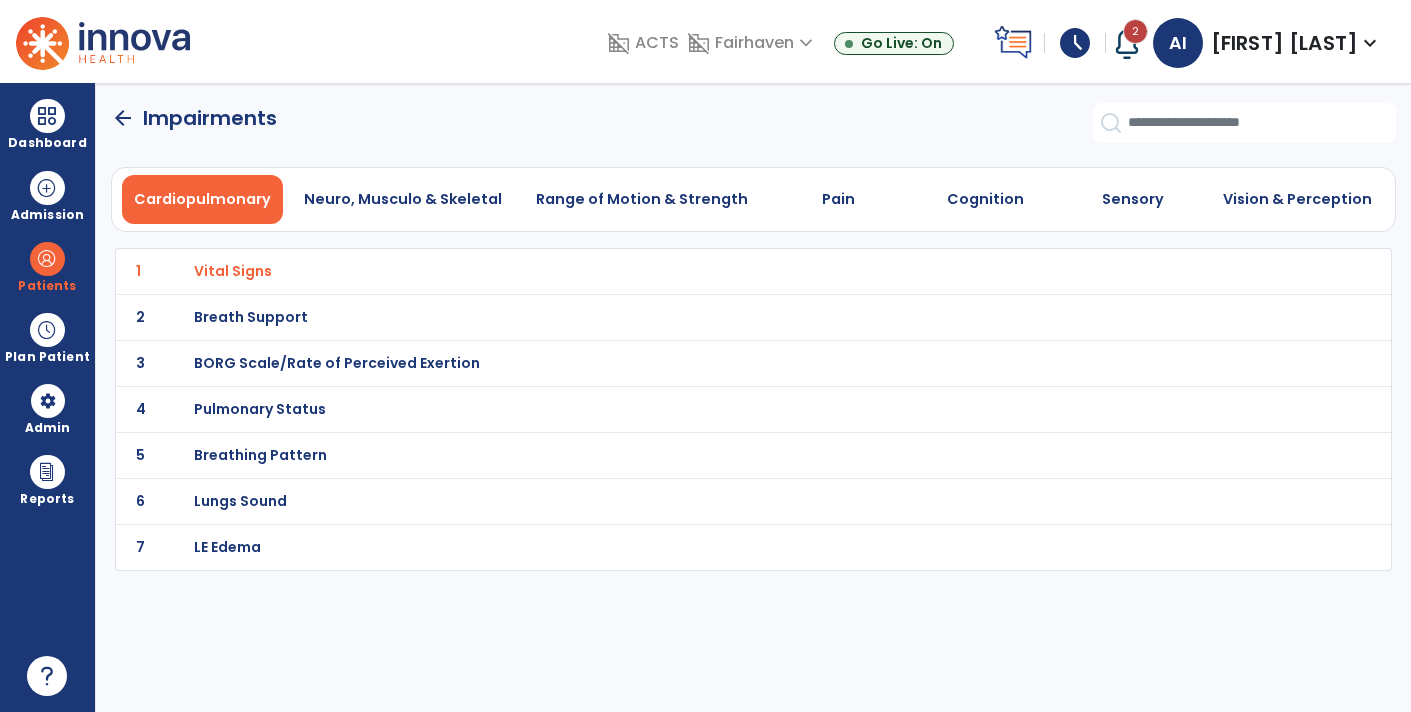 click on "Breathing Pattern" at bounding box center (233, 271) 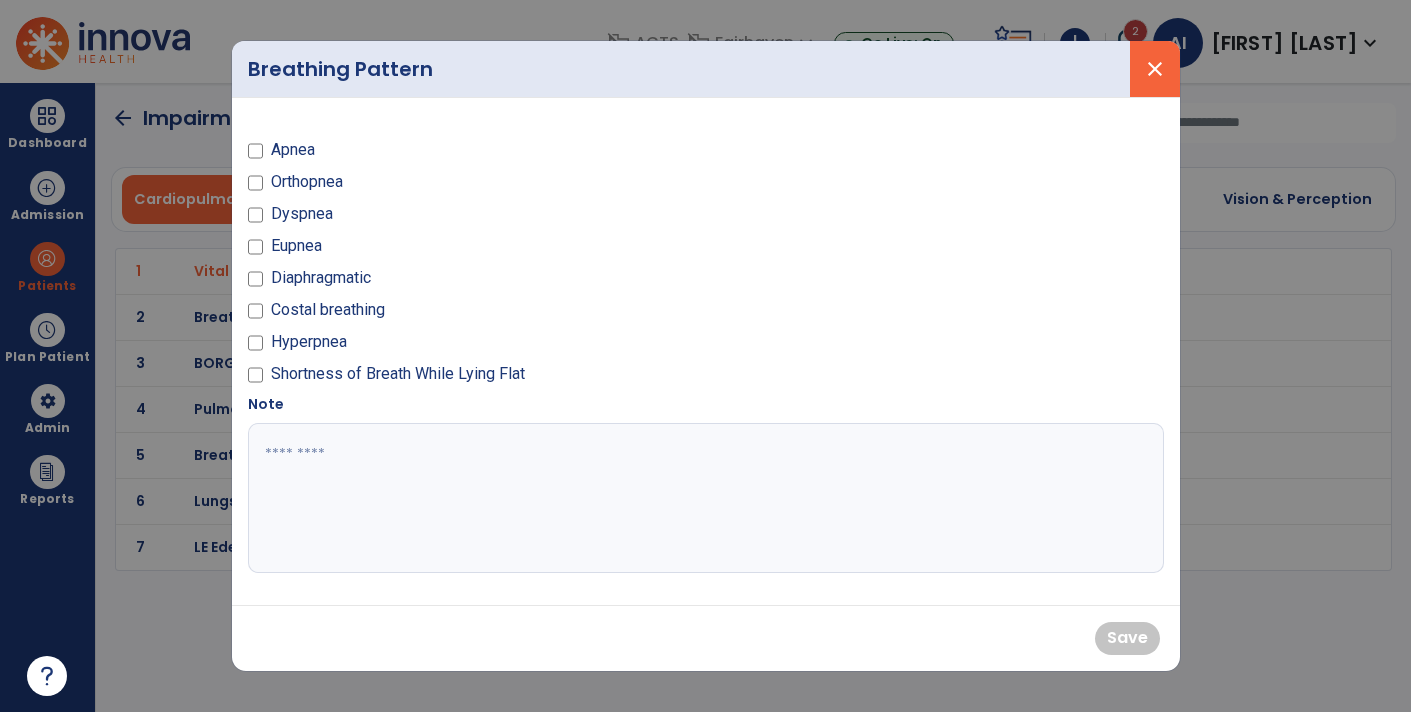 click on "close" at bounding box center (1155, 69) 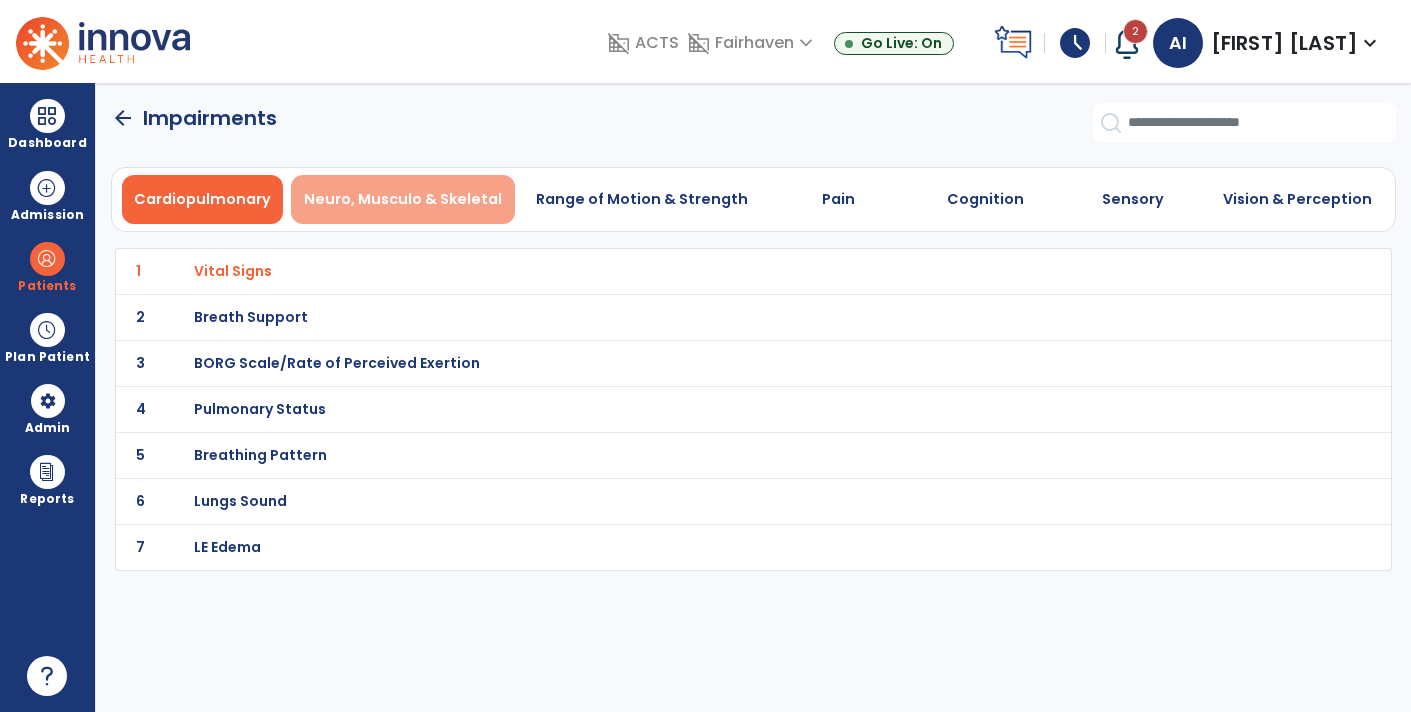 click on "Neuro, Musculo & Skeletal" at bounding box center (403, 199) 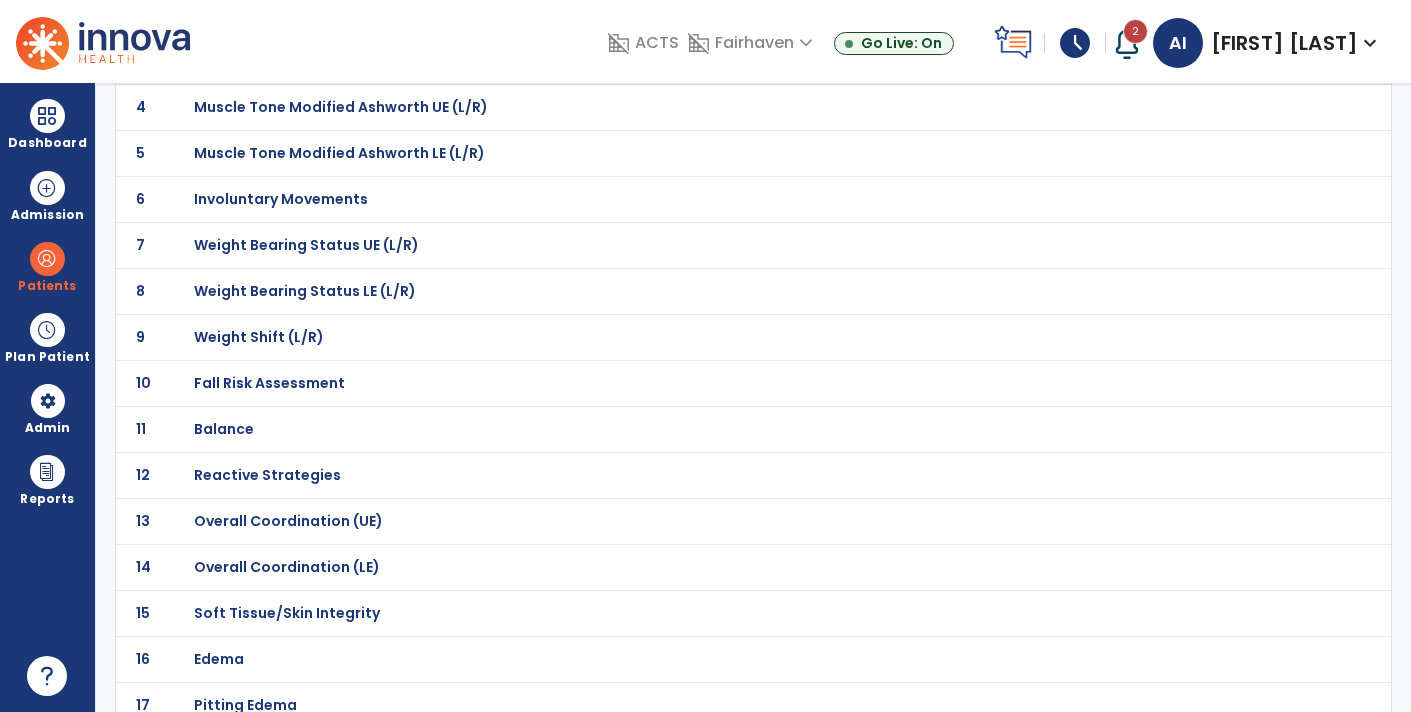 scroll, scrollTop: 301, scrollLeft: 0, axis: vertical 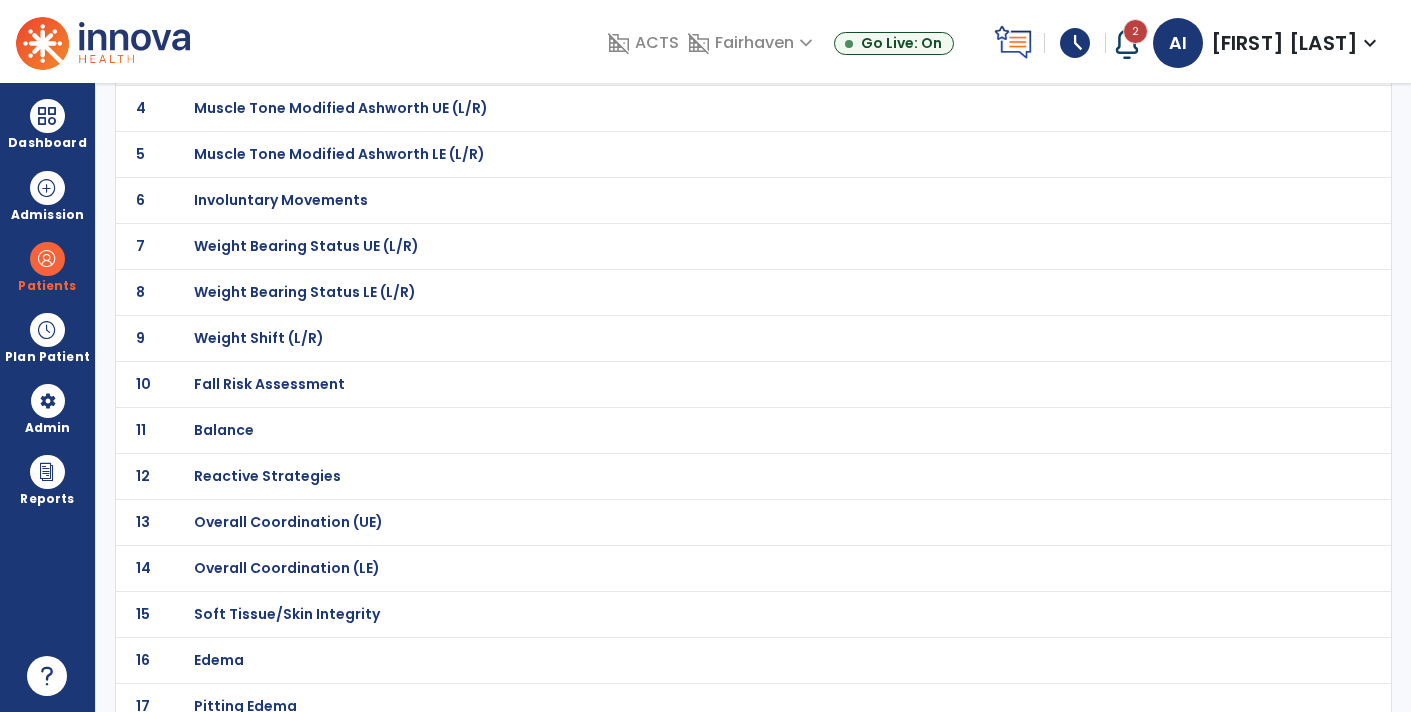 click on "Fall Risk Assessment" at bounding box center (710, -30) 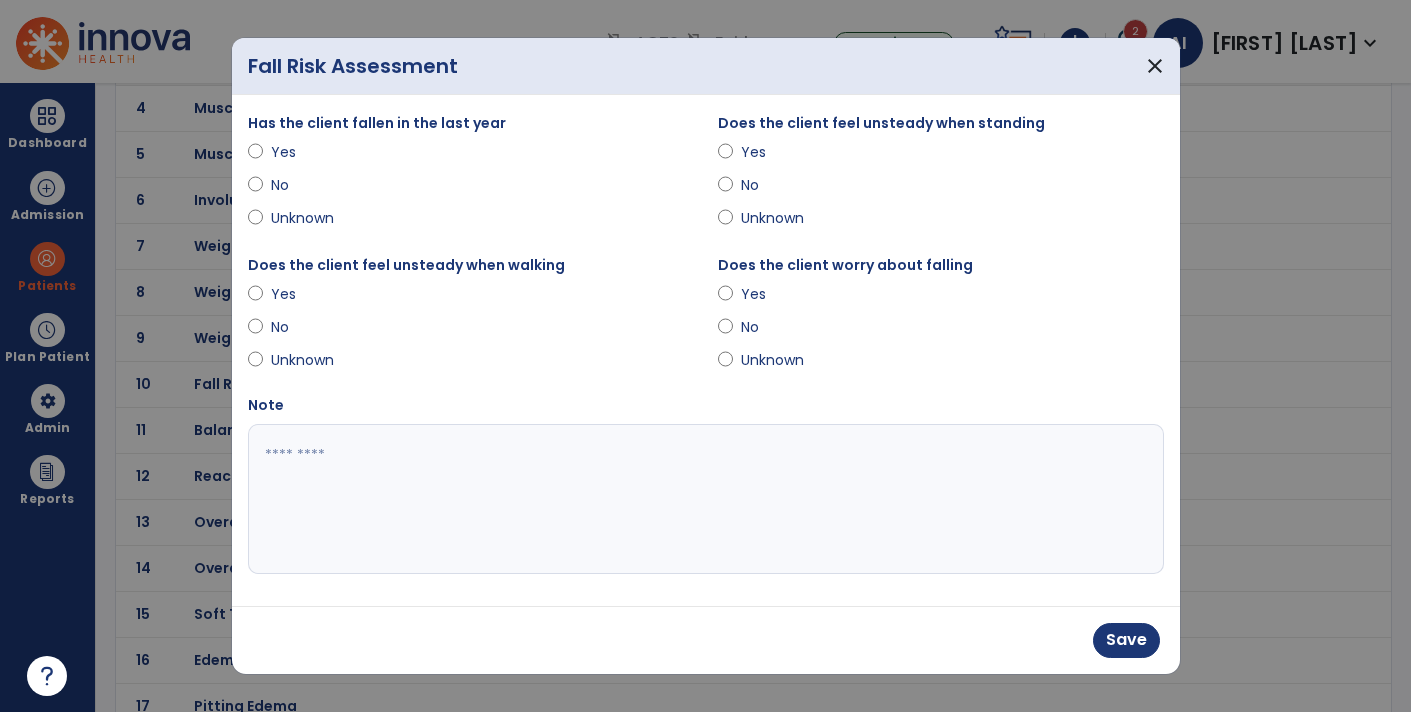 click on "Yes" at bounding box center (306, 294) 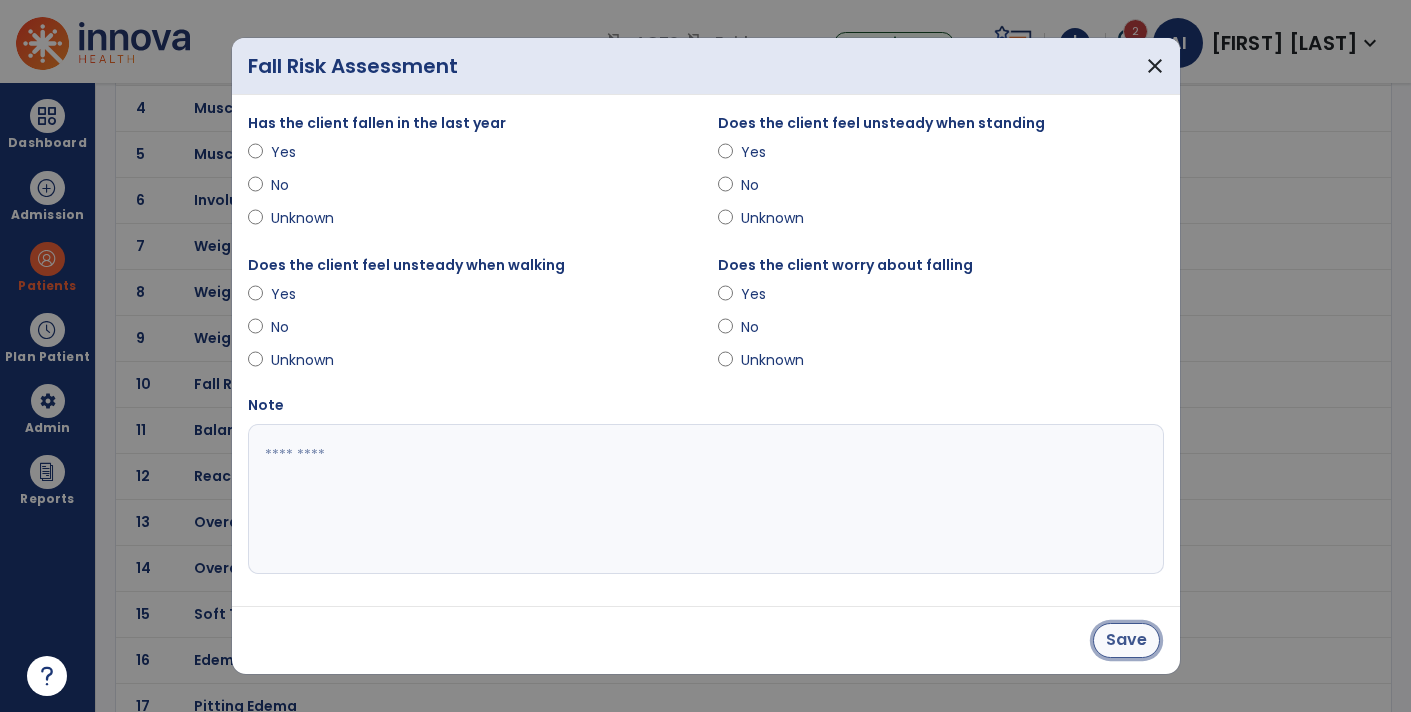 click on "Save" at bounding box center (1126, 640) 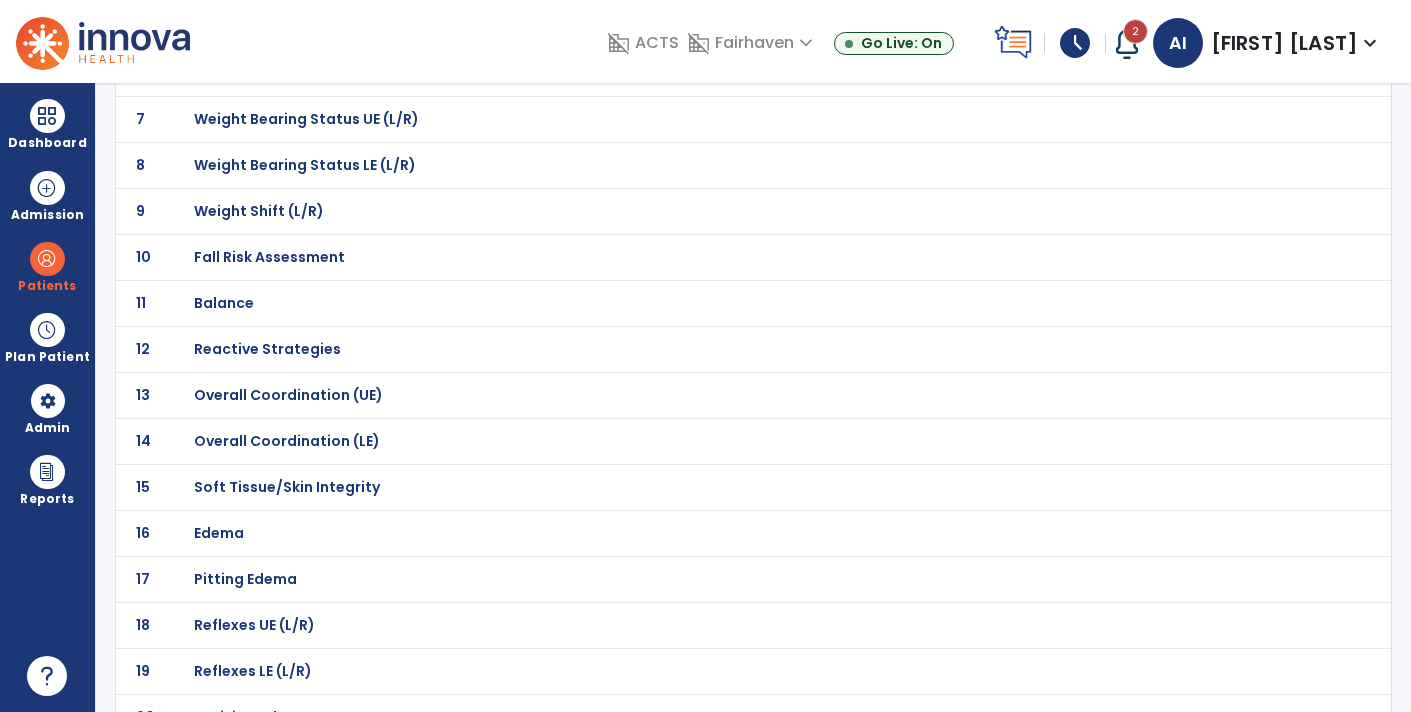 scroll, scrollTop: 428, scrollLeft: 0, axis: vertical 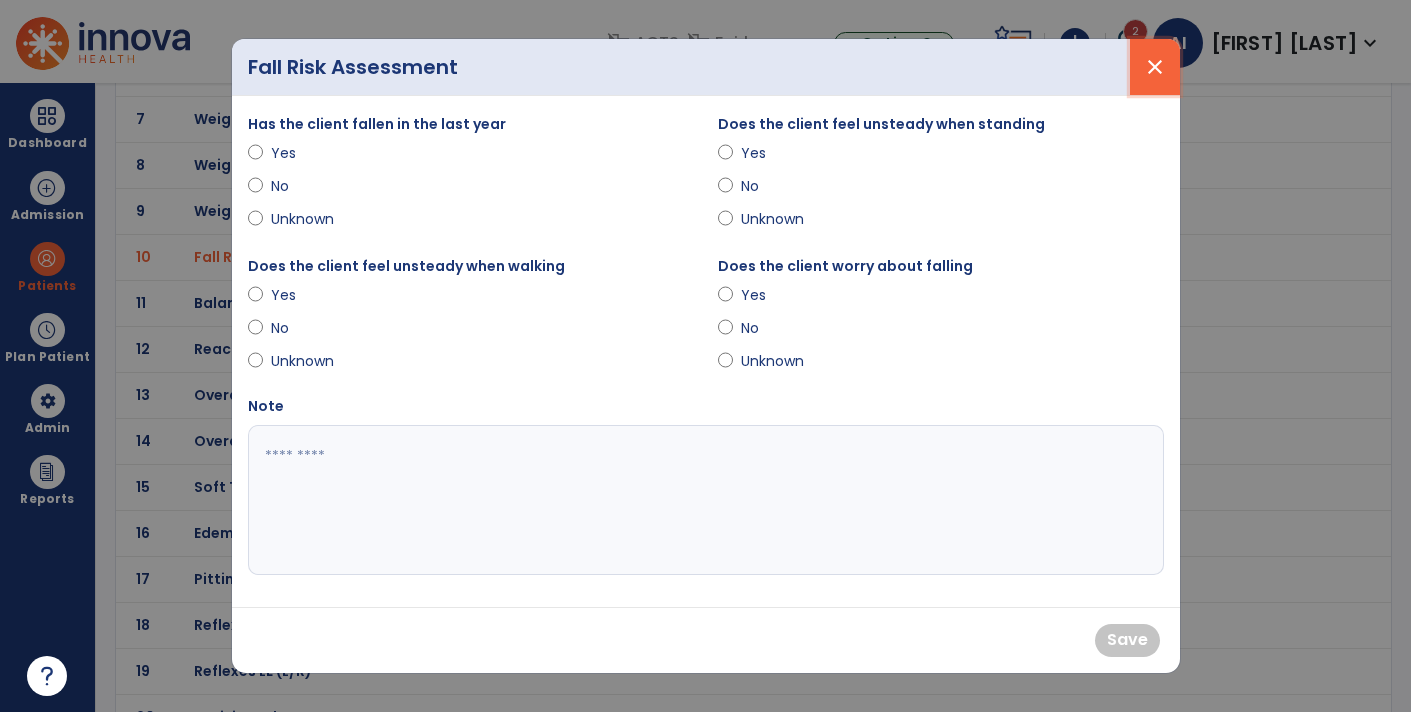 click on "close" at bounding box center [1155, 67] 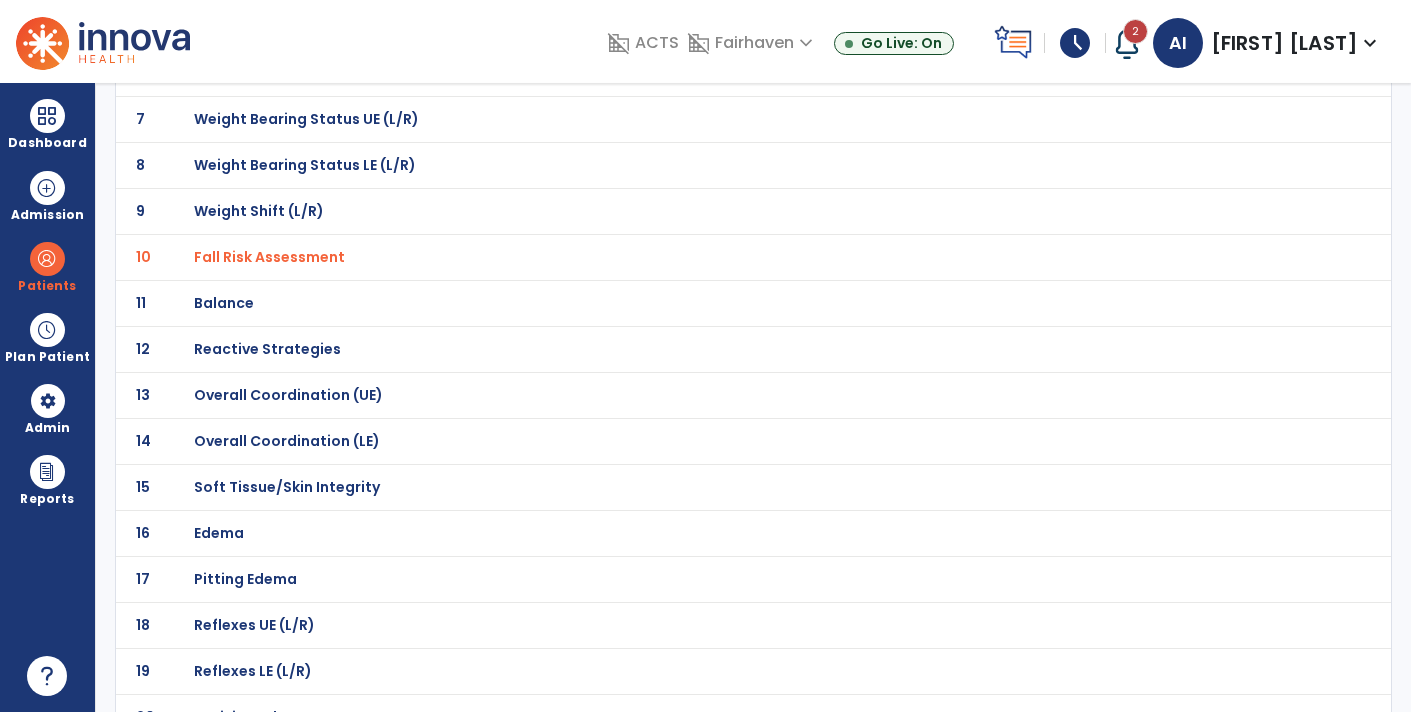 click on "Balance" at bounding box center [710, -157] 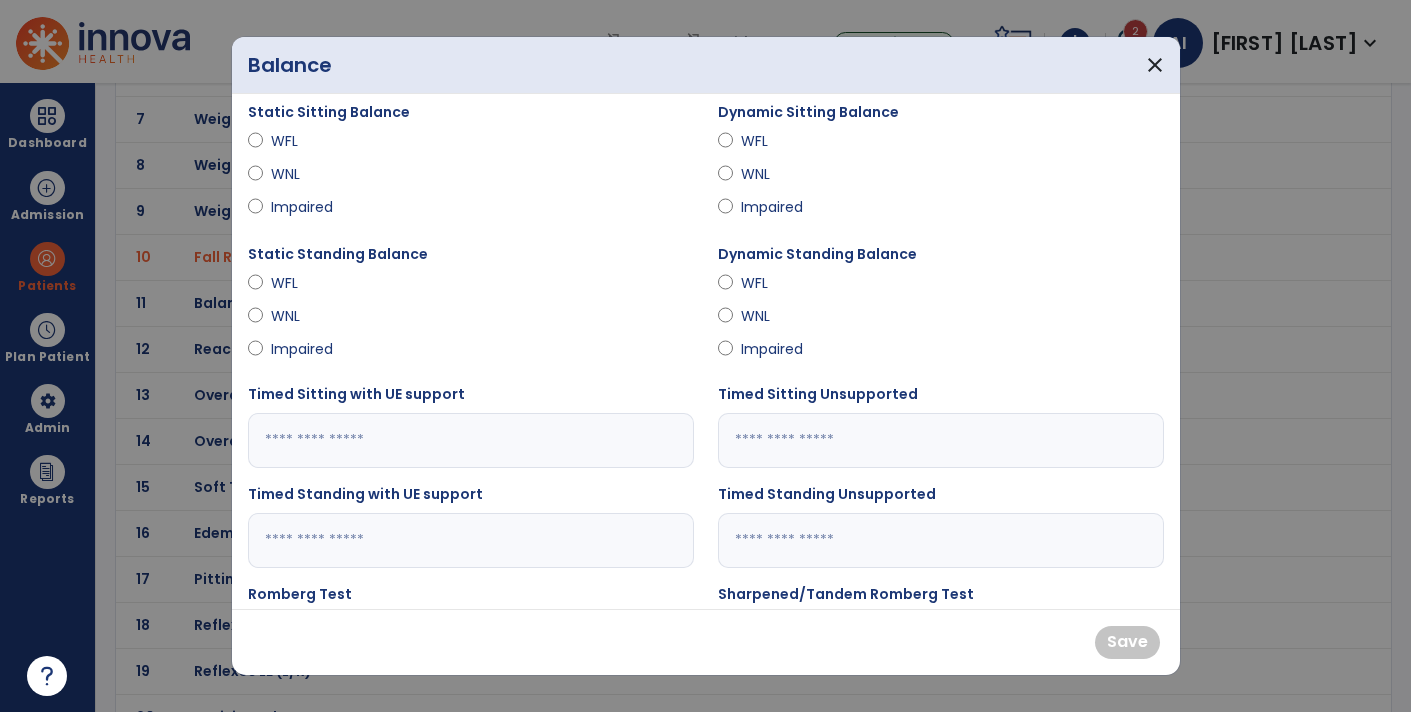 scroll, scrollTop: 11, scrollLeft: 0, axis: vertical 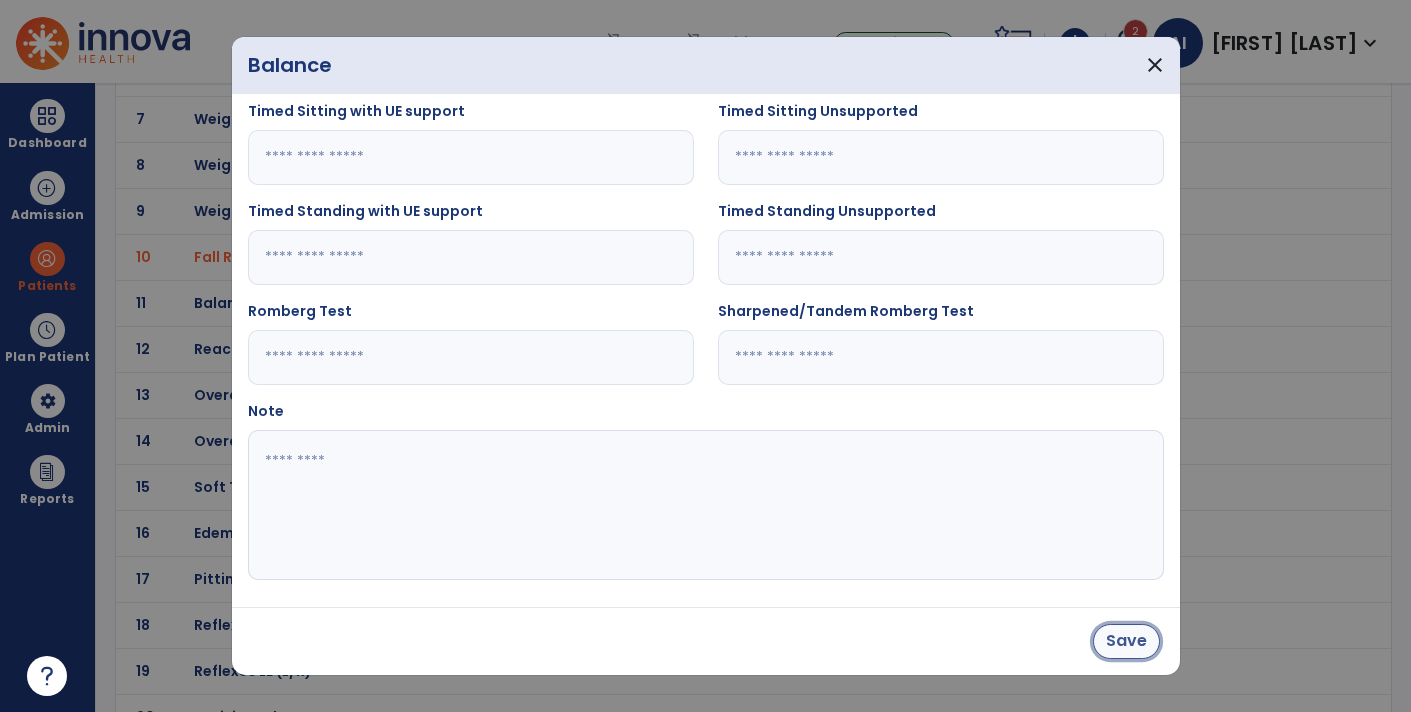 click on "Save" at bounding box center (1126, 641) 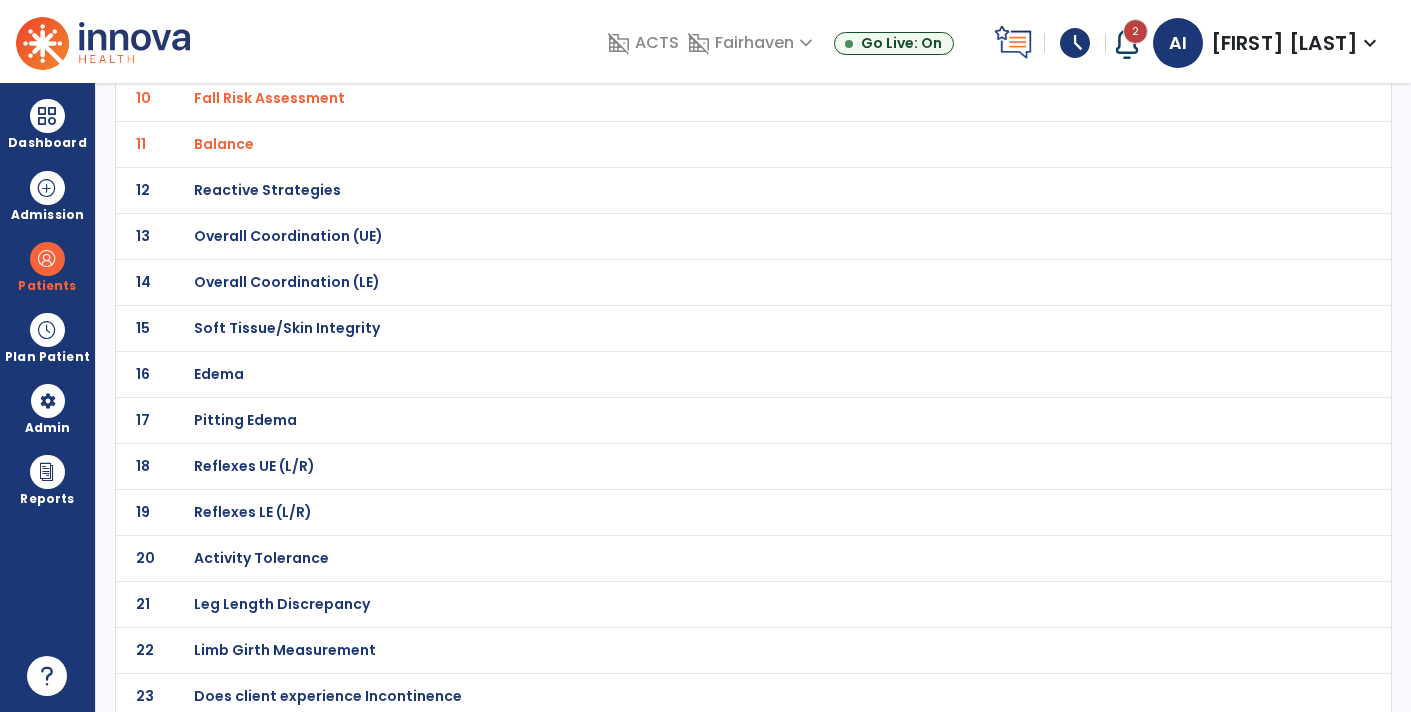 scroll, scrollTop: 579, scrollLeft: 0, axis: vertical 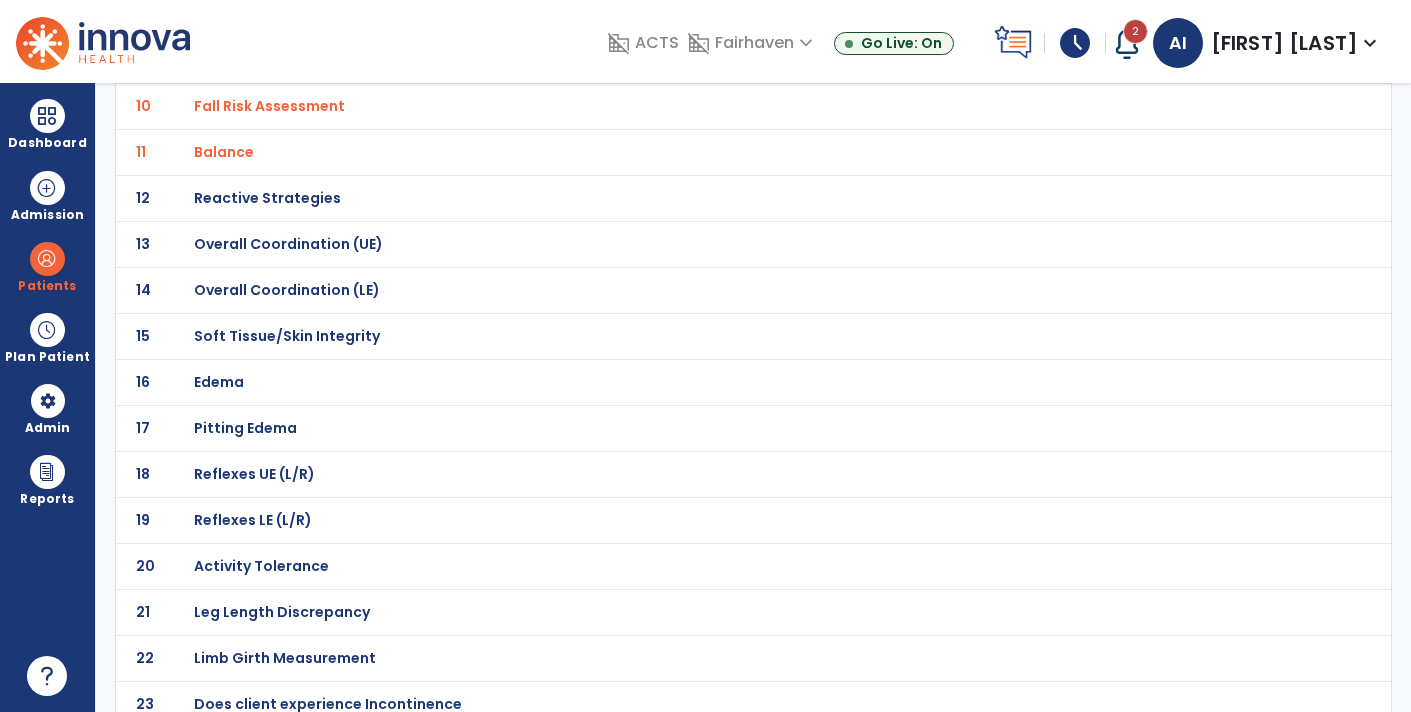 click on "Activity Tolerance" at bounding box center [710, -308] 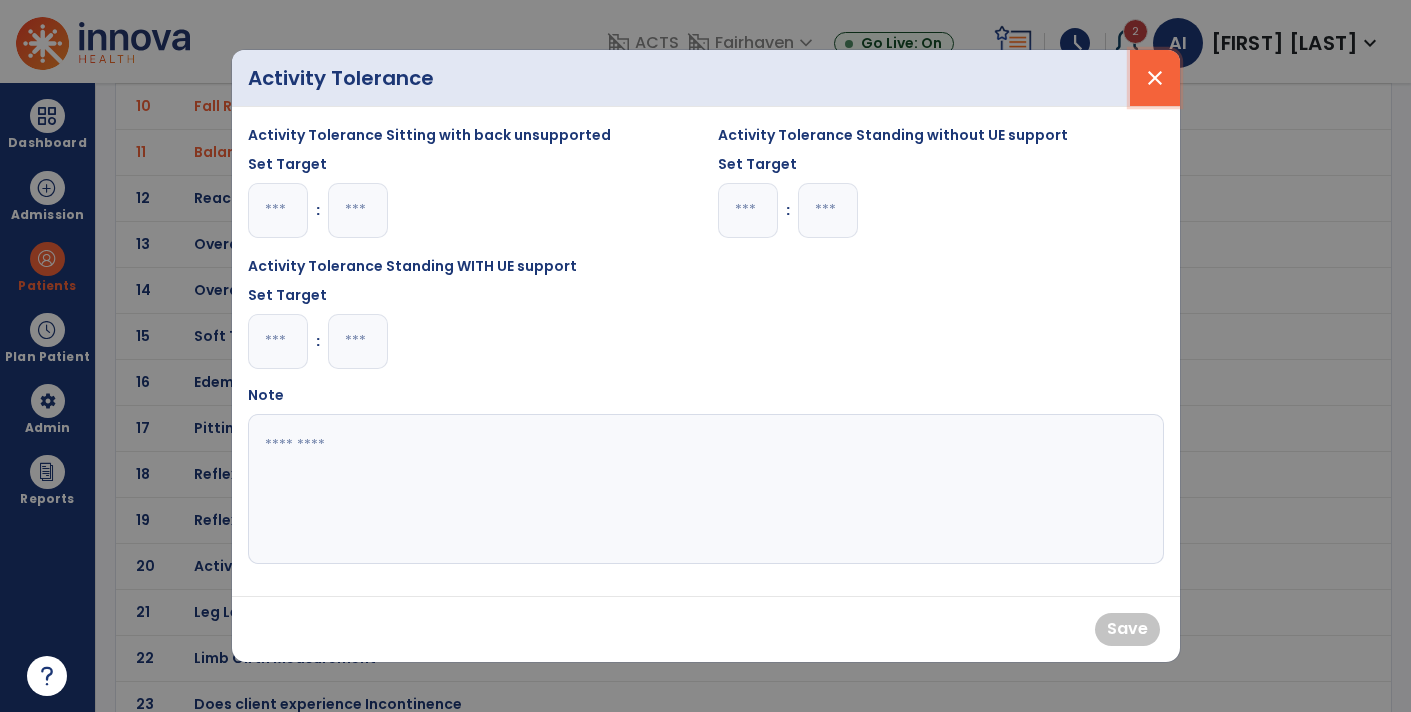click on "close" at bounding box center (1155, 78) 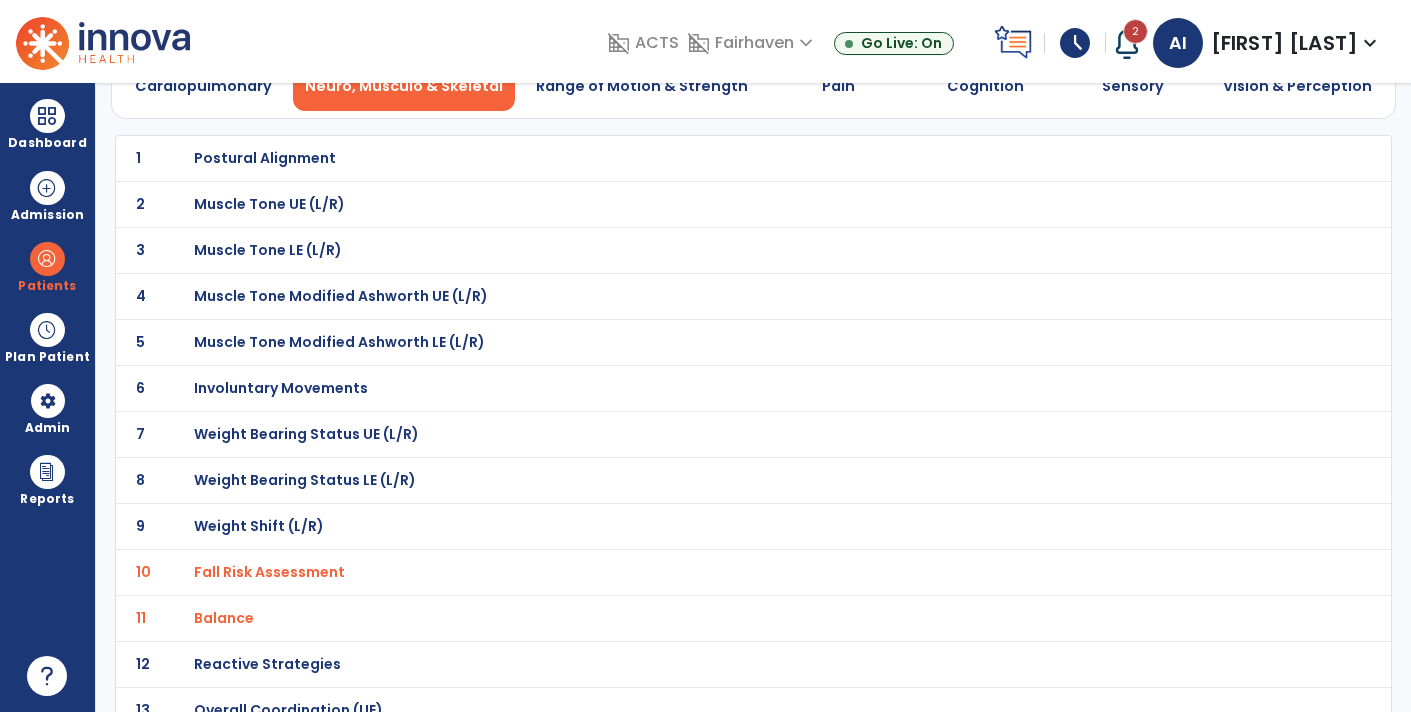 scroll, scrollTop: 130, scrollLeft: 0, axis: vertical 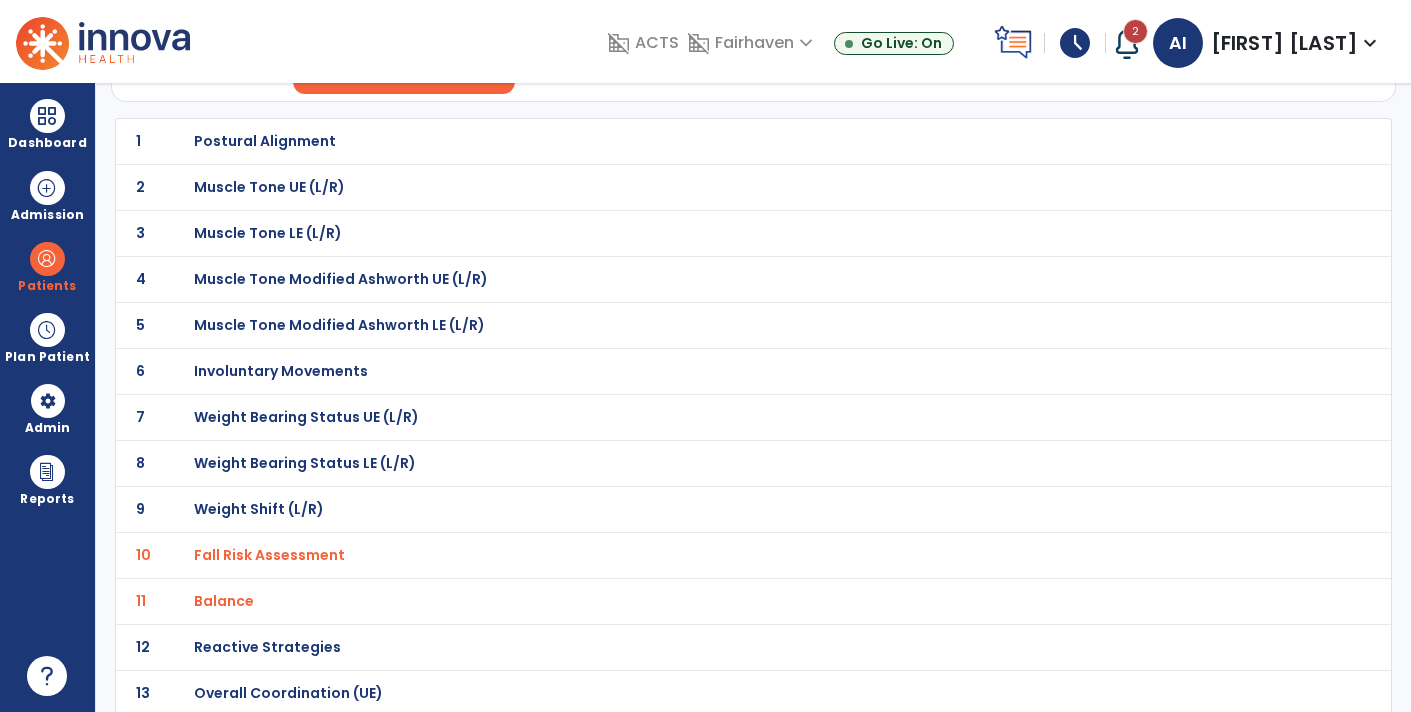 click on "Balance" at bounding box center [710, 141] 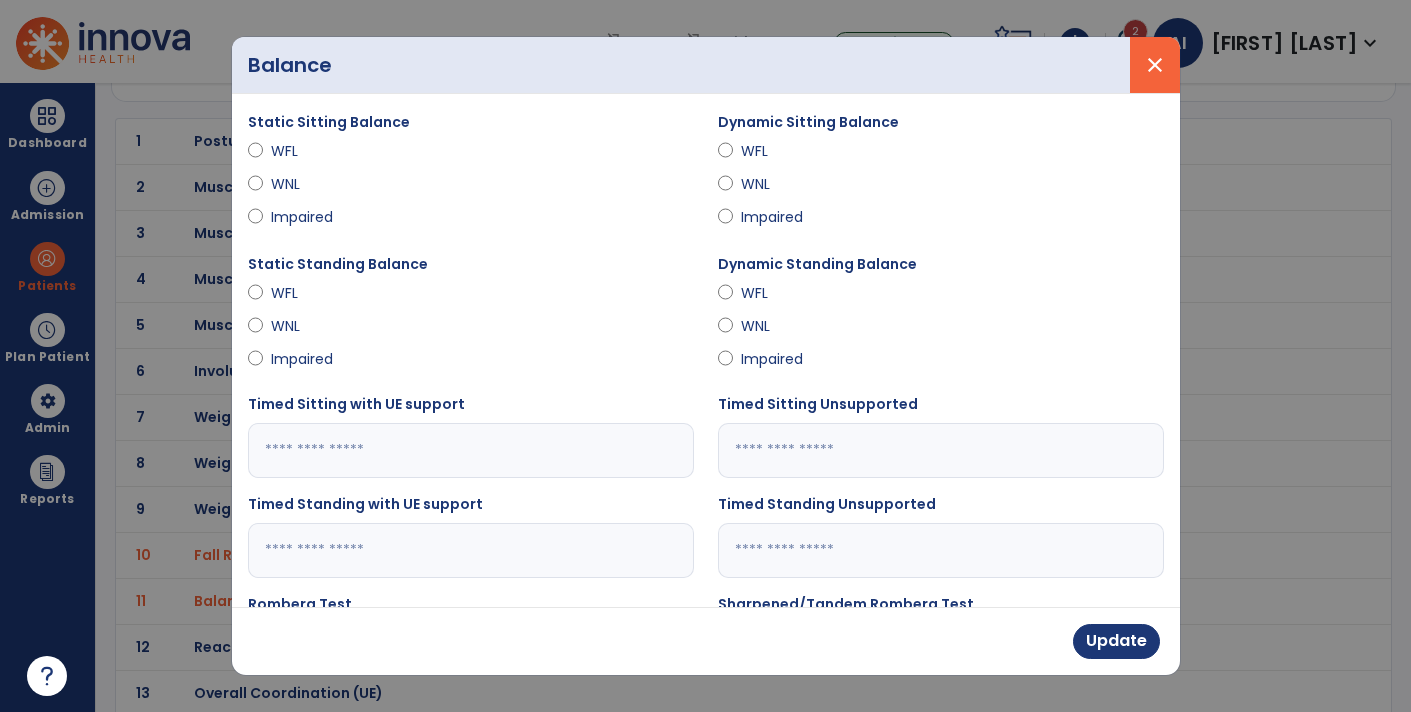 click on "close" at bounding box center [1155, 65] 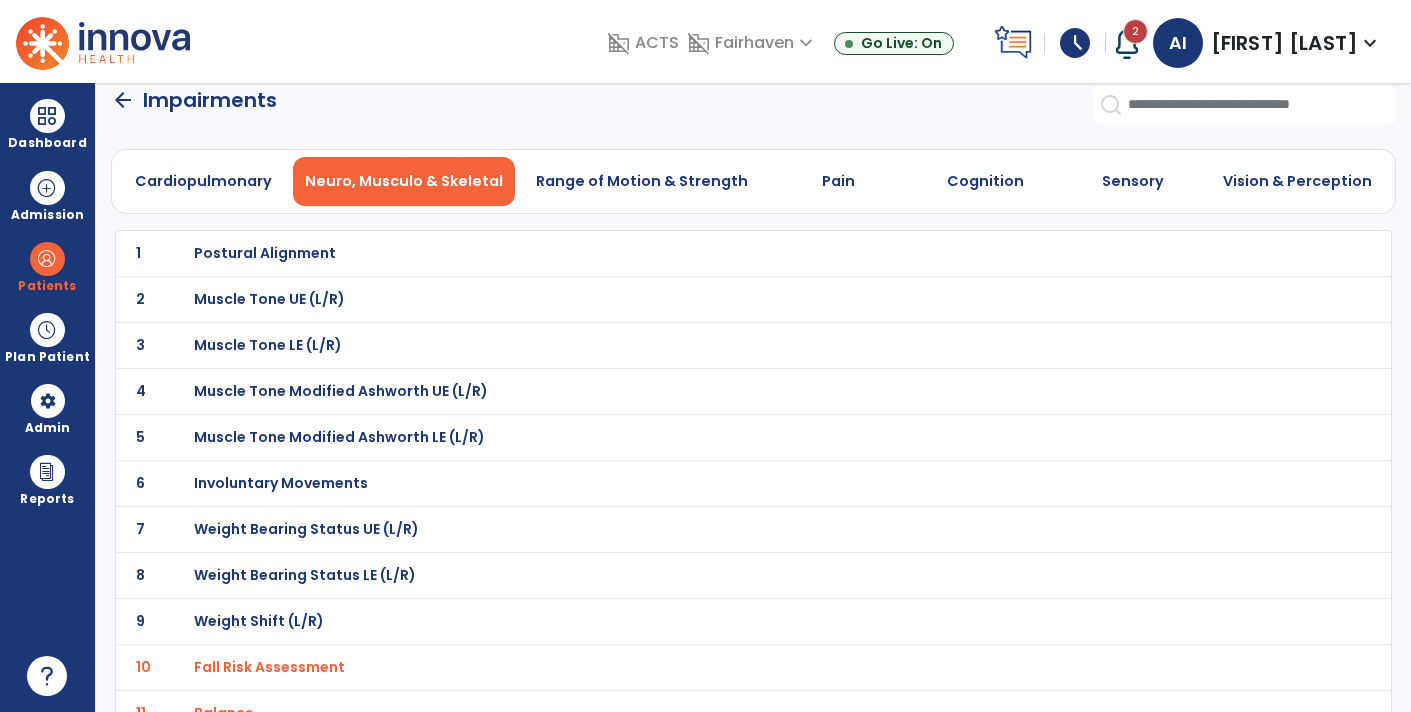scroll, scrollTop: 0, scrollLeft: 0, axis: both 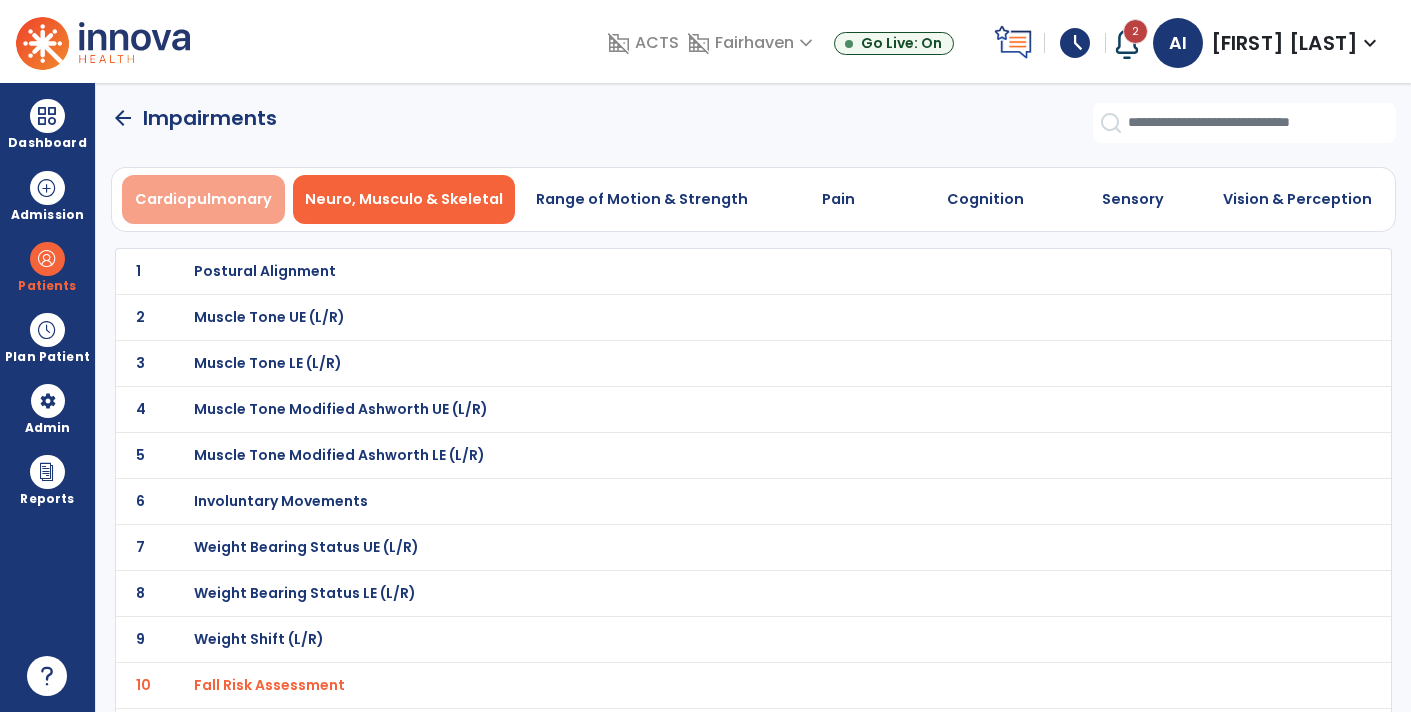 click on "Cardiopulmonary" at bounding box center (203, 199) 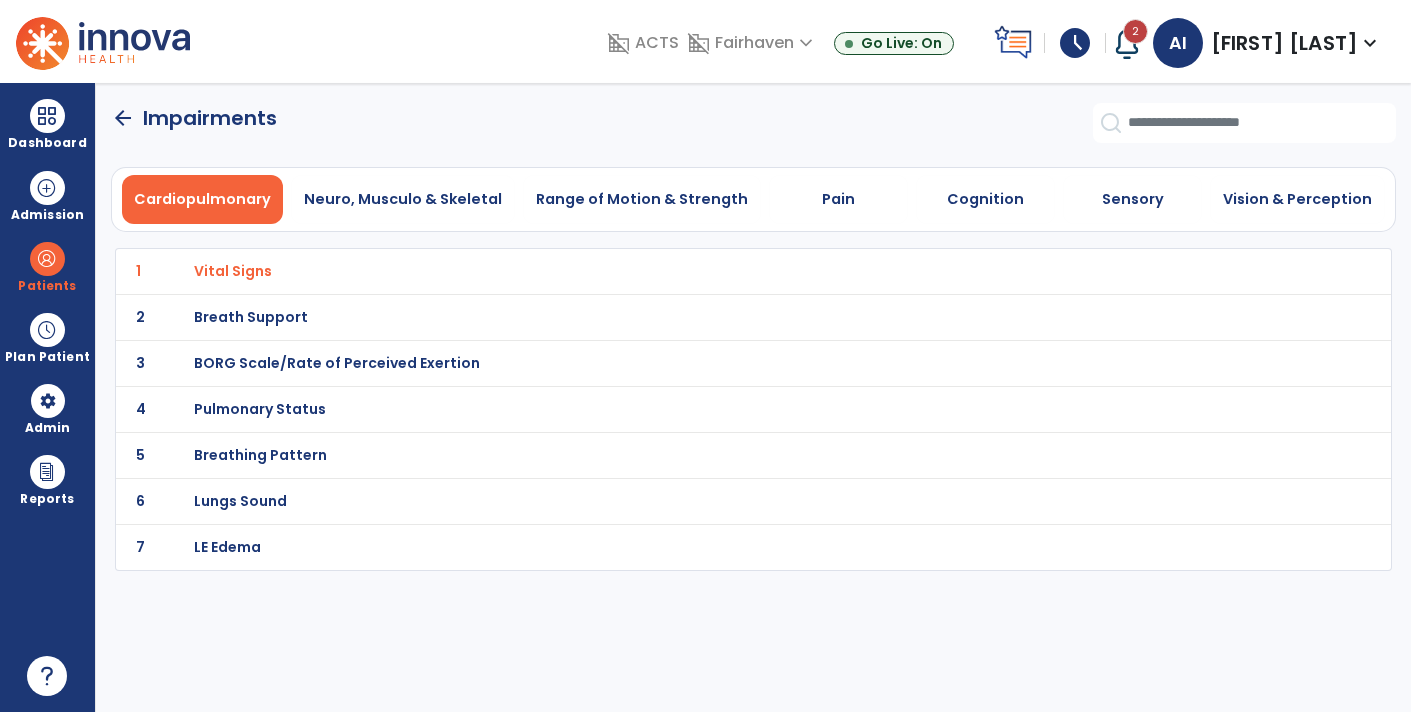 click on "Vital Signs" at bounding box center [710, 271] 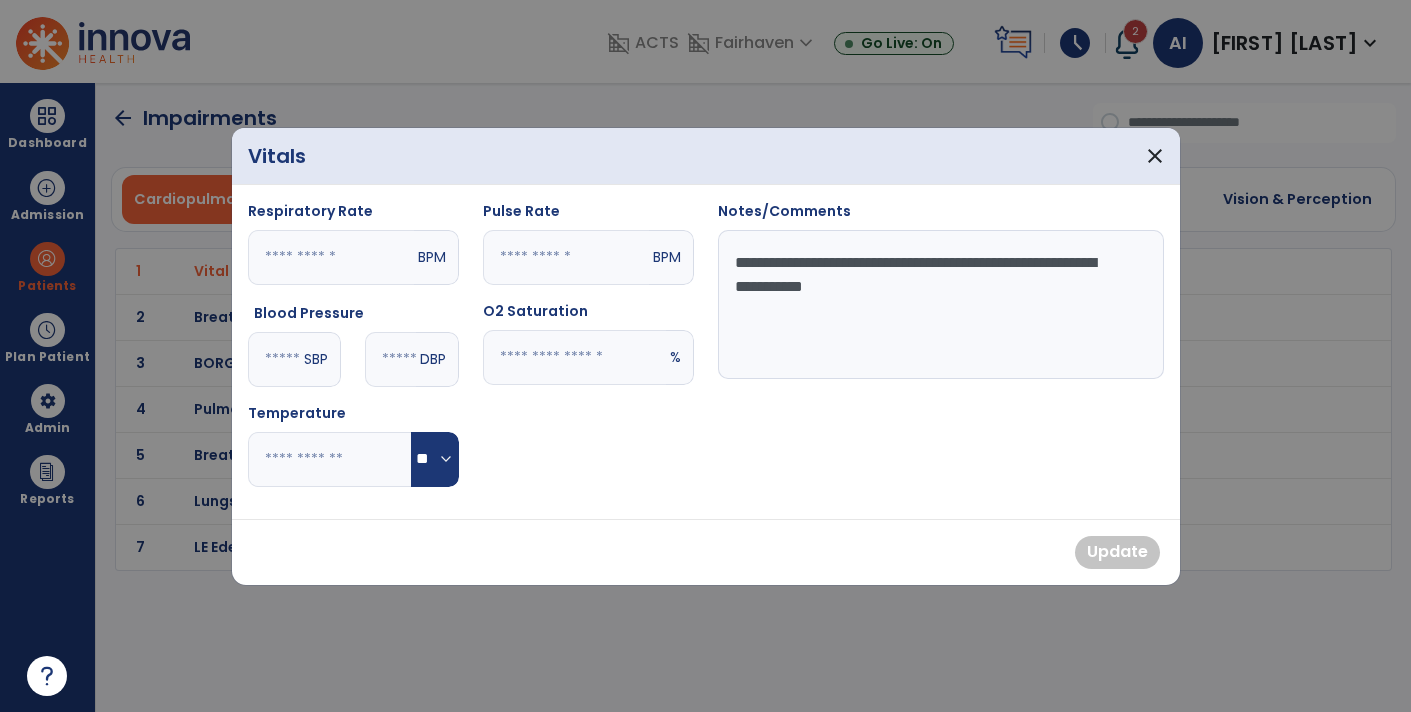 click at bounding box center (274, 359) 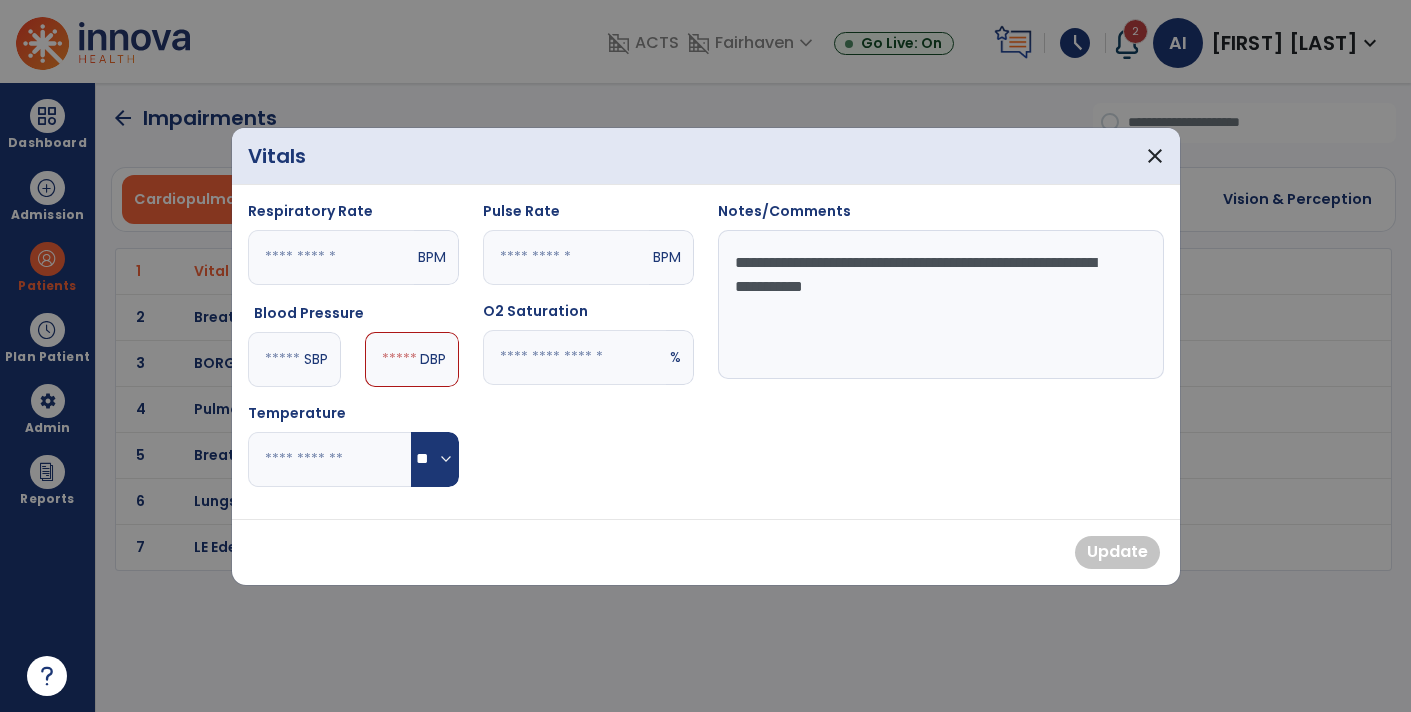 type on "***" 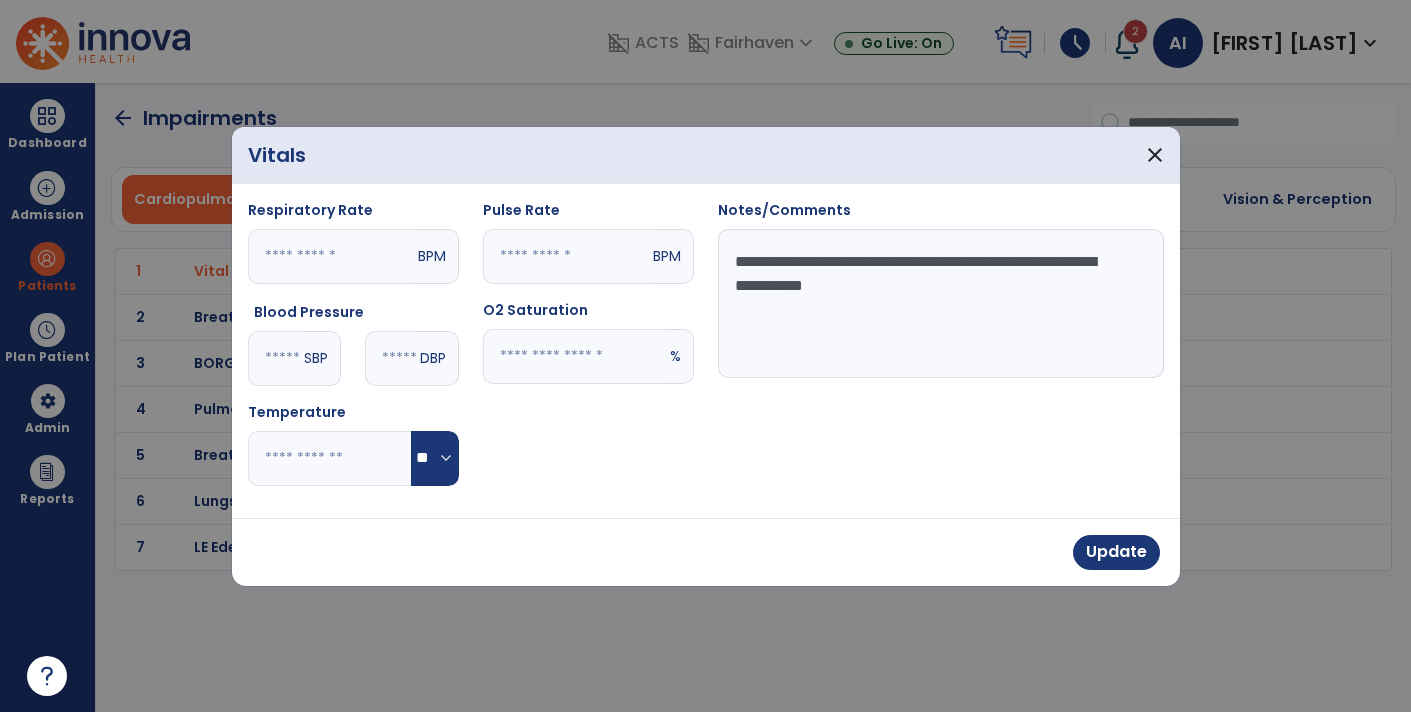 type on "**" 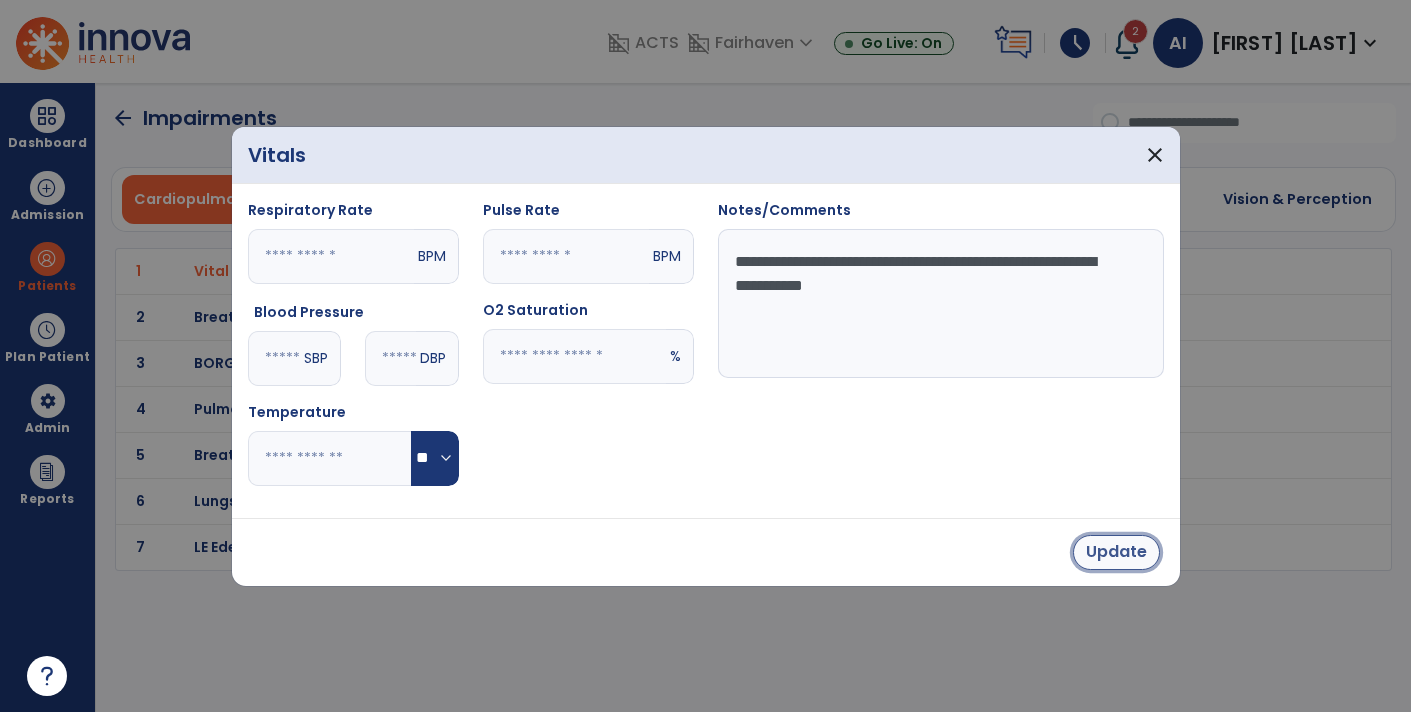 click on "Update" at bounding box center (1116, 552) 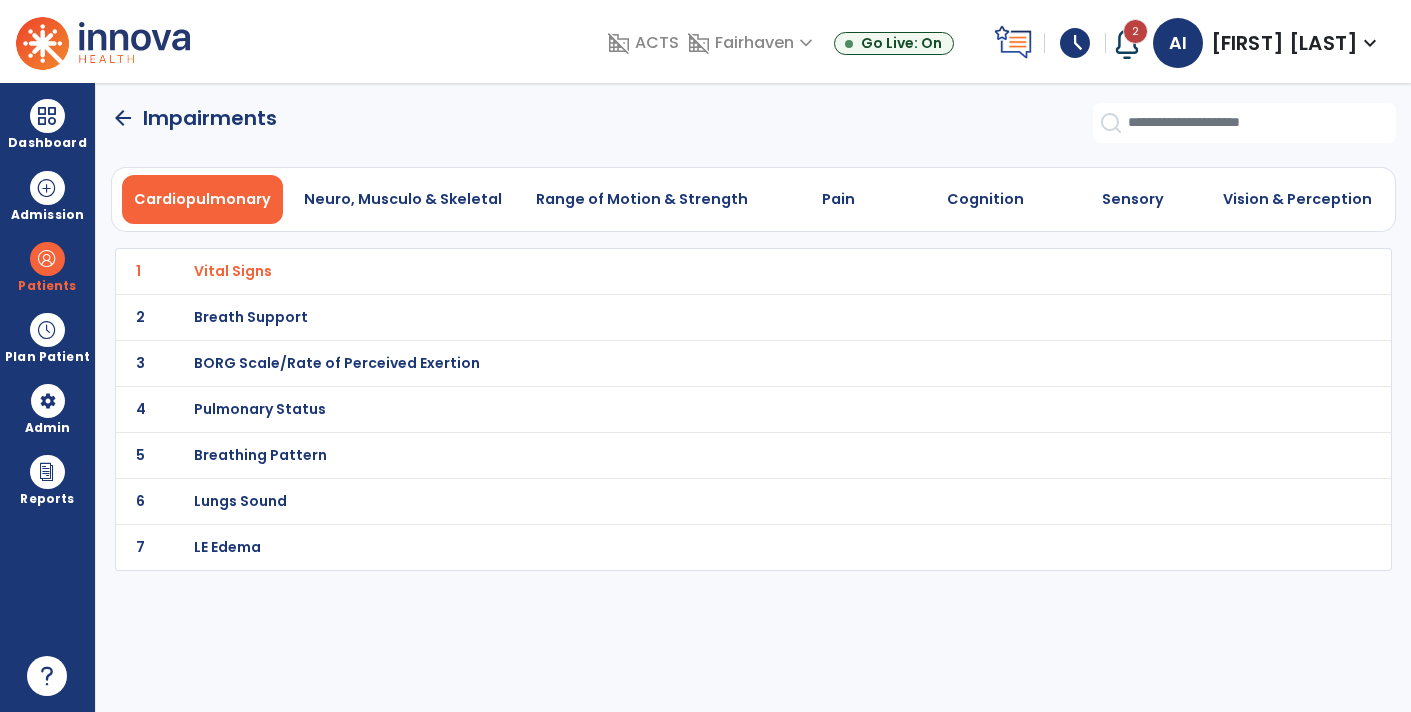 click on "Pulmonary Status" at bounding box center [710, 271] 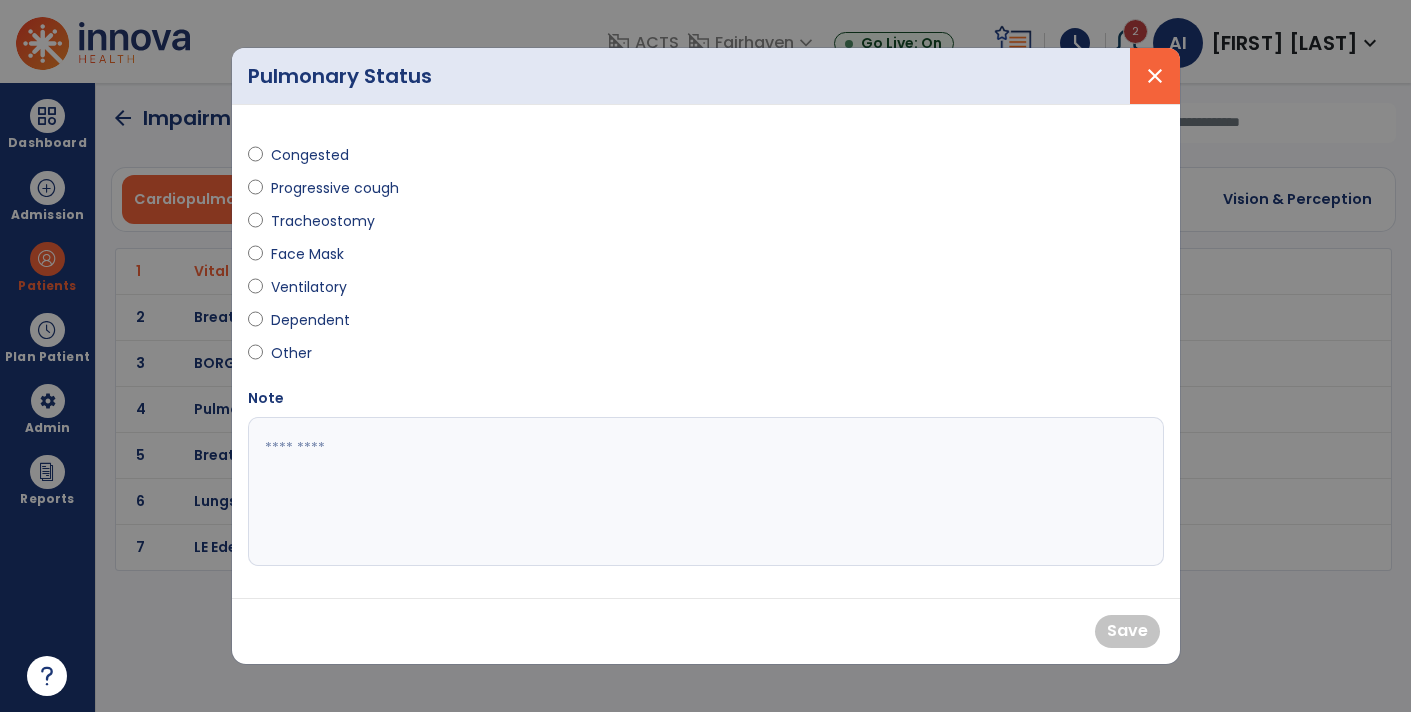 click on "close" at bounding box center (1155, 76) 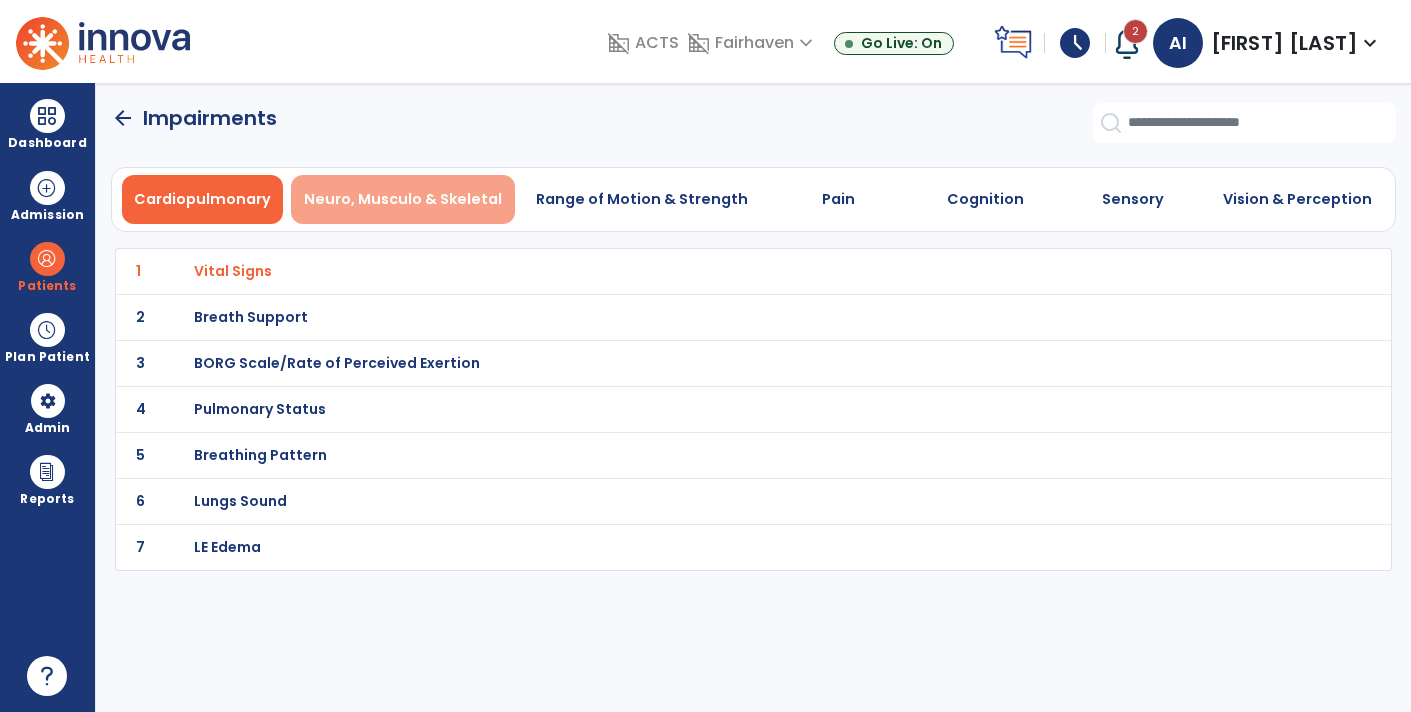 click on "Neuro, Musculo & Skeletal" at bounding box center (403, 199) 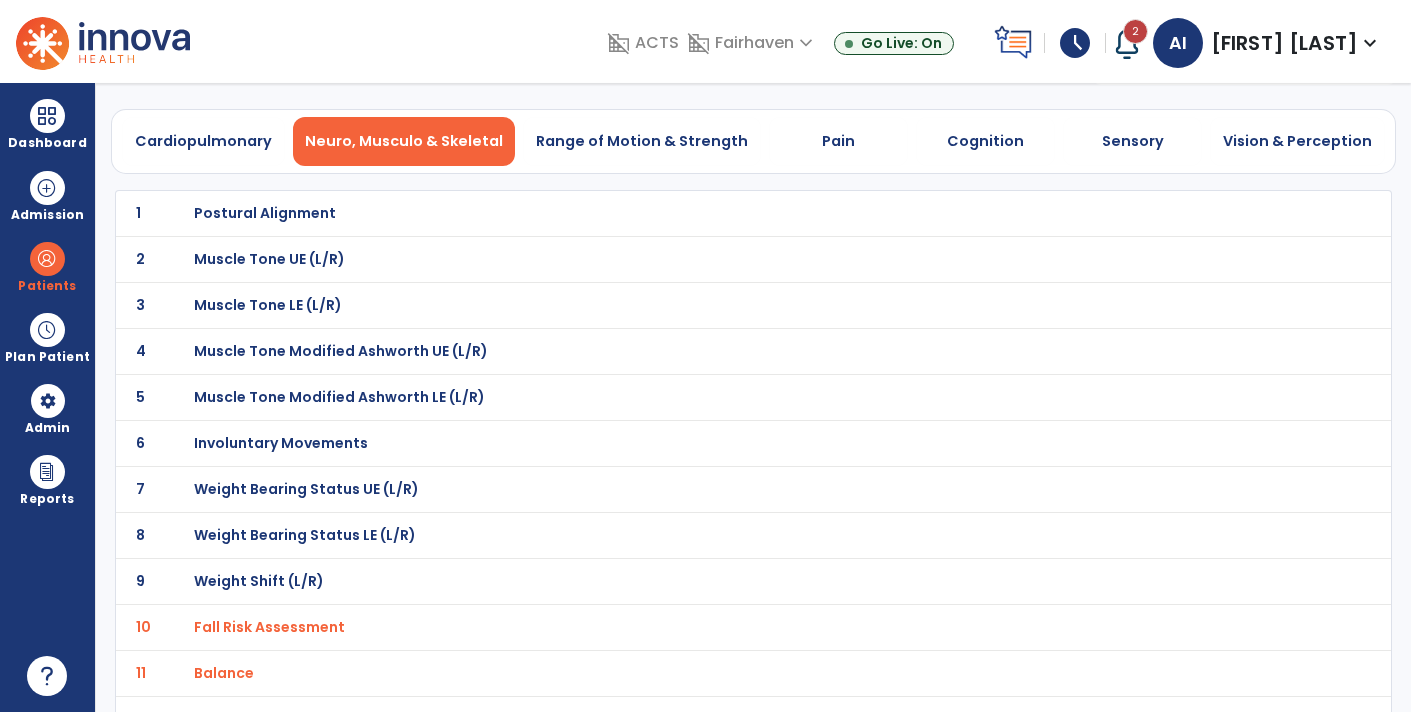 scroll, scrollTop: 62, scrollLeft: 0, axis: vertical 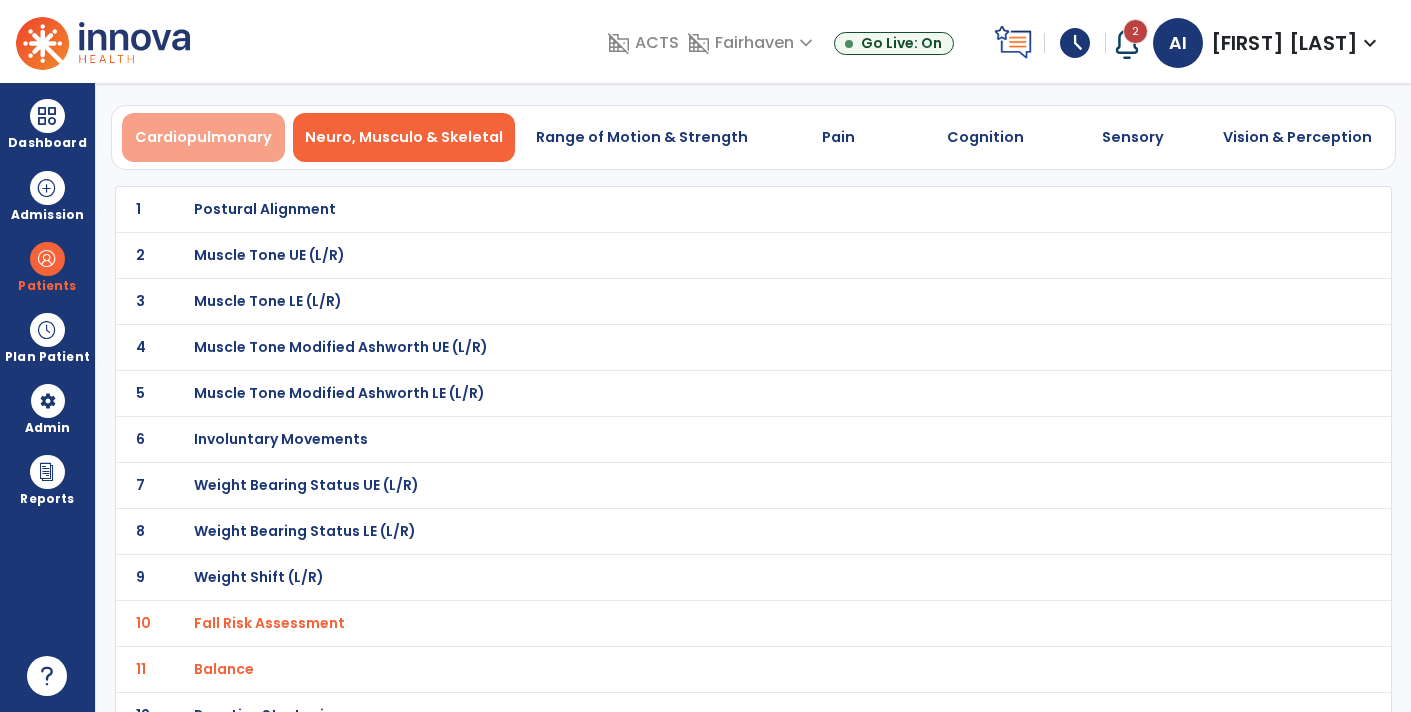click on "Cardiopulmonary" at bounding box center (203, 137) 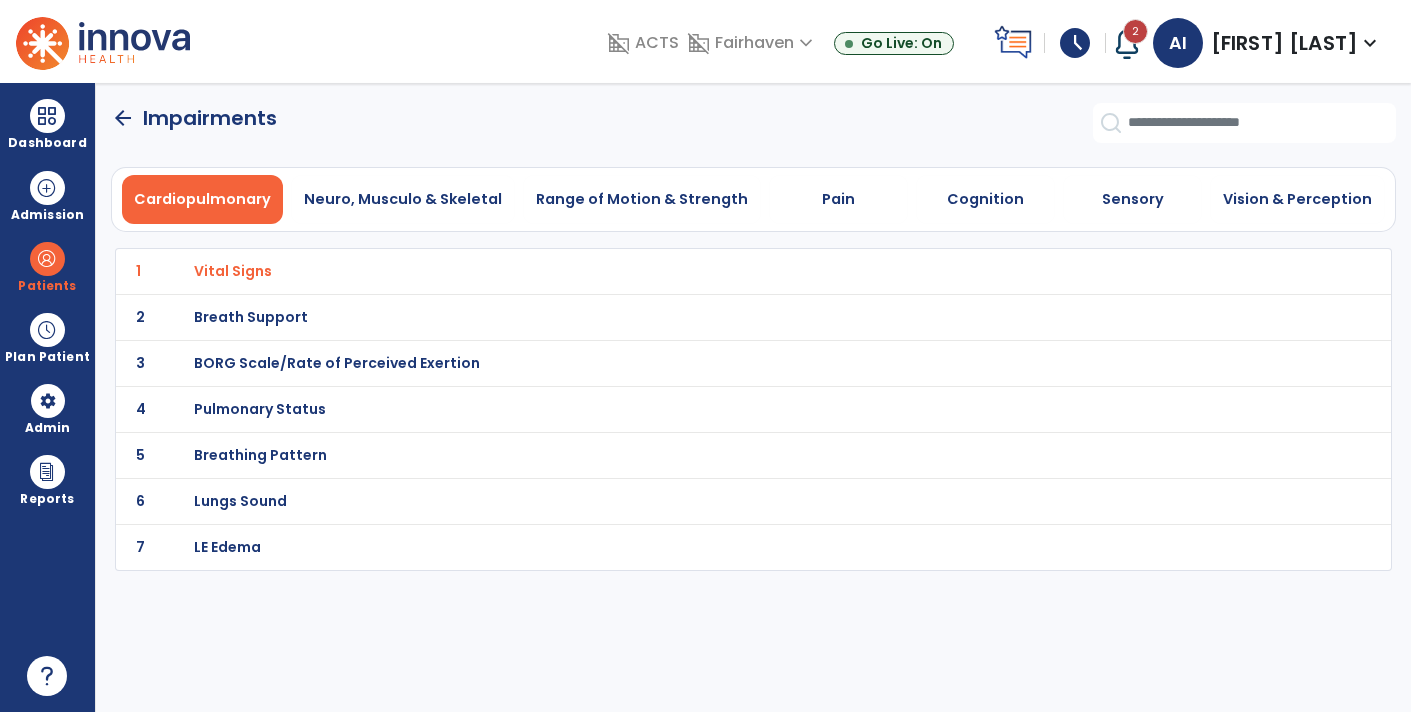 scroll, scrollTop: 0, scrollLeft: 0, axis: both 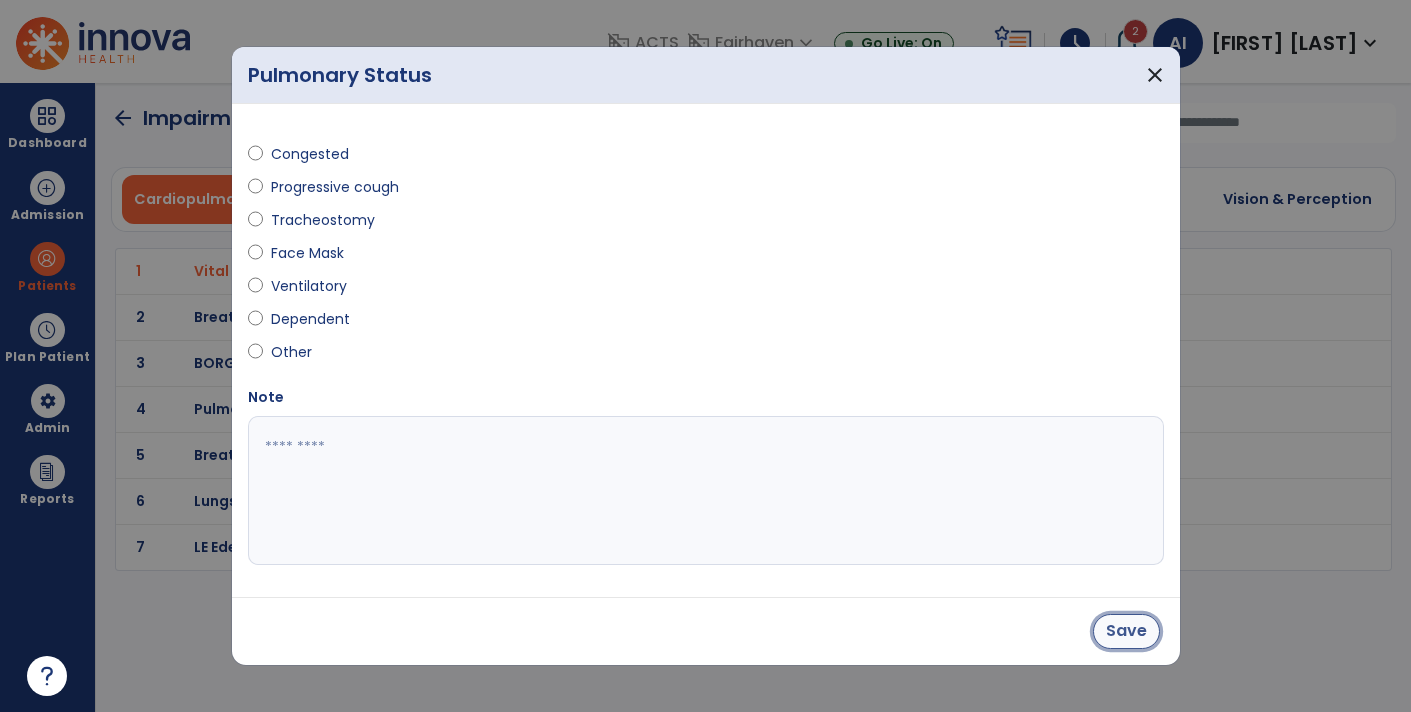 click on "Save" at bounding box center (1126, 631) 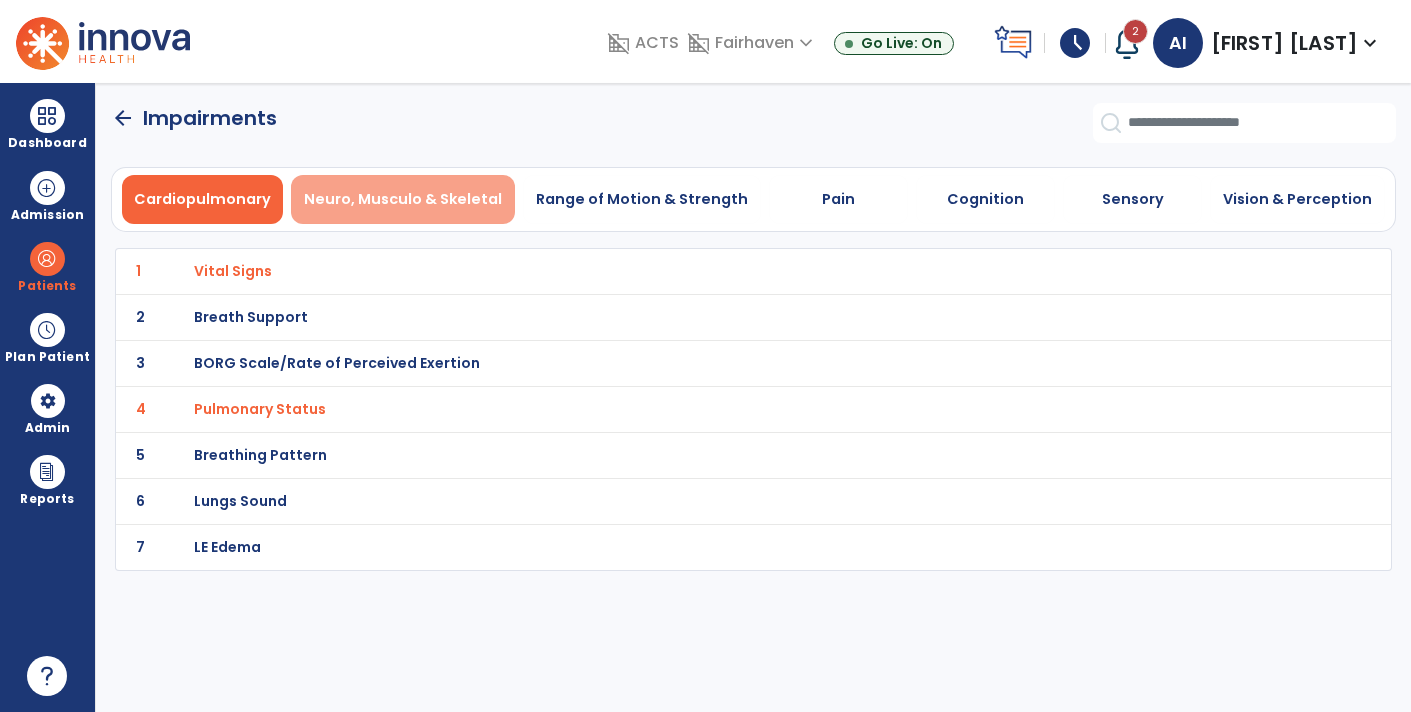 click on "Neuro, Musculo & Skeletal" at bounding box center (403, 199) 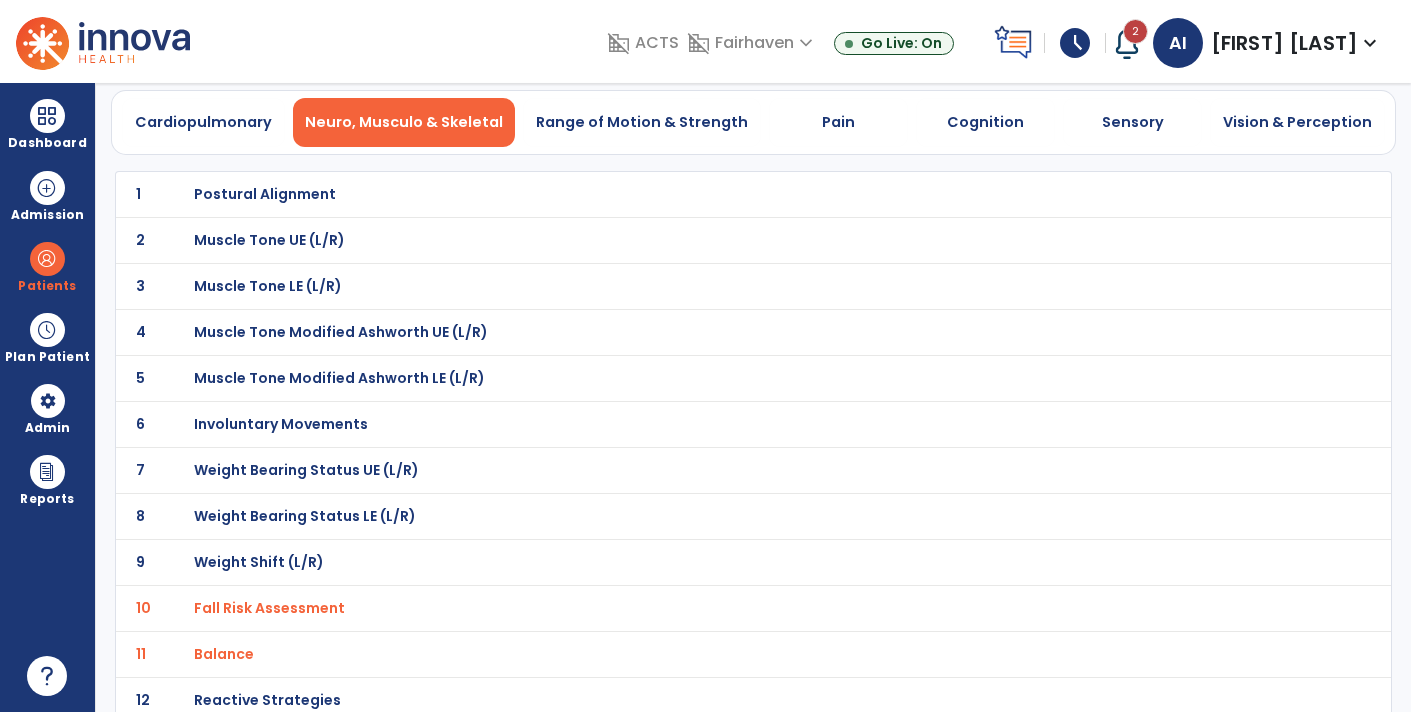 scroll, scrollTop: 76, scrollLeft: 0, axis: vertical 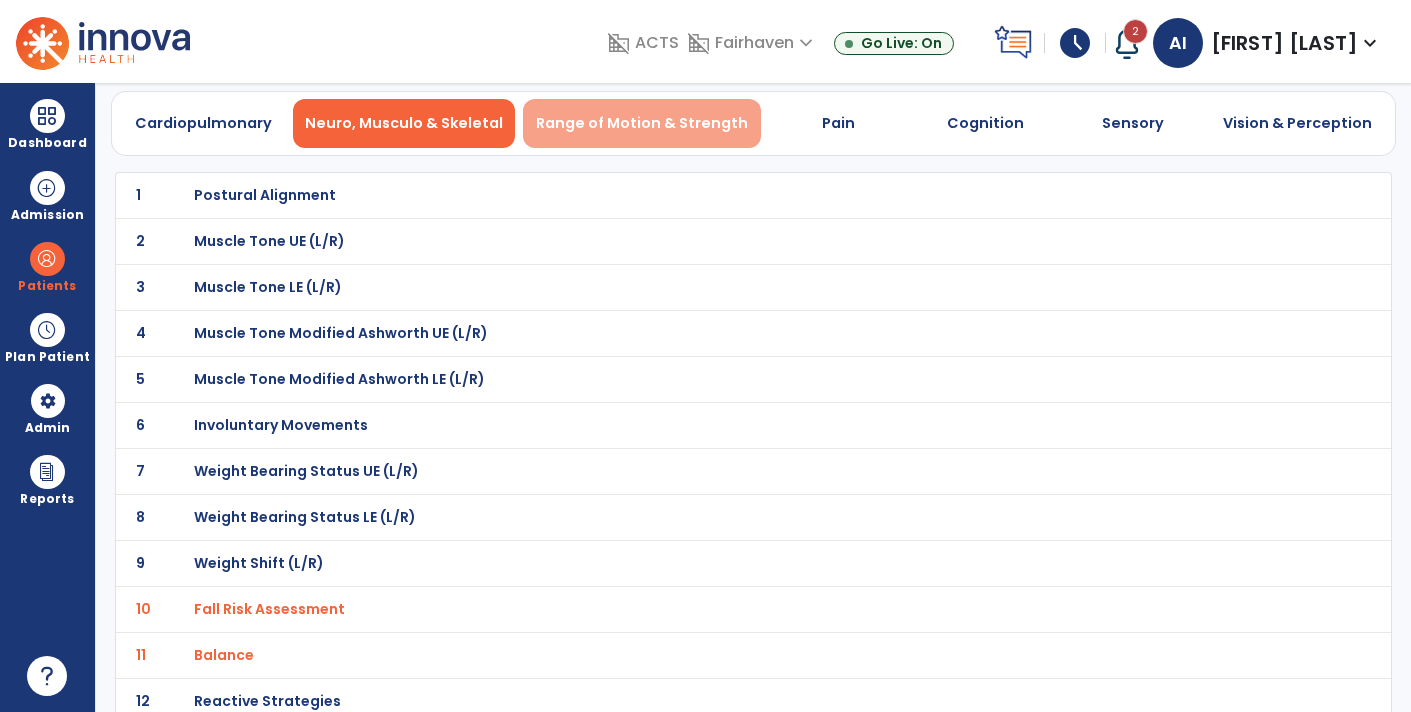 click on "Range of Motion & Strength" at bounding box center (642, 123) 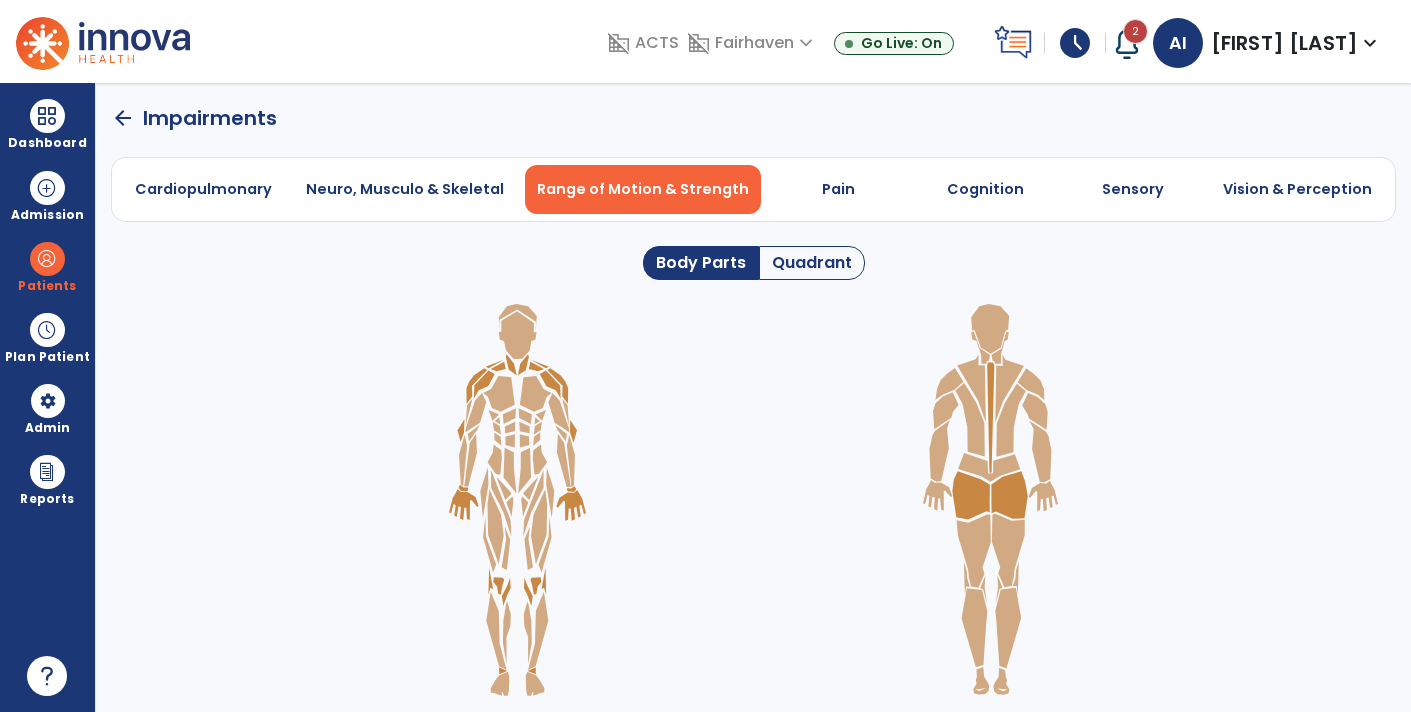 scroll, scrollTop: 0, scrollLeft: 0, axis: both 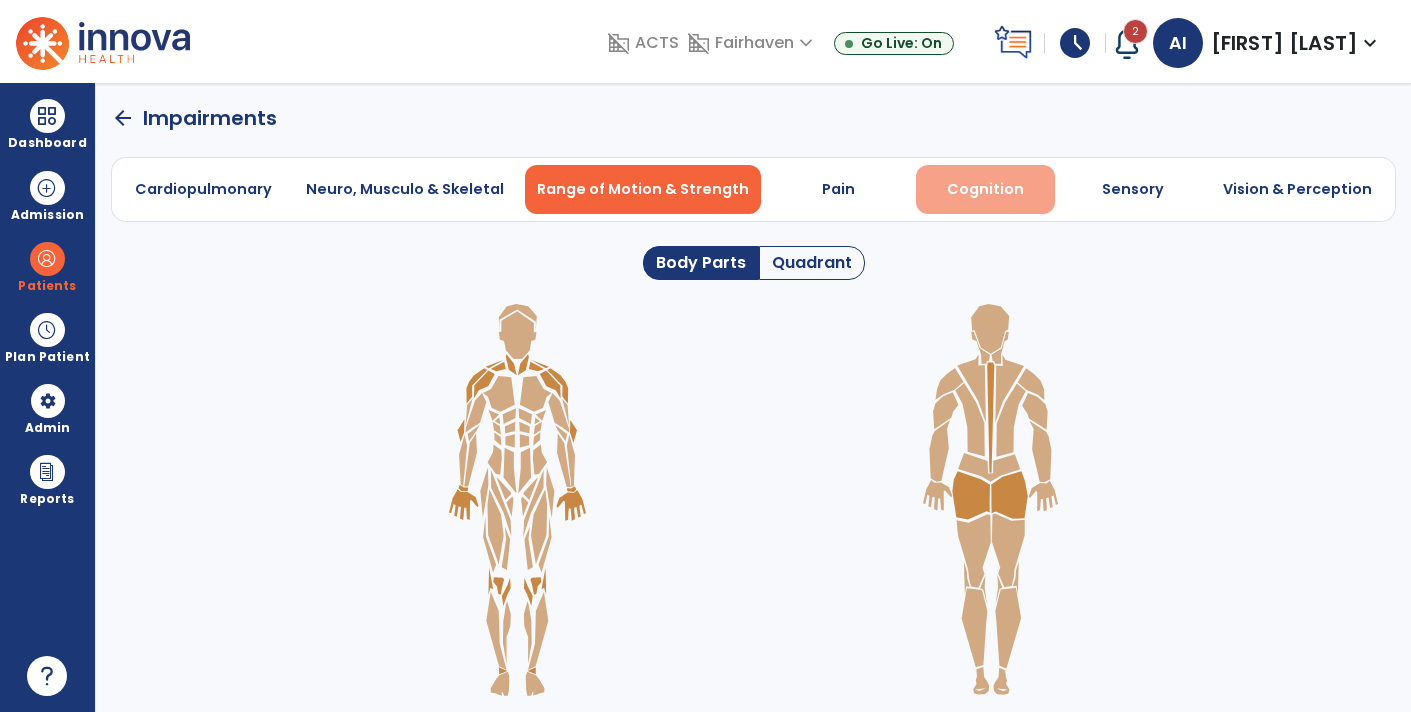 click on "Cognition" at bounding box center [985, 189] 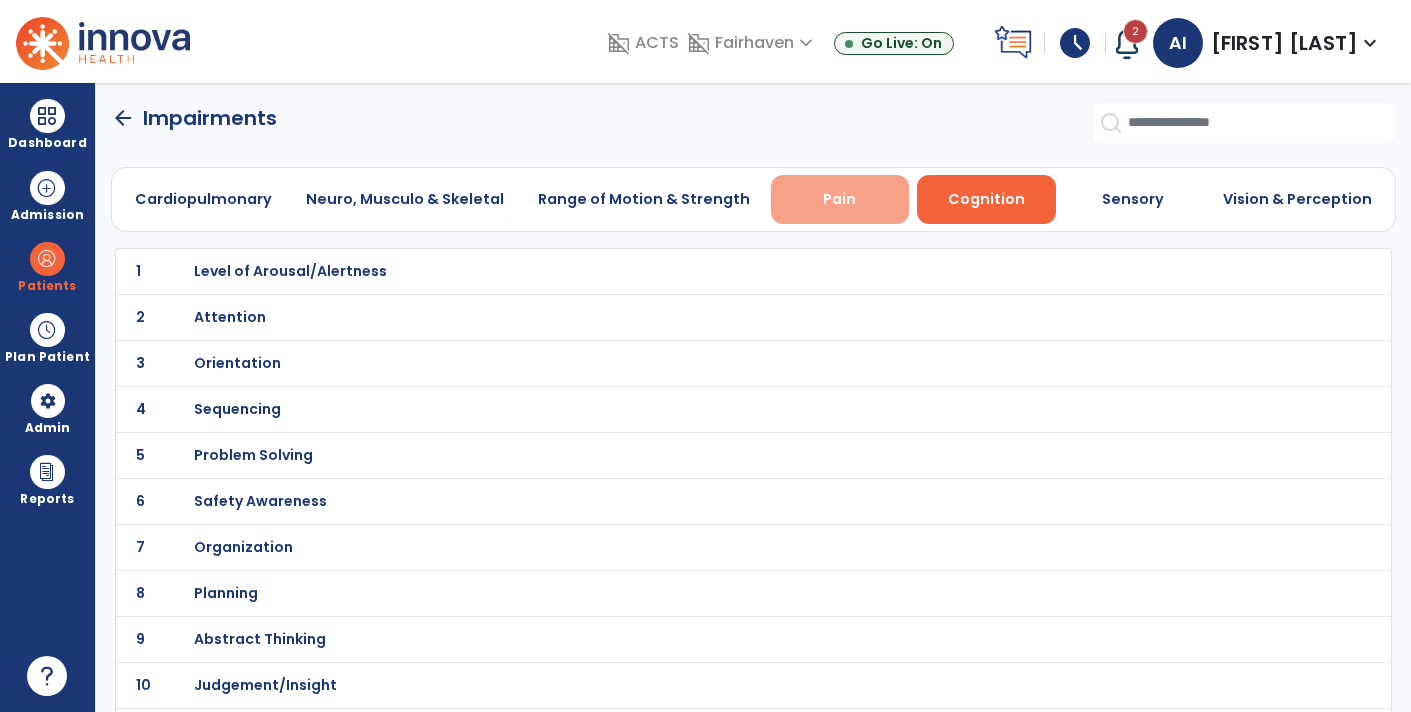 click on "Pain" at bounding box center [840, 199] 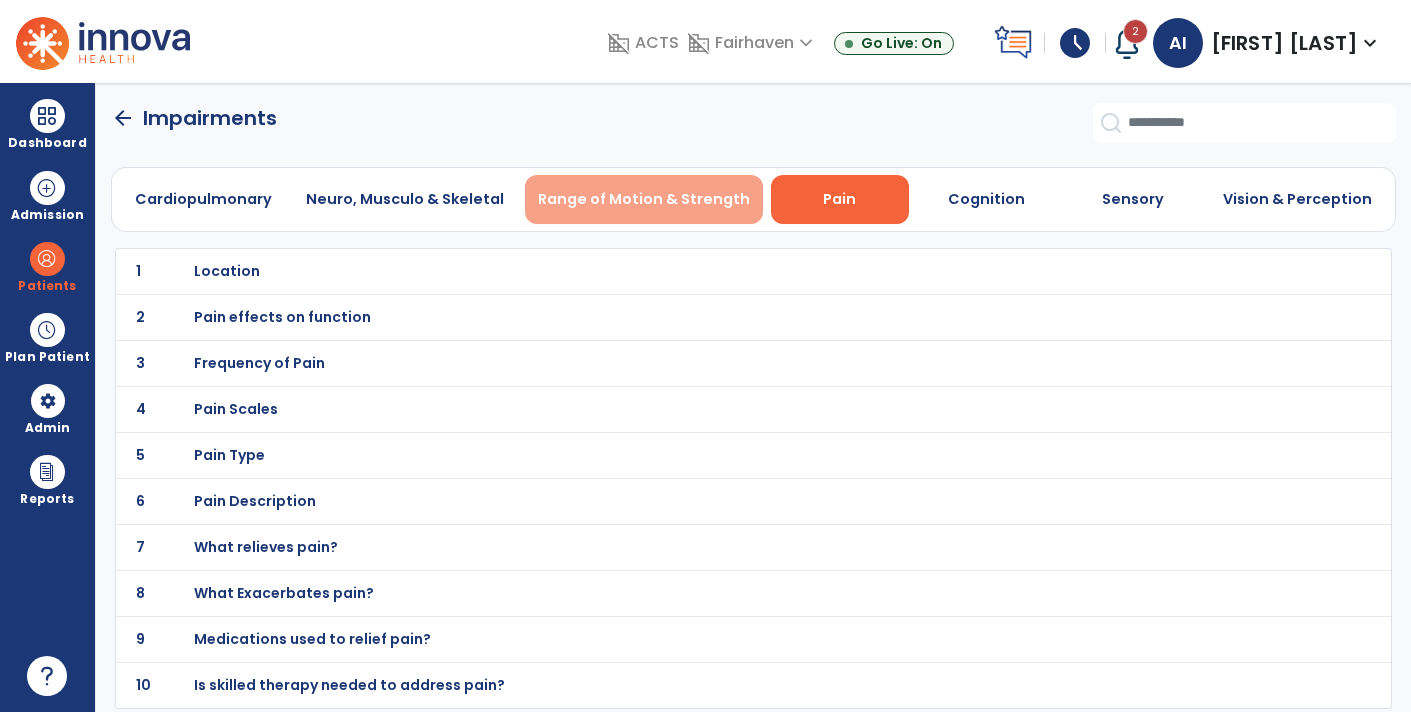 click on "Range of Motion & Strength" at bounding box center [644, 199] 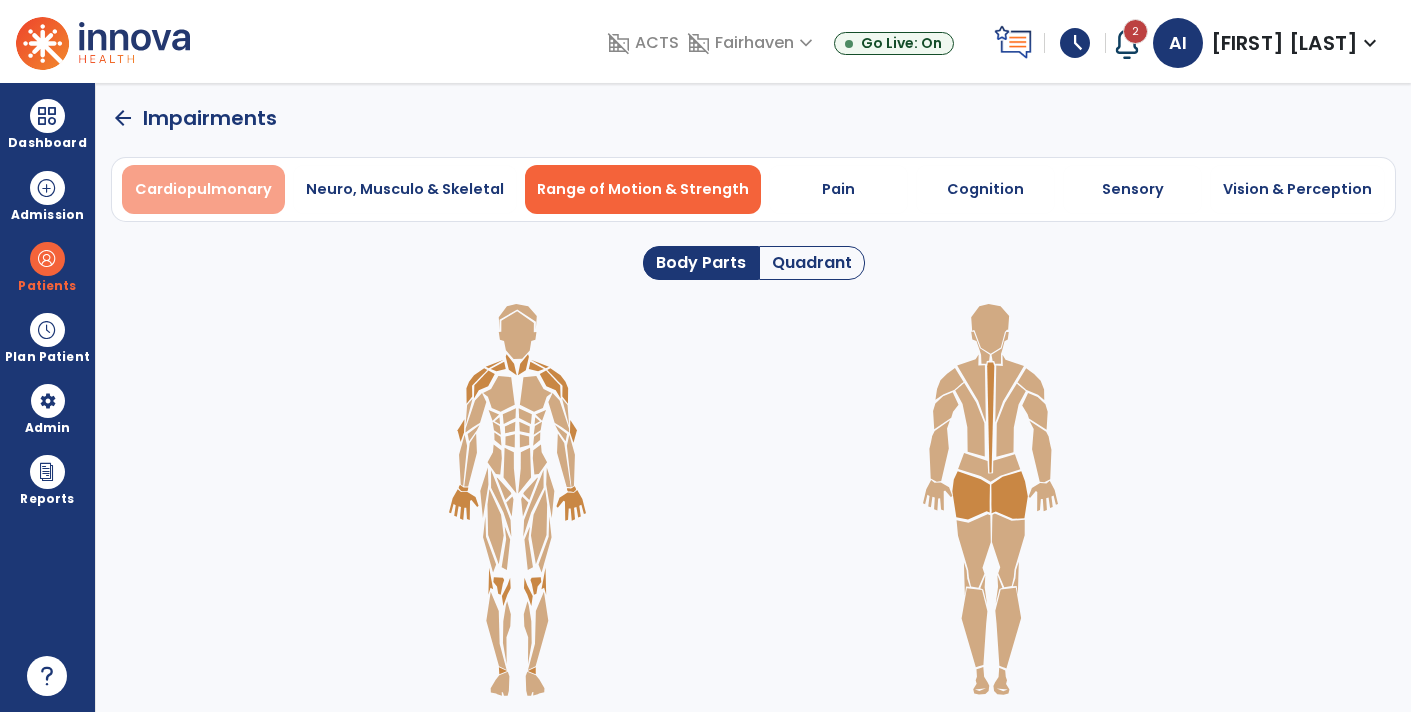 click on "Cardiopulmonary" at bounding box center (203, 189) 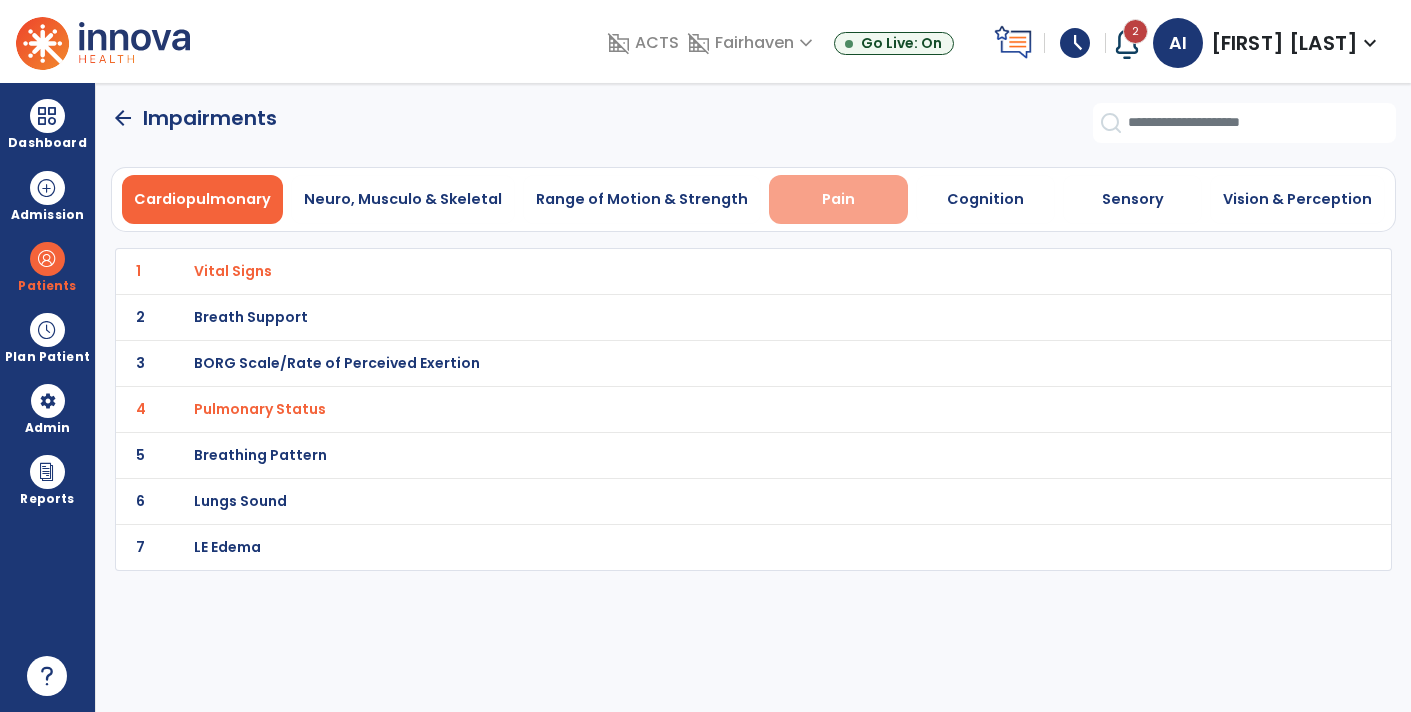 click on "Pain" at bounding box center (838, 199) 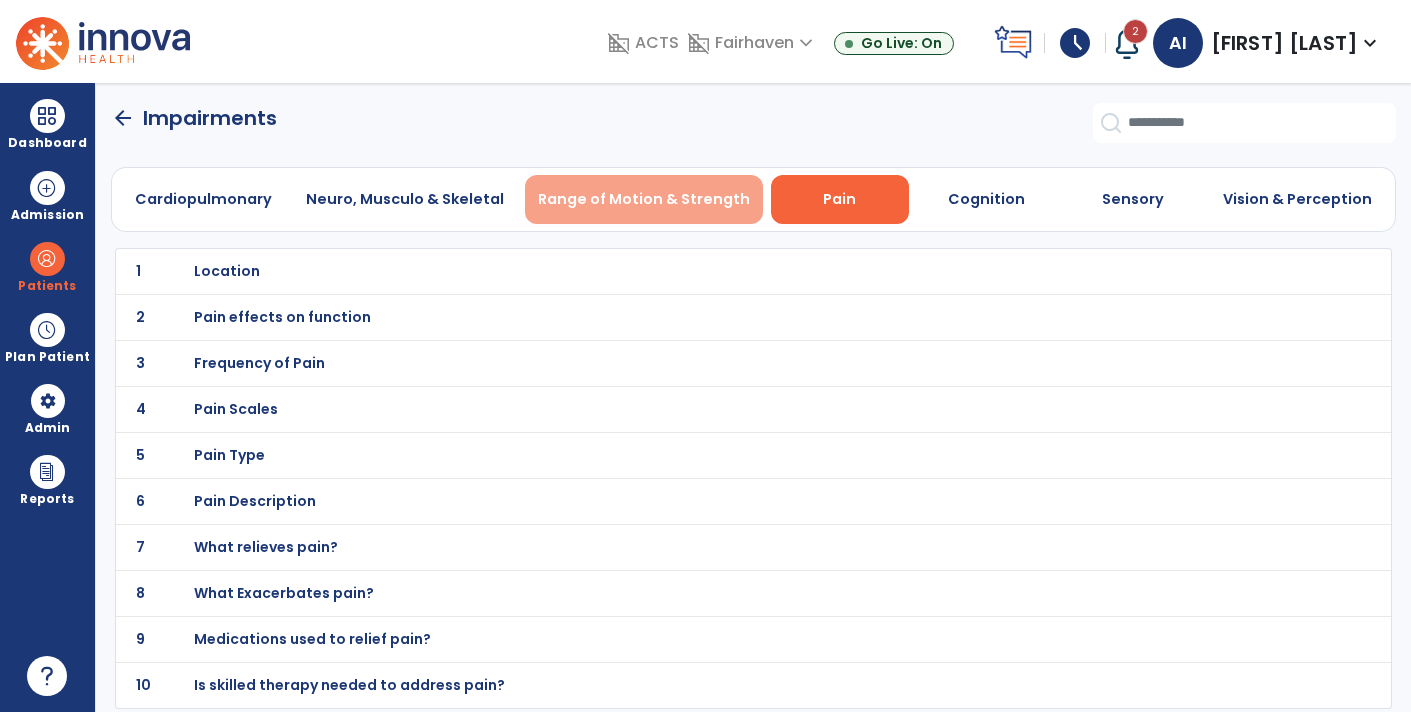 click on "Range of Motion & Strength" at bounding box center (644, 199) 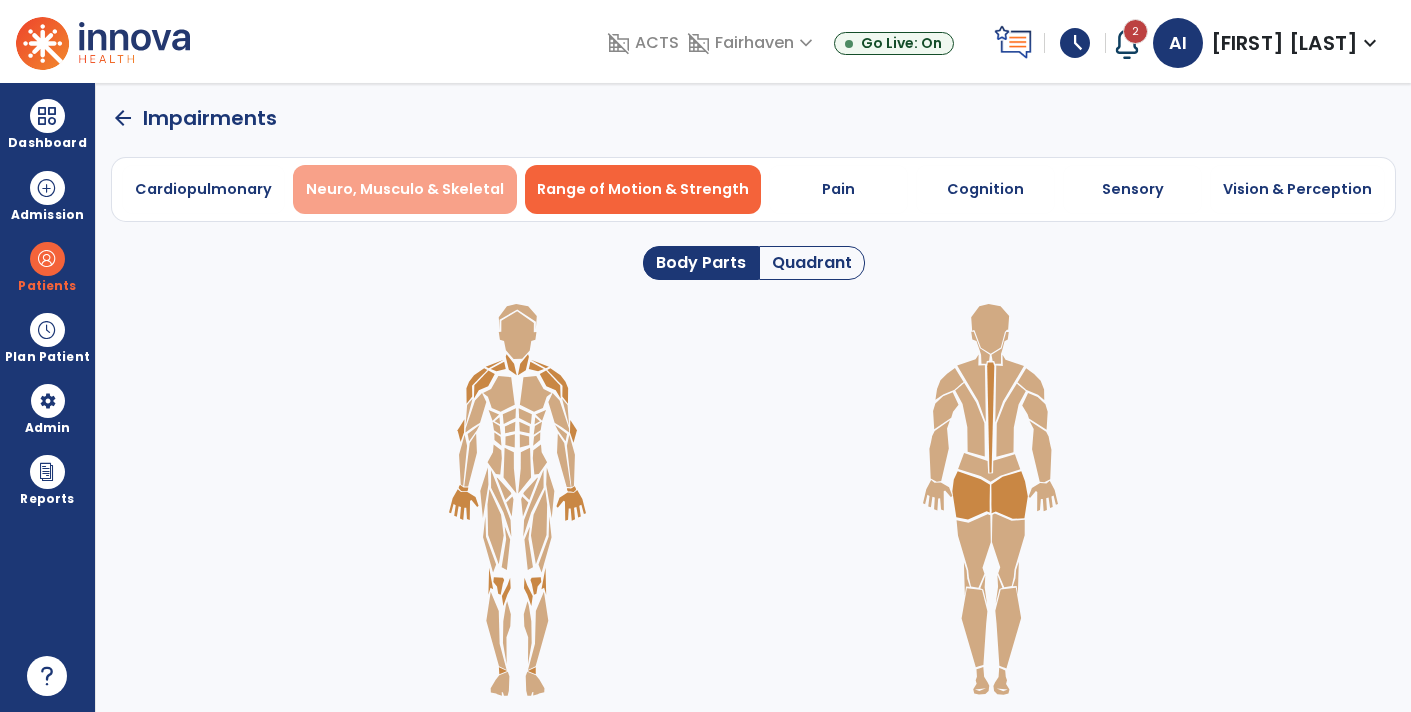 click on "Neuro, Musculo & Skeletal" at bounding box center (405, 189) 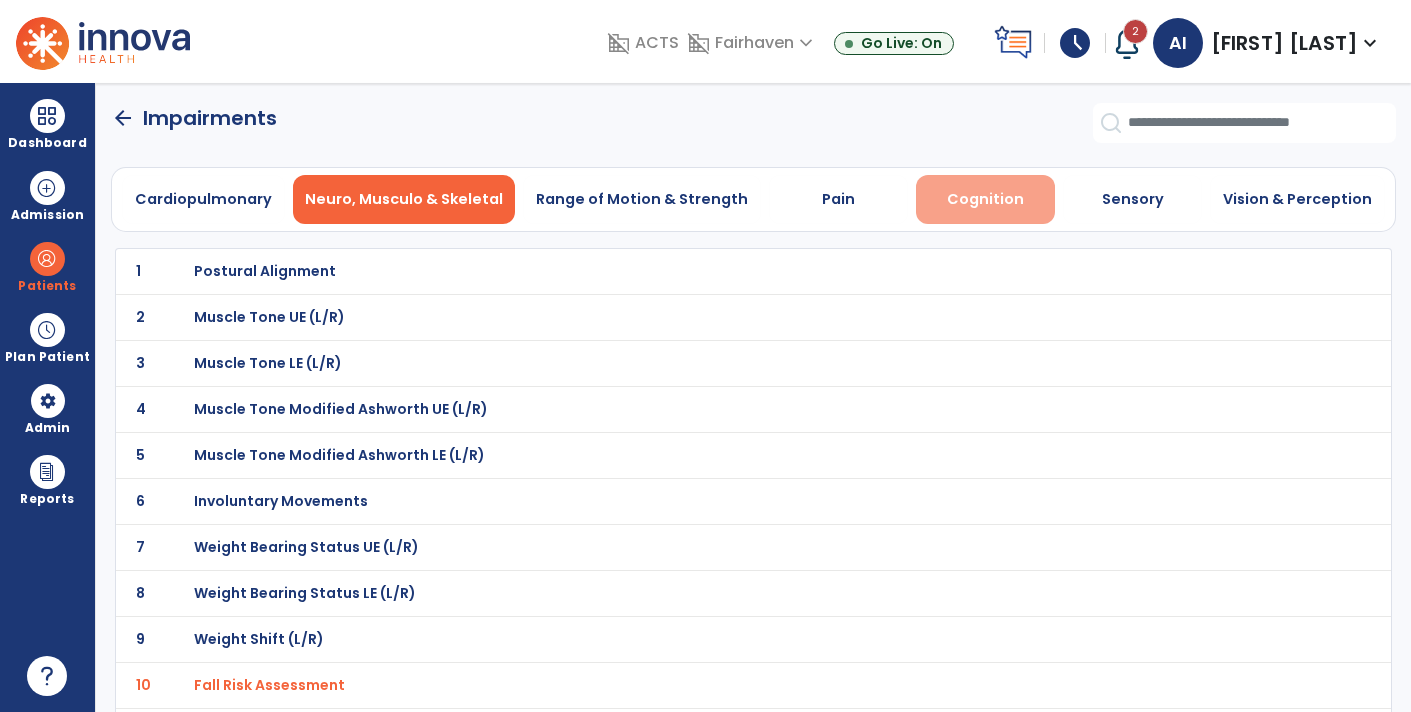 click on "Cognition" at bounding box center (985, 199) 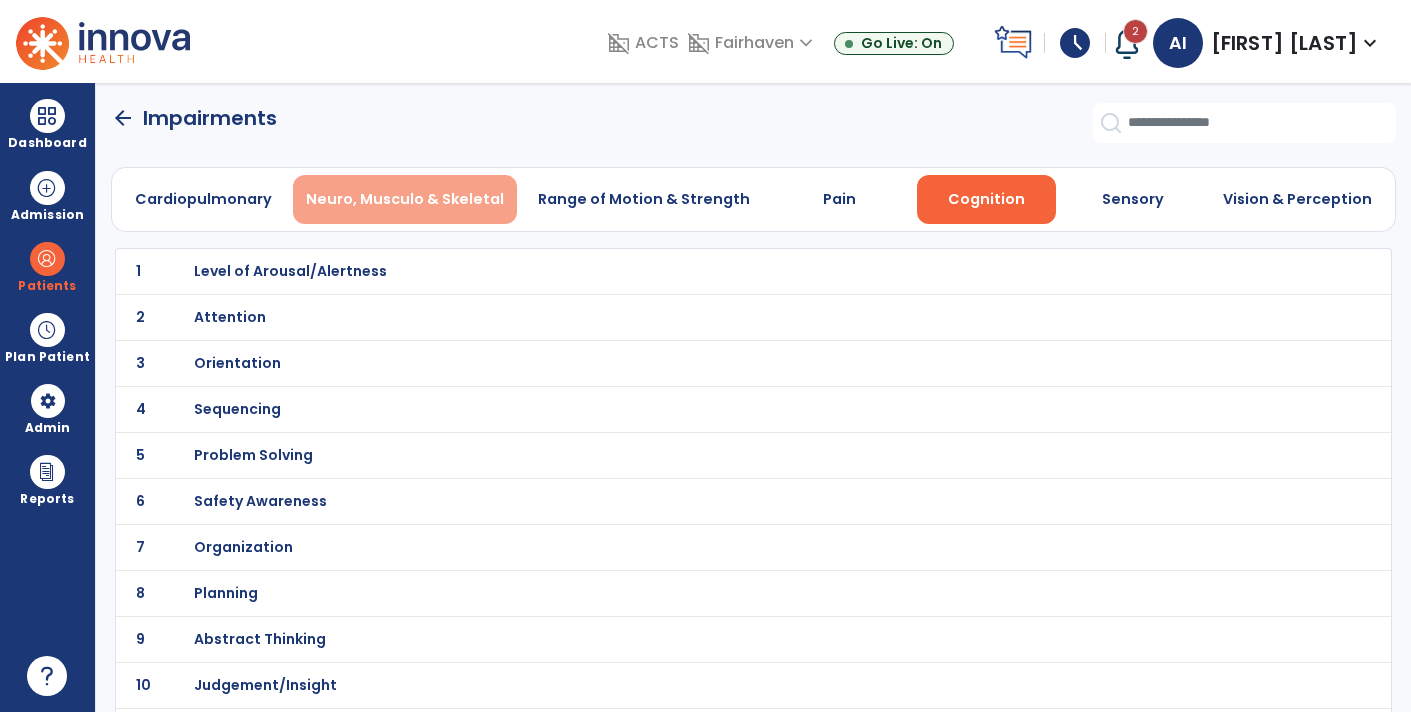 click on "Neuro, Musculo & Skeletal" at bounding box center (405, 199) 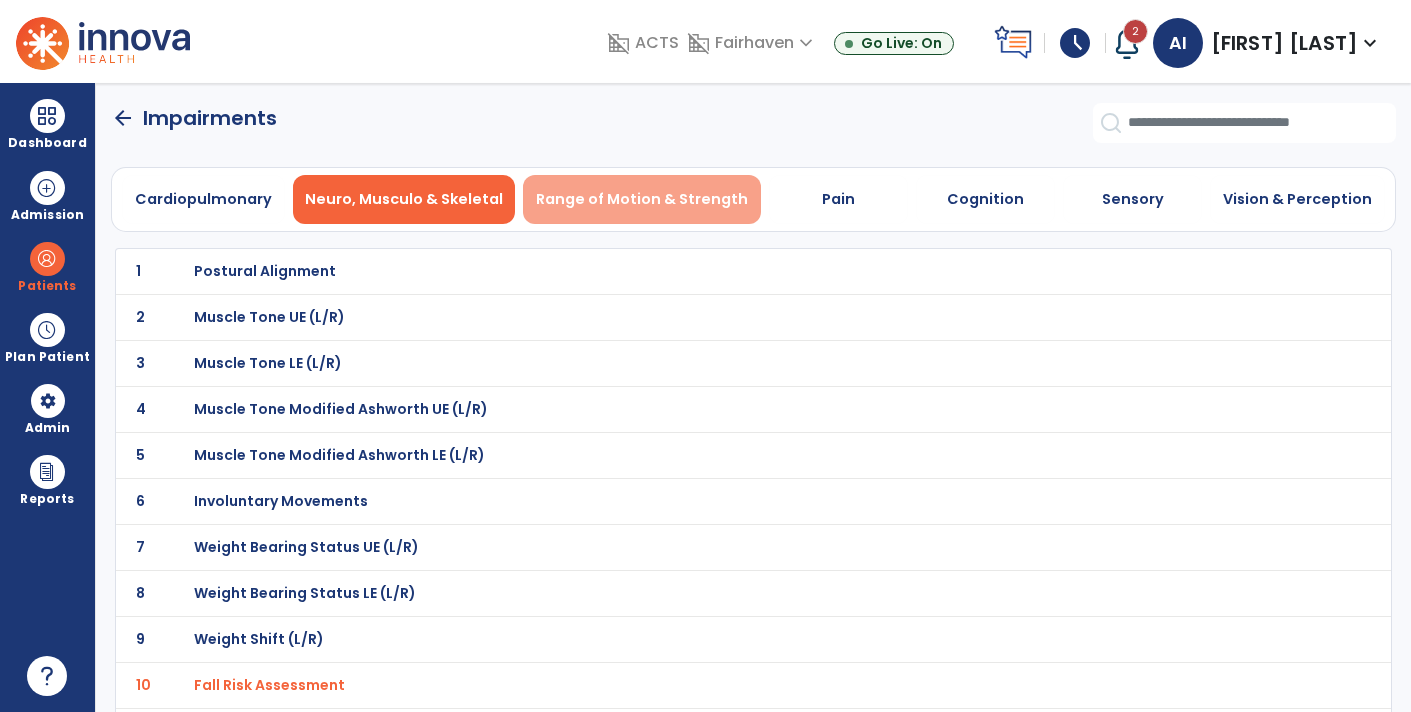 click on "Range of Motion & Strength" at bounding box center [642, 199] 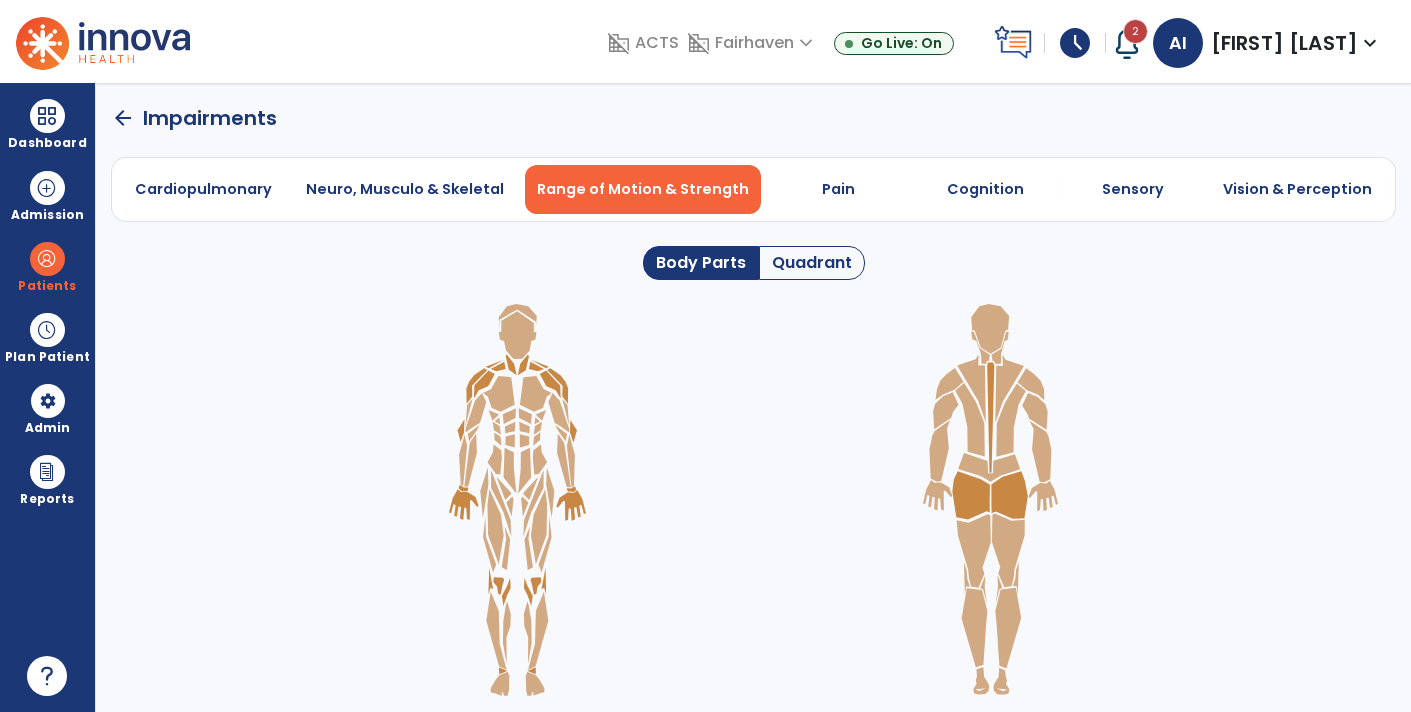 click 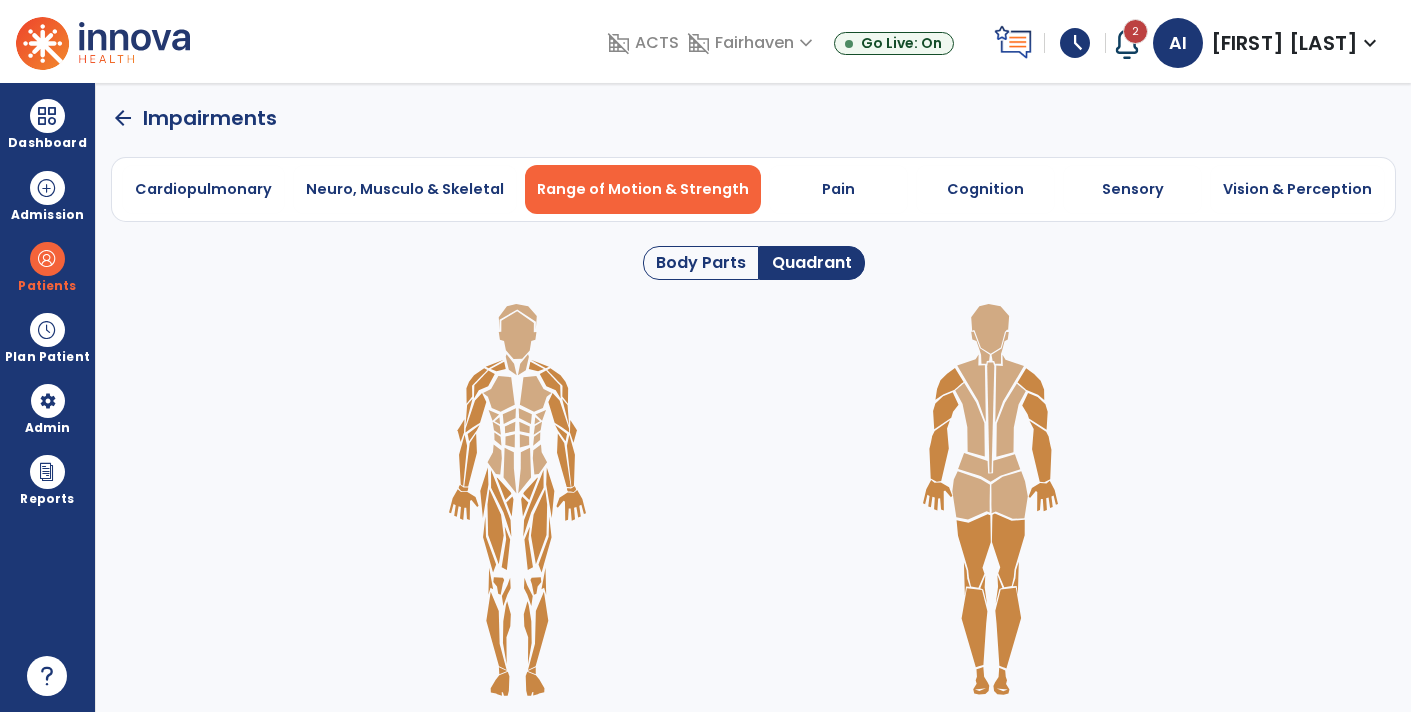 click 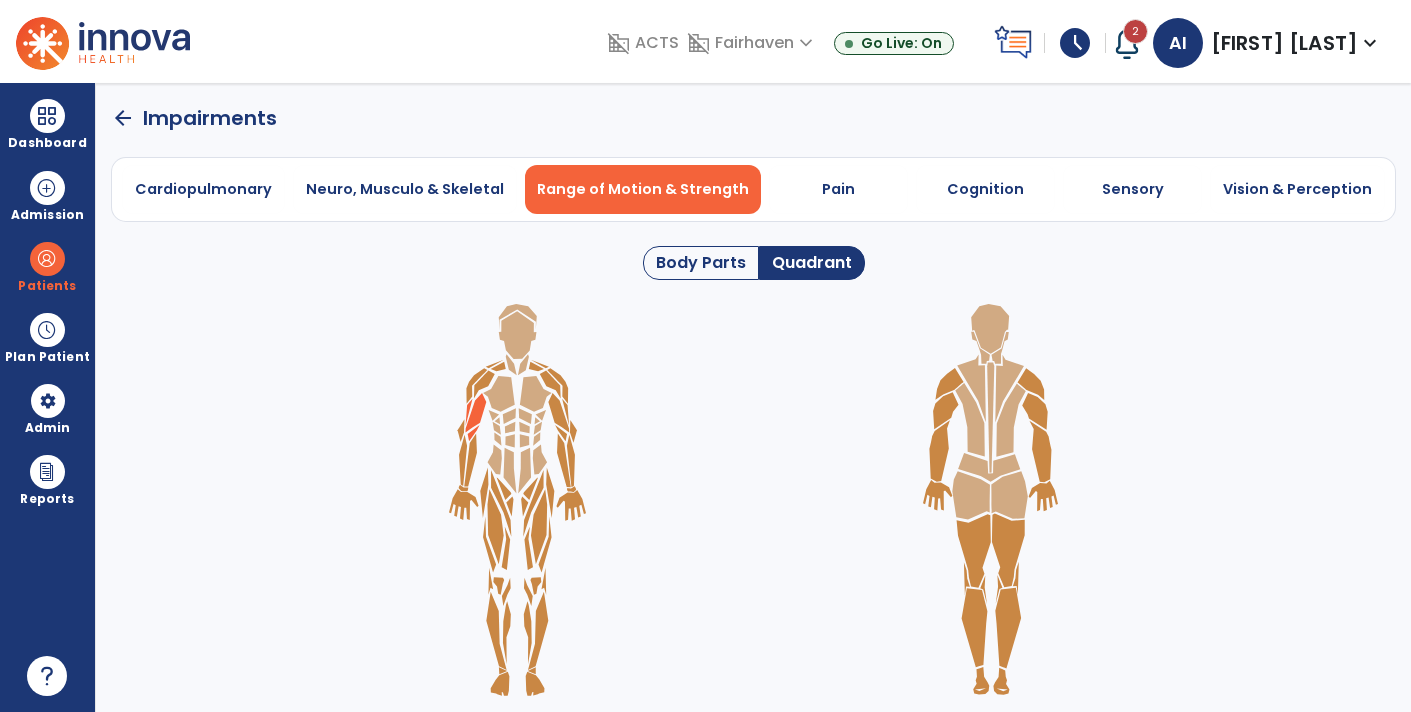 click 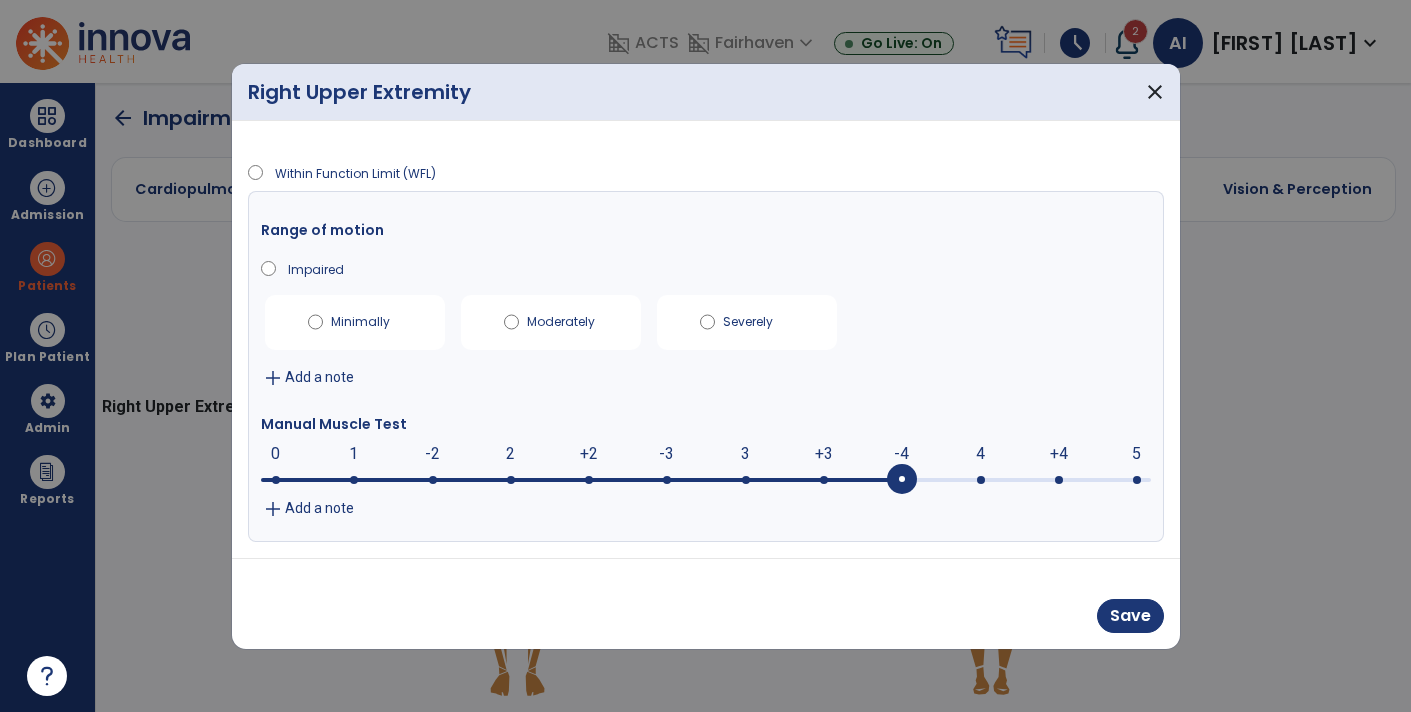 click at bounding box center [706, 480] 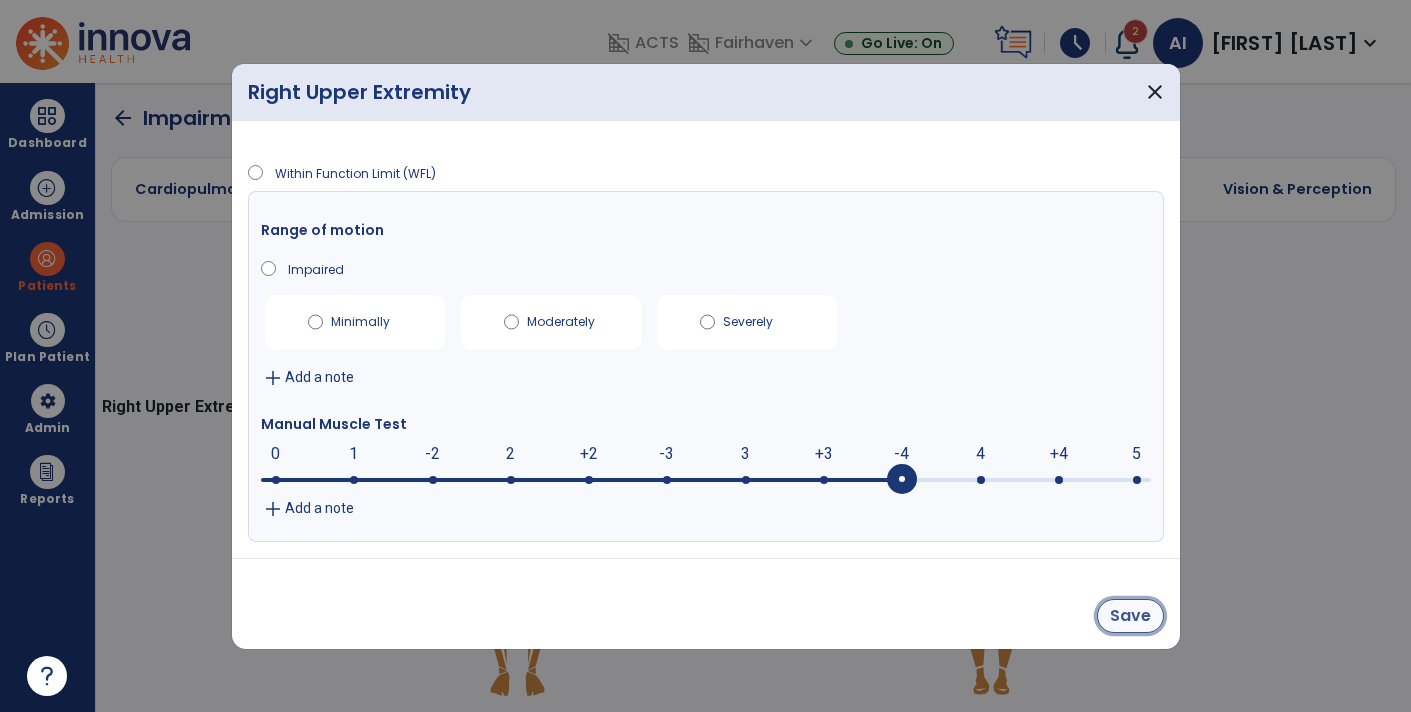 click on "Save" at bounding box center [1130, 616] 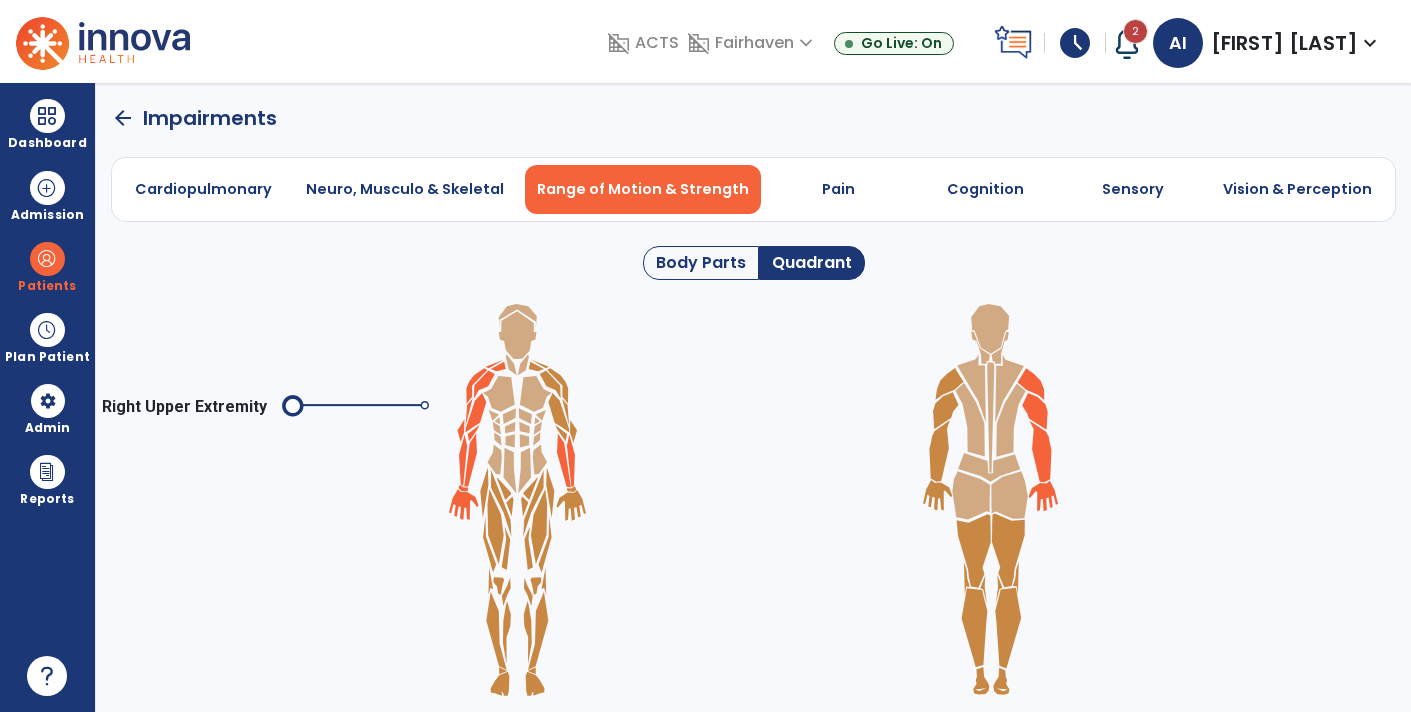 click 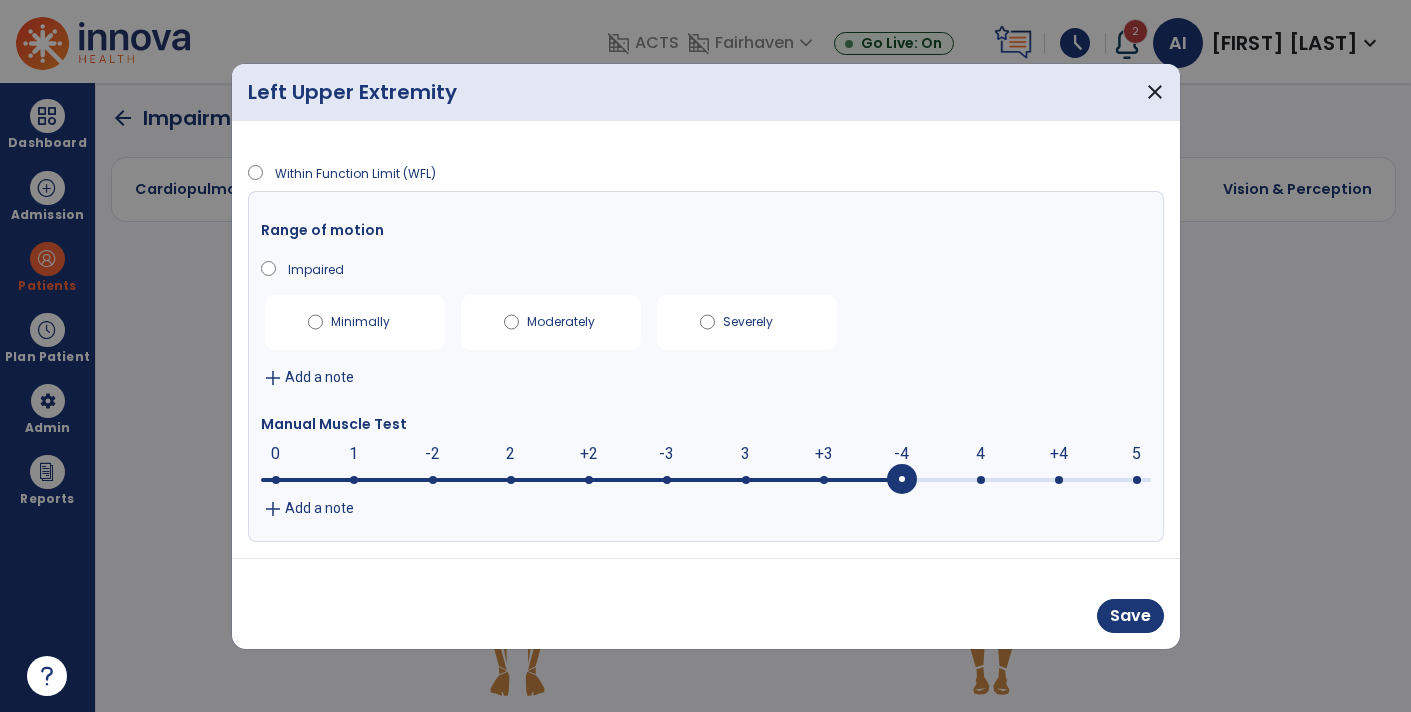 click at bounding box center (902, 480) 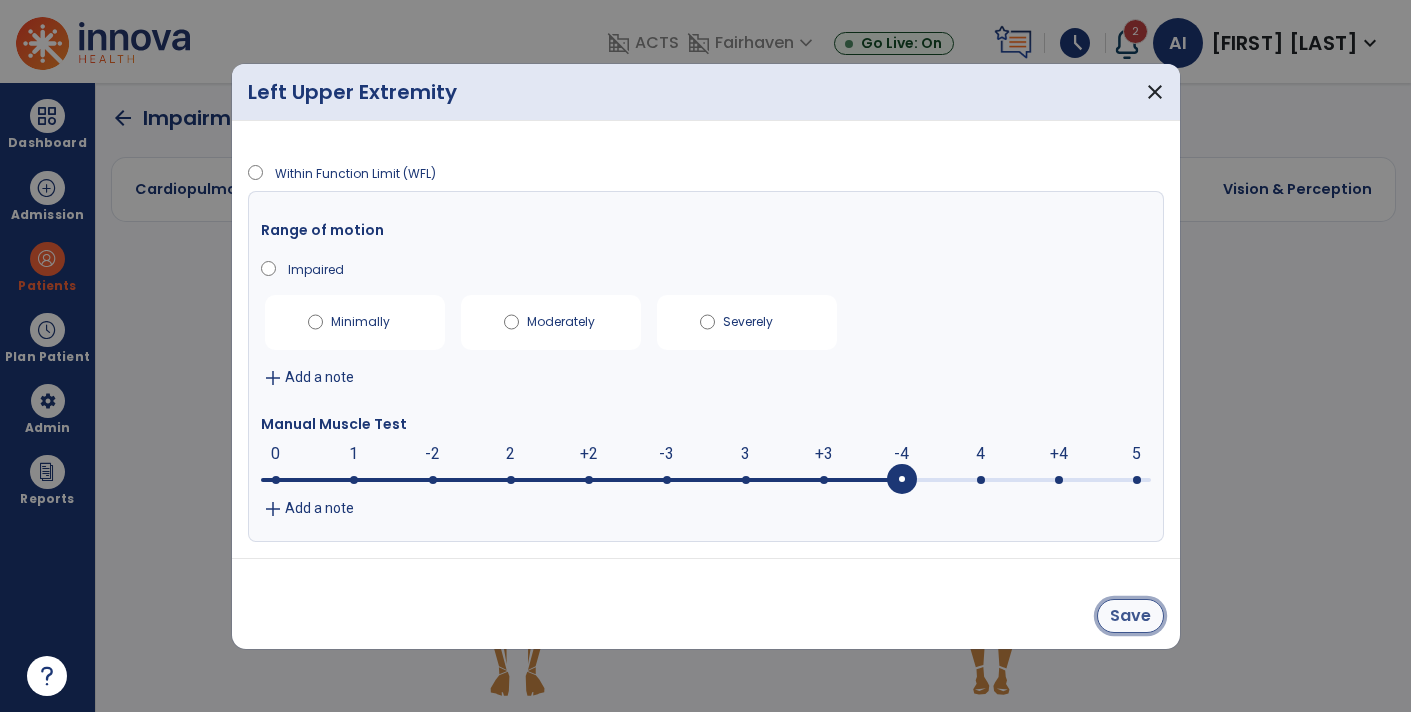 click on "Save" at bounding box center [1130, 616] 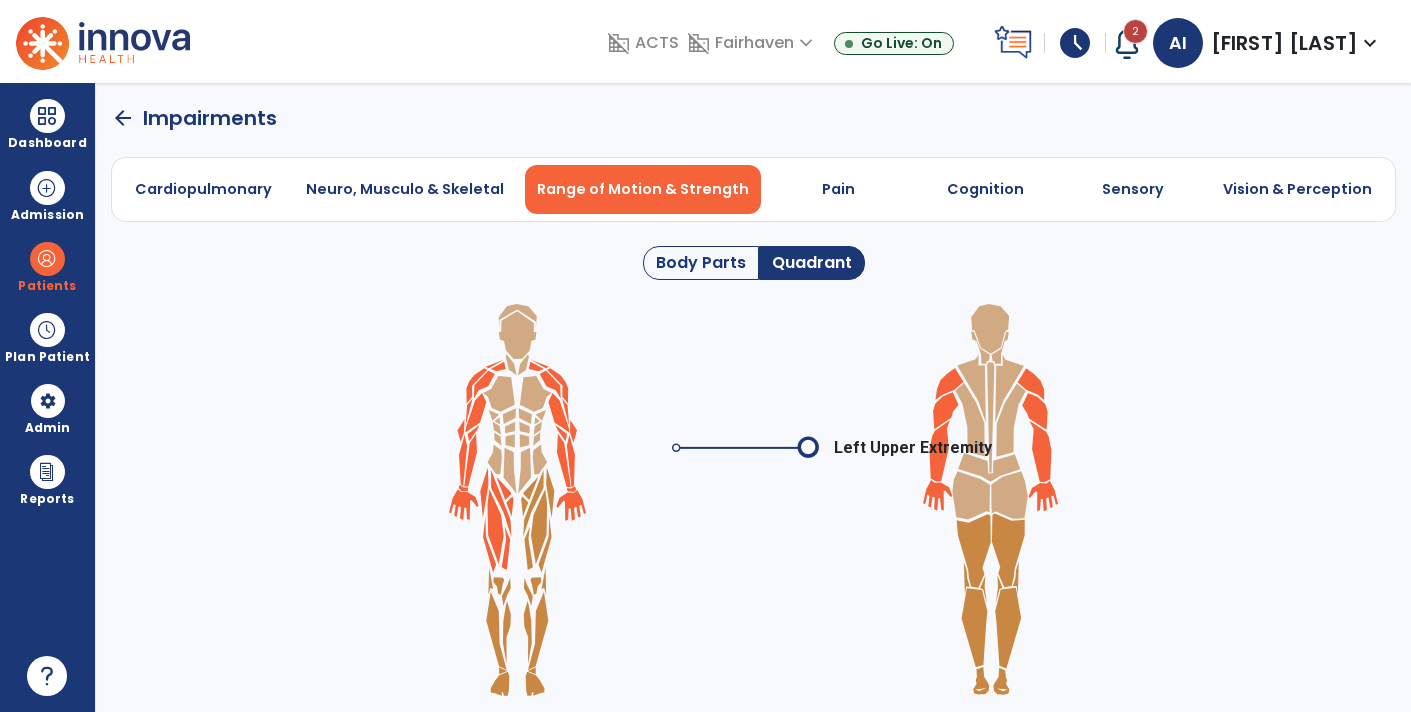 click 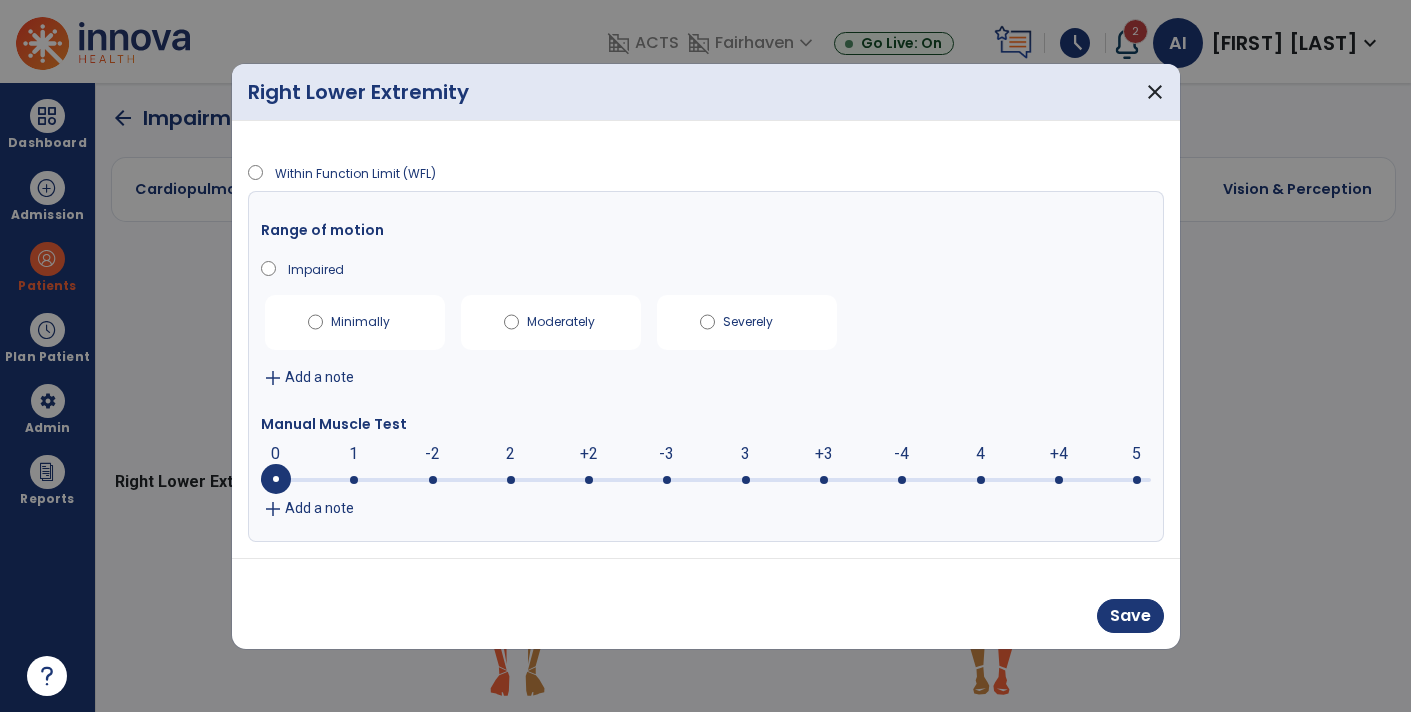 click at bounding box center [706, 480] 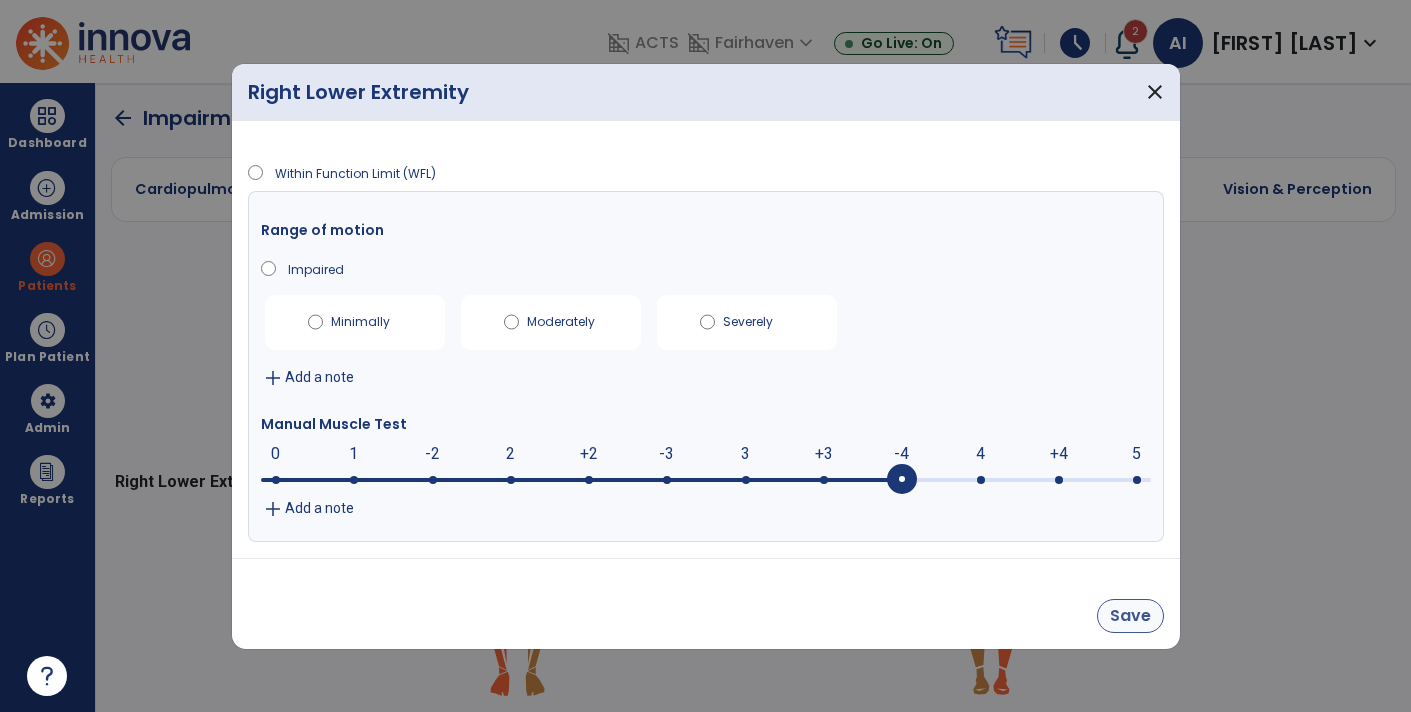 click on "Save" at bounding box center (1130, 616) 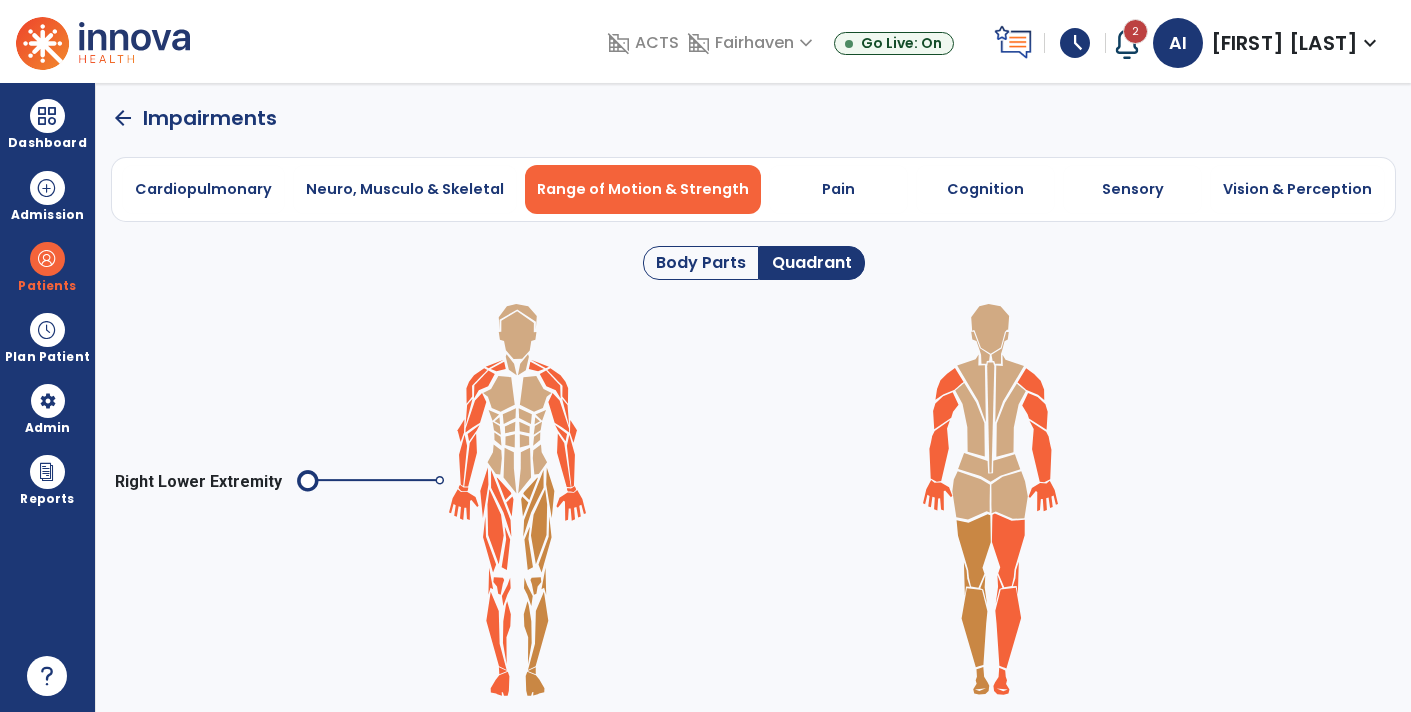 click 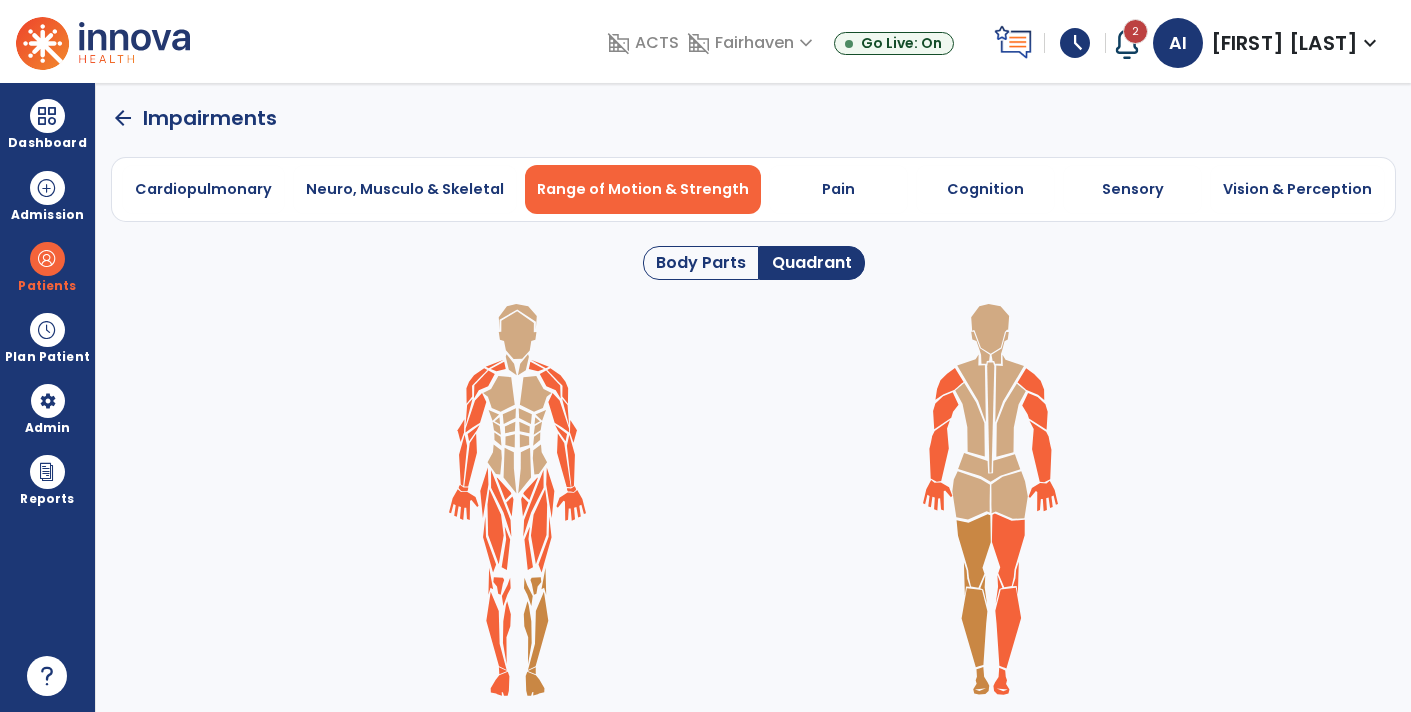 click 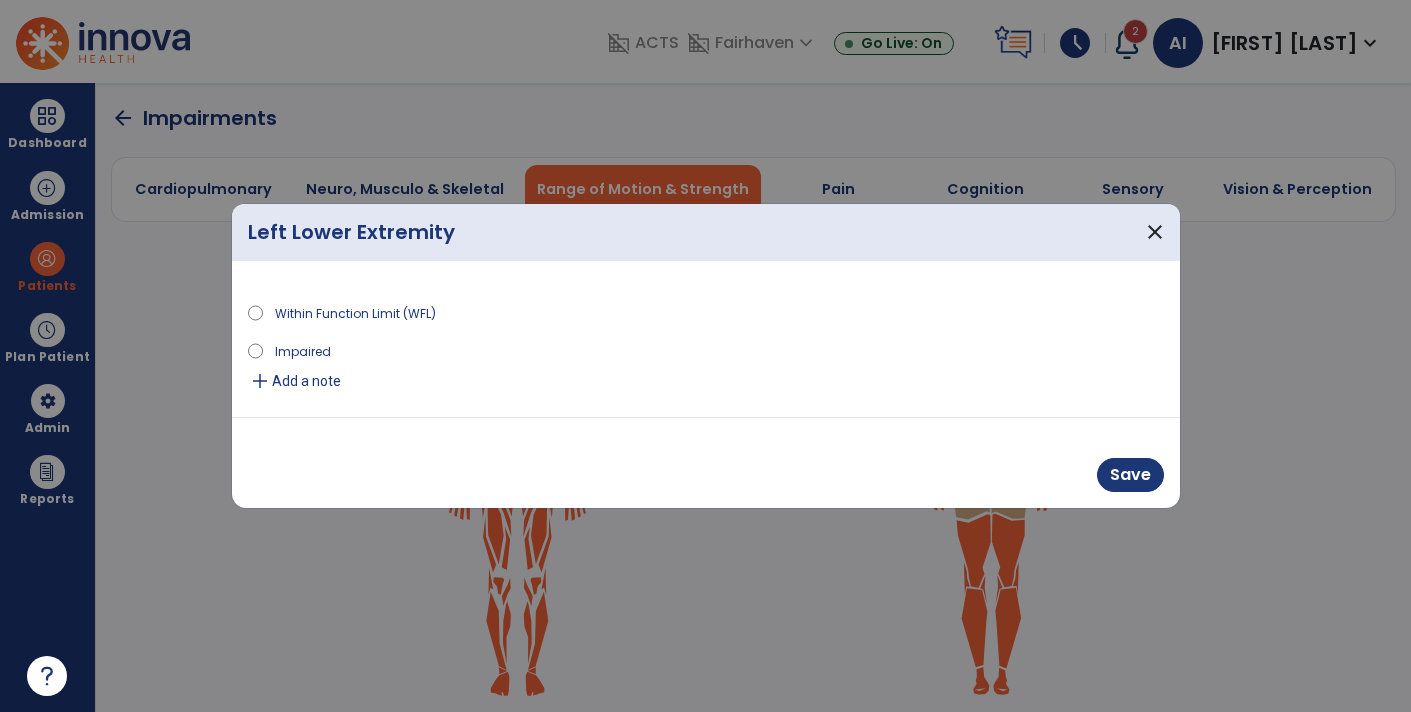 click on "add" at bounding box center [260, 381] 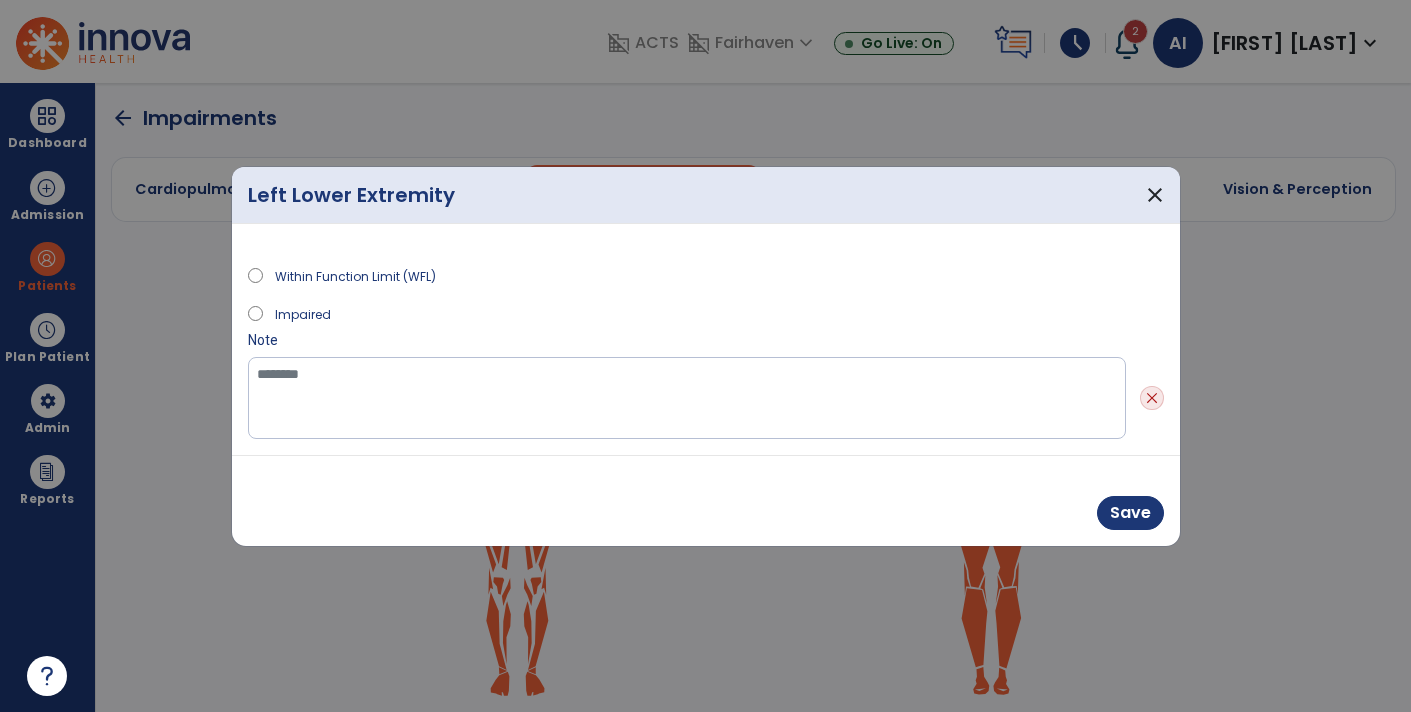 click on "Impaired" at bounding box center (303, 313) 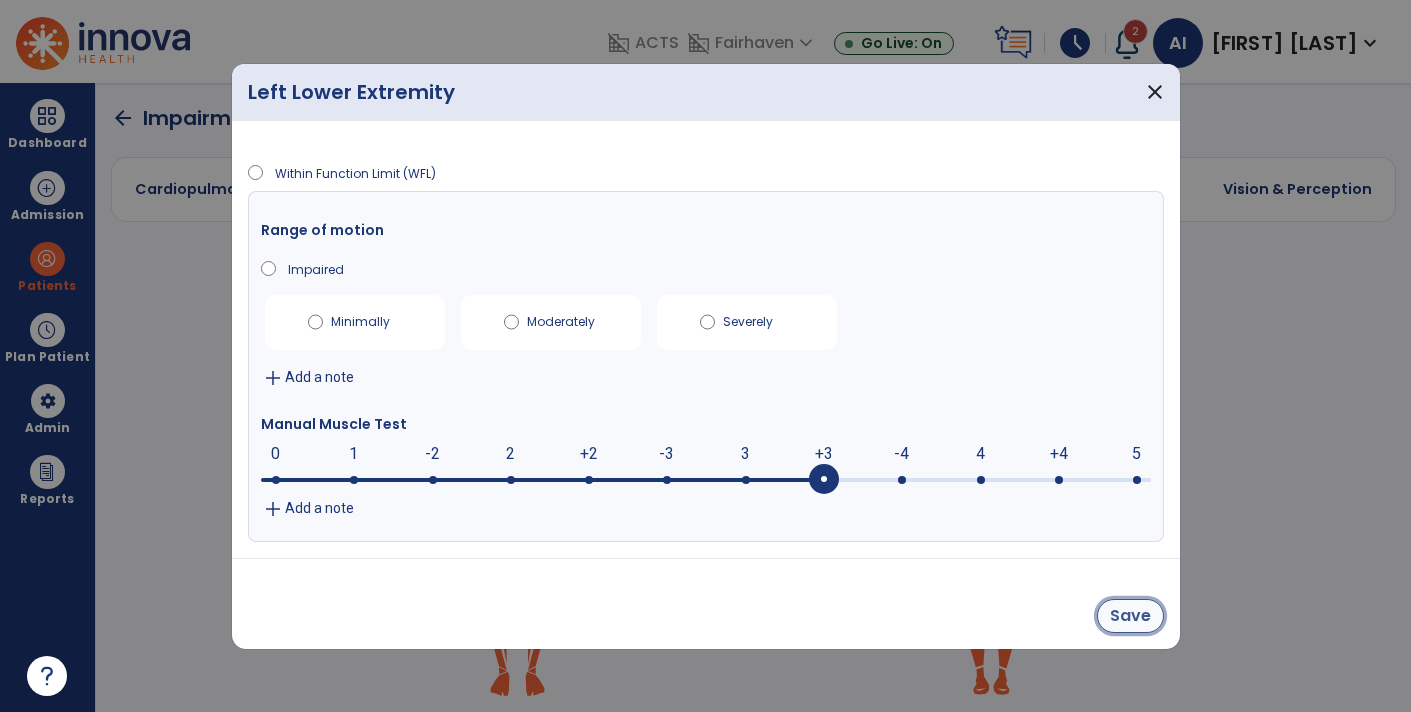 click on "Save" at bounding box center (1130, 616) 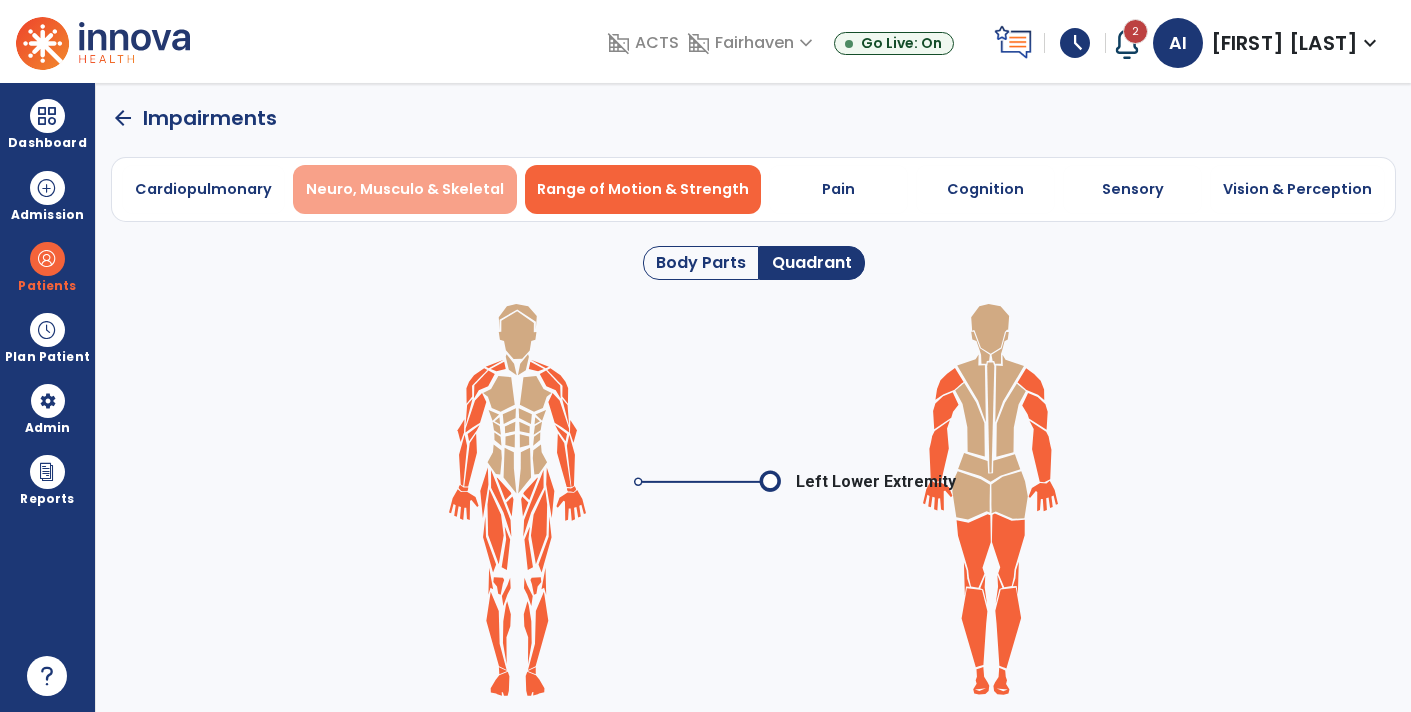 click on "Neuro, Musculo & Skeletal" at bounding box center [405, 189] 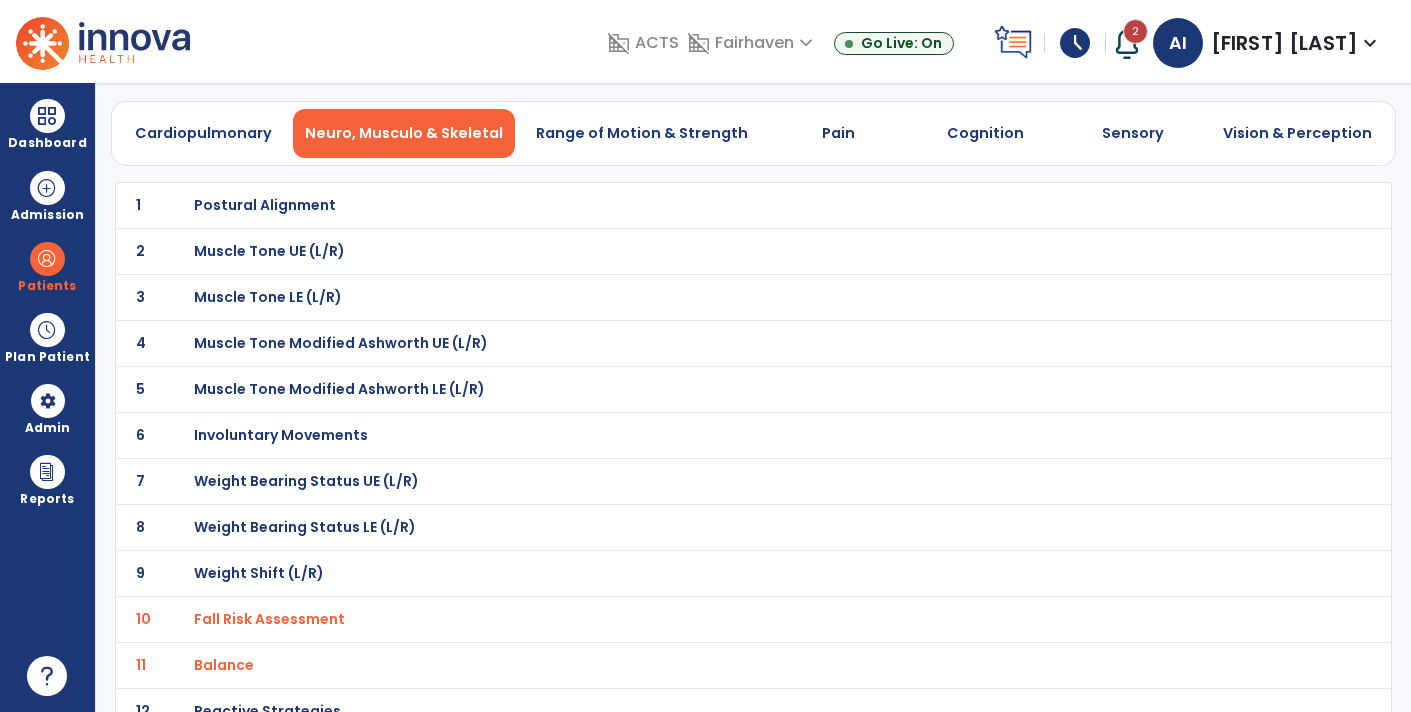 scroll, scrollTop: 0, scrollLeft: 0, axis: both 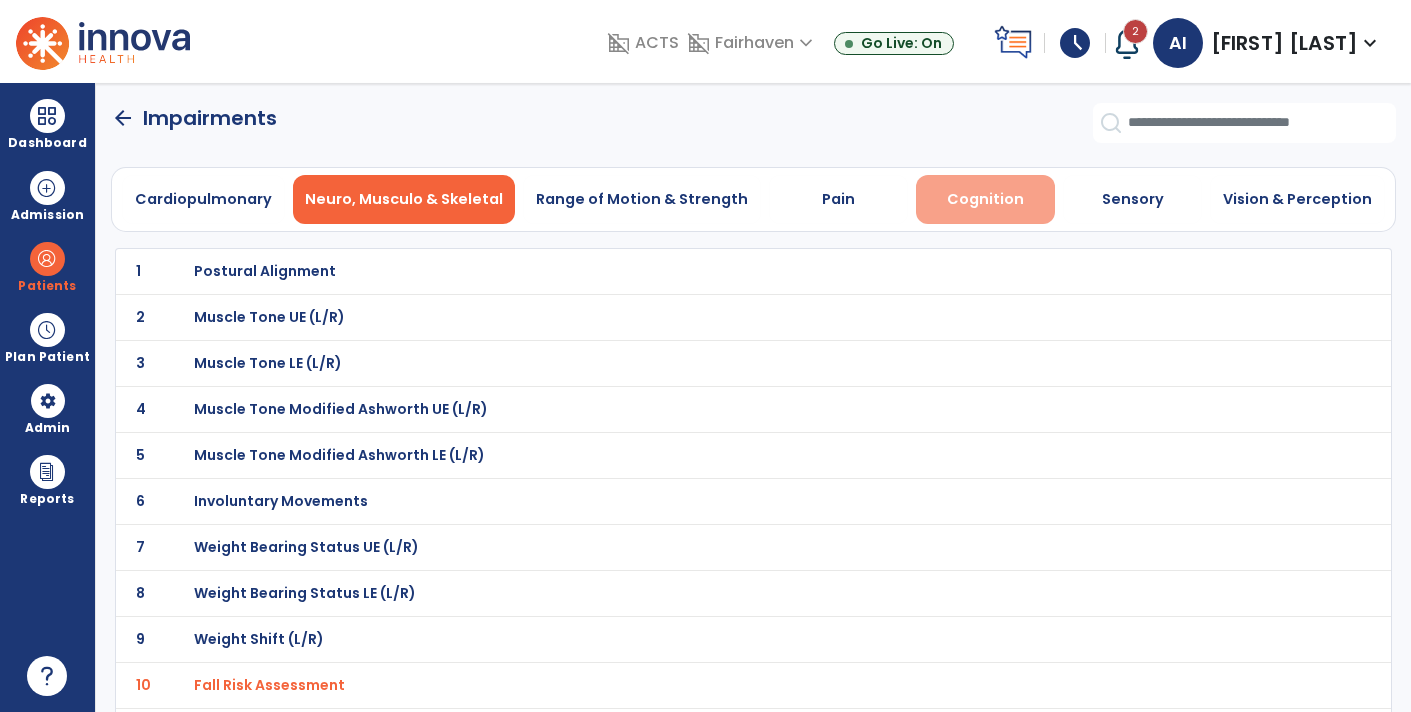 click on "Cognition" at bounding box center (985, 199) 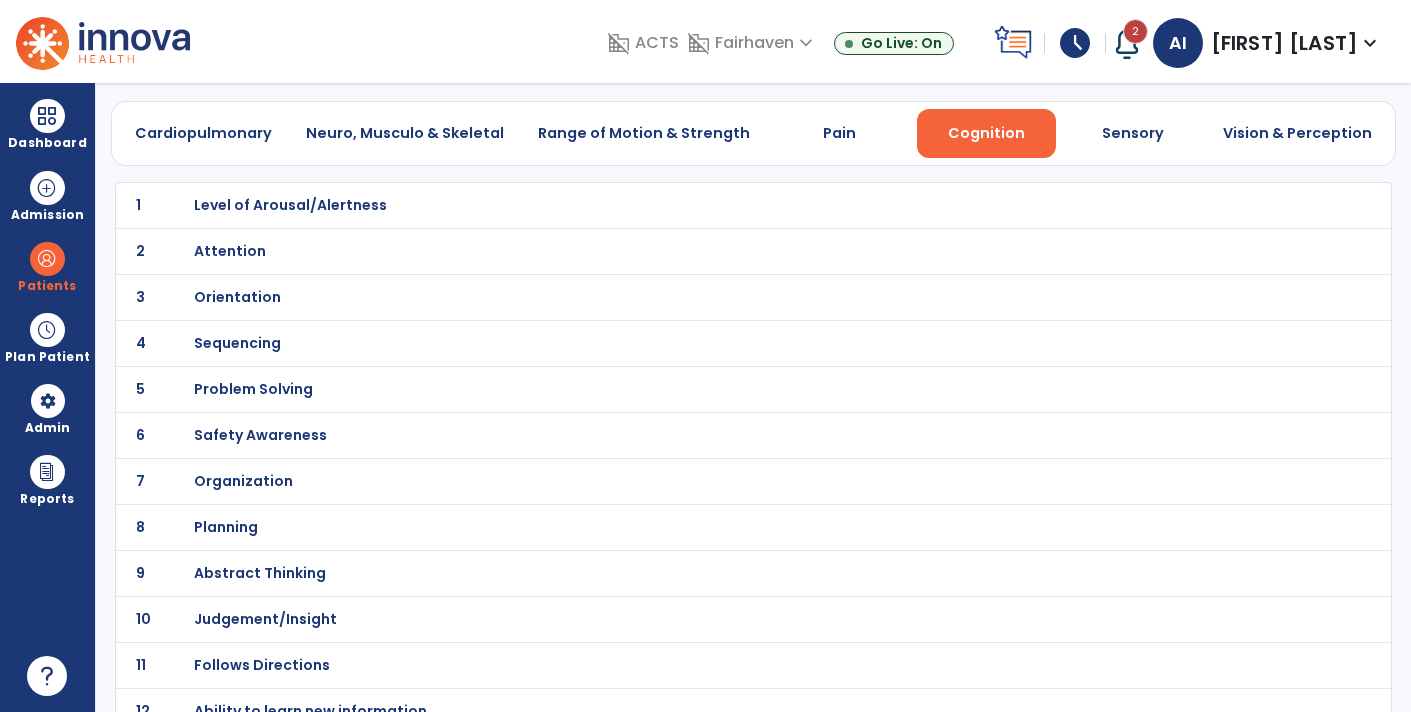 scroll, scrollTop: 65, scrollLeft: 0, axis: vertical 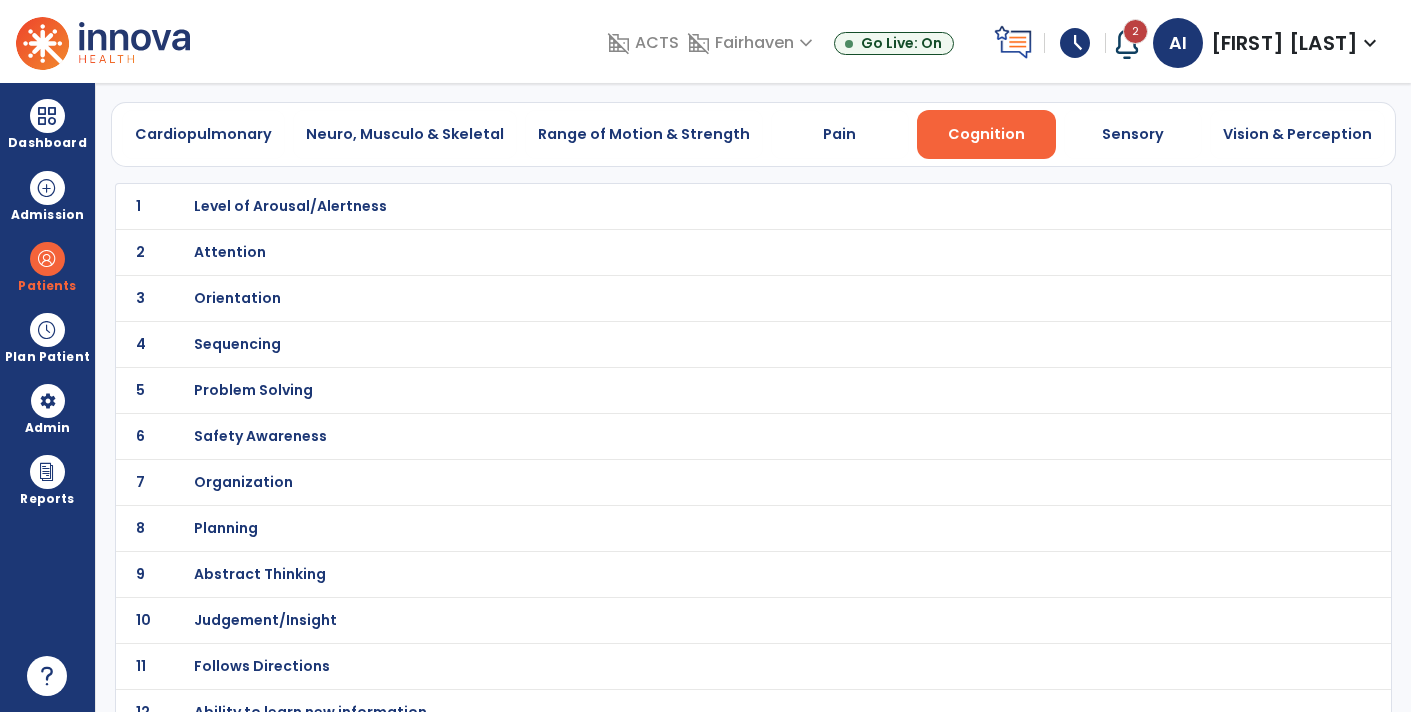 click on "Attention" at bounding box center [710, 206] 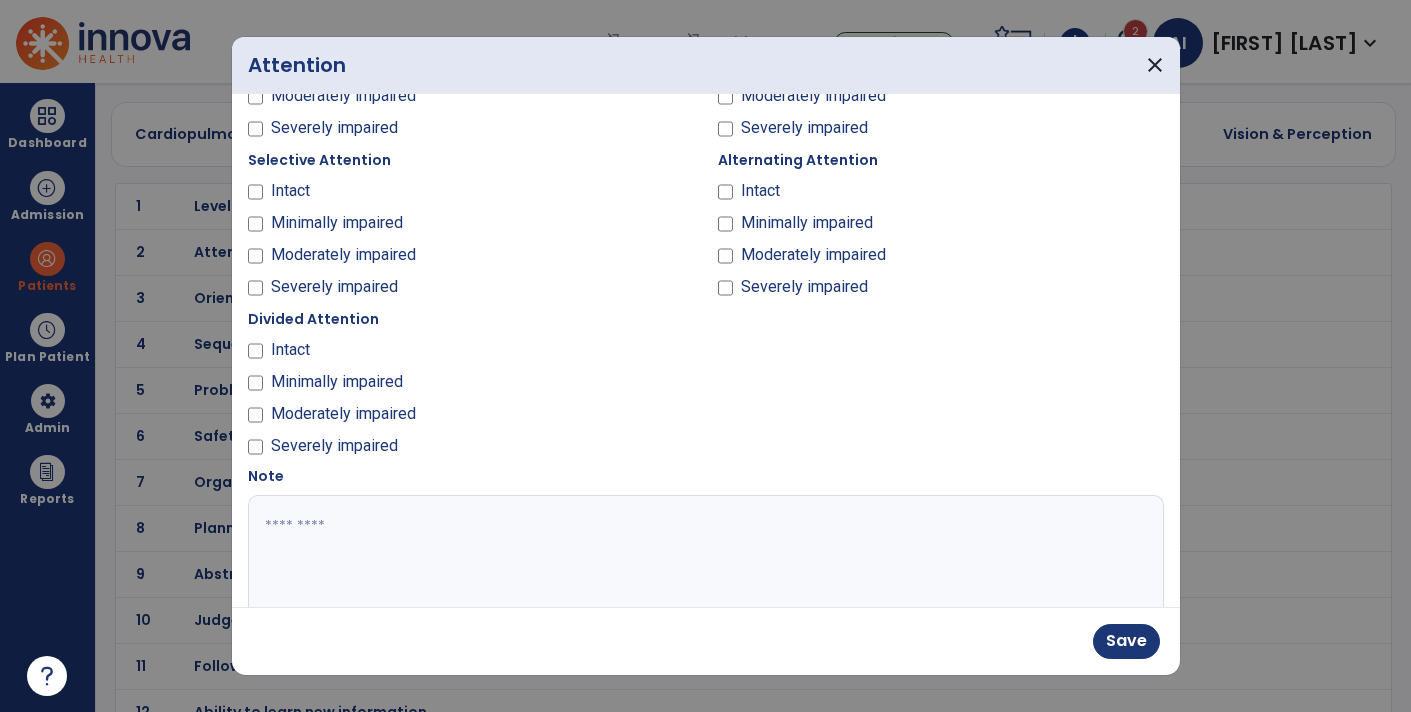 scroll, scrollTop: 121, scrollLeft: 0, axis: vertical 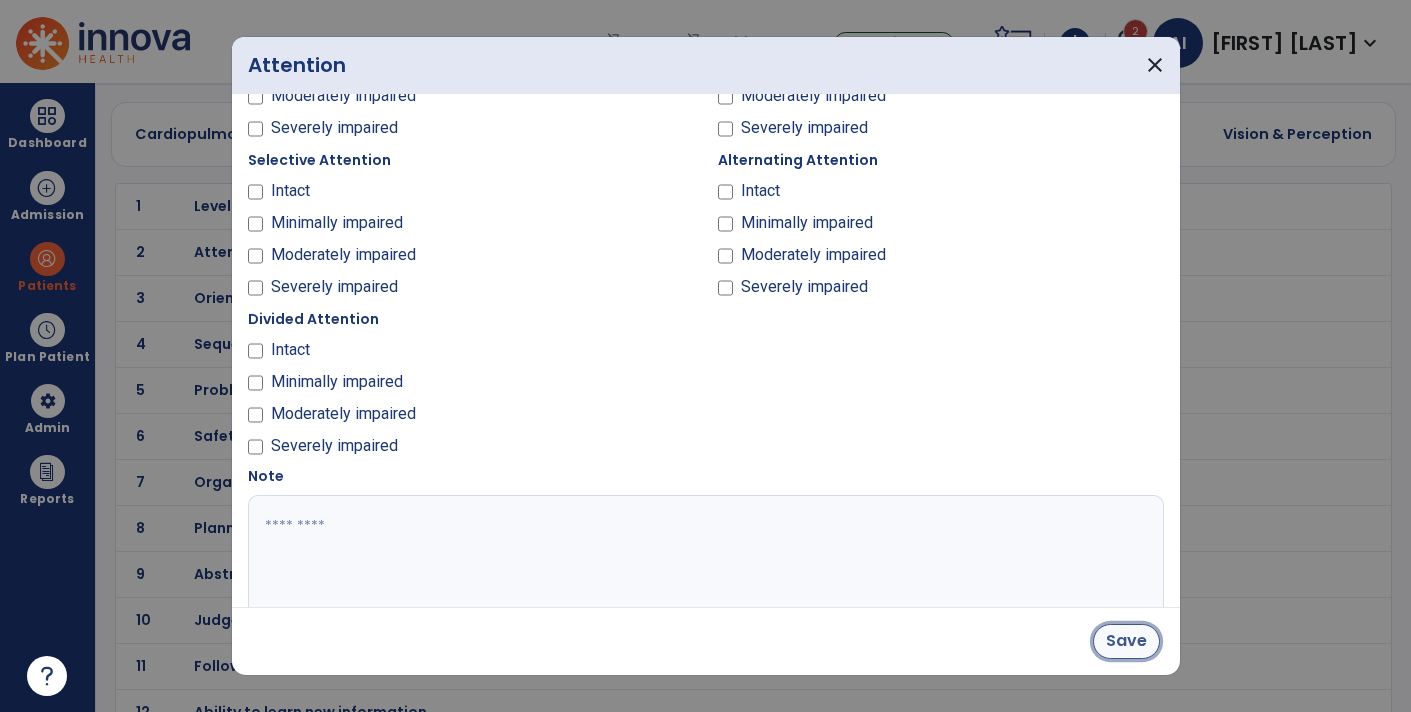 click on "Save" at bounding box center (1126, 641) 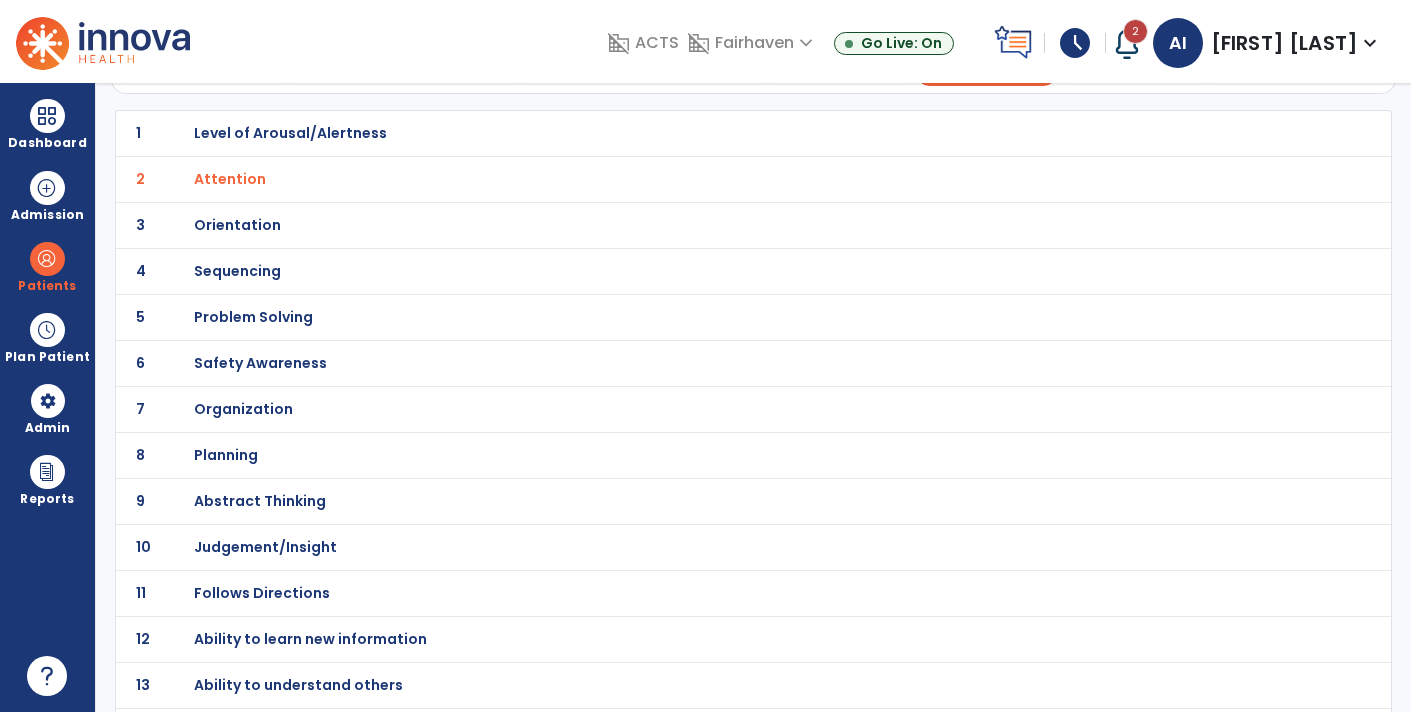 scroll, scrollTop: 142, scrollLeft: 0, axis: vertical 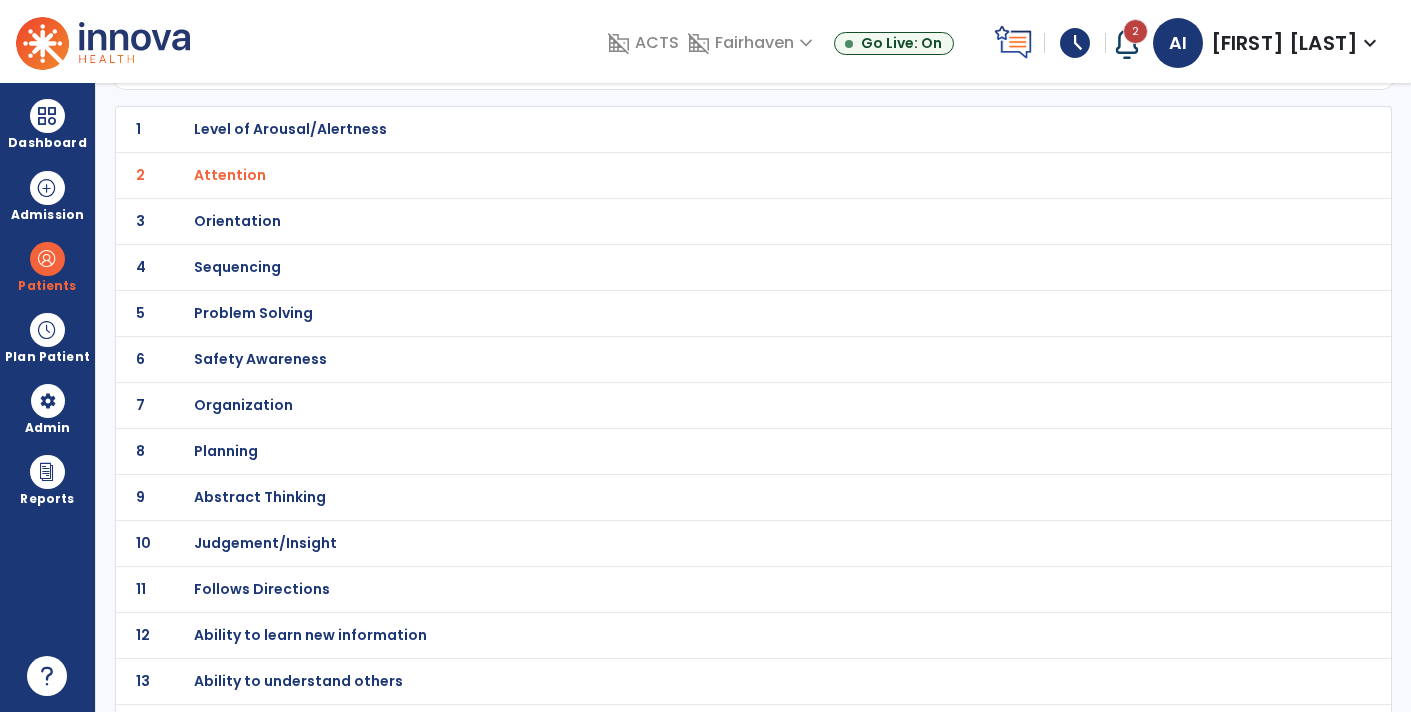 click on "Orientation" at bounding box center (710, 129) 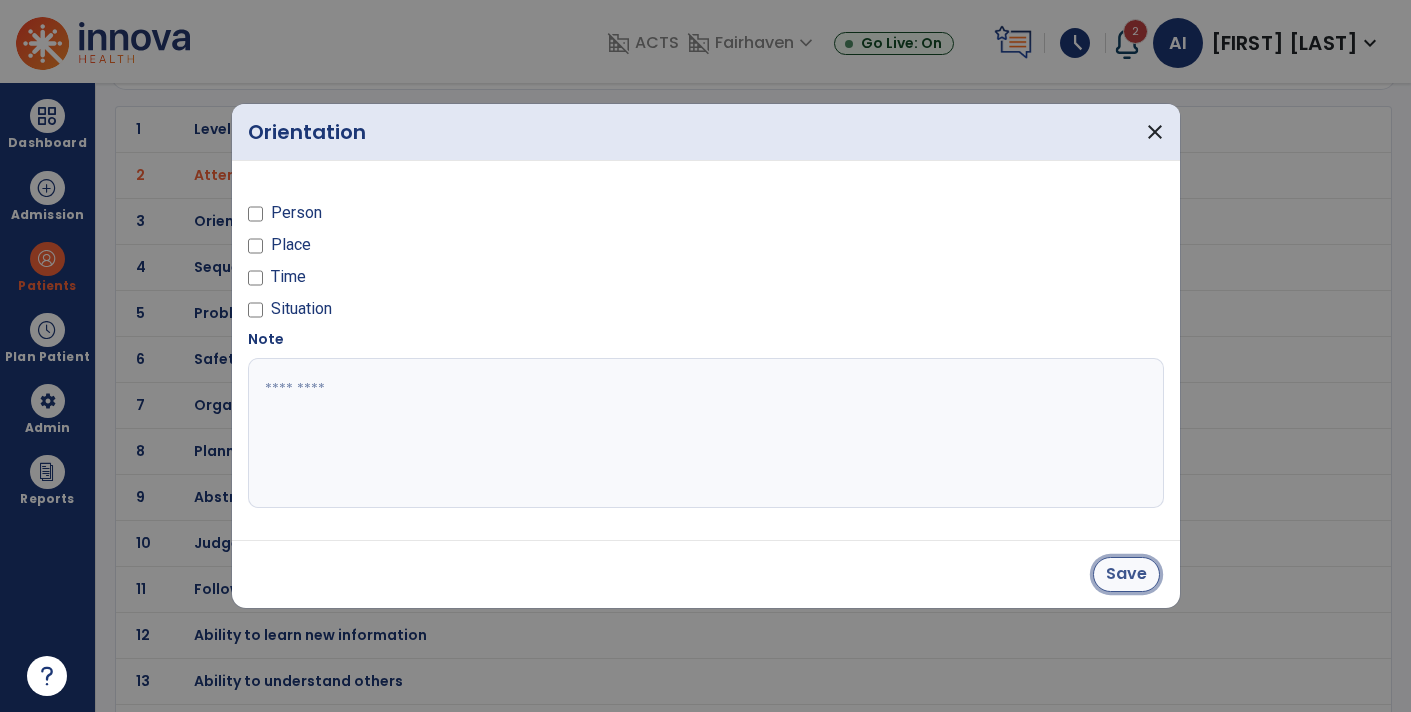 click on "Save" at bounding box center [1126, 574] 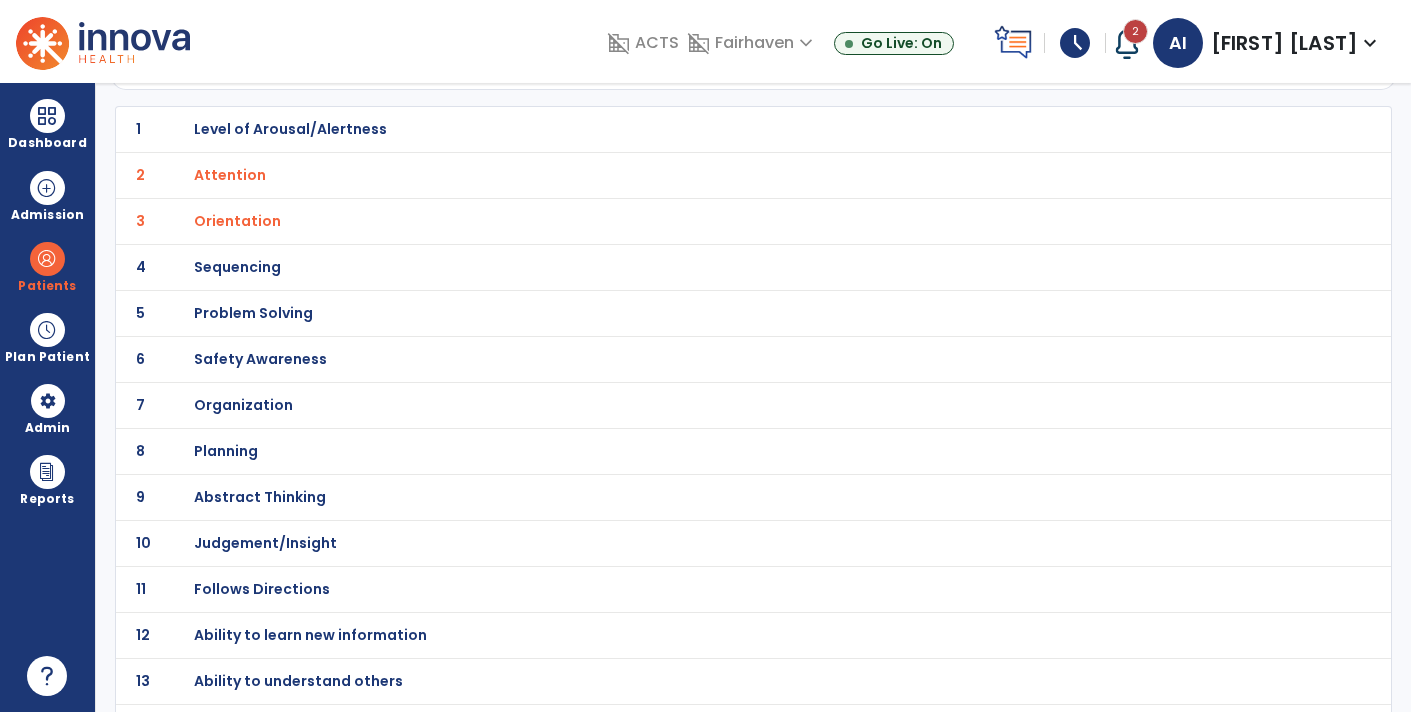 click on "4 Sequencing" 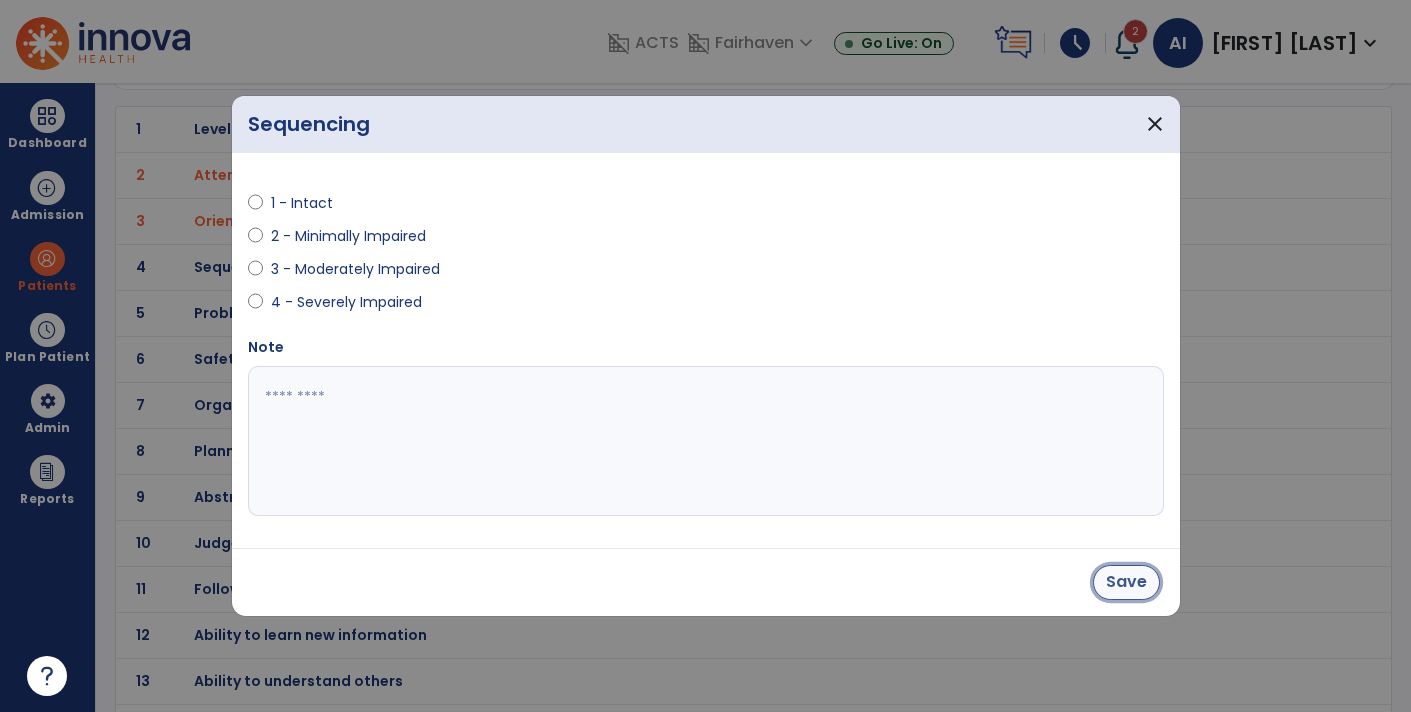 click on "Save" at bounding box center (1126, 582) 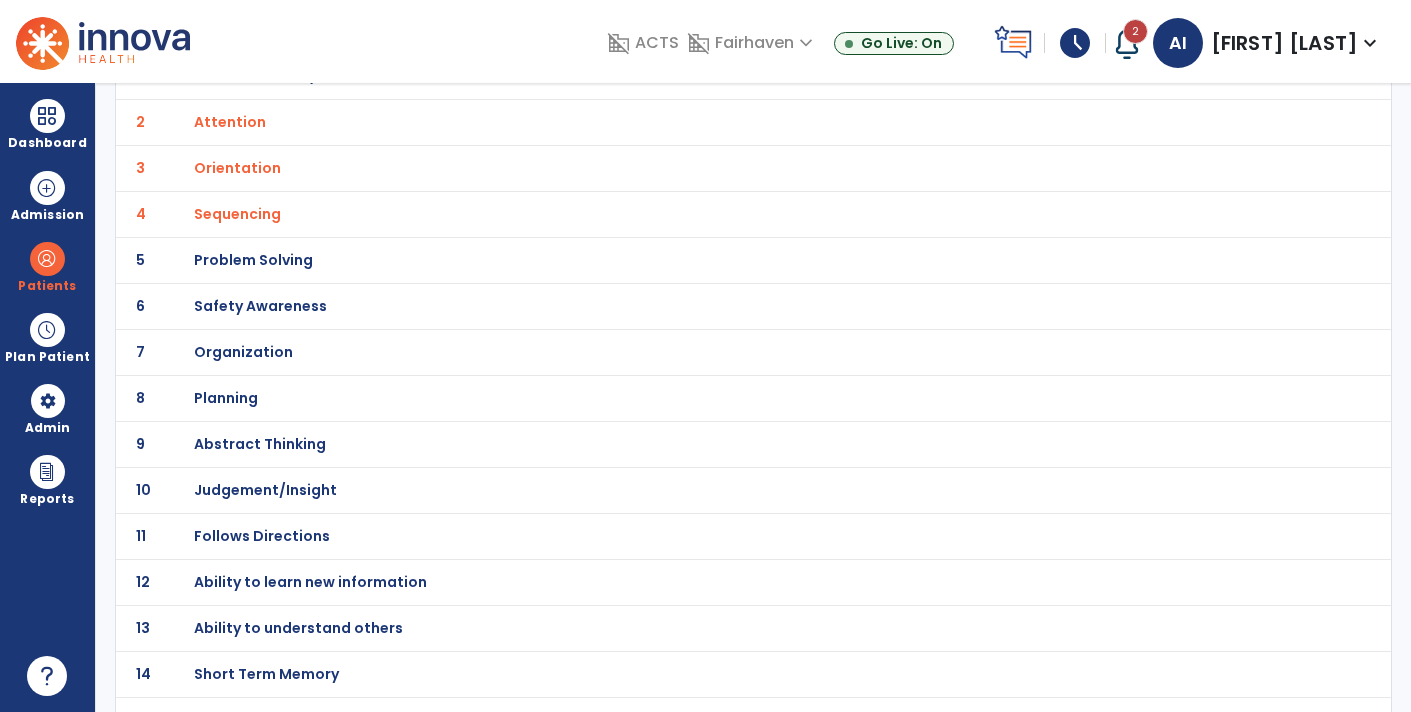 scroll, scrollTop: 212, scrollLeft: 0, axis: vertical 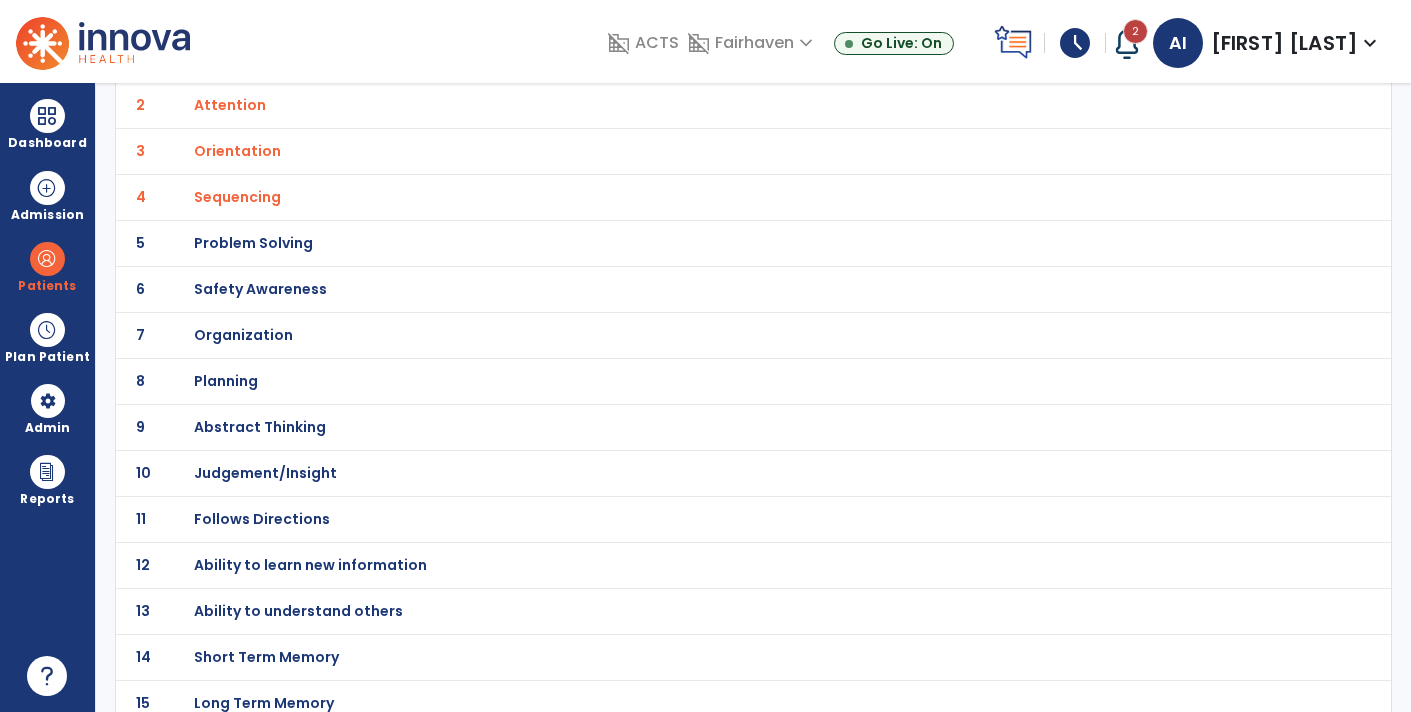 click on "Problem Solving" at bounding box center (710, 59) 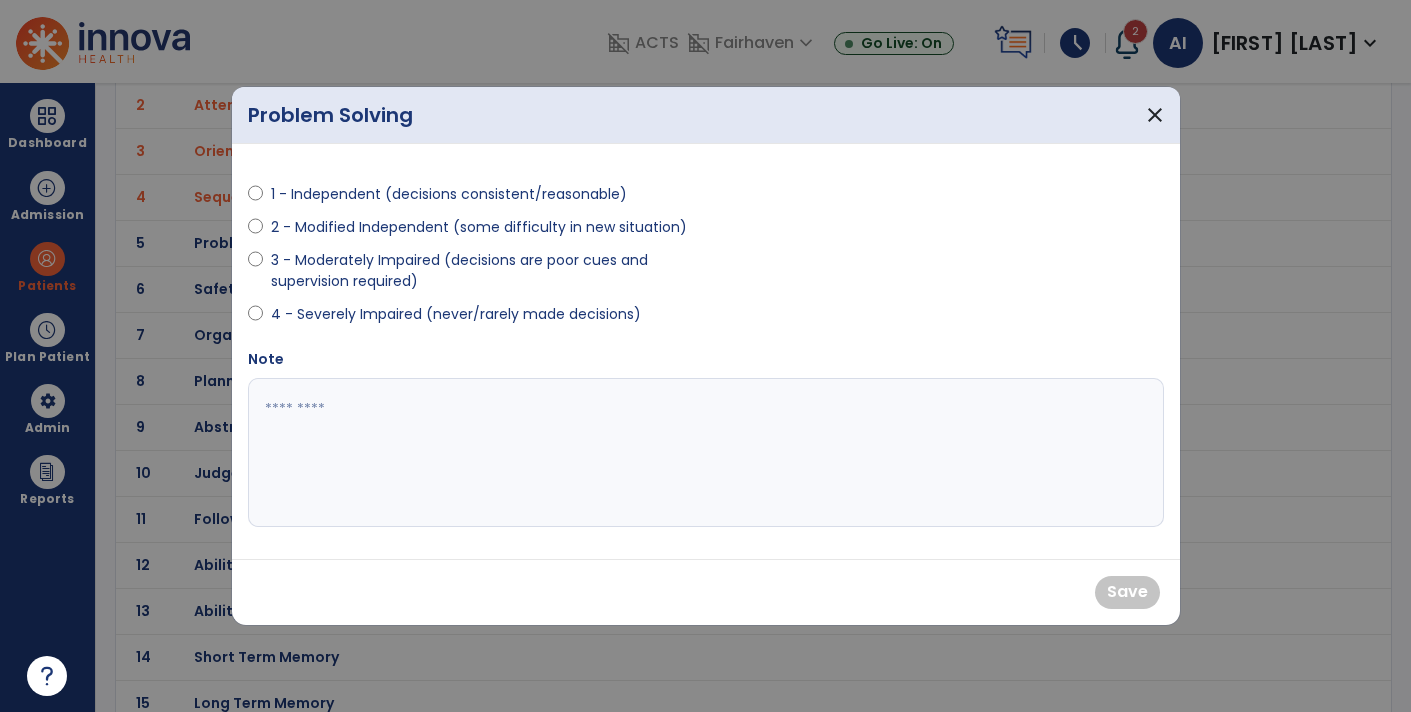 click on "2 - Modified Independent (some difficulty in new situation)" at bounding box center [479, 227] 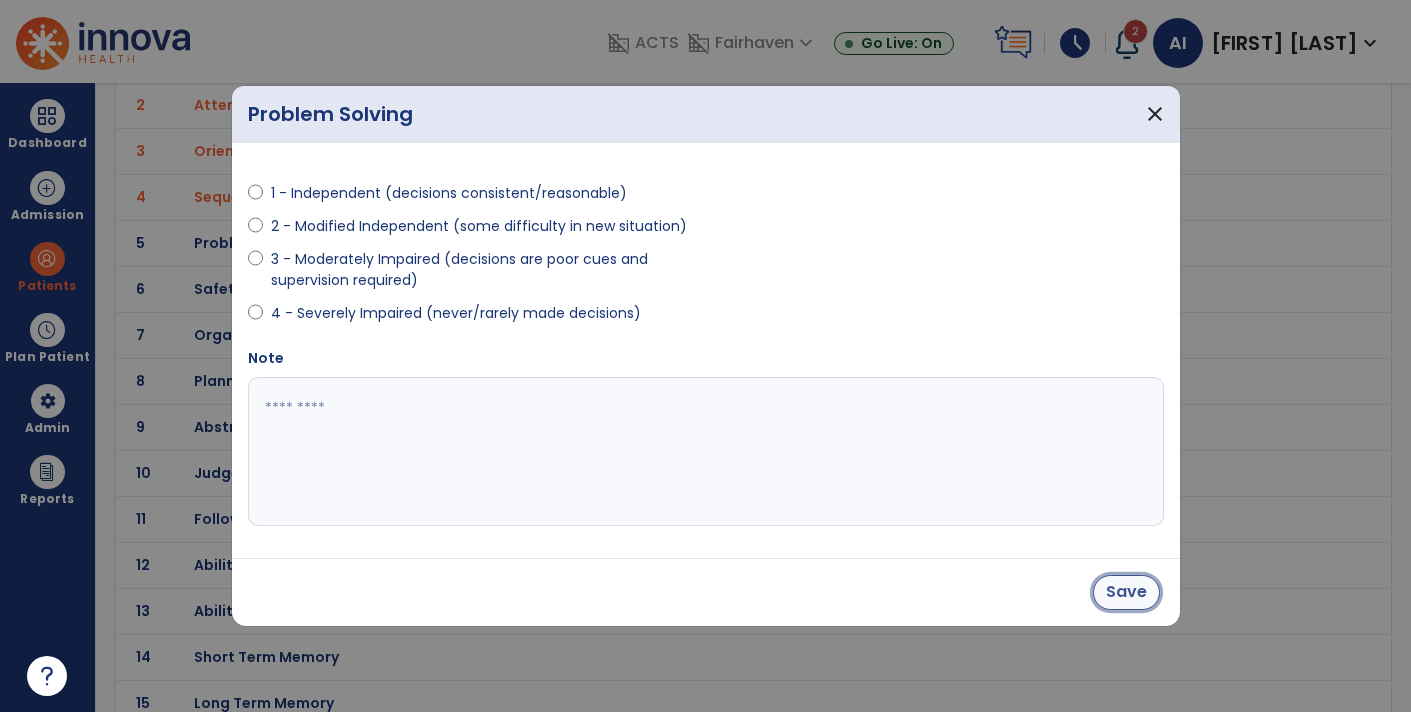 click on "Save" at bounding box center (1126, 592) 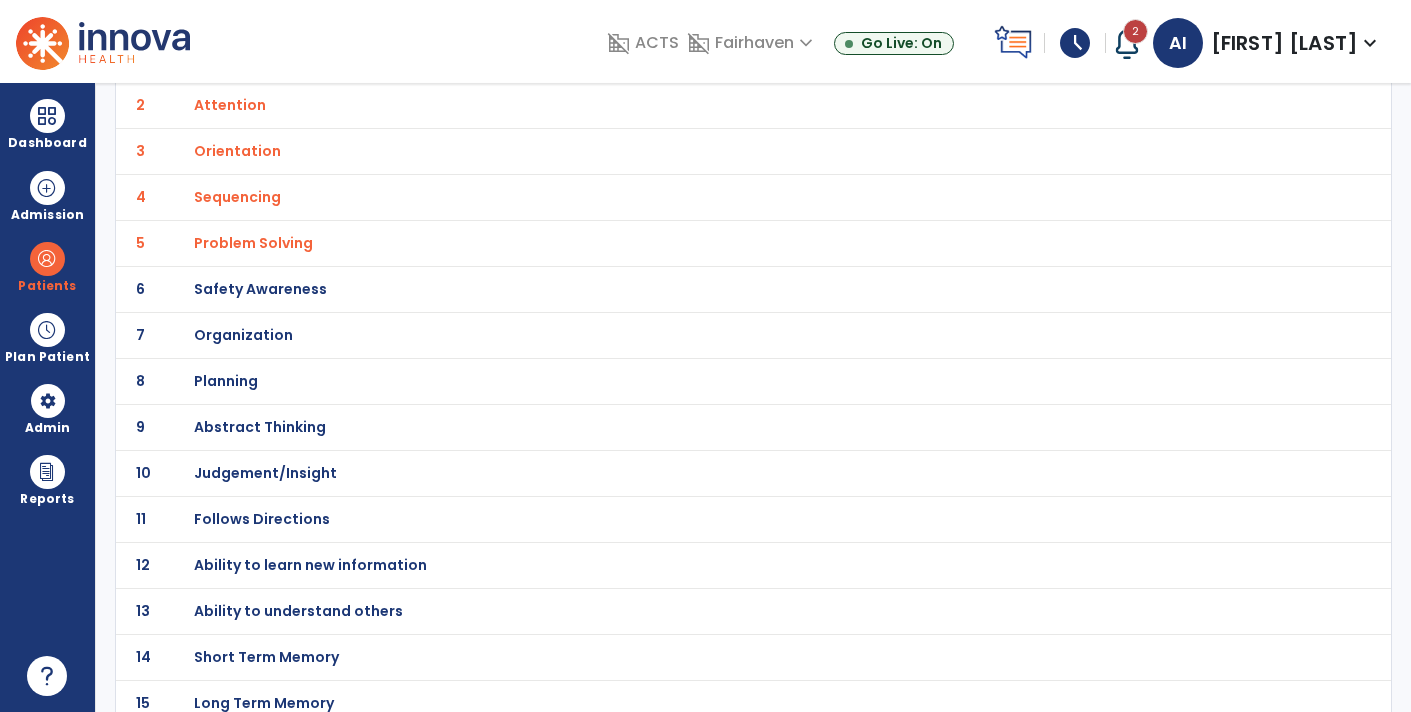 scroll, scrollTop: 222, scrollLeft: 0, axis: vertical 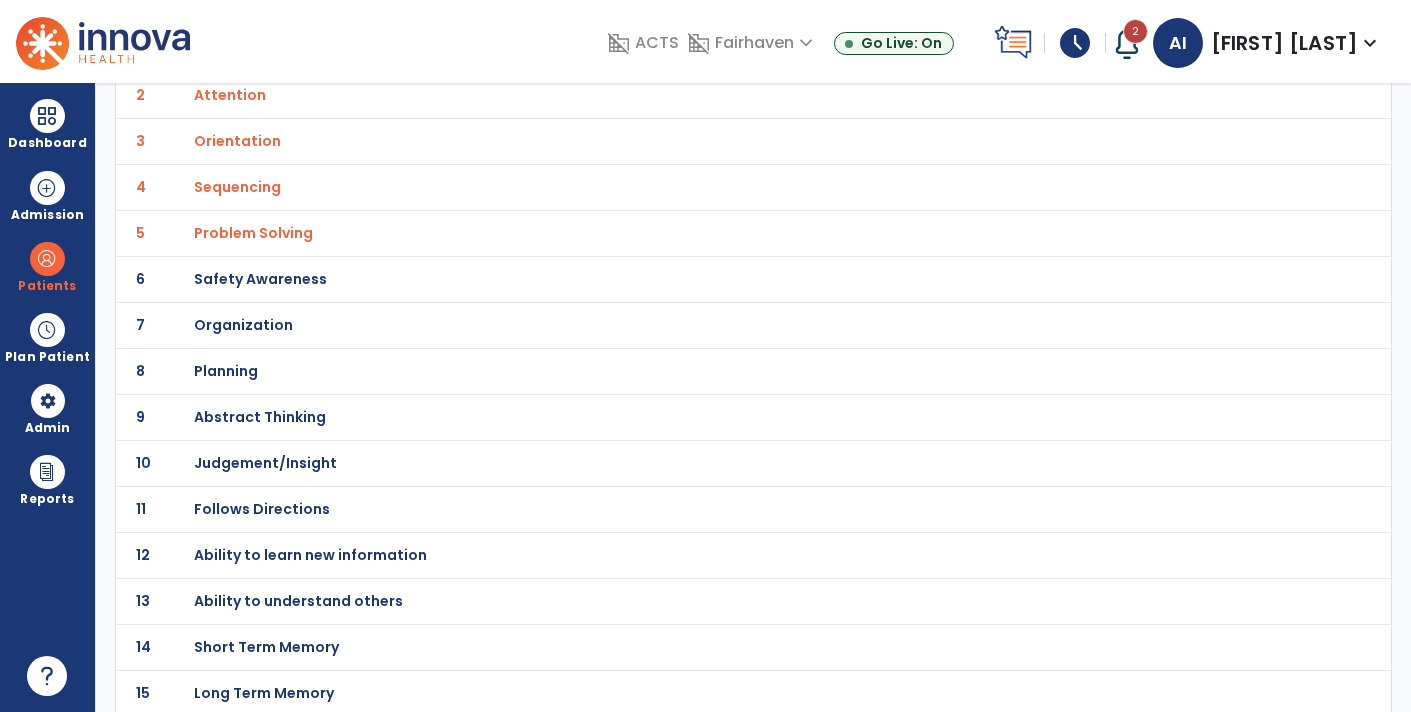 click on "Planning" at bounding box center (710, 49) 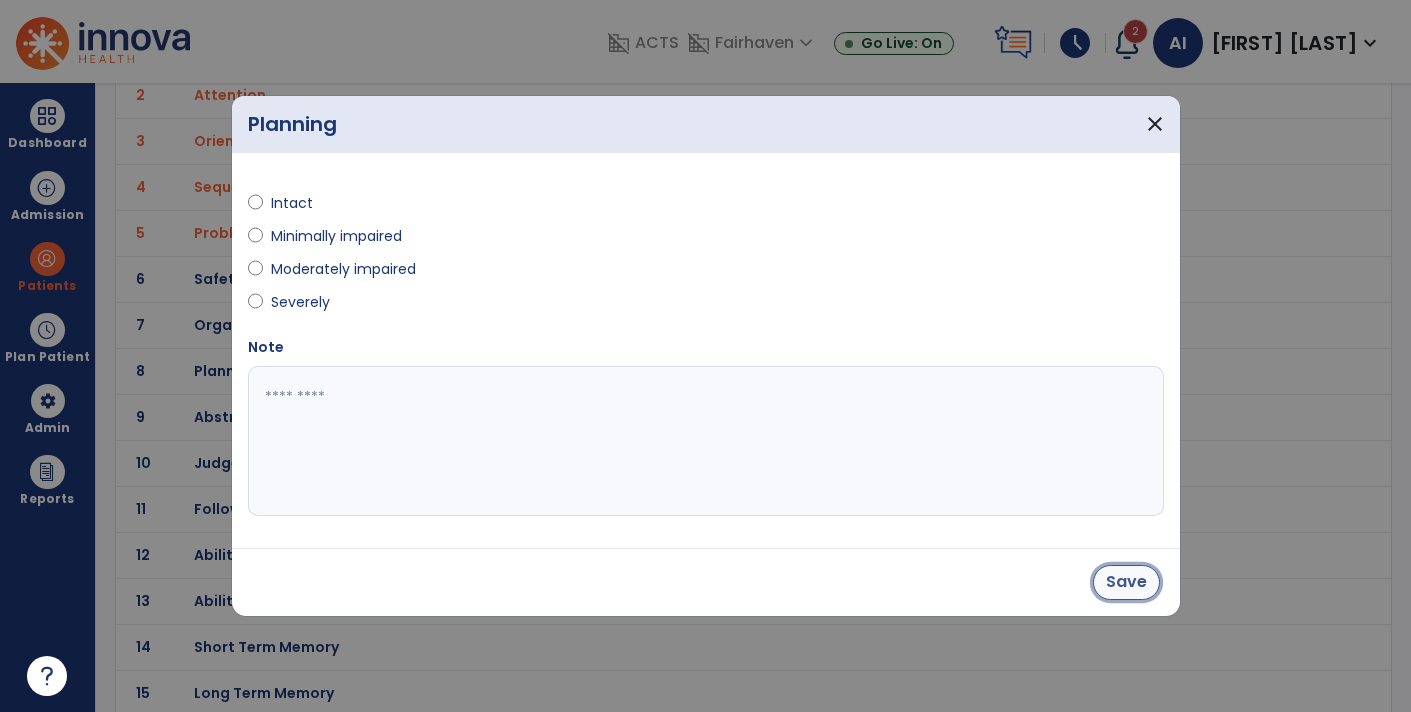 click on "Save" at bounding box center [1126, 582] 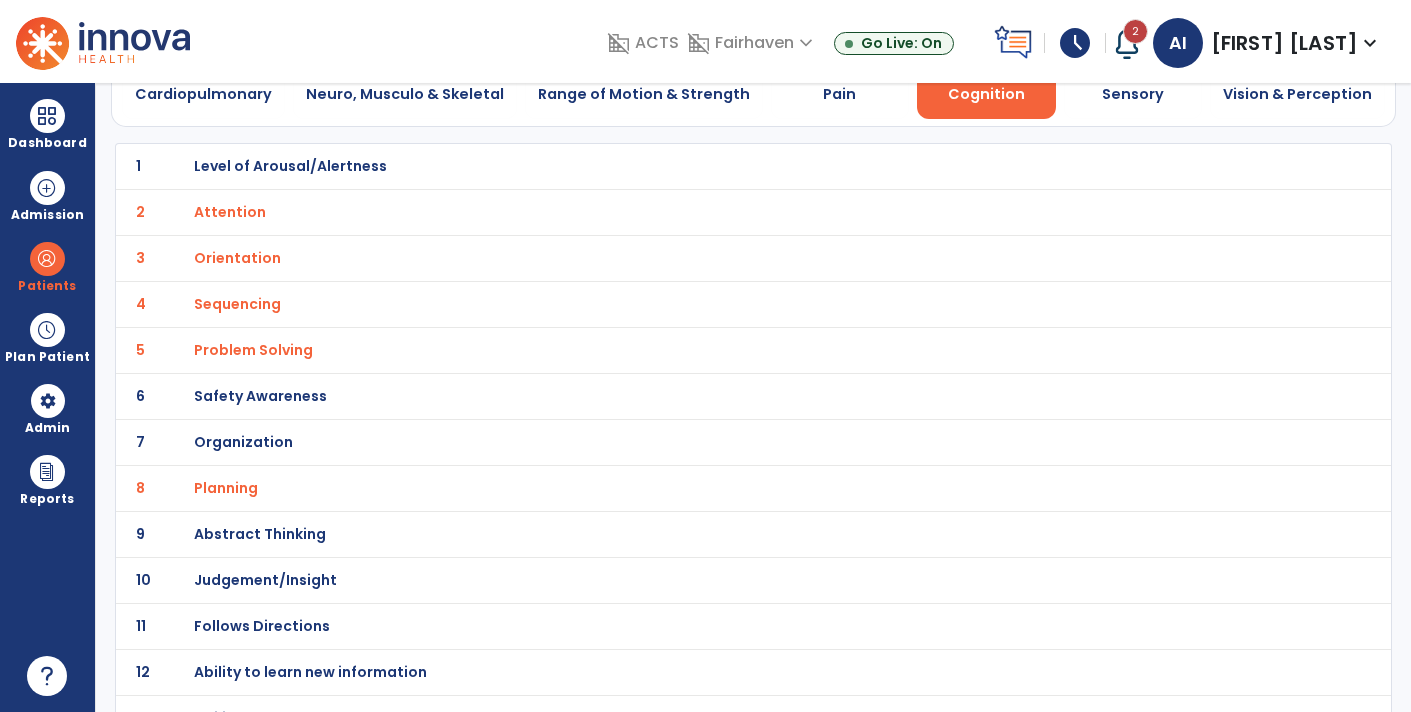 scroll, scrollTop: 222, scrollLeft: 0, axis: vertical 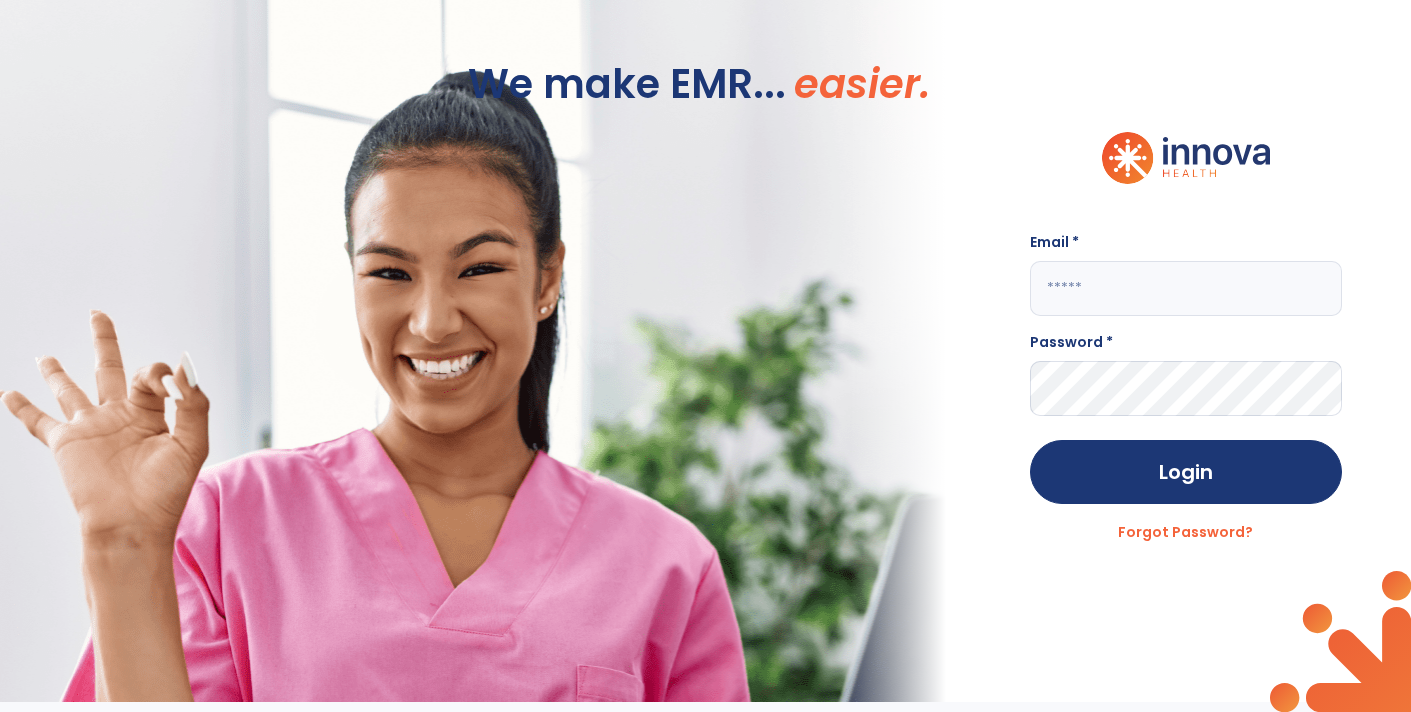 type on "**********" 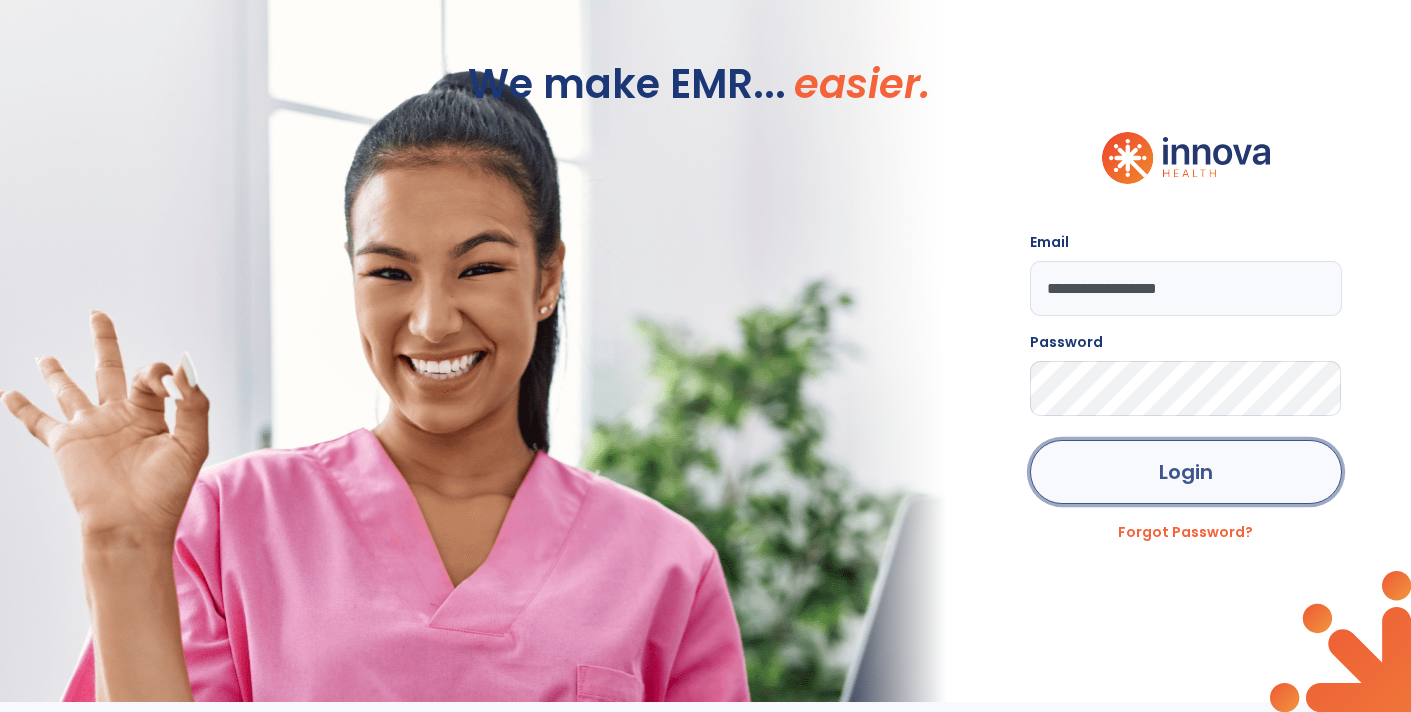 click on "Login" 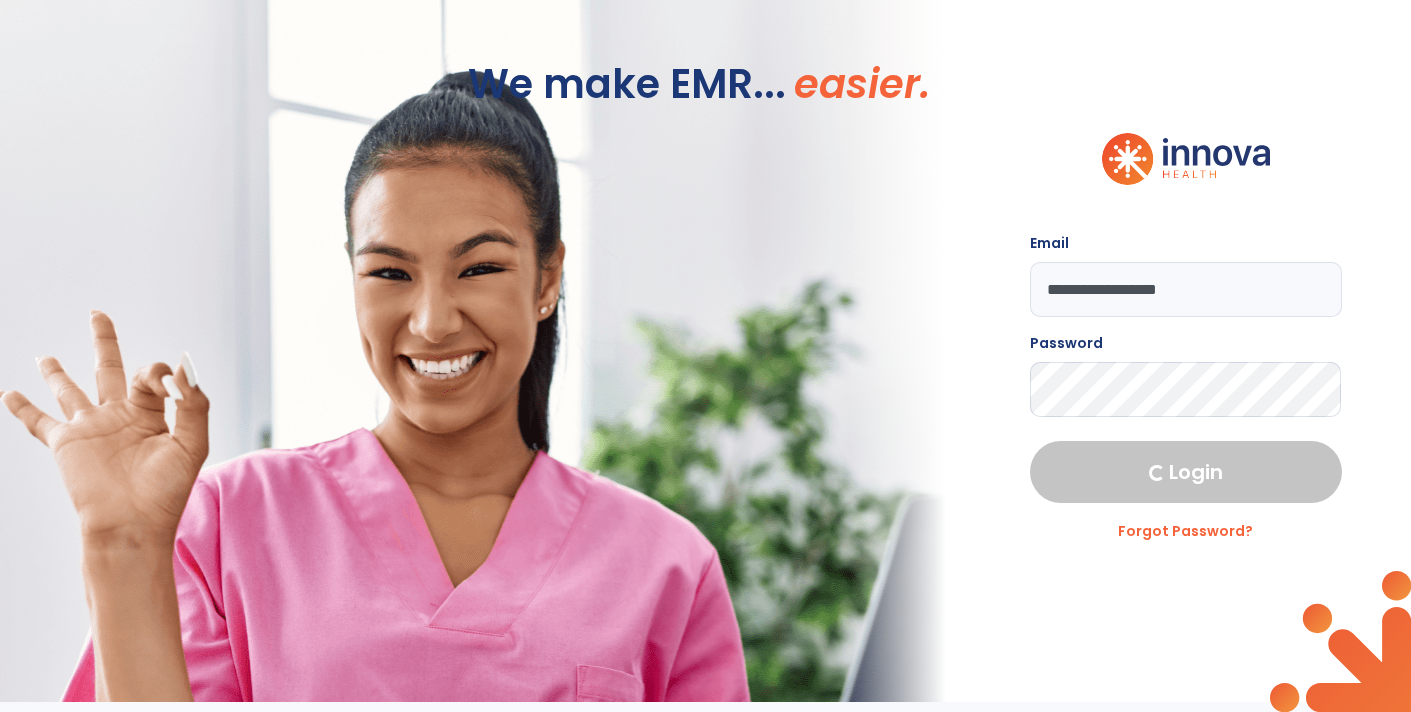 select on "****" 